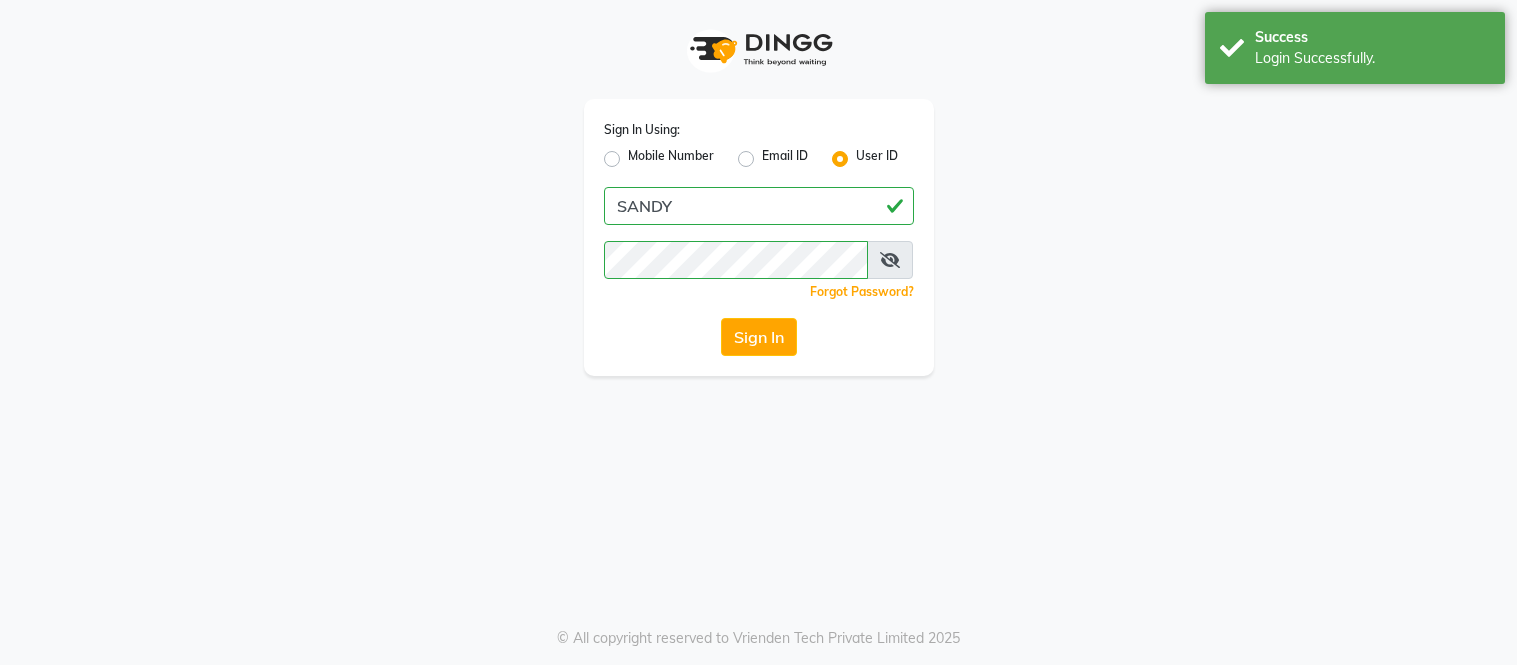 scroll, scrollTop: 0, scrollLeft: 0, axis: both 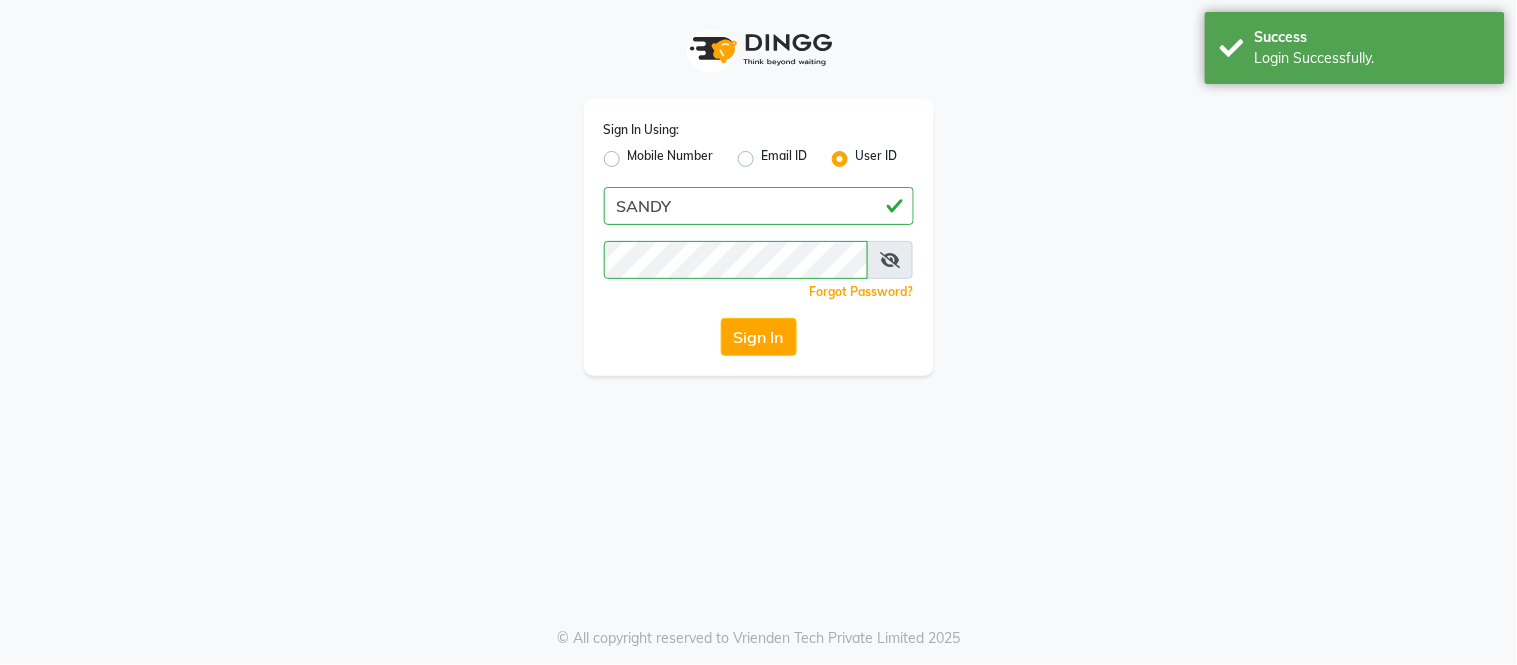 select on "service" 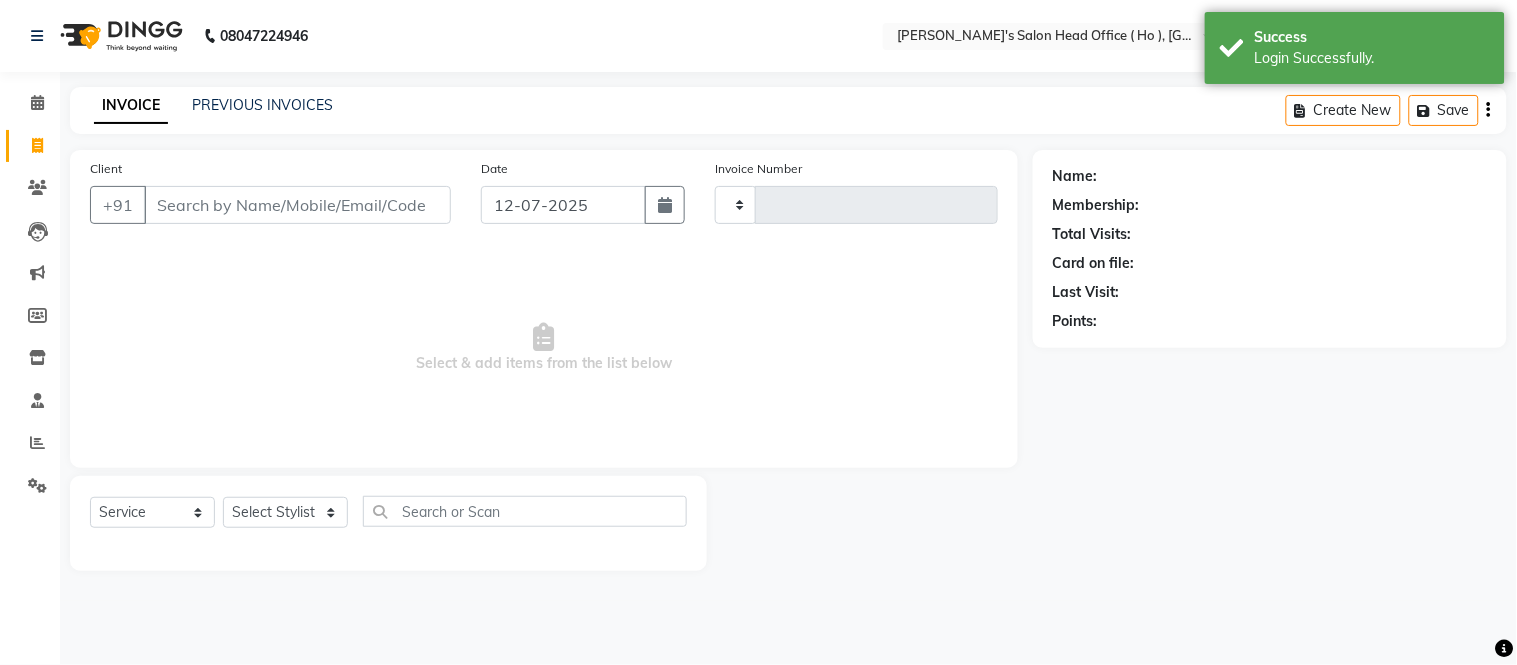 type on "0001" 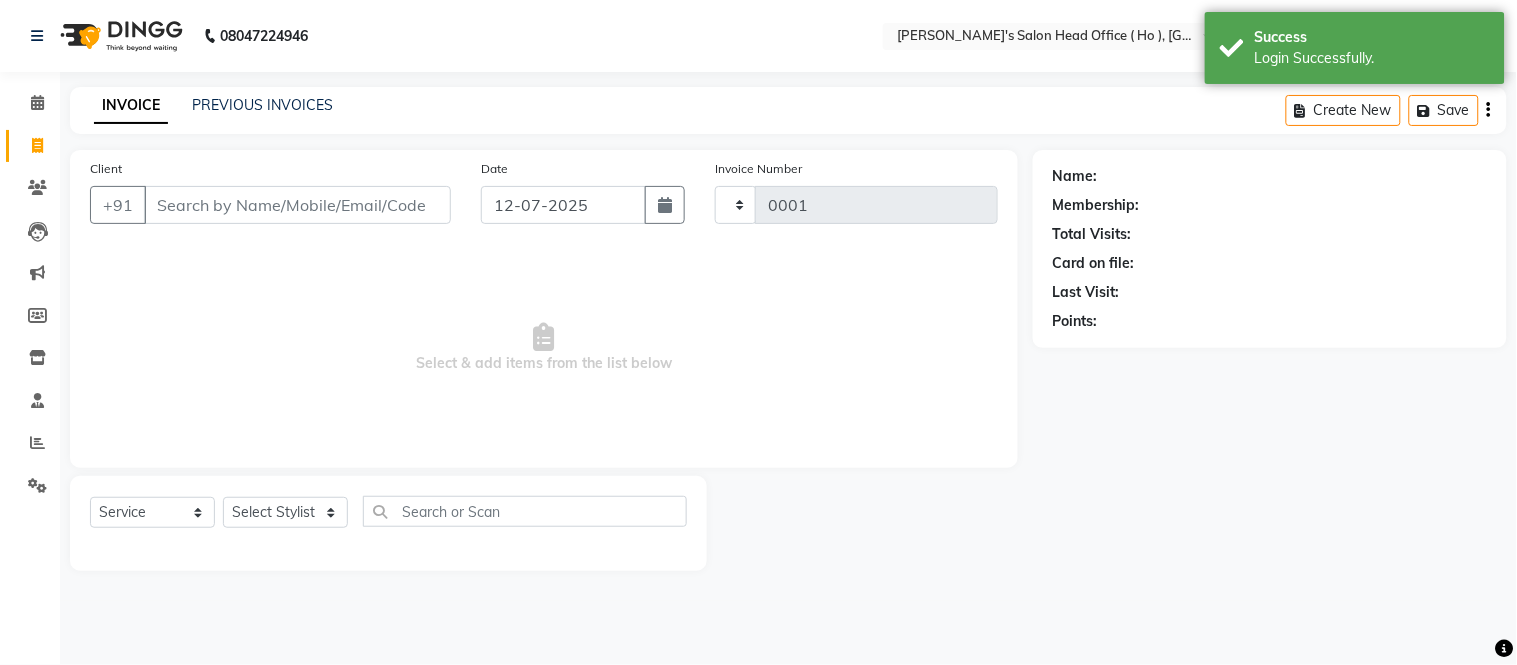 select on "6981" 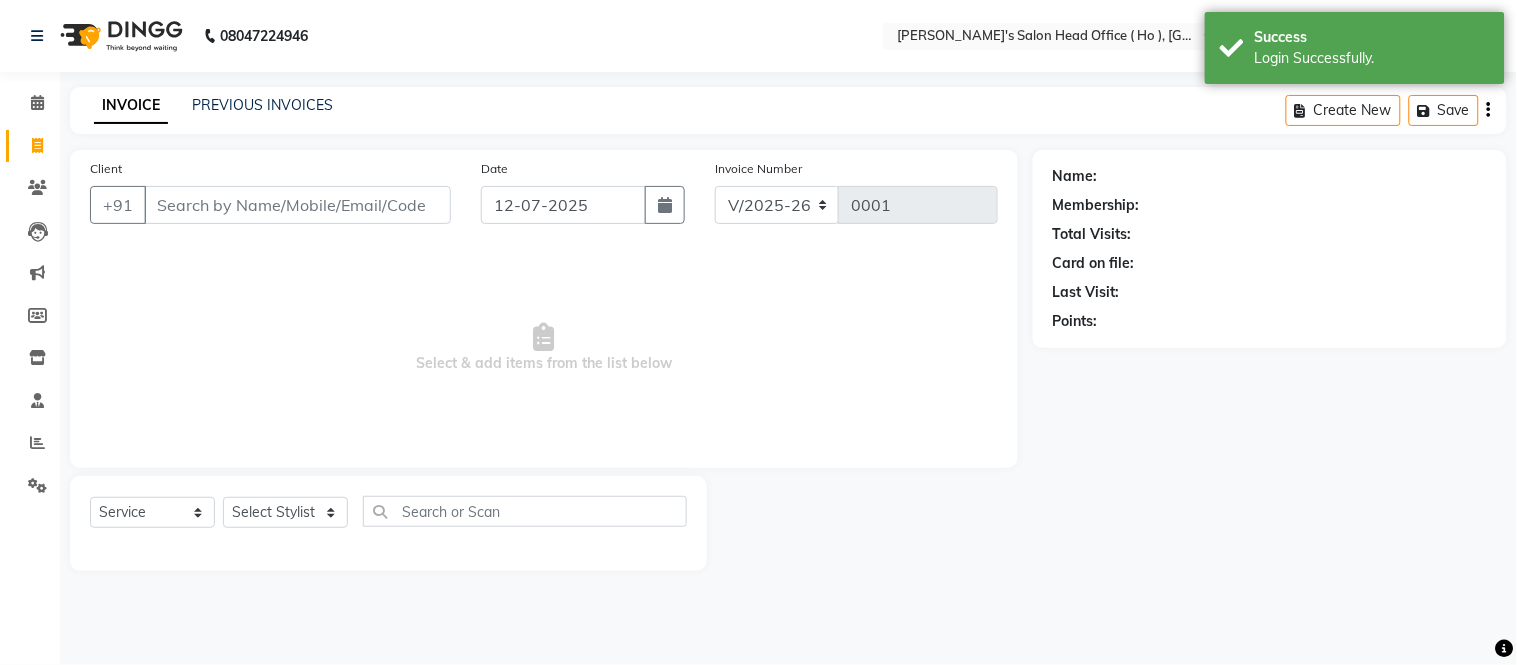 select on "membership" 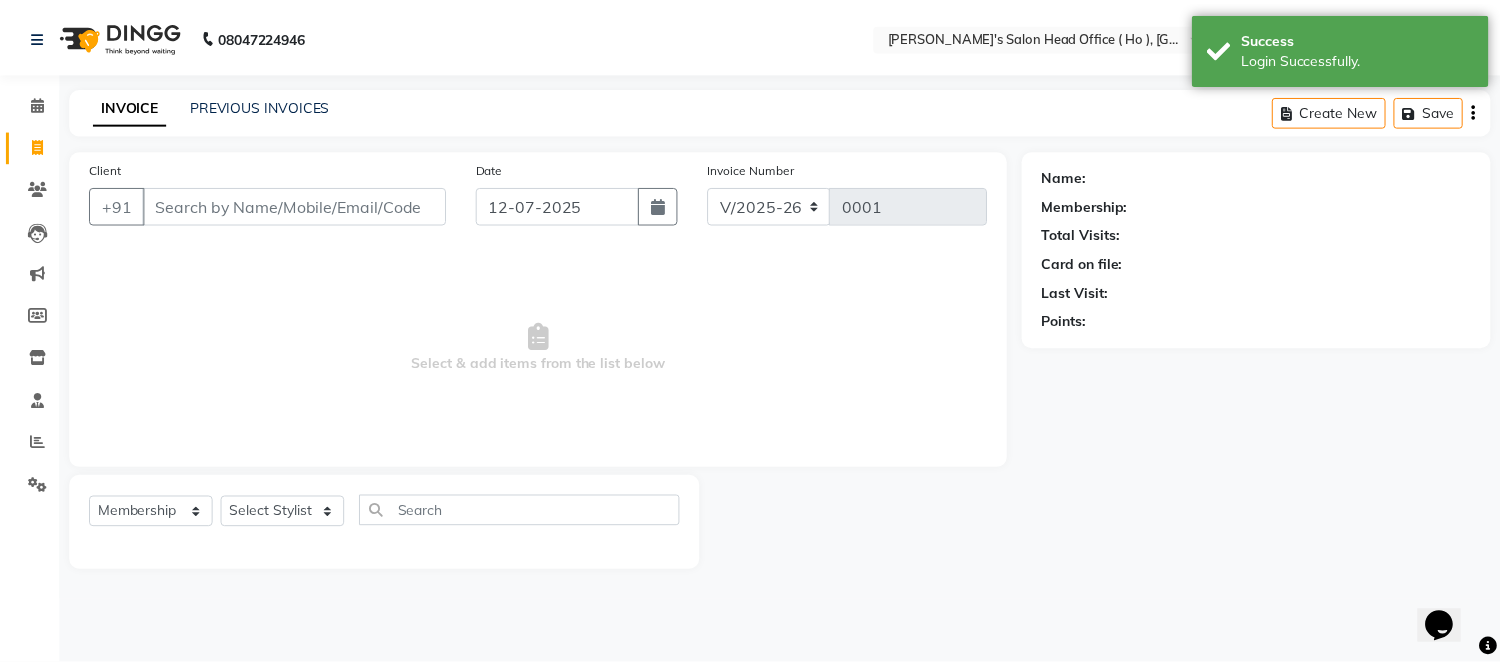 scroll, scrollTop: 0, scrollLeft: 0, axis: both 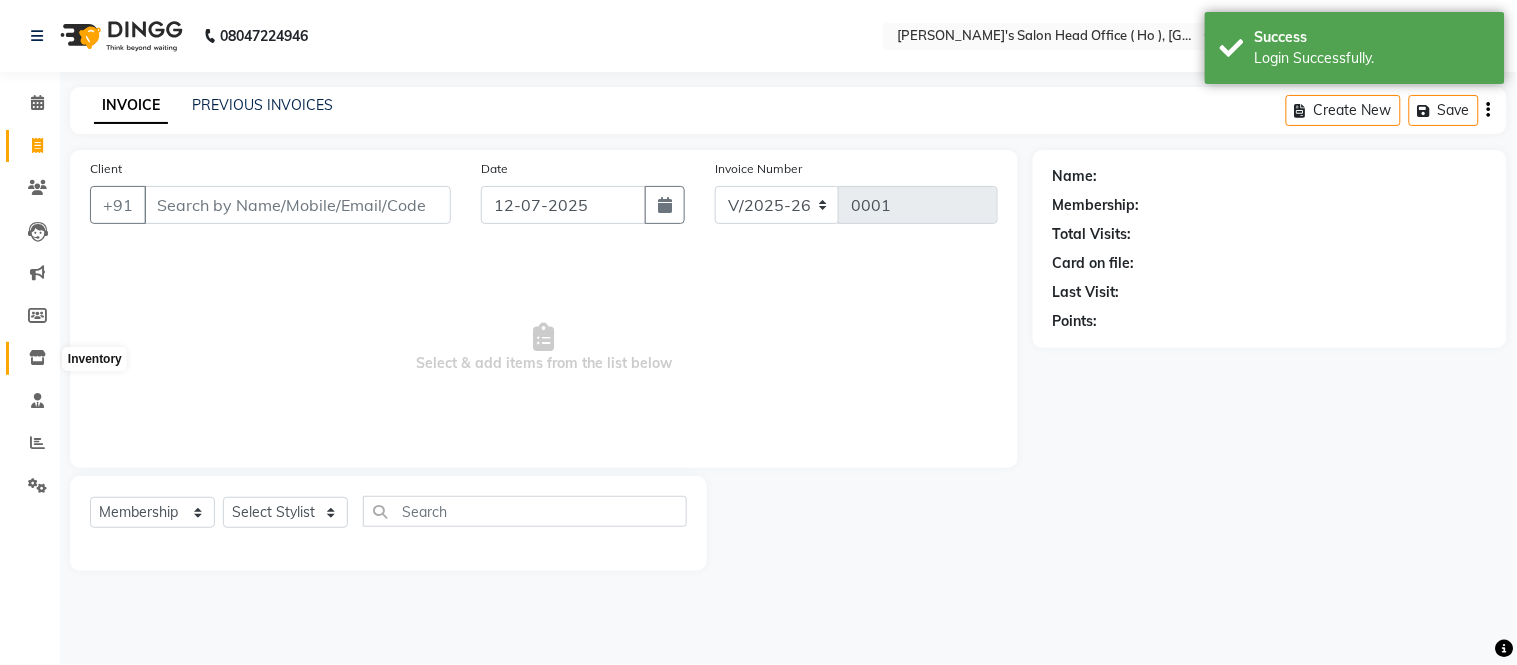 click 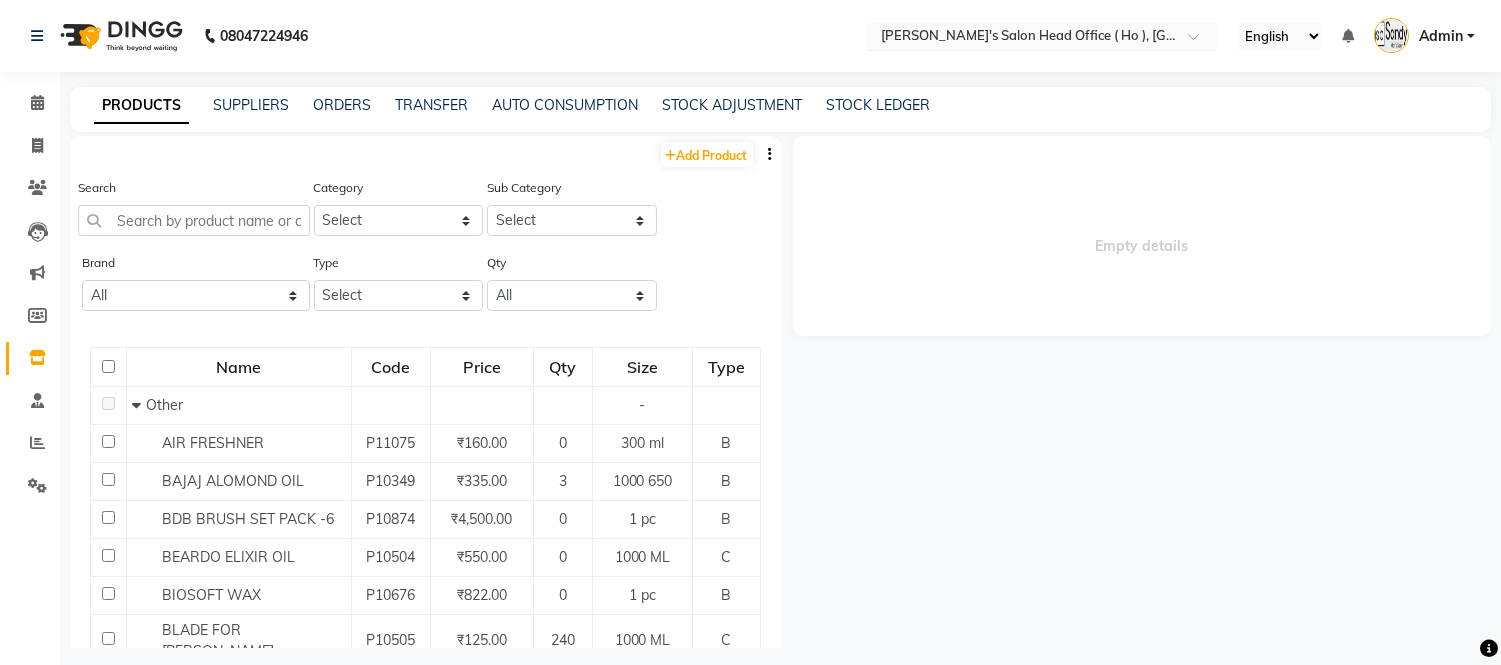 click at bounding box center (1022, 38) 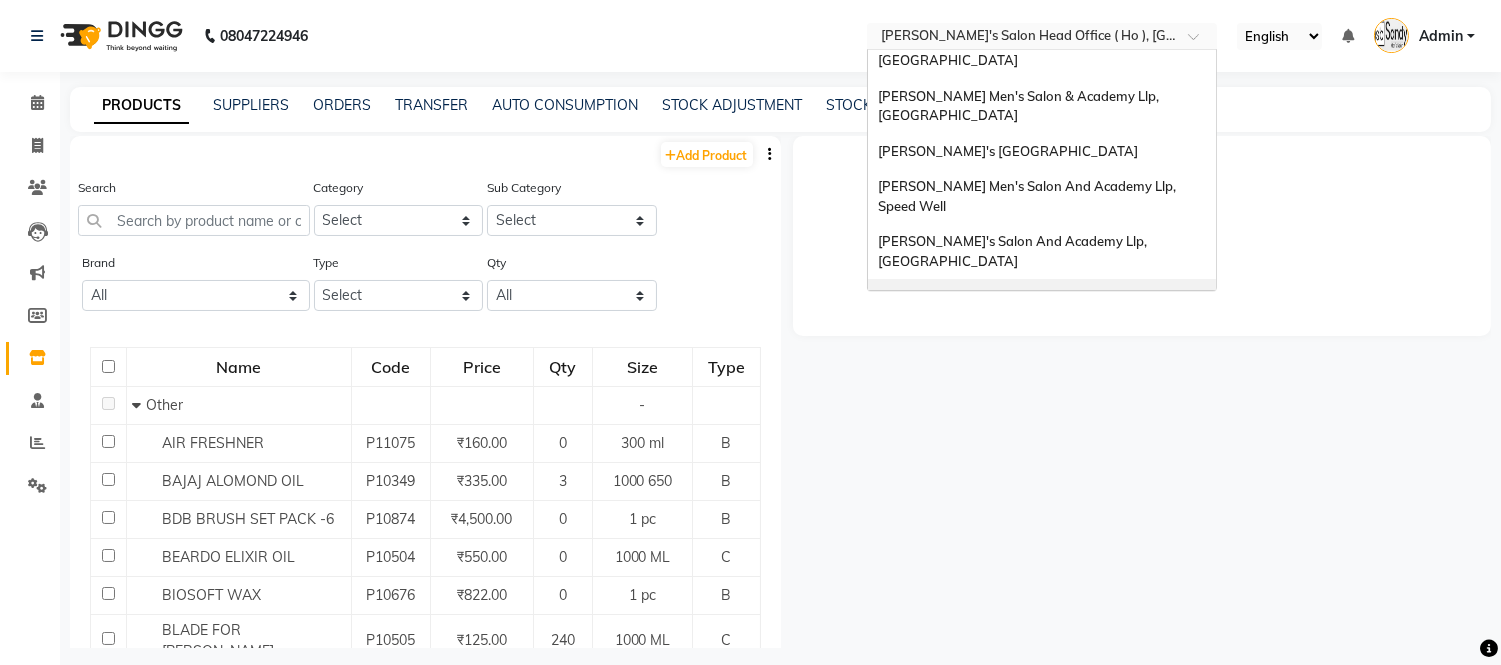 scroll, scrollTop: 0, scrollLeft: 0, axis: both 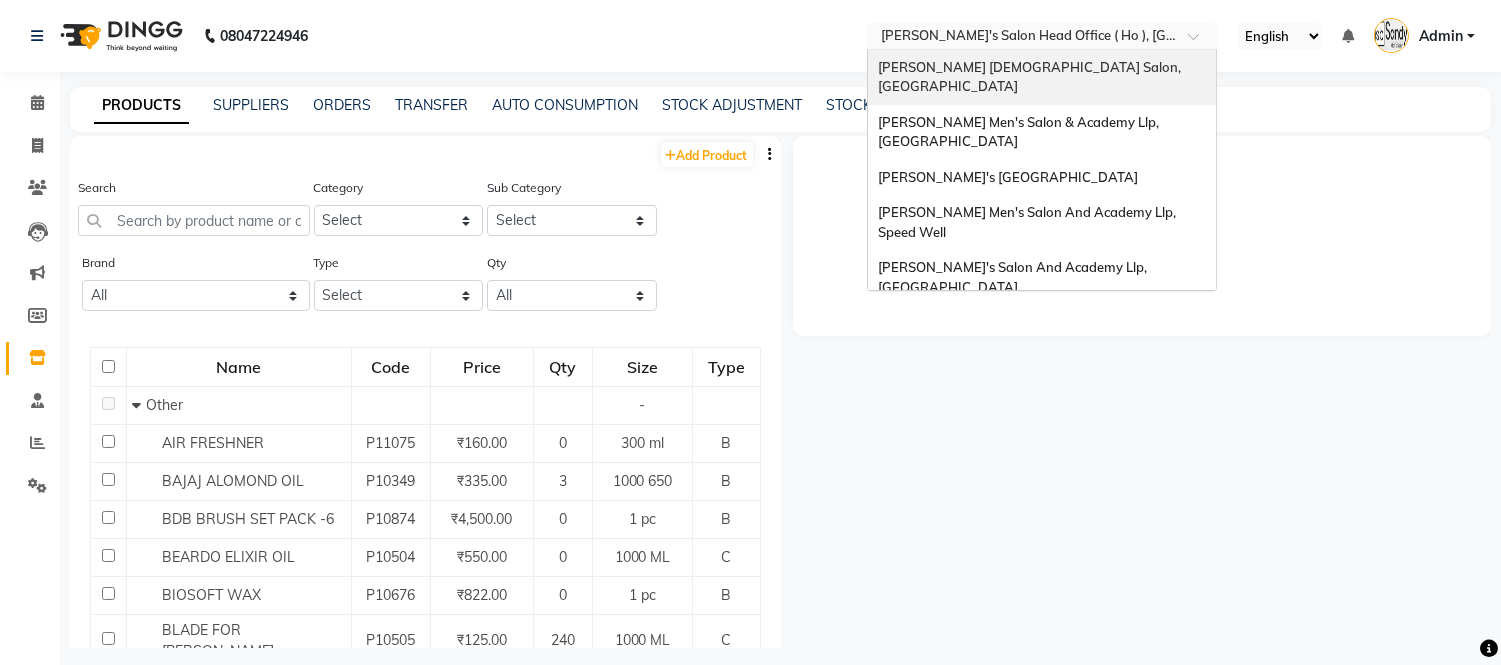 click on "[PERSON_NAME] [DEMOGRAPHIC_DATA] Salon, [GEOGRAPHIC_DATA]" at bounding box center (1031, 77) 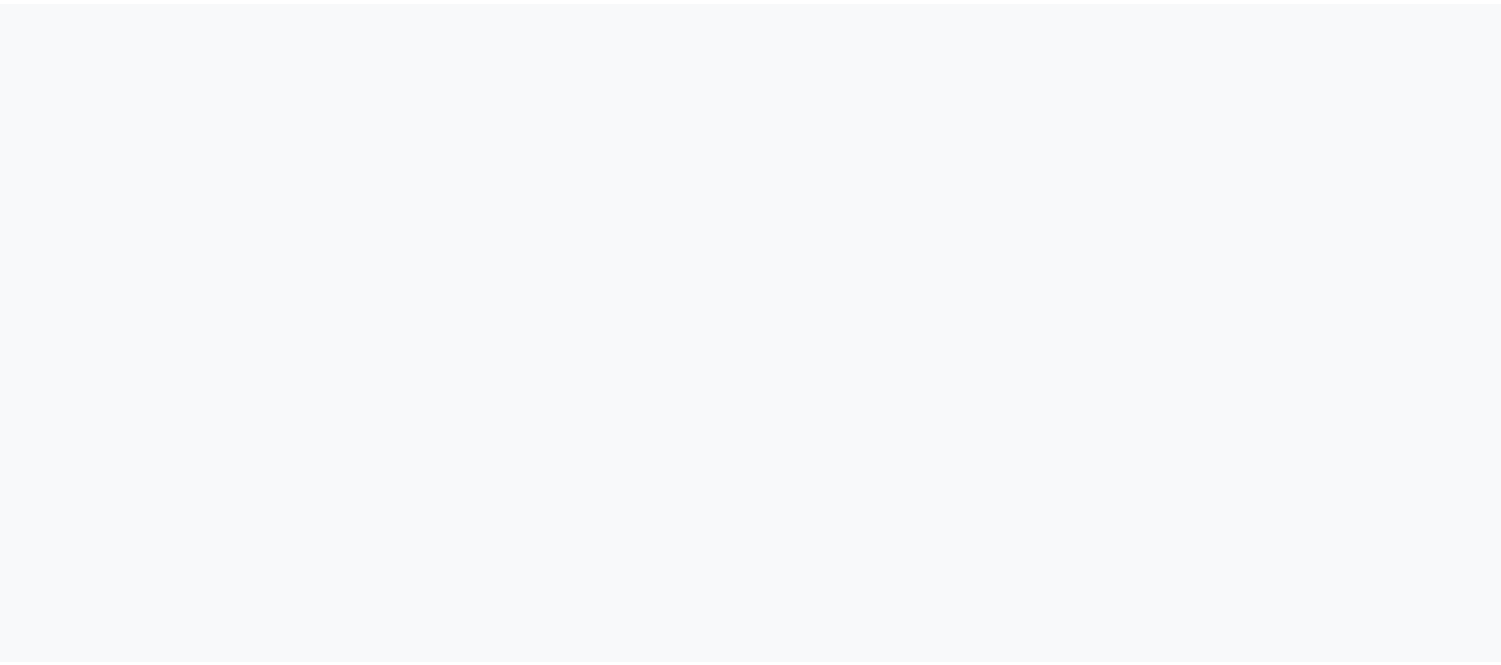 scroll, scrollTop: 0, scrollLeft: 0, axis: both 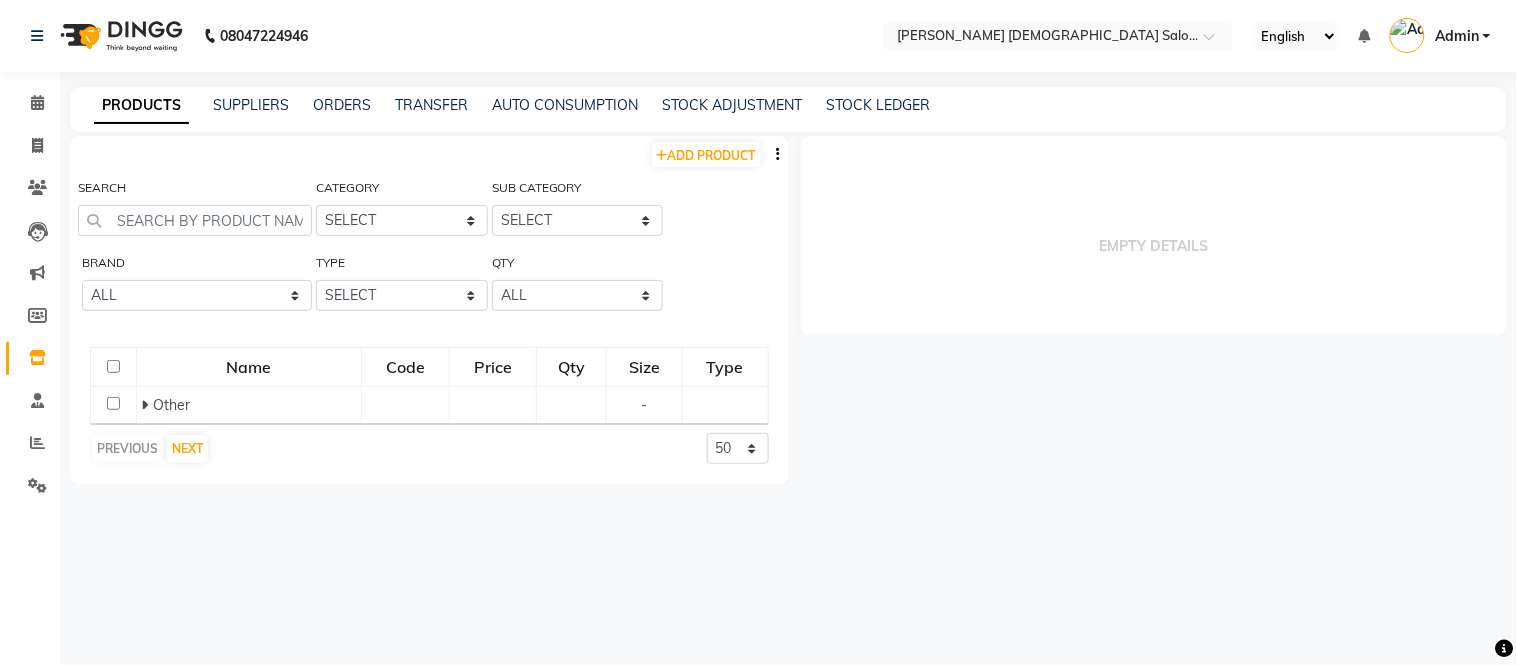 select on "ec" 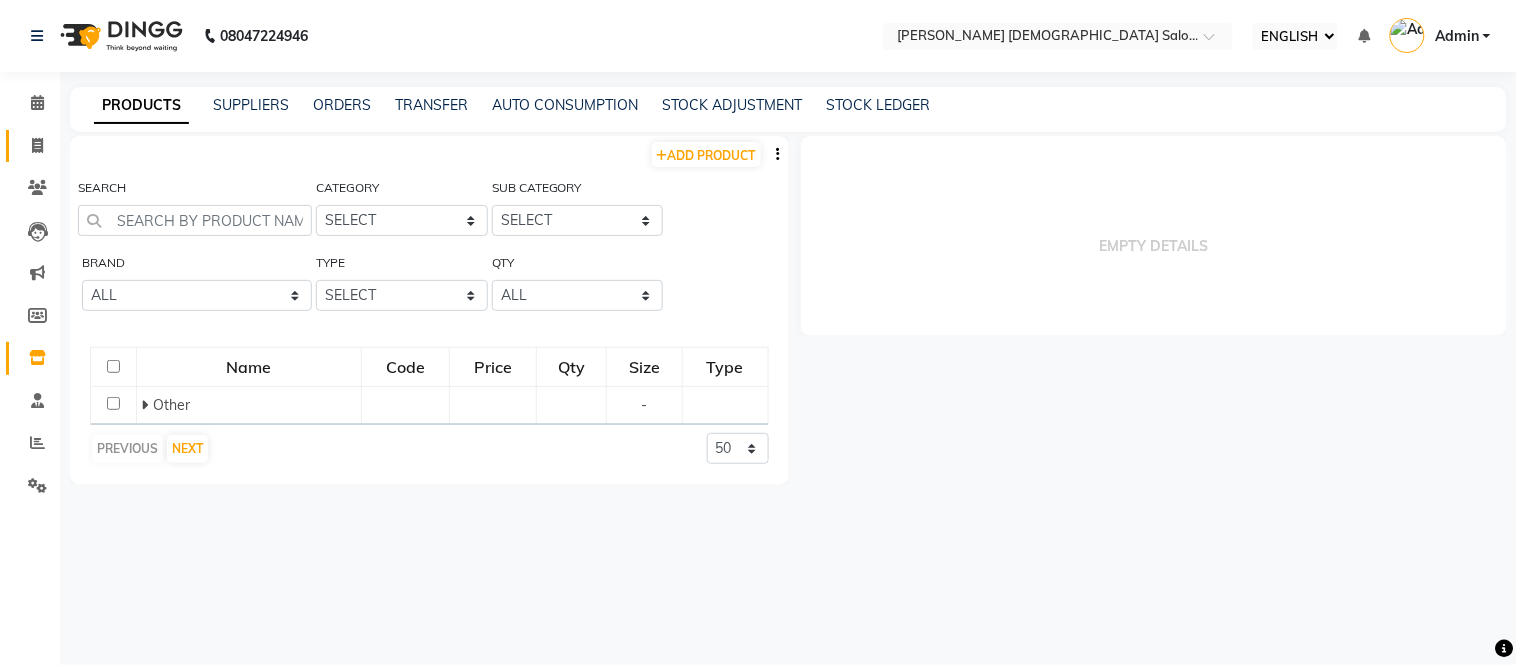 click 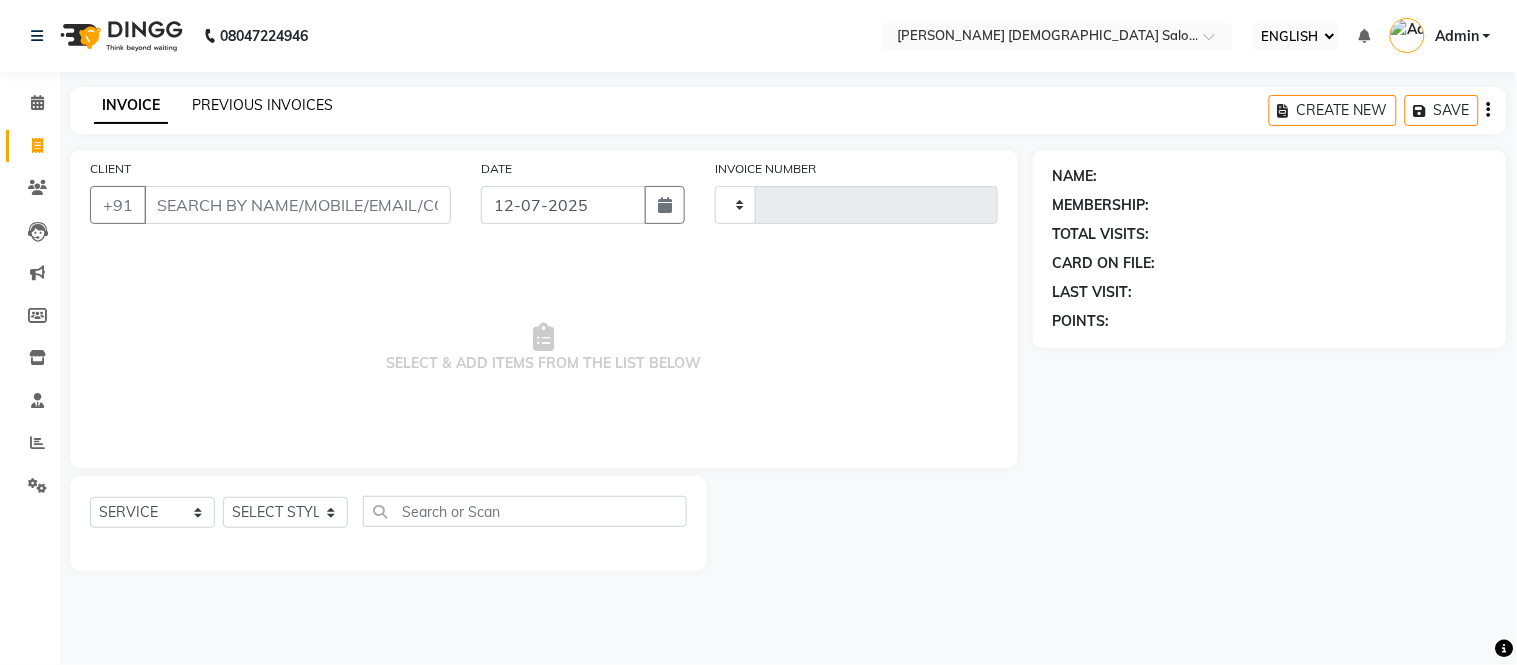 click on "PREVIOUS INVOICES" 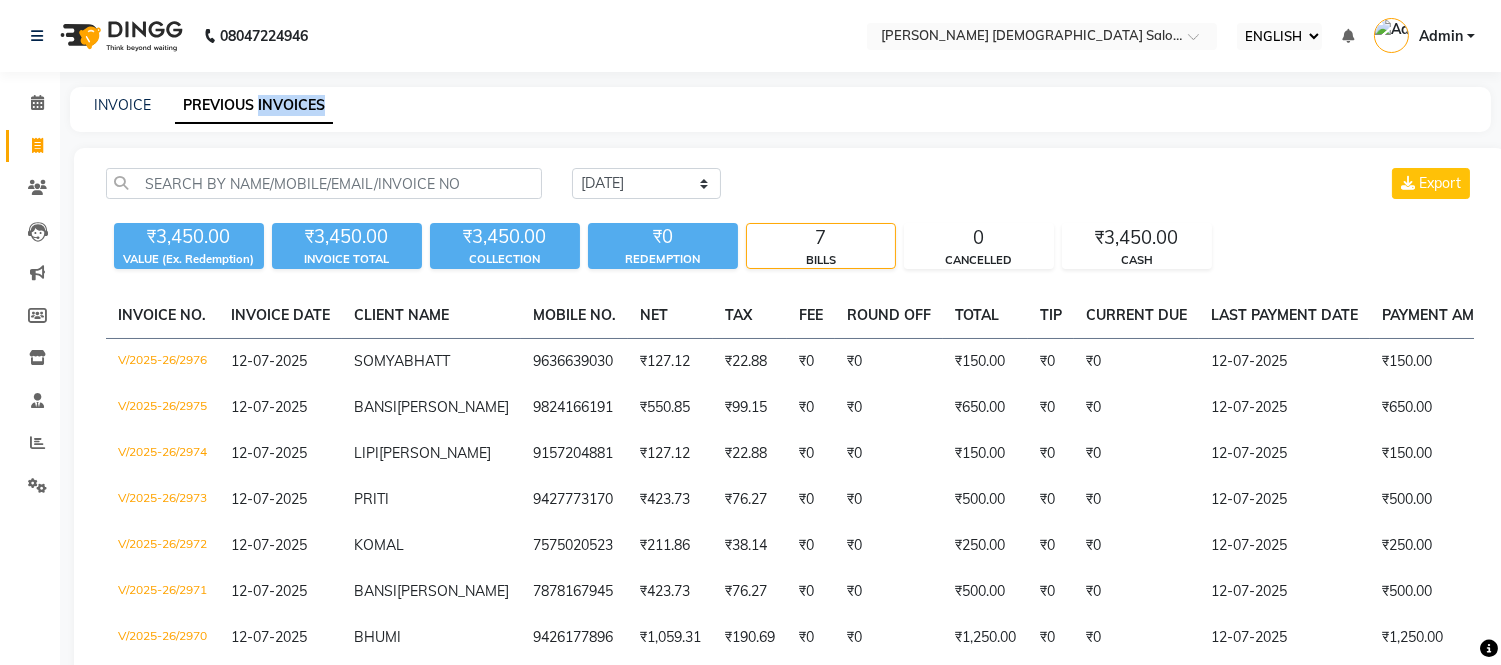 scroll, scrollTop: 0, scrollLeft: 0, axis: both 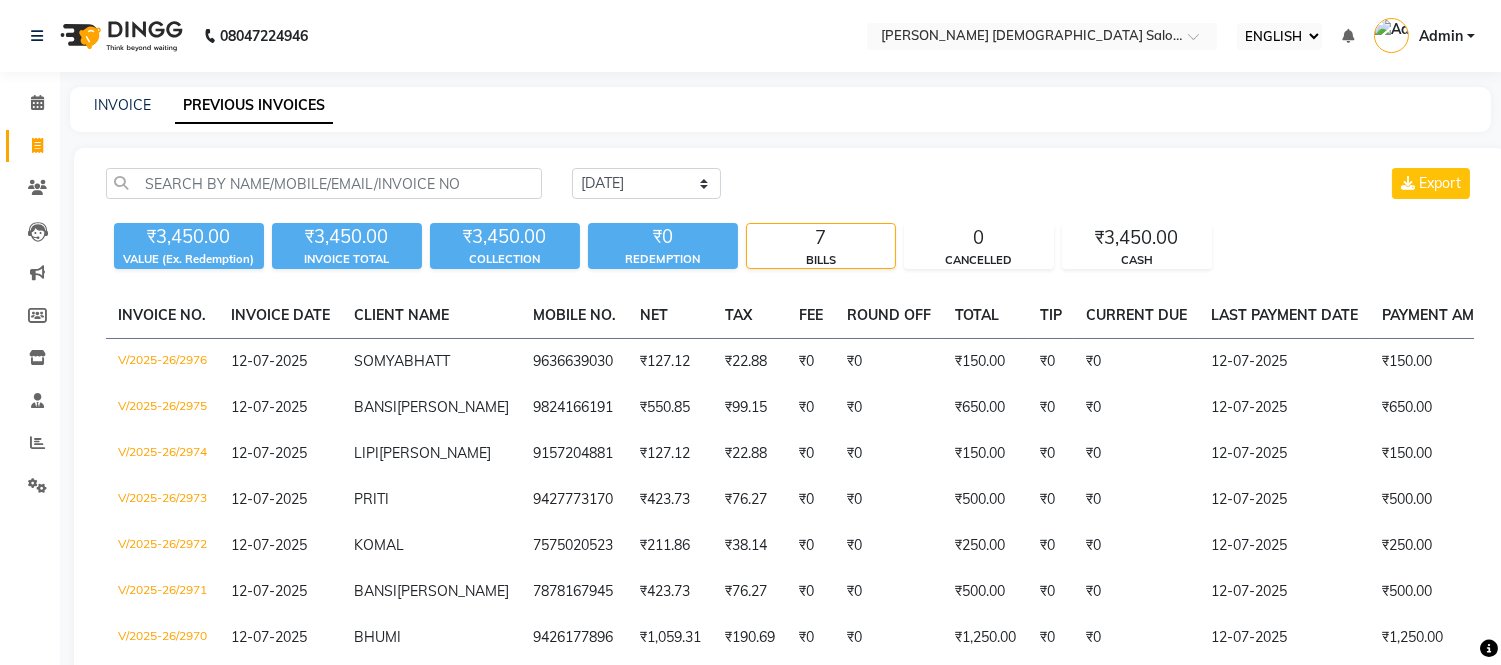 click on "INVOICE PREVIOUS INVOICES TODAY YESTERDAY CUSTOM RANGE Export ₹3,450.00 VALUE (Ex. Redemption) ₹3,450.00 INVOICE TOTAL  ₹3,450.00 COLLECTION ₹0 REDEMPTION 7 BILLS 0 CANCELLED ₹3,450.00 CASH  INVOICE NO.   INVOICE DATE   CLIENT NAME   MOBILE NO.   NET   TAX   FEE   ROUND OFF   TOTAL   TIP   CURRENT DUE   LAST PAYMENT DATE   PAYMENT AMOUNT   PAYMENT METHODS   CANCEL REASON   STATUS   V/2025-26/2976  12-07-2025 SOMYA  BHATT 9636639030 ₹127.12 ₹22.88  ₹0  ₹0 ₹150.00 ₹0 ₹0 12-07-2025 ₹150.00  CASH - PAID  V/2025-26/2975  12-07-2025 BANSI  PATEL 9824166191 ₹550.85 ₹99.15  ₹0  ₹0 ₹650.00 ₹0 ₹0 12-07-2025 ₹650.00  CASH - PAID  V/2025-26/2974  12-07-2025 LIPI  VEKARIYA 9157204881 ₹127.12 ₹22.88  ₹0  ₹0 ₹150.00 ₹0 ₹0 12-07-2025 ₹150.00  CASH - PAID  V/2025-26/2973  12-07-2025 PRITI   9427773170 ₹423.73 ₹76.27  ₹0  ₹0 ₹500.00 ₹0 ₹0 12-07-2025 ₹500.00  CASH - PAID  V/2025-26/2972  12-07-2025 KOMAL   7575020523 ₹211.86 ₹38.14  ₹0  ₹0 ₹0 -" 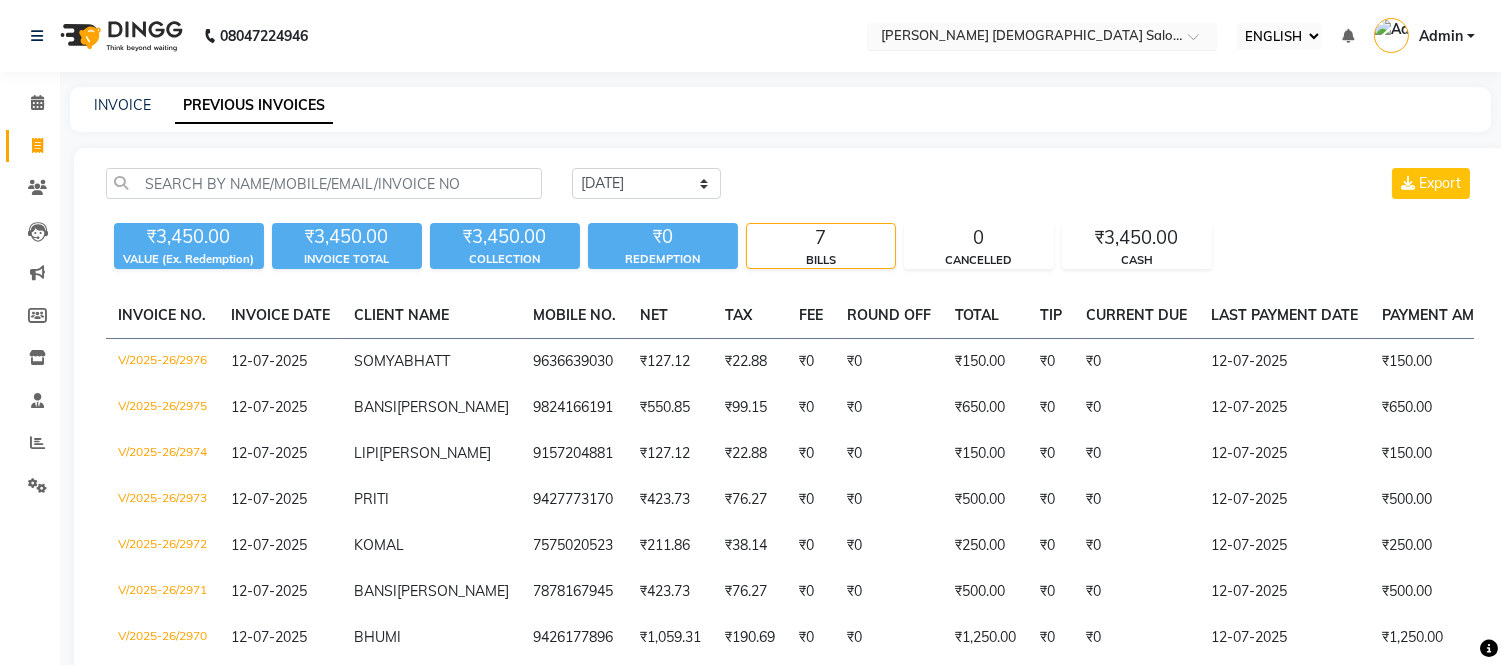 click at bounding box center [1022, 38] 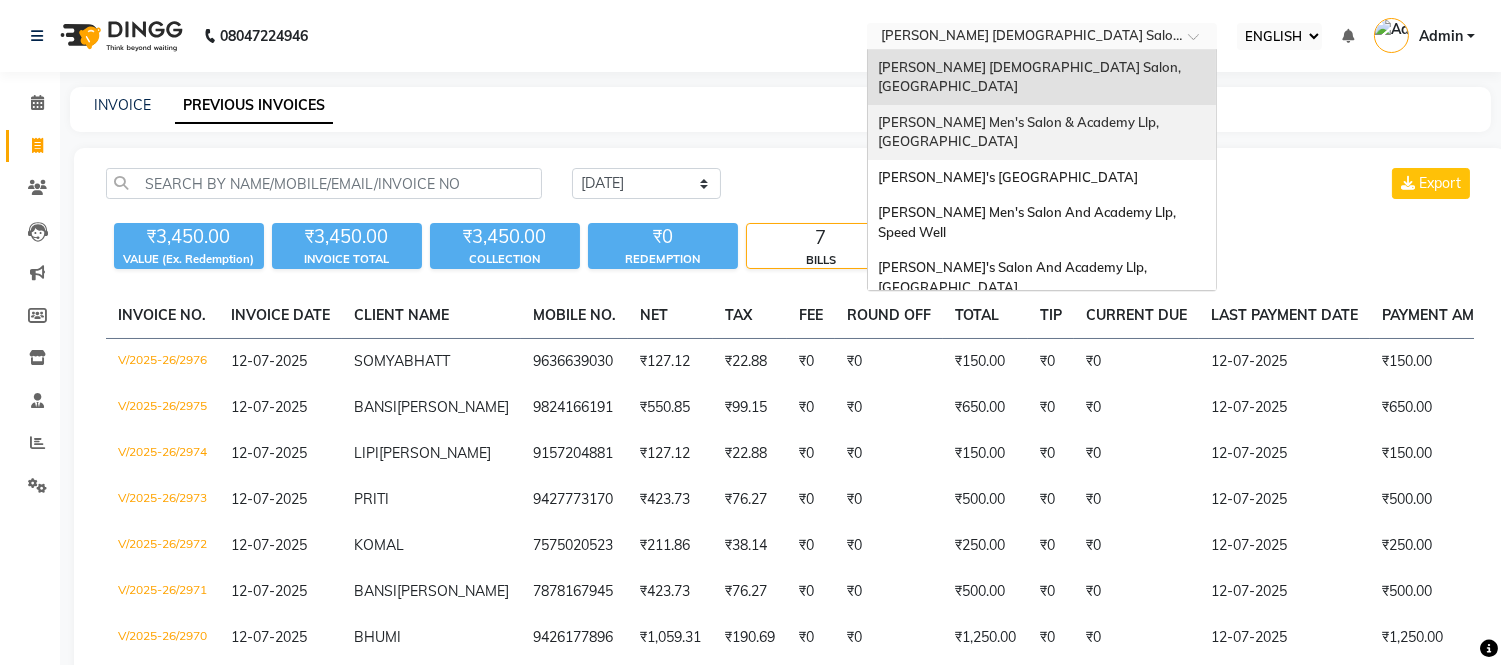 click on "[PERSON_NAME] Men's Salon & Academy Llp, [GEOGRAPHIC_DATA]" at bounding box center (1020, 132) 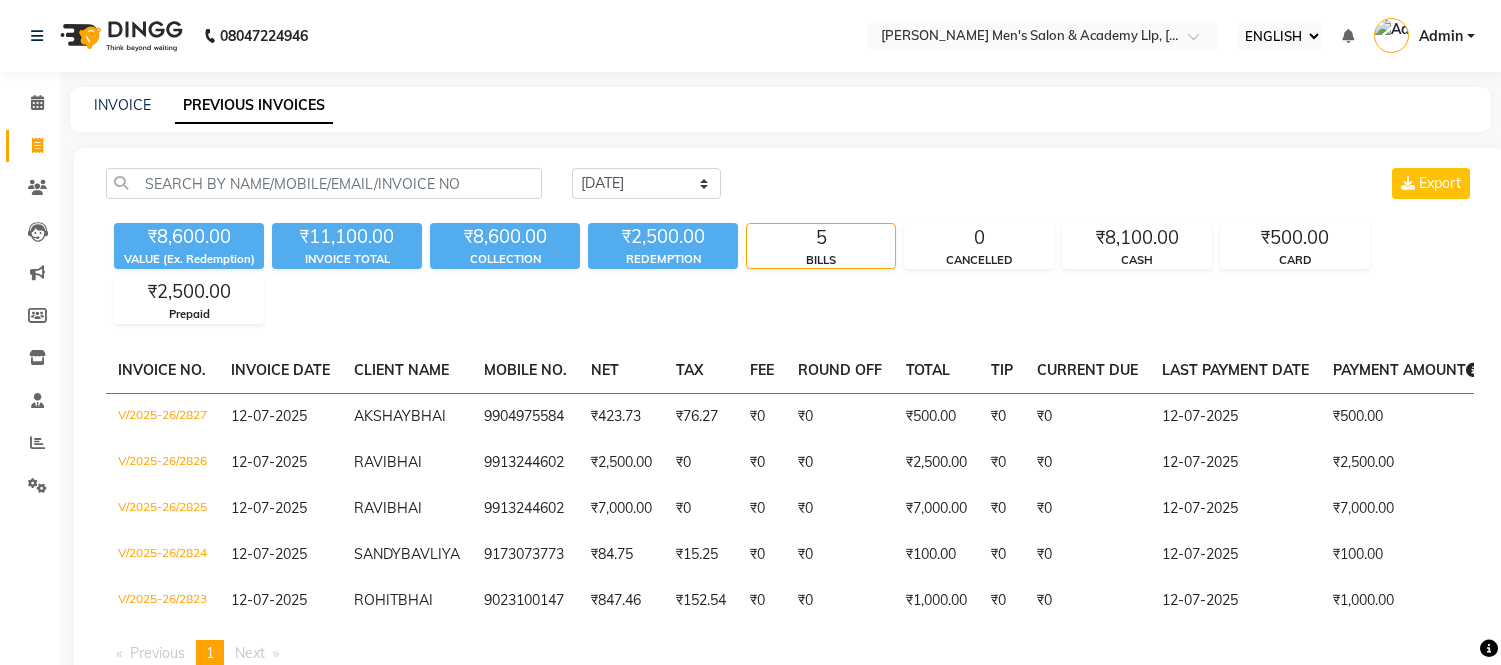 select on "ec" 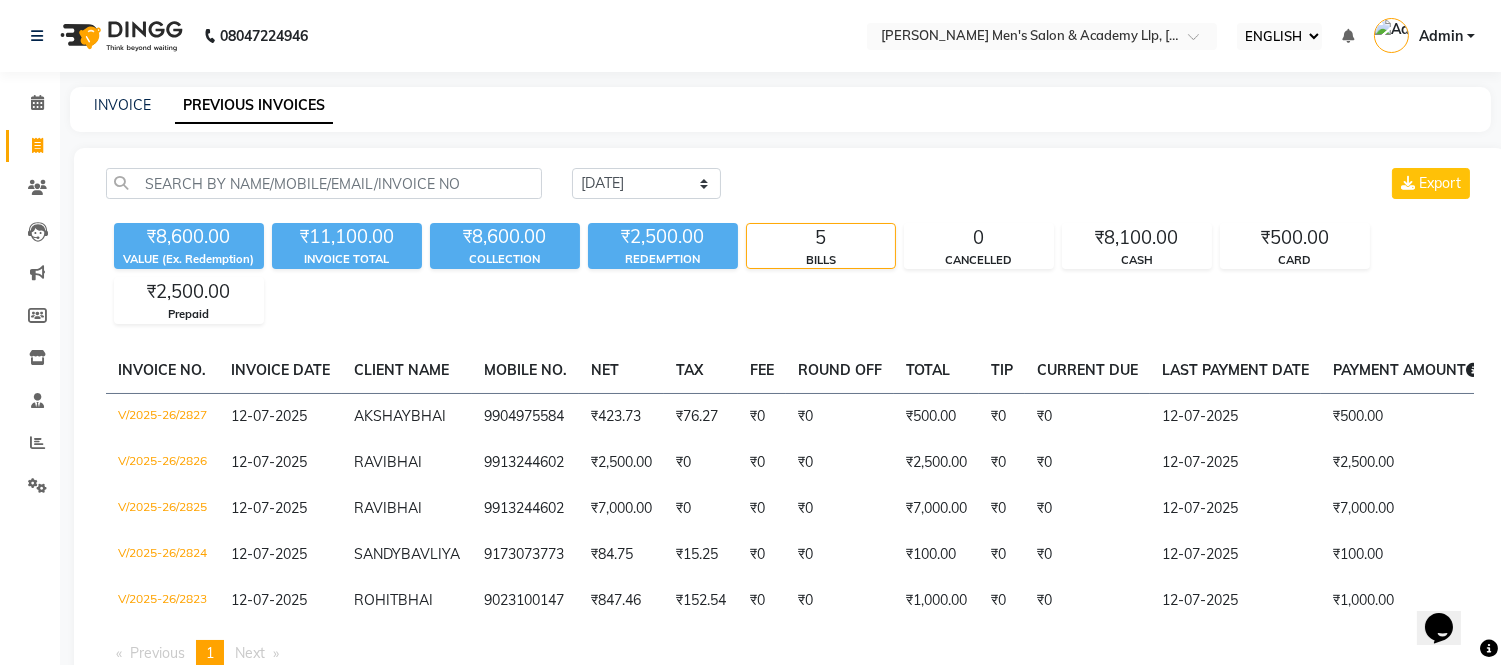 scroll, scrollTop: 0, scrollLeft: 0, axis: both 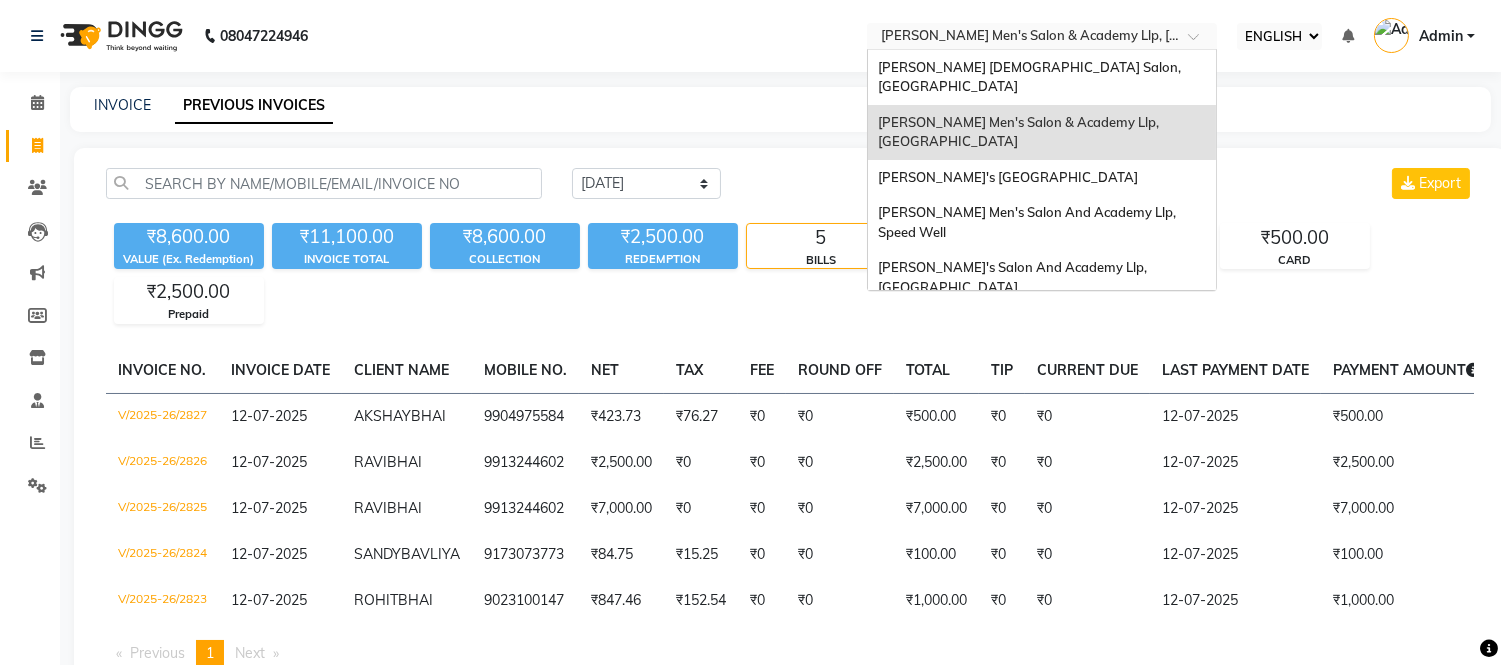click at bounding box center [1022, 38] 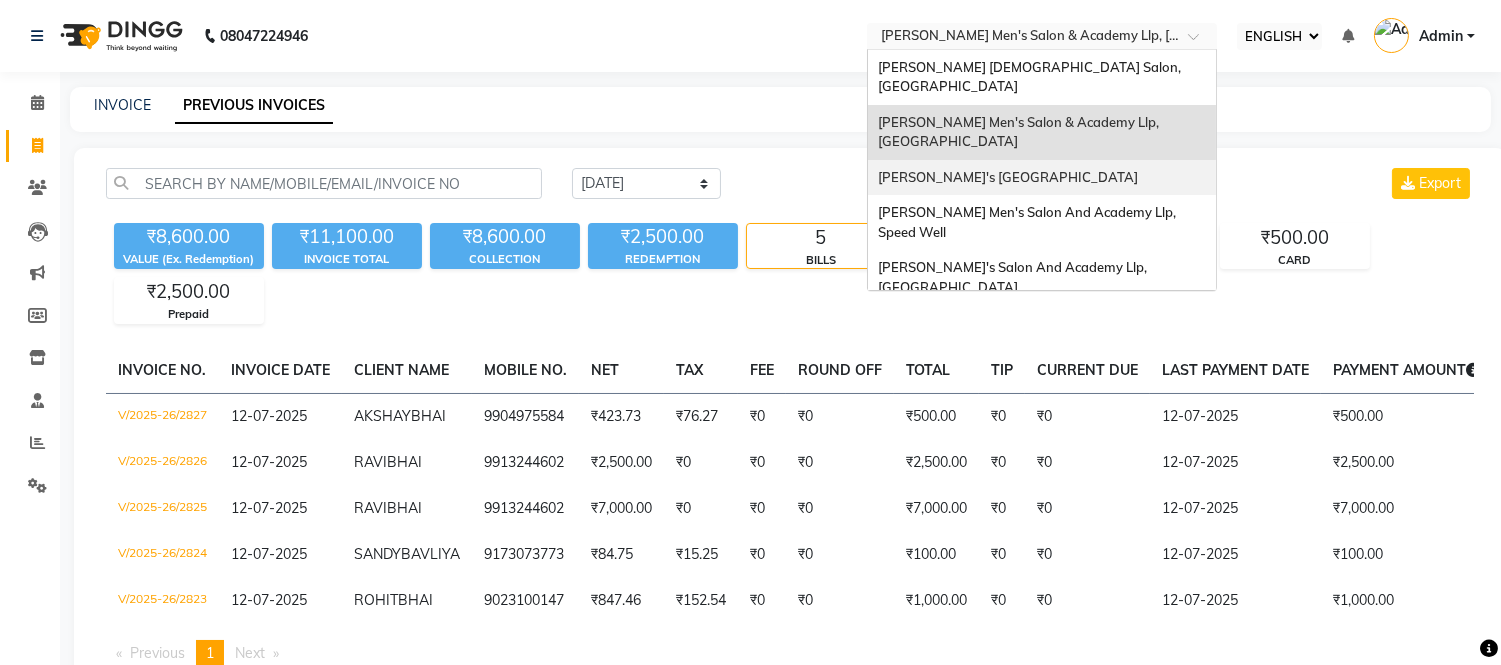 click on "[PERSON_NAME]'s [GEOGRAPHIC_DATA]" at bounding box center [1042, 178] 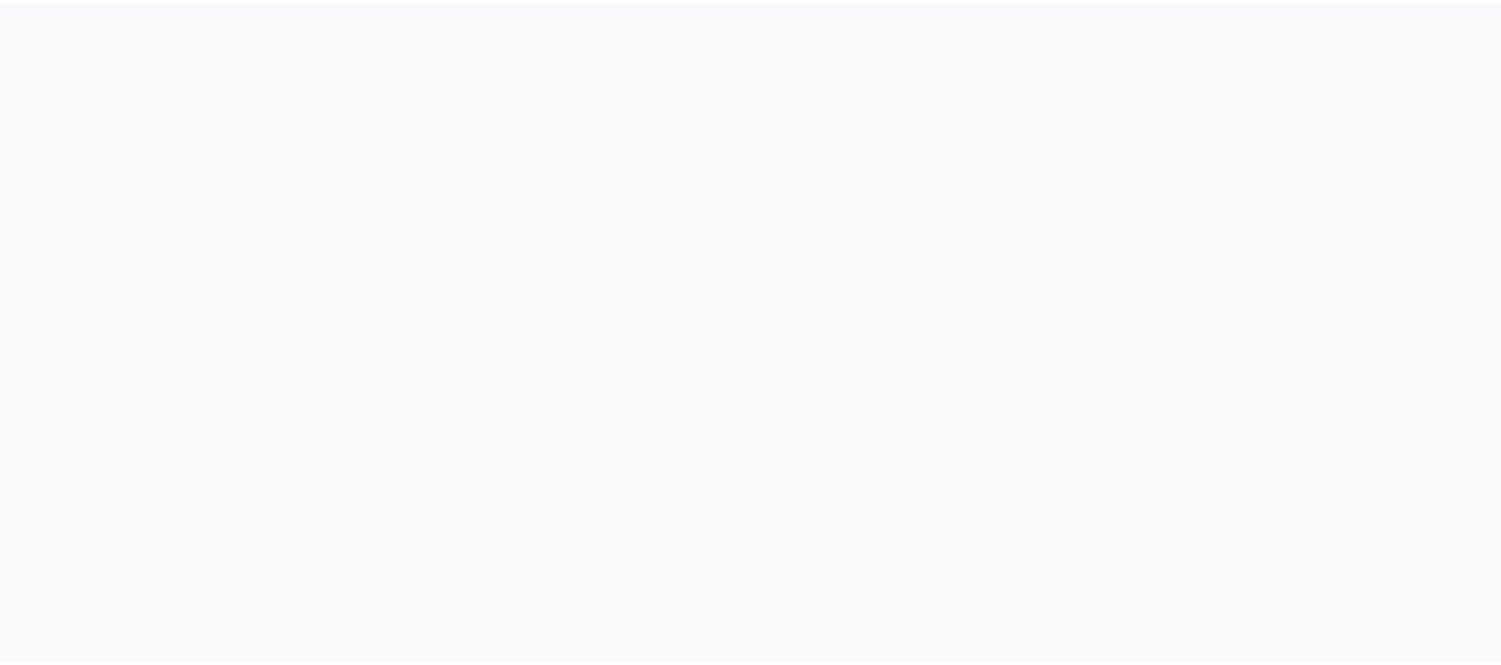 scroll, scrollTop: 0, scrollLeft: 0, axis: both 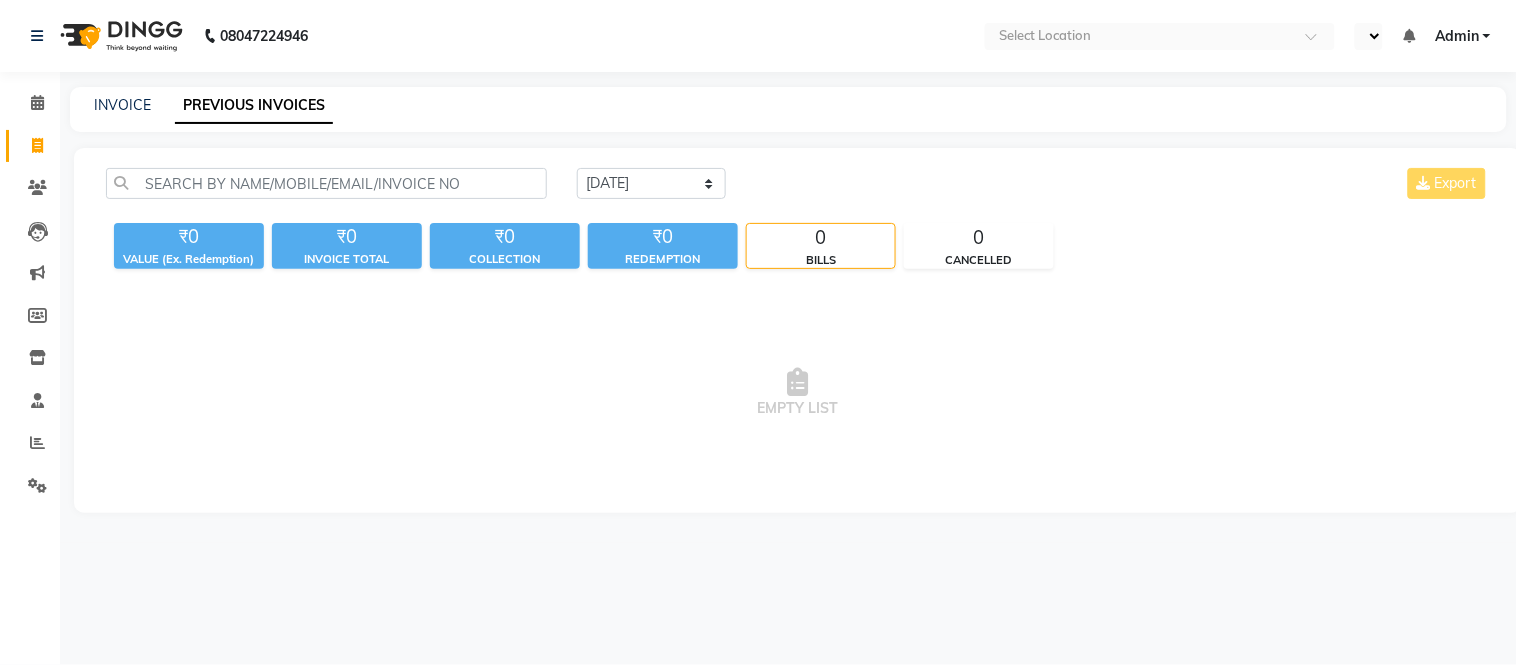 select on "ec" 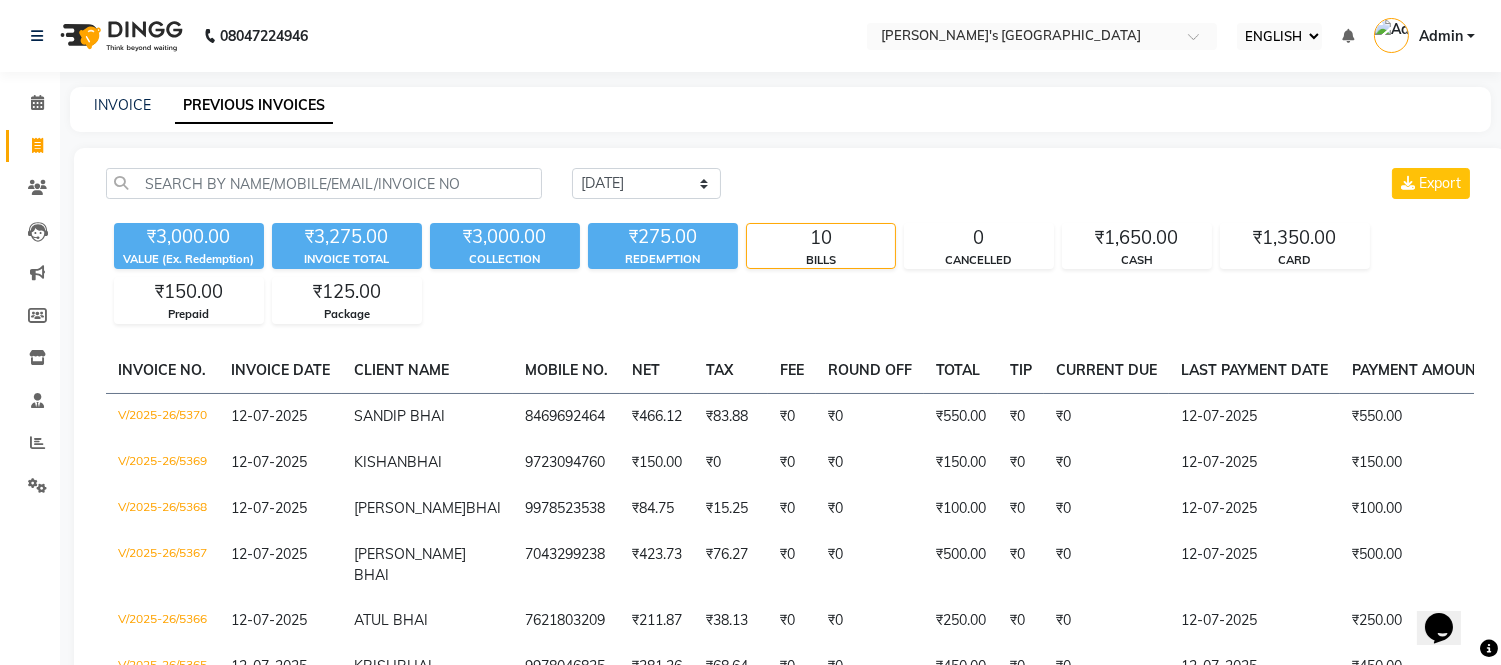 scroll, scrollTop: 0, scrollLeft: 0, axis: both 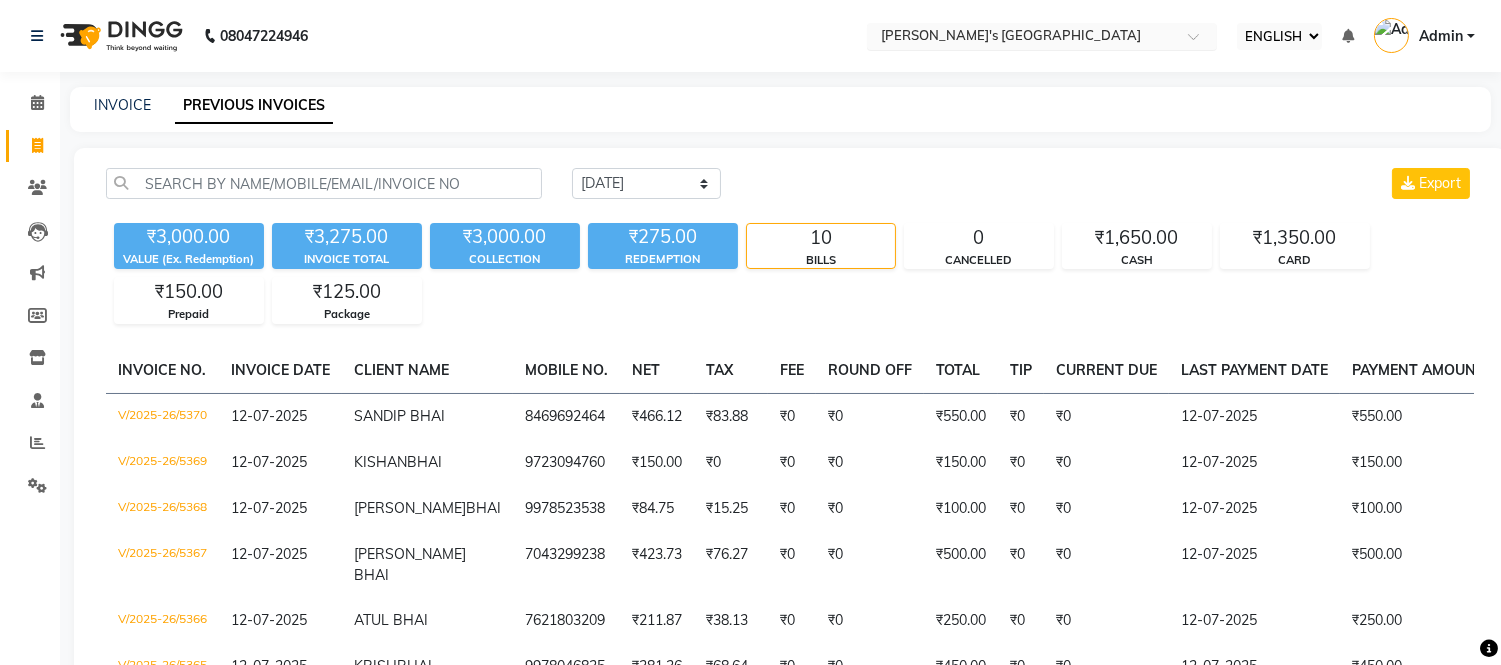 click at bounding box center (1022, 38) 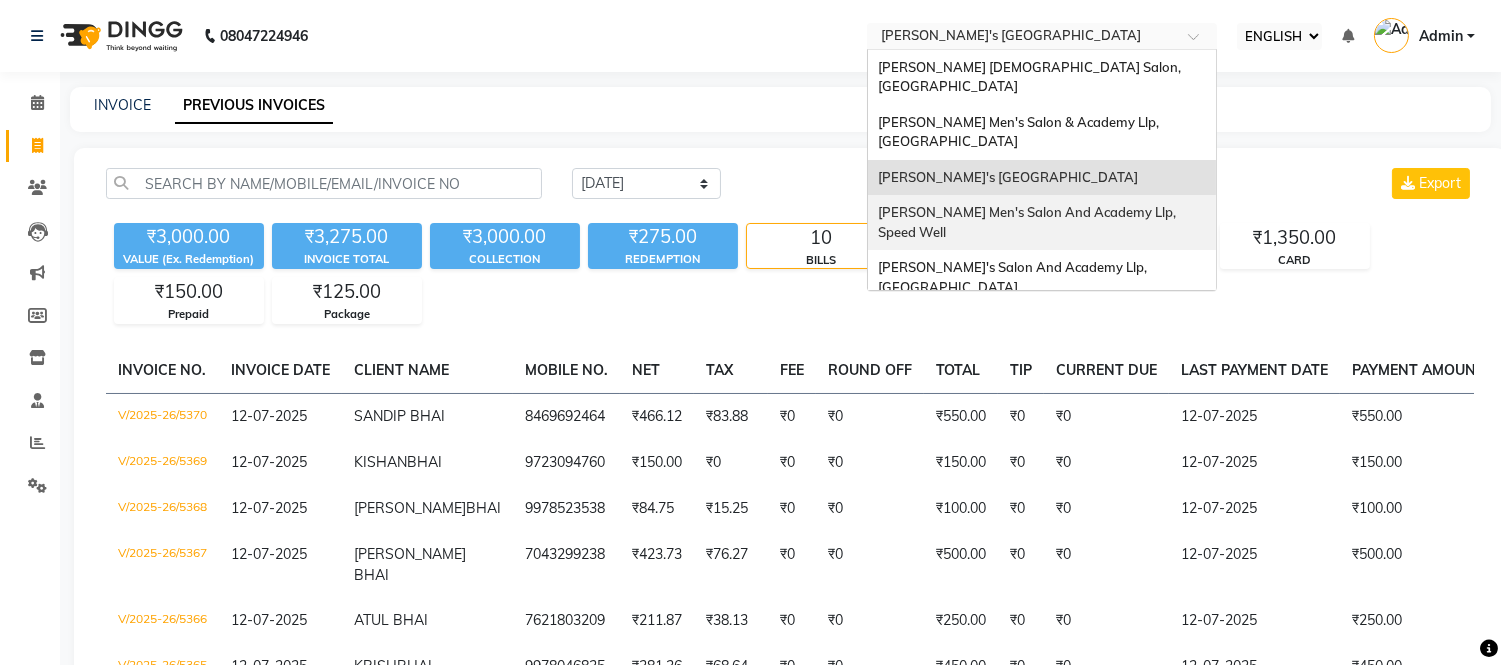 click on "[PERSON_NAME] Men's Salon And Academy Llp, Speed Well" at bounding box center [1028, 222] 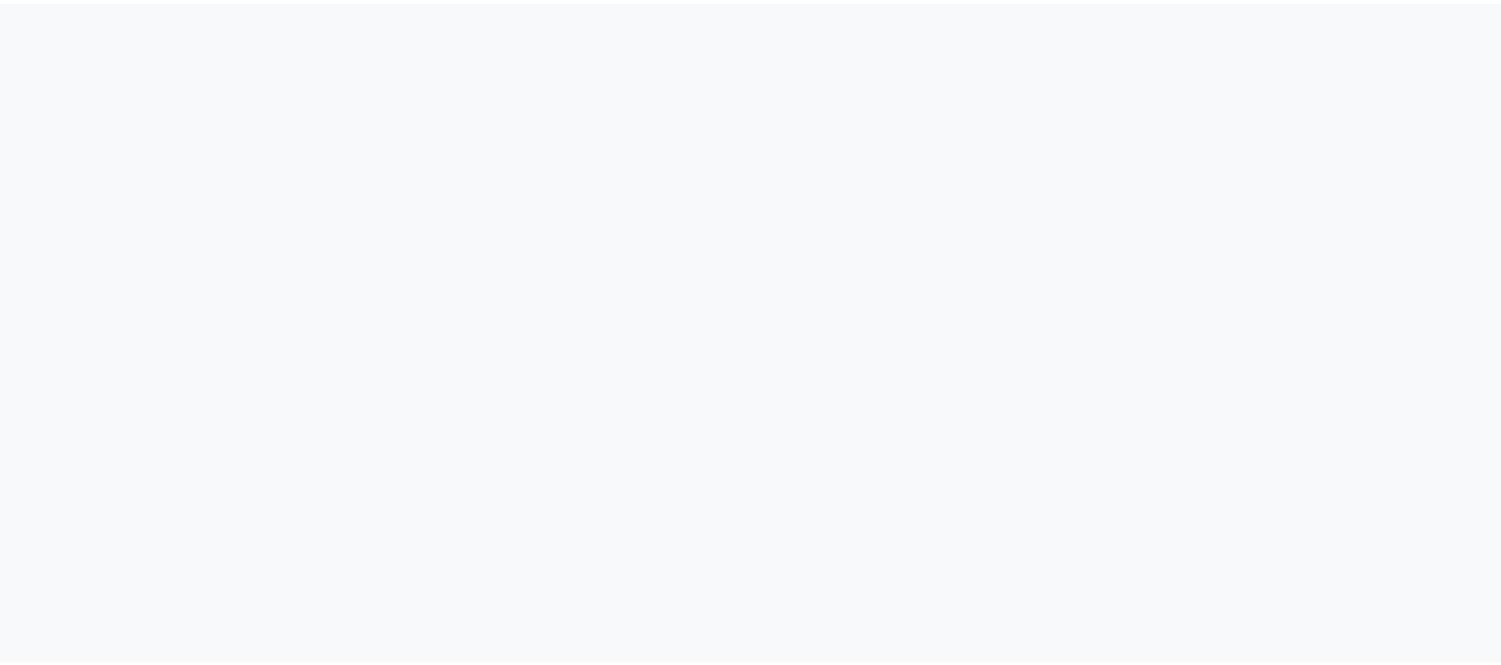 scroll, scrollTop: 0, scrollLeft: 0, axis: both 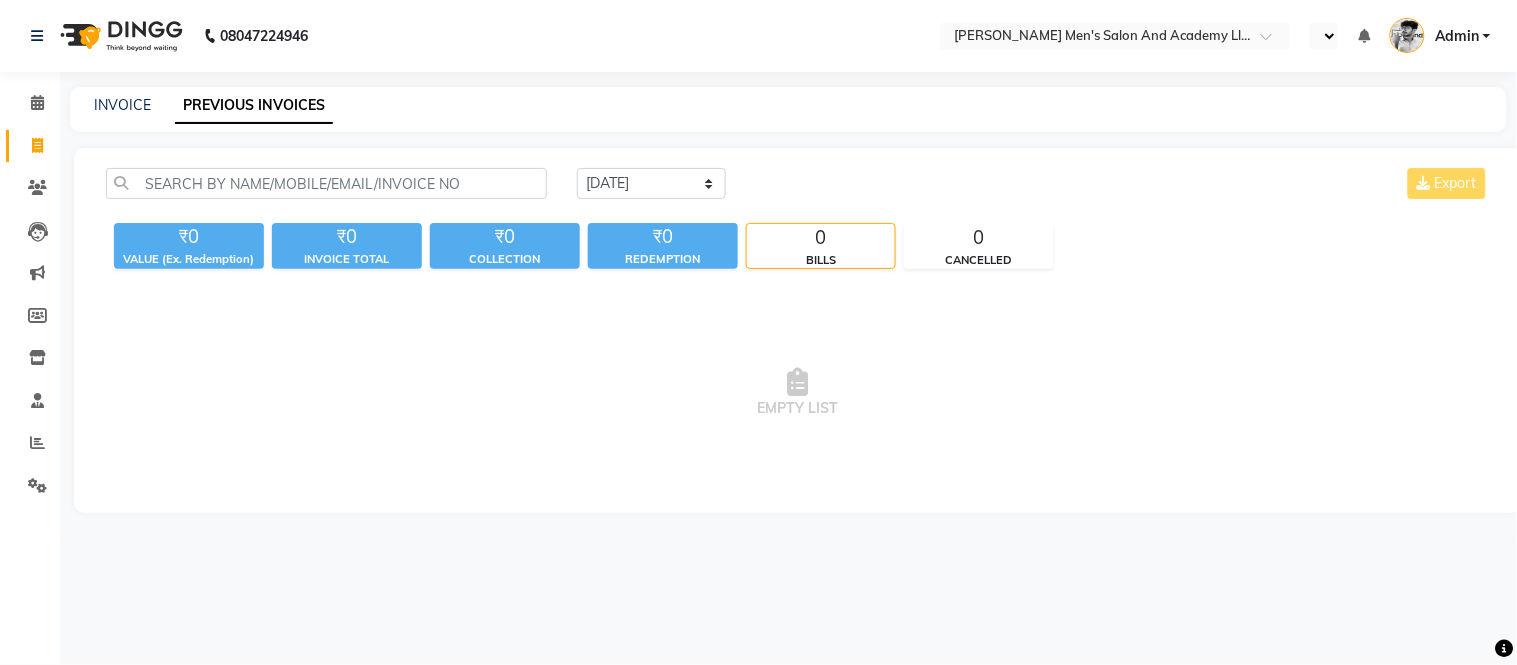select on "ec" 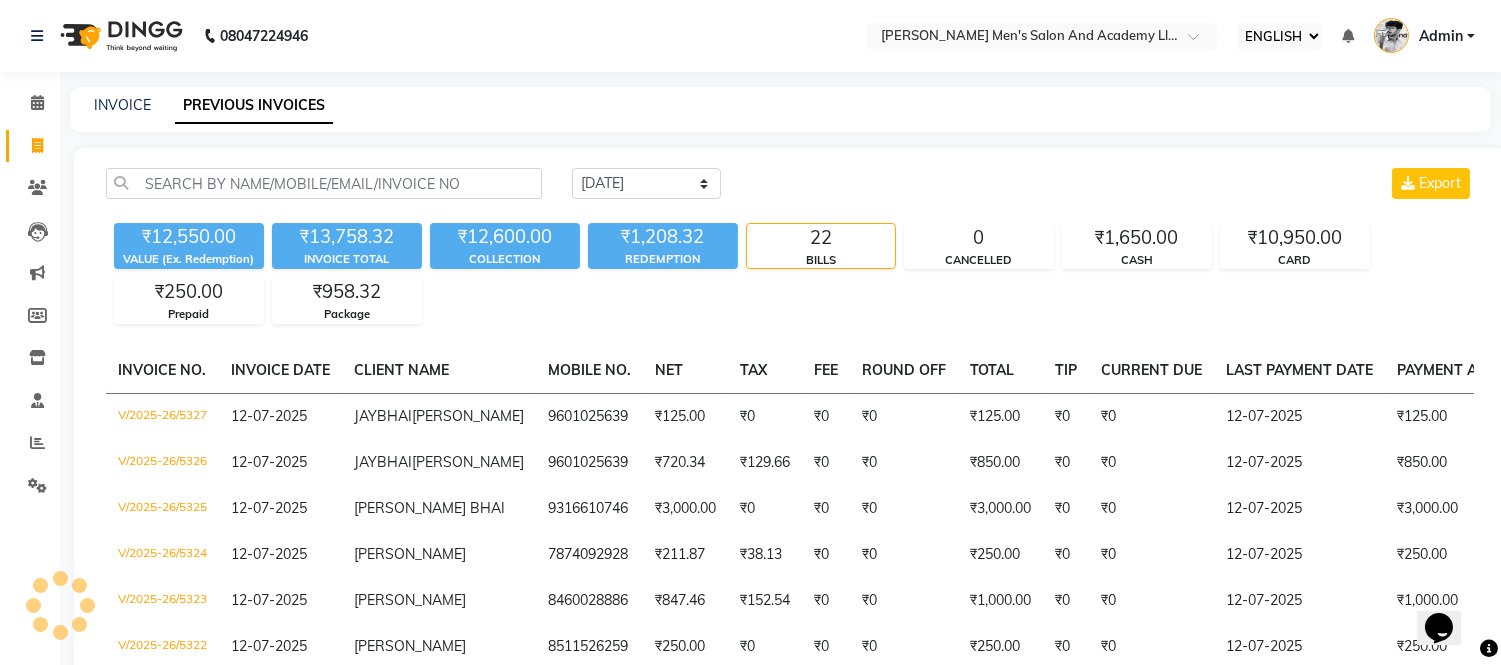 scroll, scrollTop: 0, scrollLeft: 0, axis: both 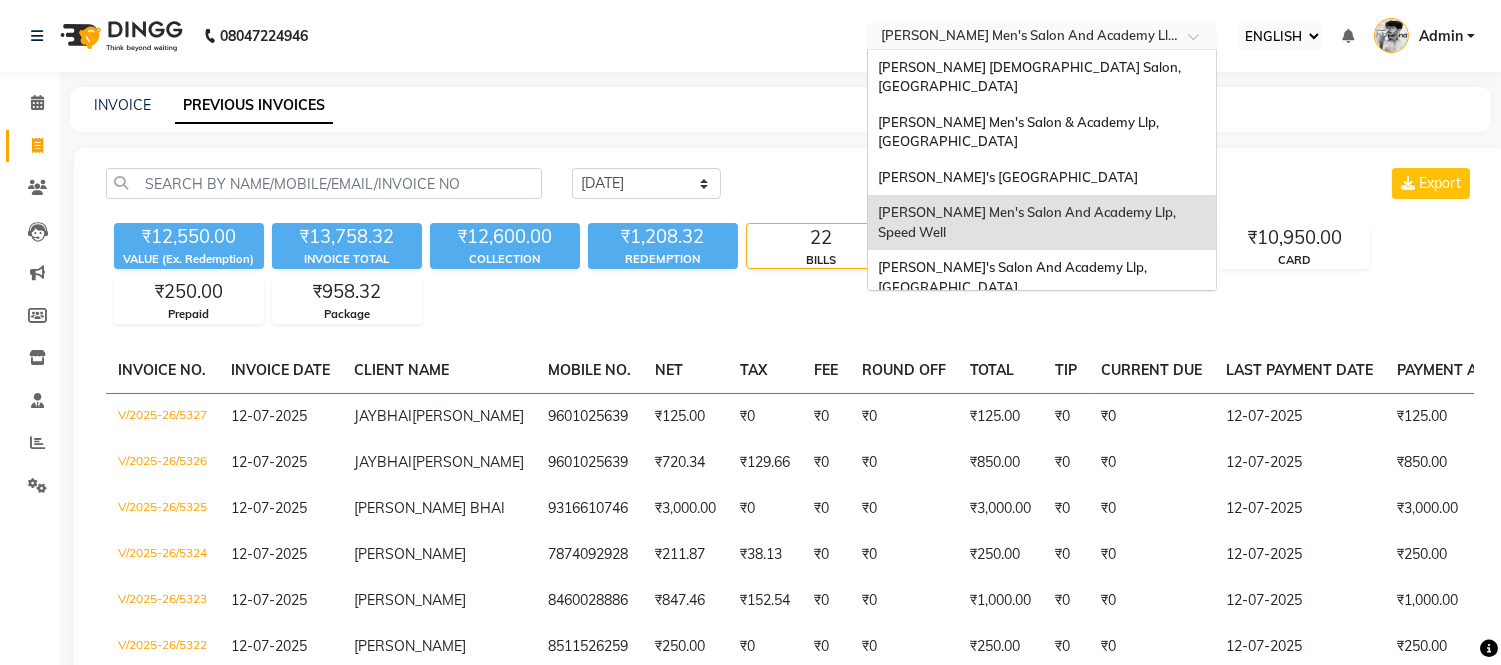 click at bounding box center (1022, 38) 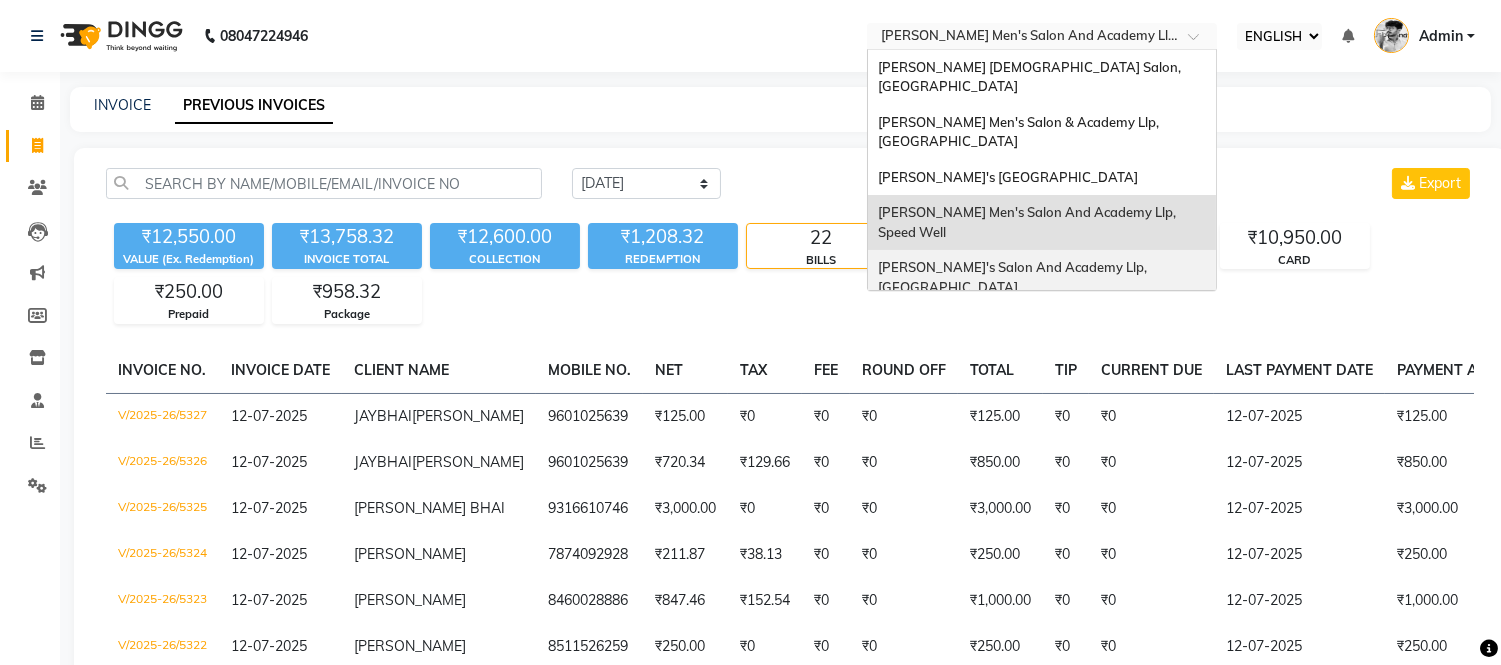 click on "[PERSON_NAME]'s Salon And Academy Llp, [GEOGRAPHIC_DATA]" at bounding box center (1014, 277) 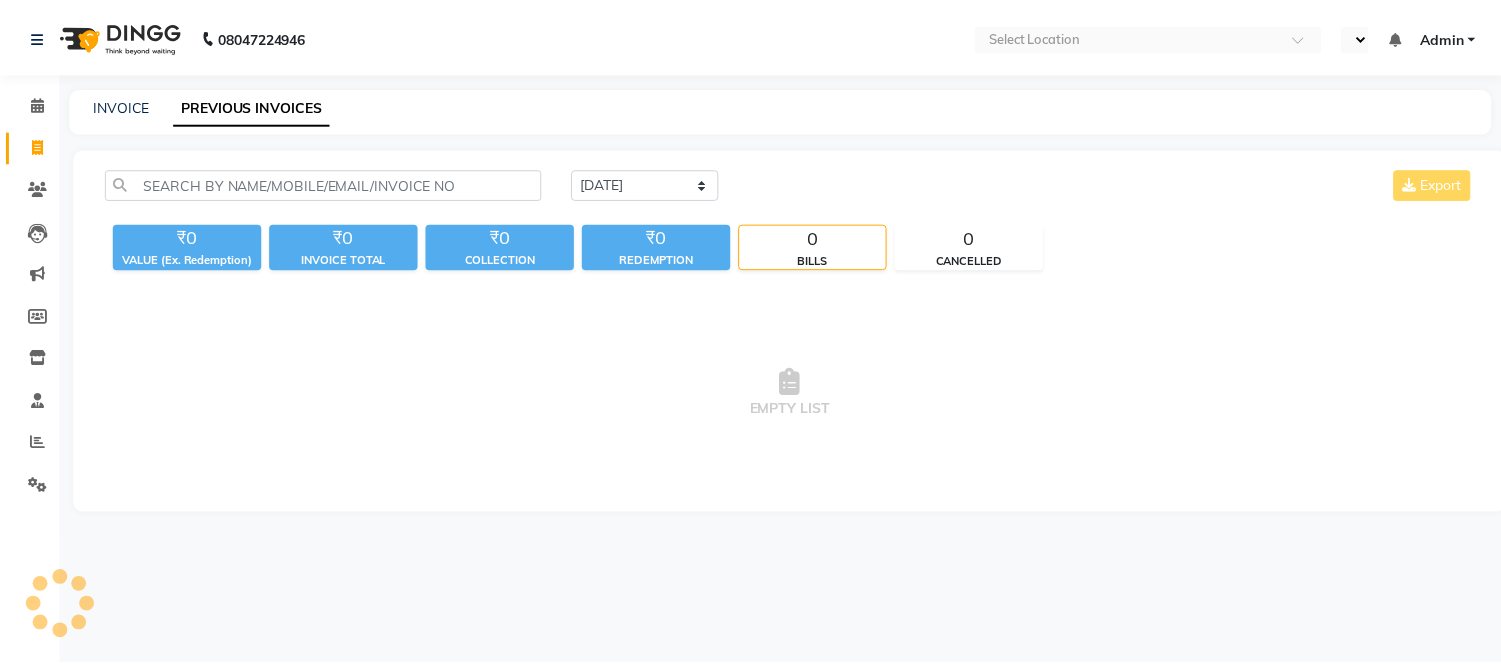 scroll, scrollTop: 0, scrollLeft: 0, axis: both 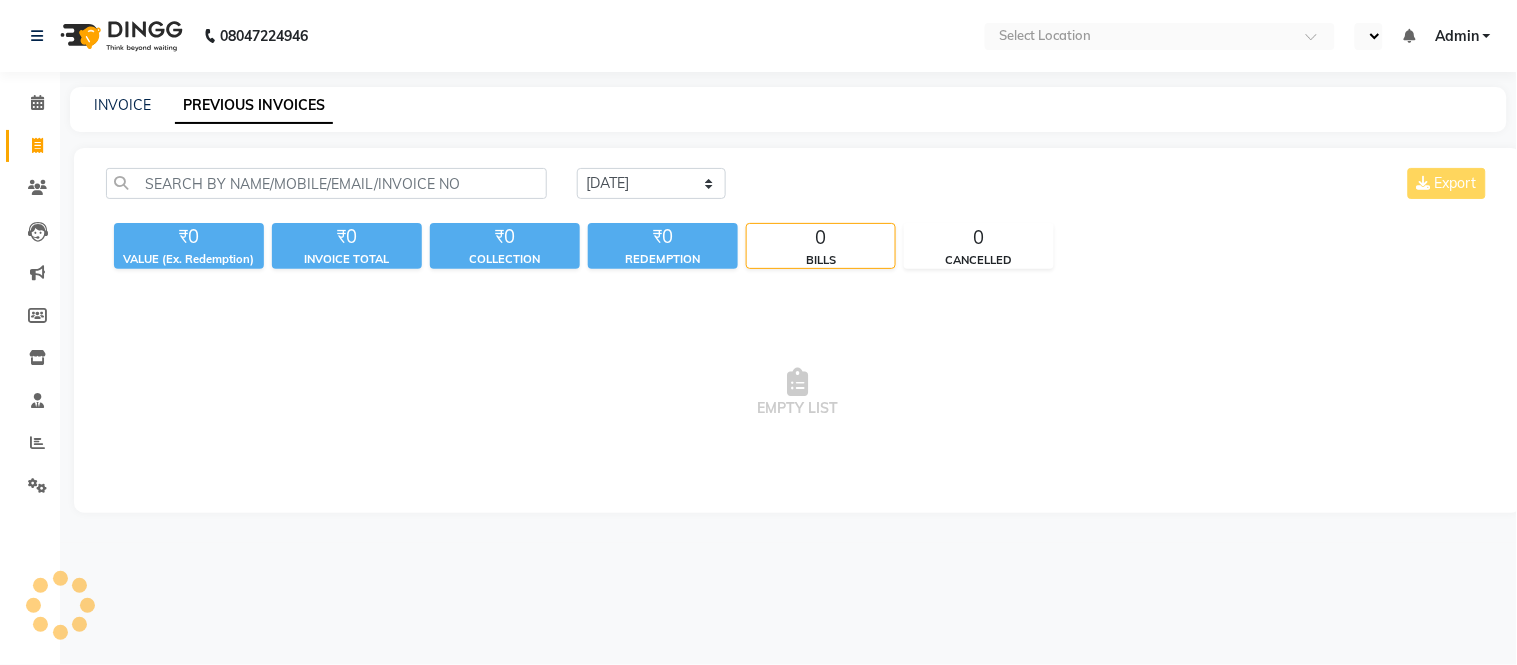 select on "ec" 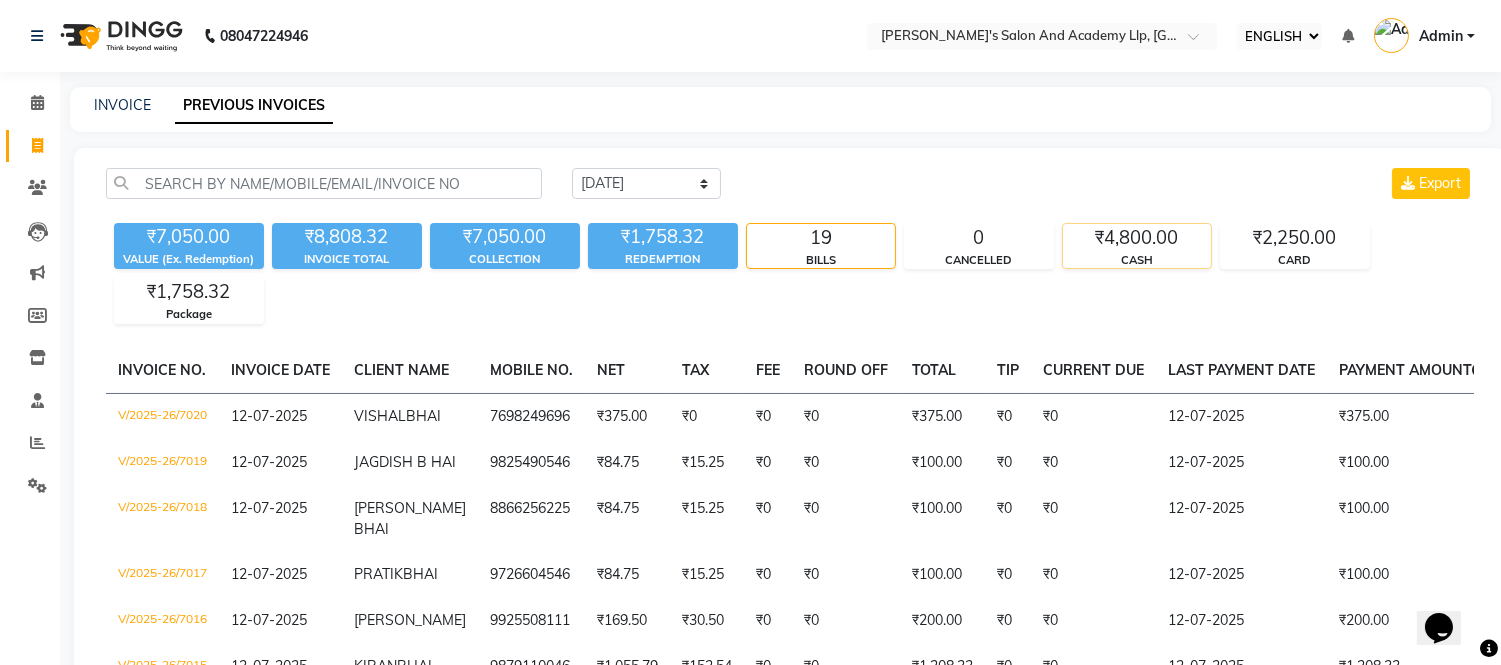 scroll, scrollTop: 0, scrollLeft: 0, axis: both 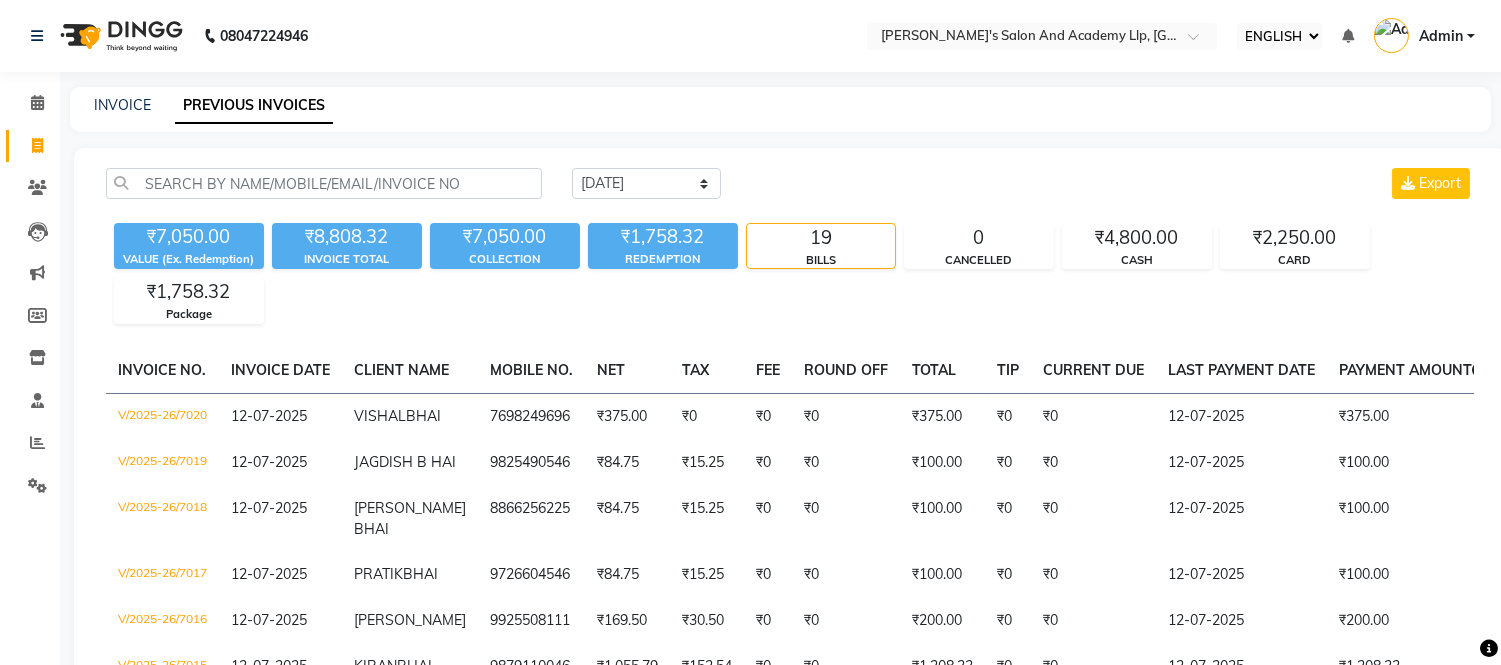 click on "08047224946 Select Location × Sandy Men's Salon And Academy Llp, University Road English ENGLISH Español العربية मराठी हिंदी ગુજરાતી தமிழ் 中文 NOTIFICATIONS NOTHING TO SHOW Admin Manage Profile CHANGE PASSWORD Sign out  Version:3.15.4" 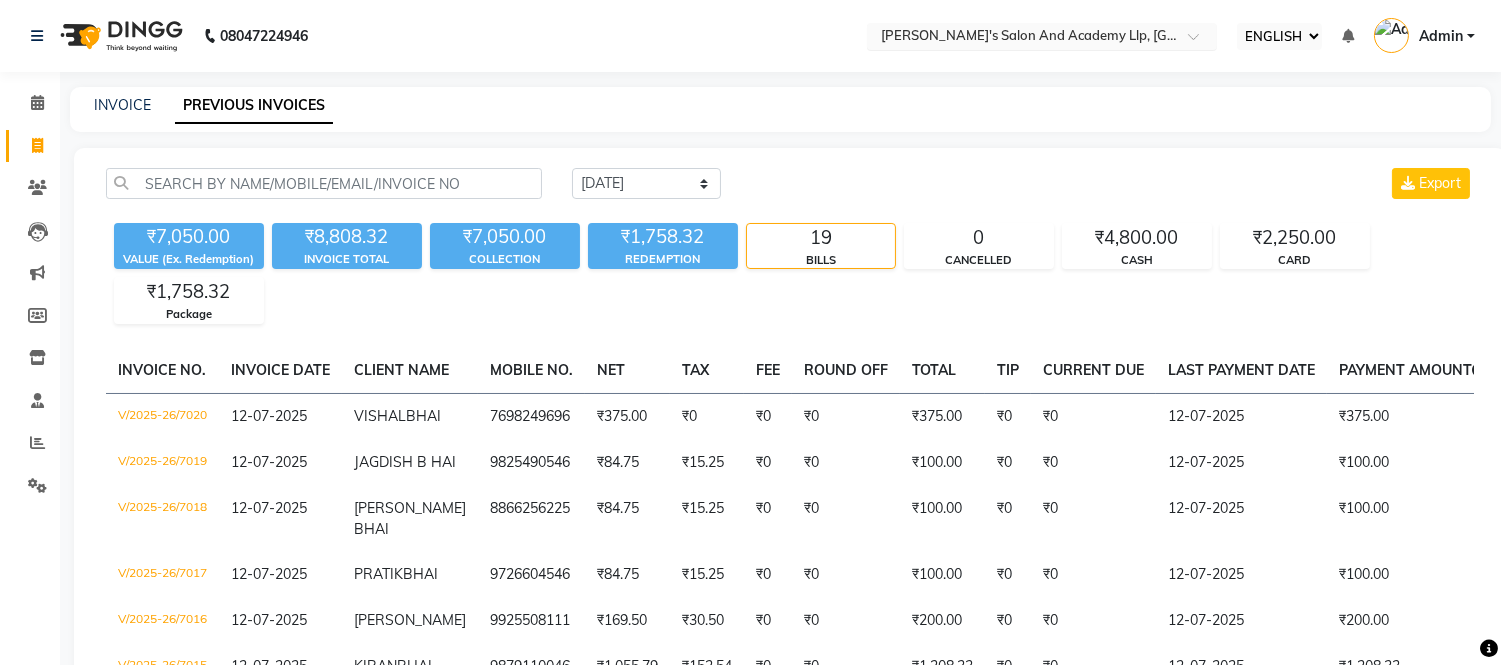 click at bounding box center [1022, 38] 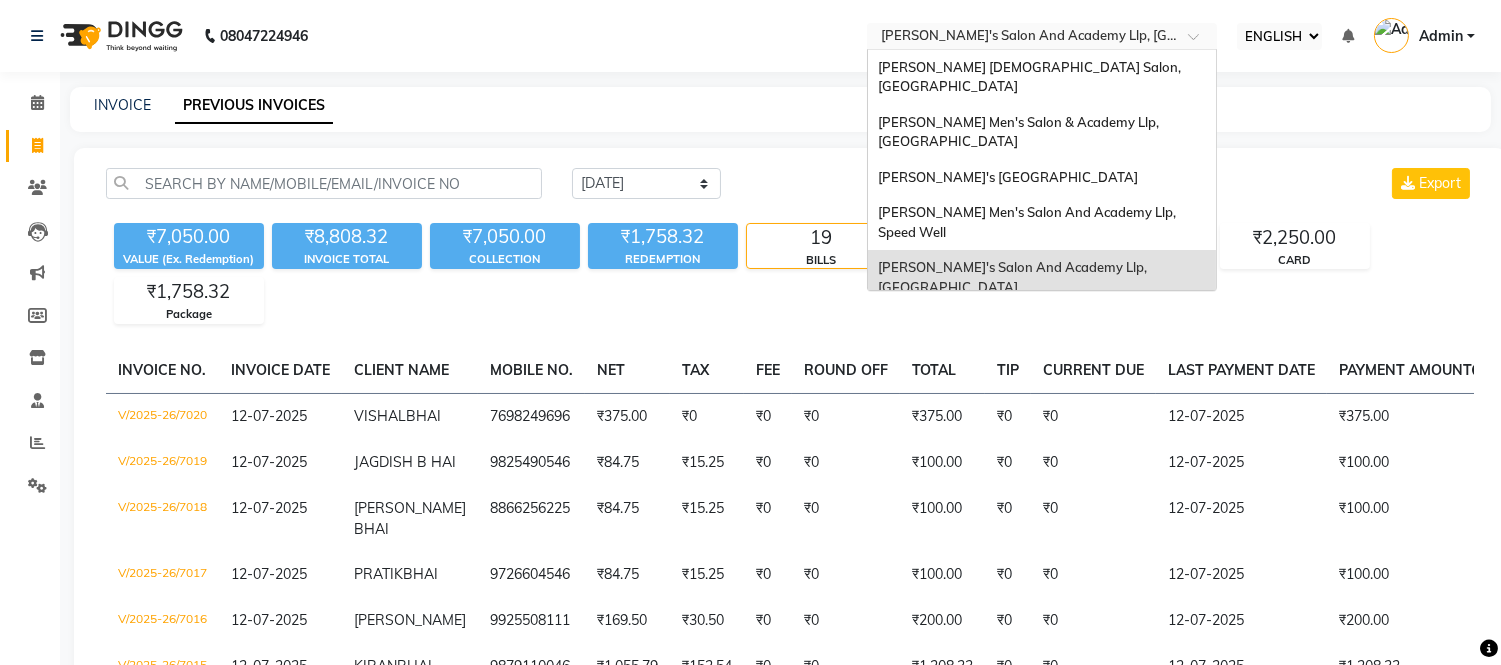 click on "Sandy Men's Salon And Academy Llp, Nana Mava Circle" at bounding box center (1014, 332) 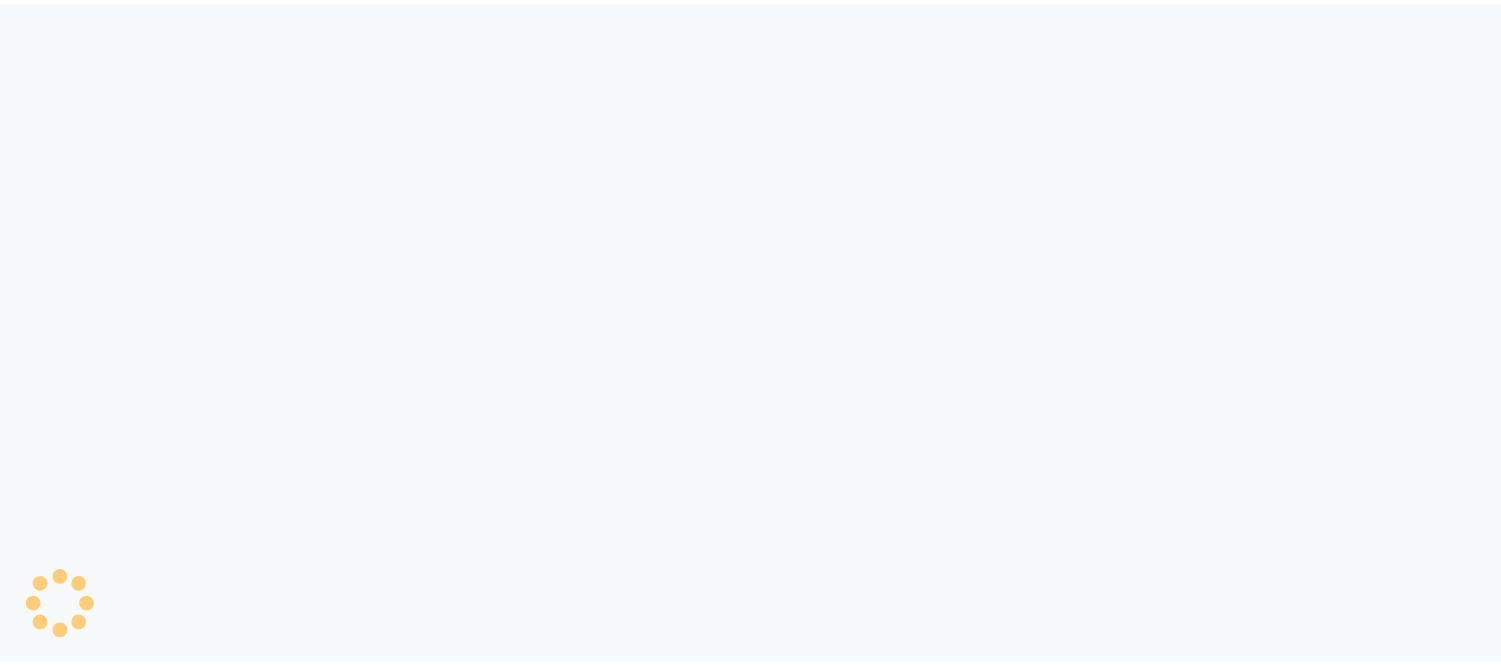 scroll, scrollTop: 0, scrollLeft: 0, axis: both 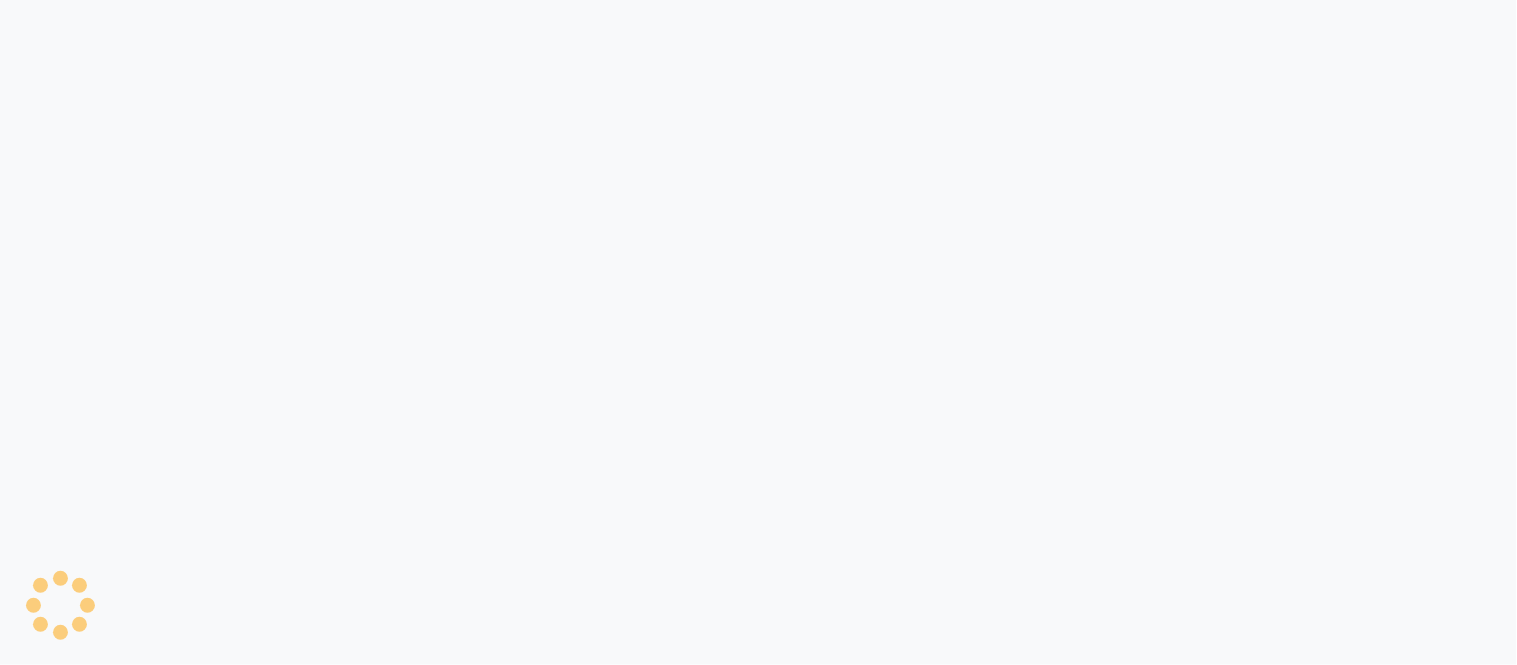 select on "ec" 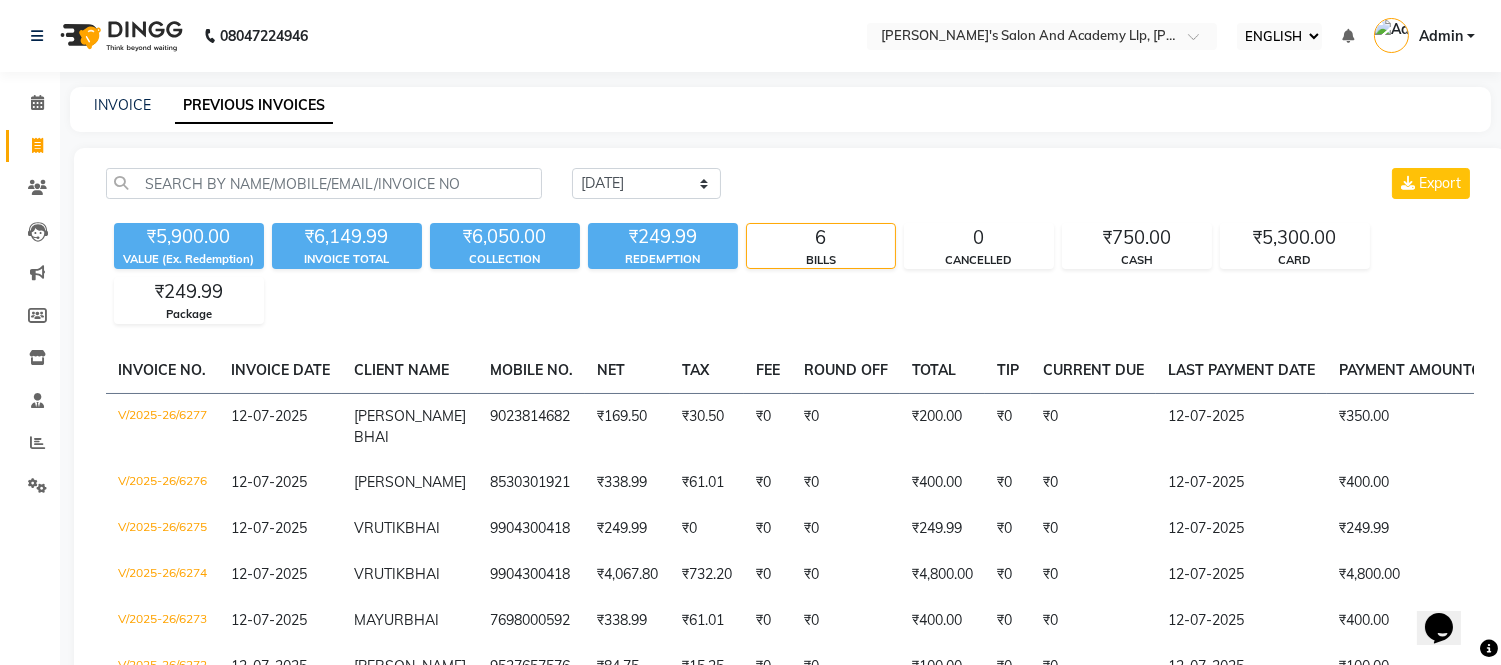 scroll, scrollTop: 0, scrollLeft: 0, axis: both 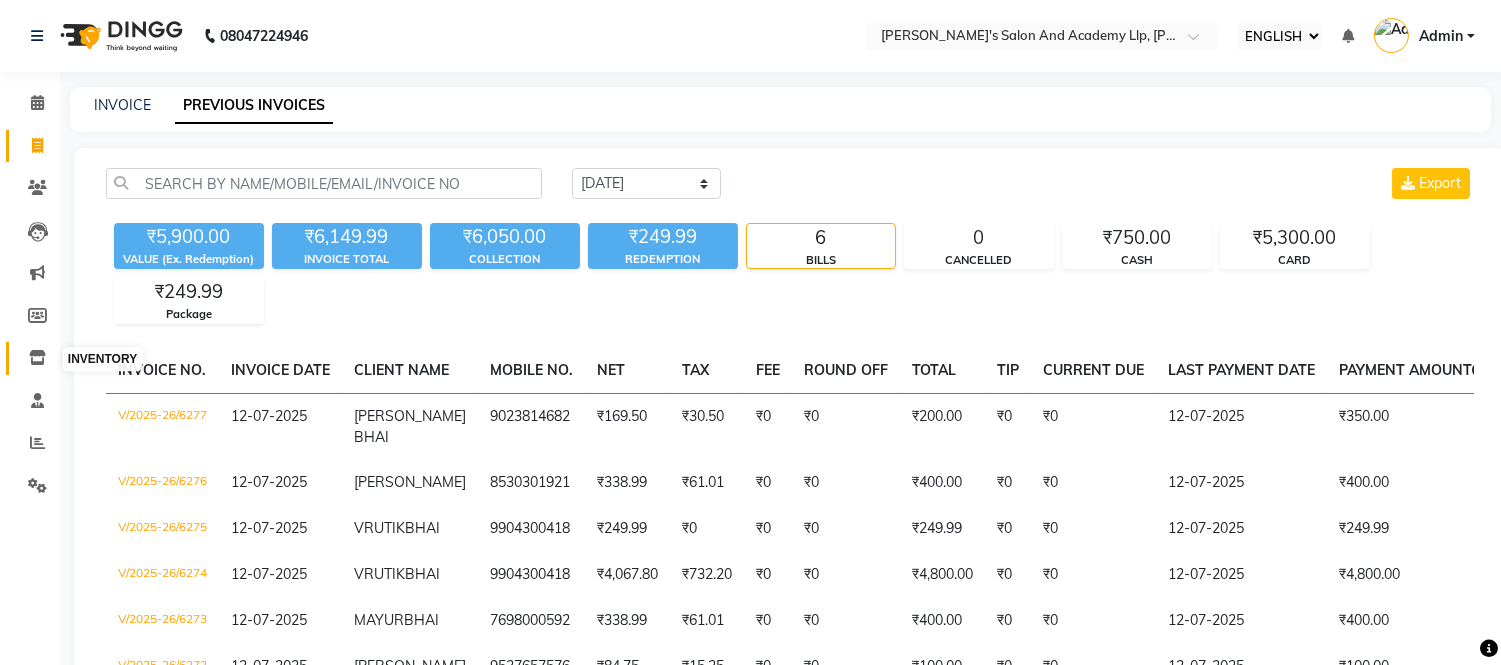 click 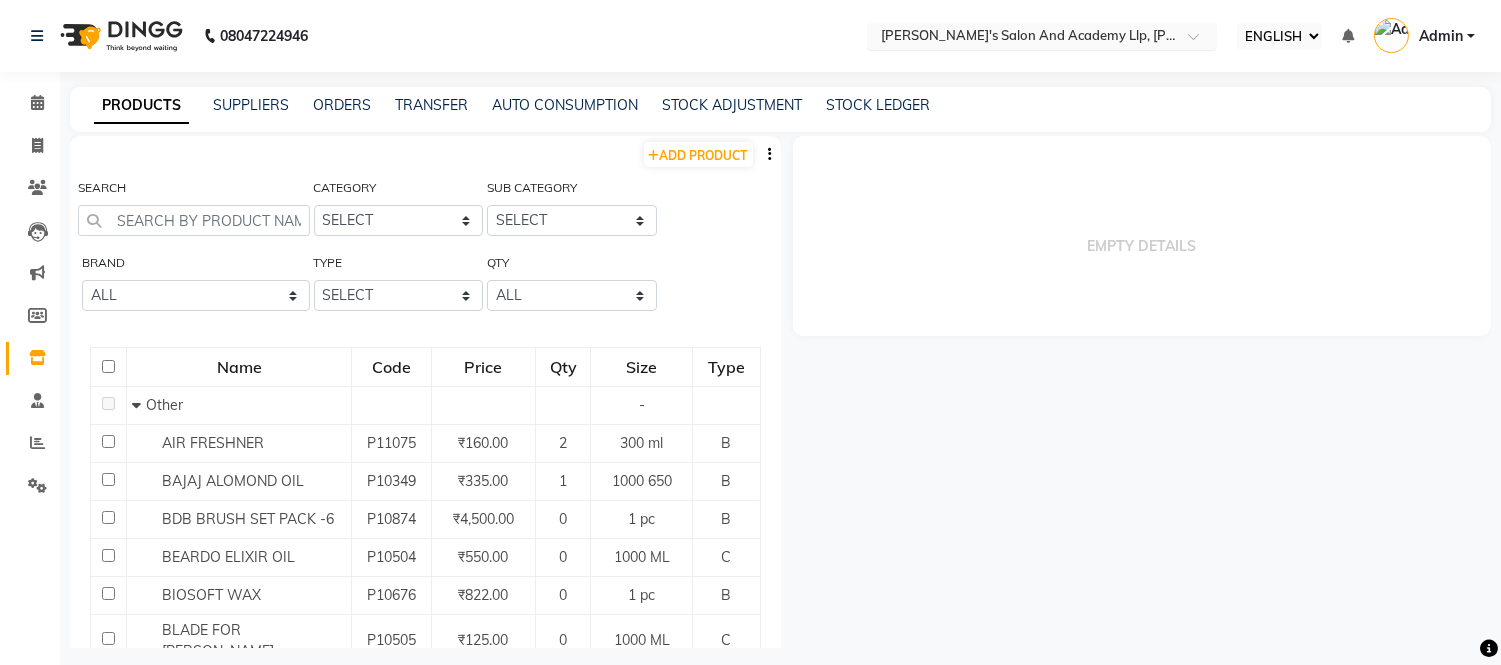 click at bounding box center [1022, 38] 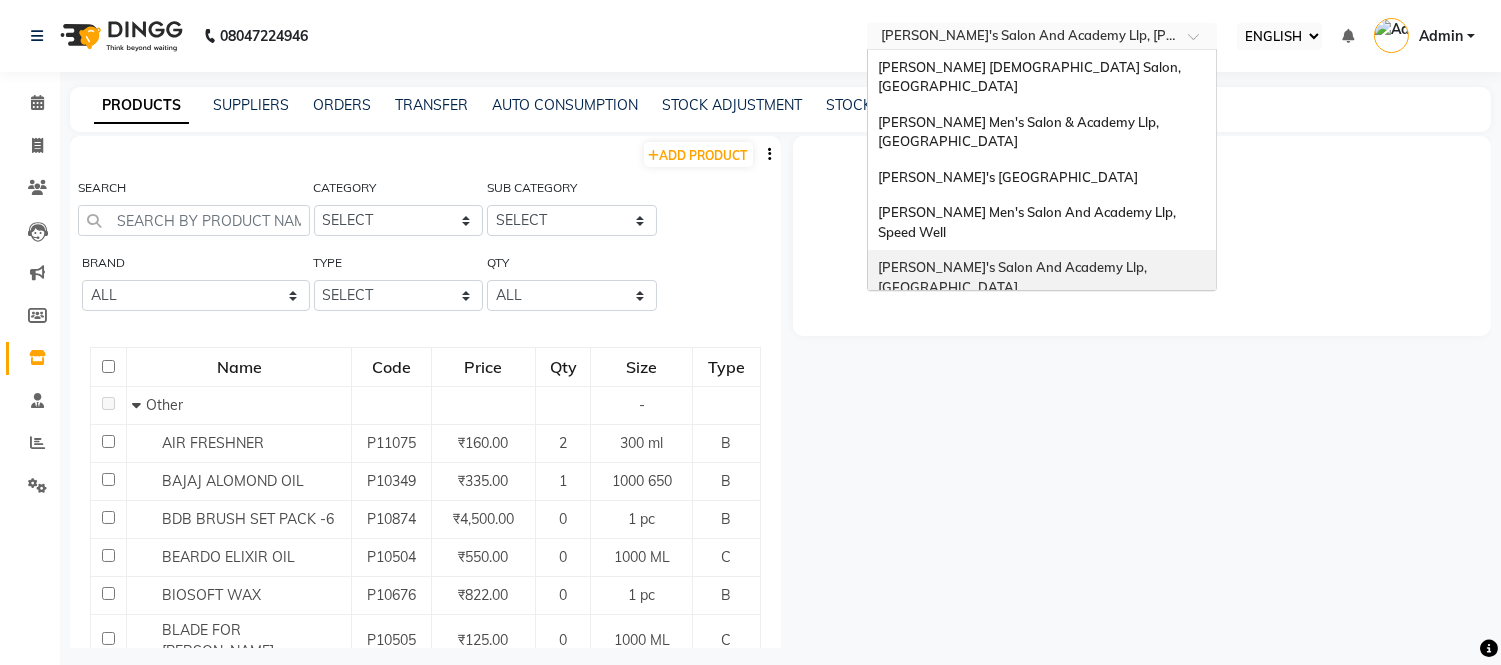 scroll, scrollTop: 85, scrollLeft: 0, axis: vertical 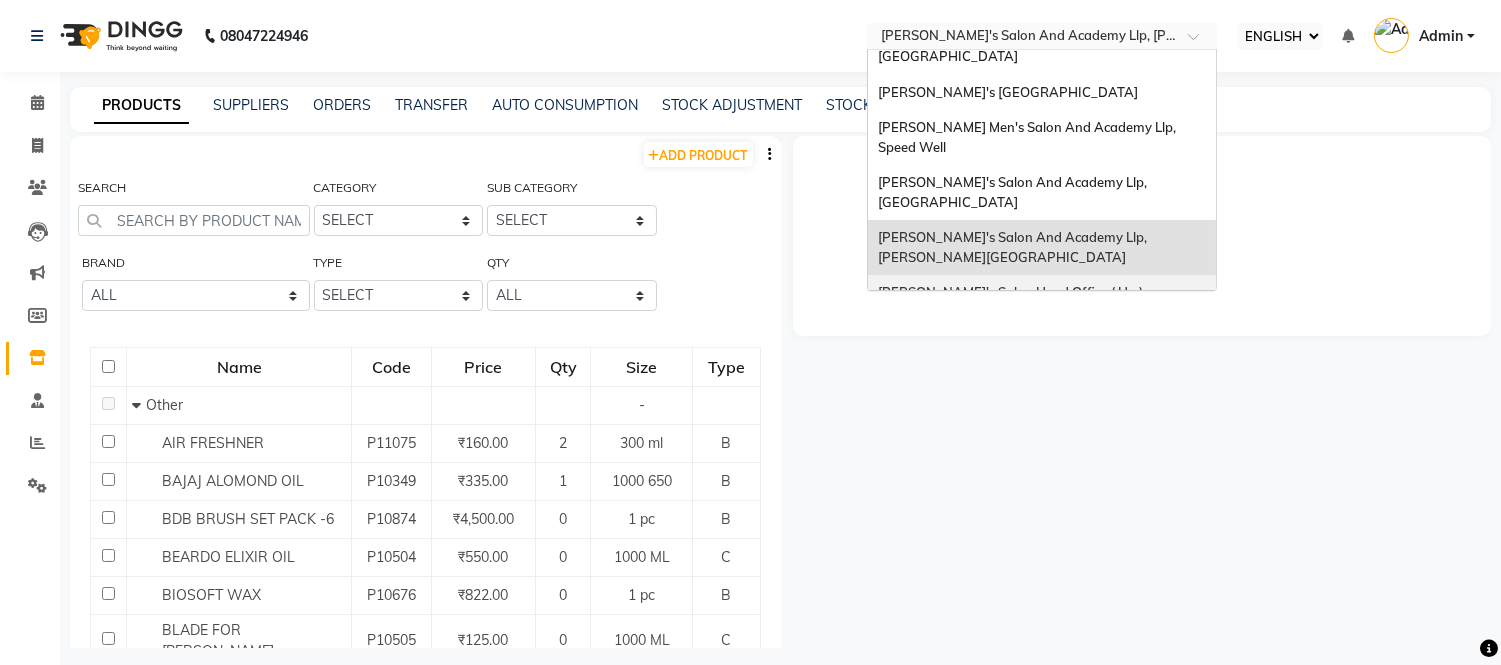 click on "[PERSON_NAME]'s Salon Head Office ( Ho ), [GEOGRAPHIC_DATA]" at bounding box center (1042, 302) 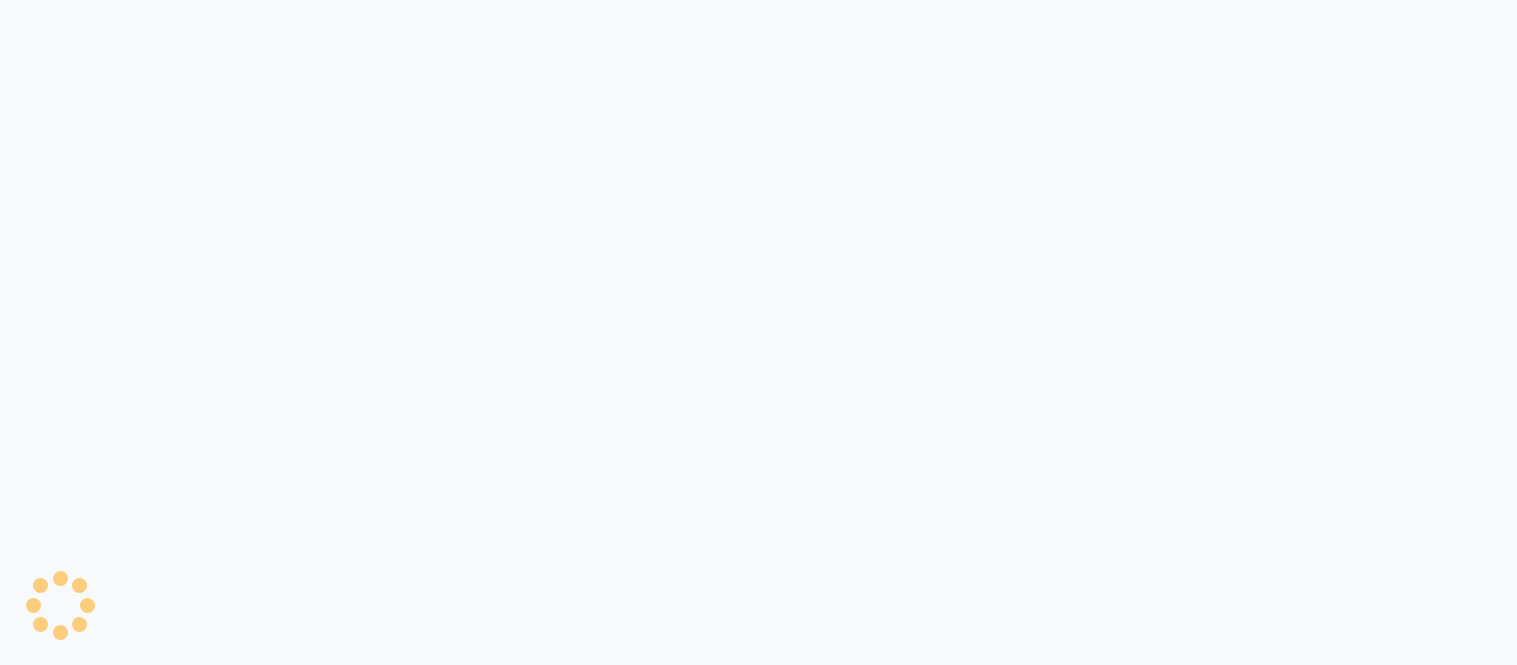 scroll, scrollTop: 0, scrollLeft: 0, axis: both 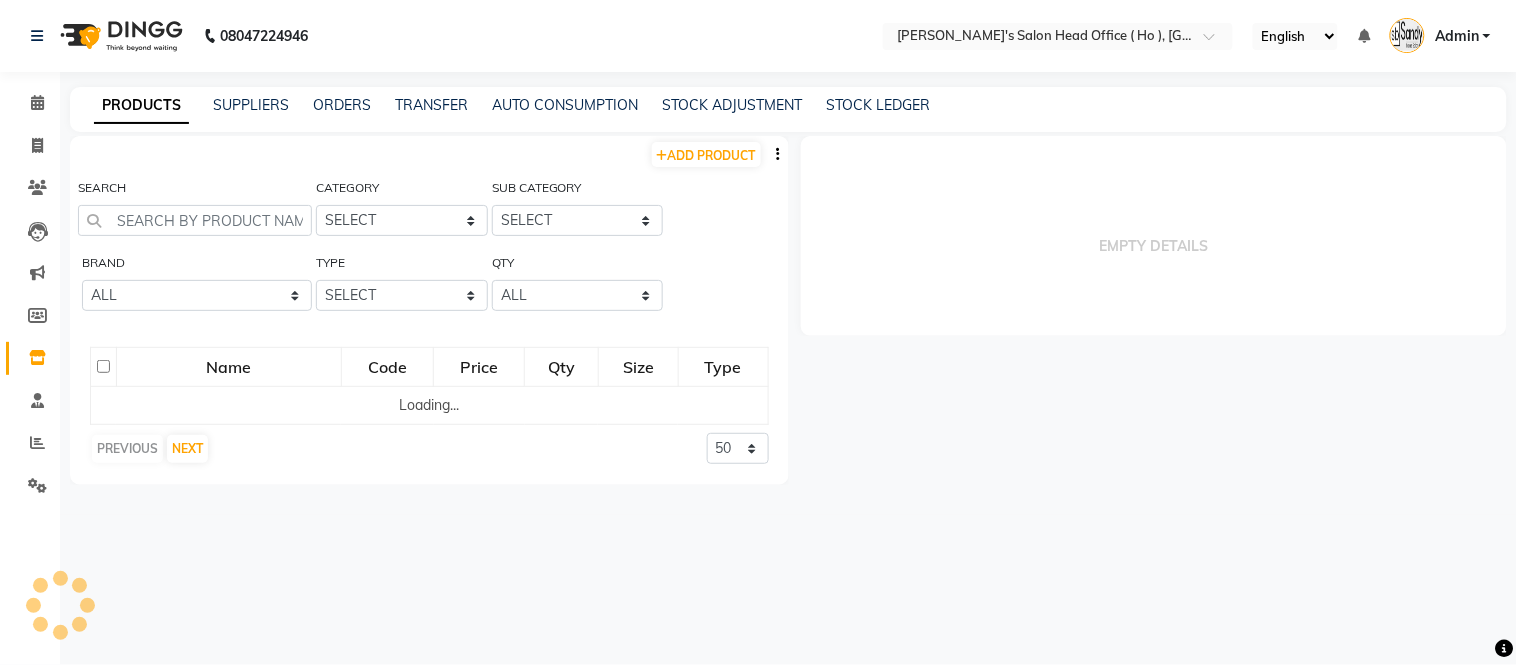select on "ec" 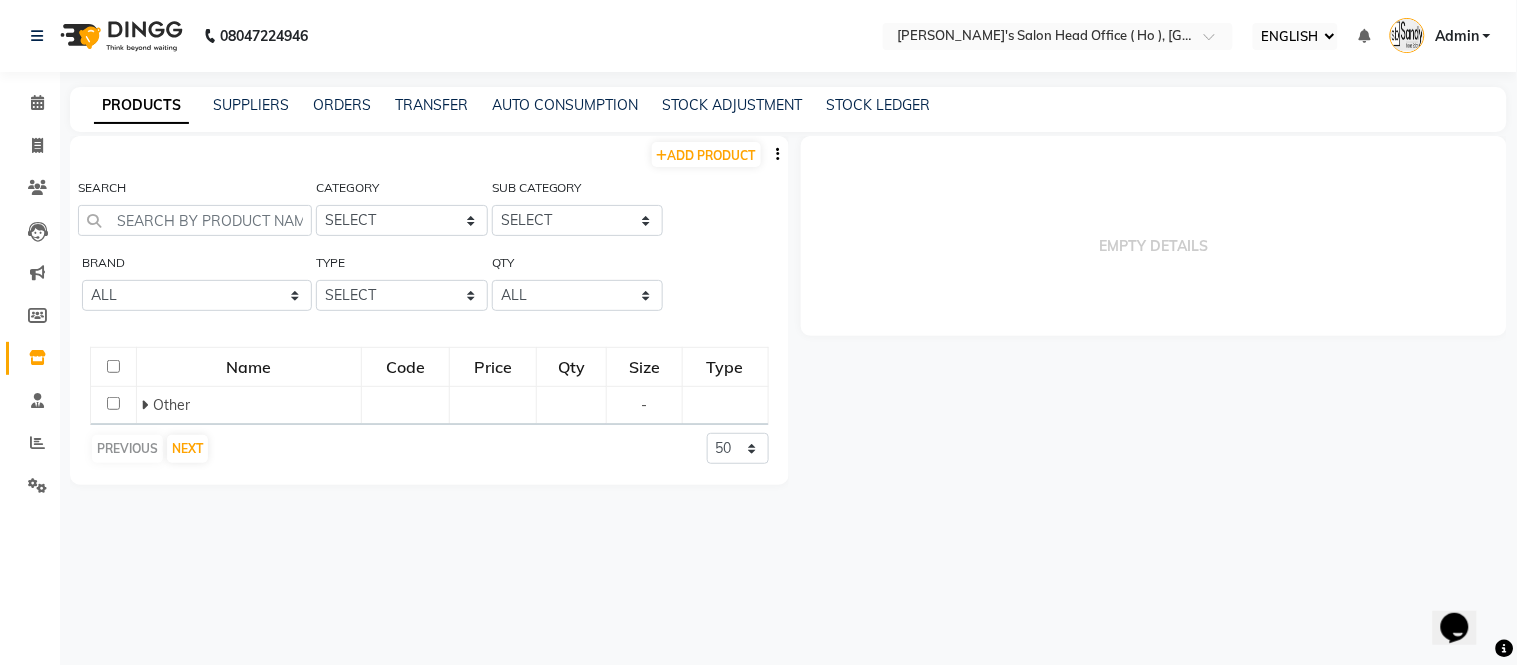scroll, scrollTop: 0, scrollLeft: 0, axis: both 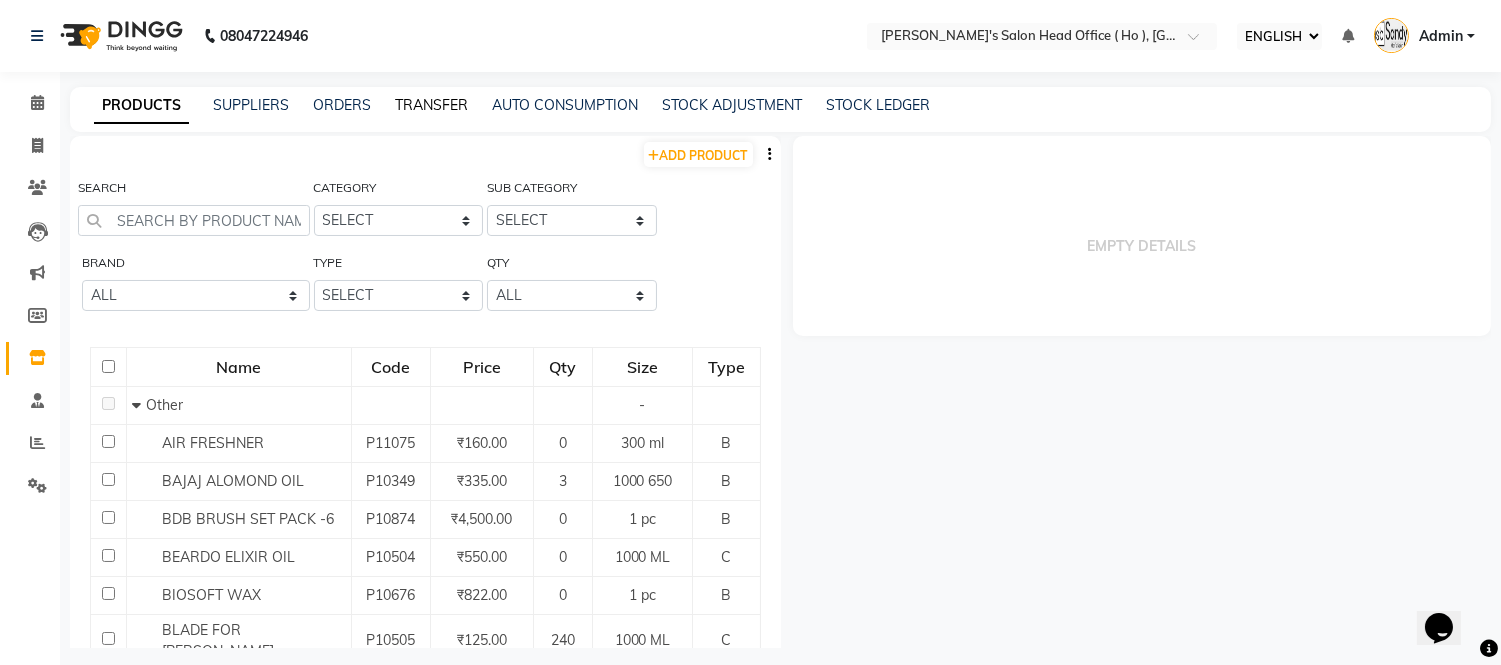 click on "TRANSFER" 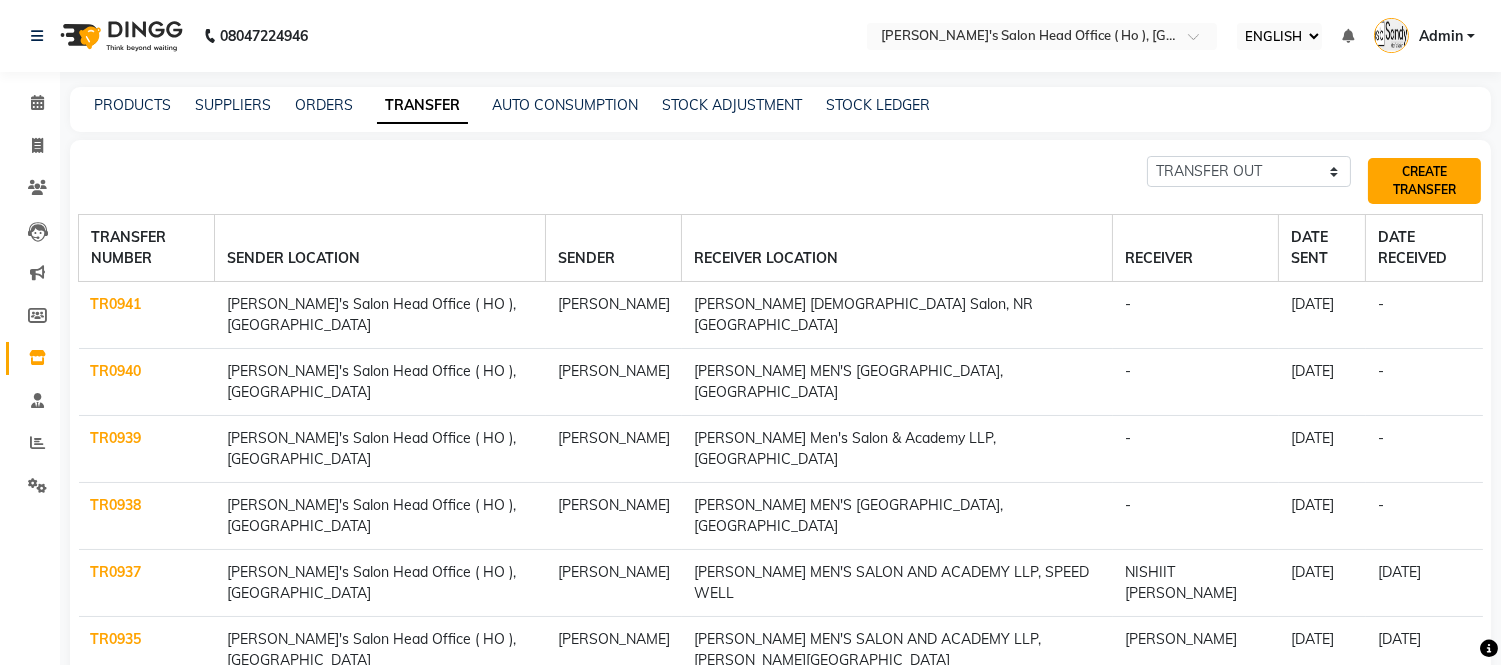 click on "CREATE TRANSFER" 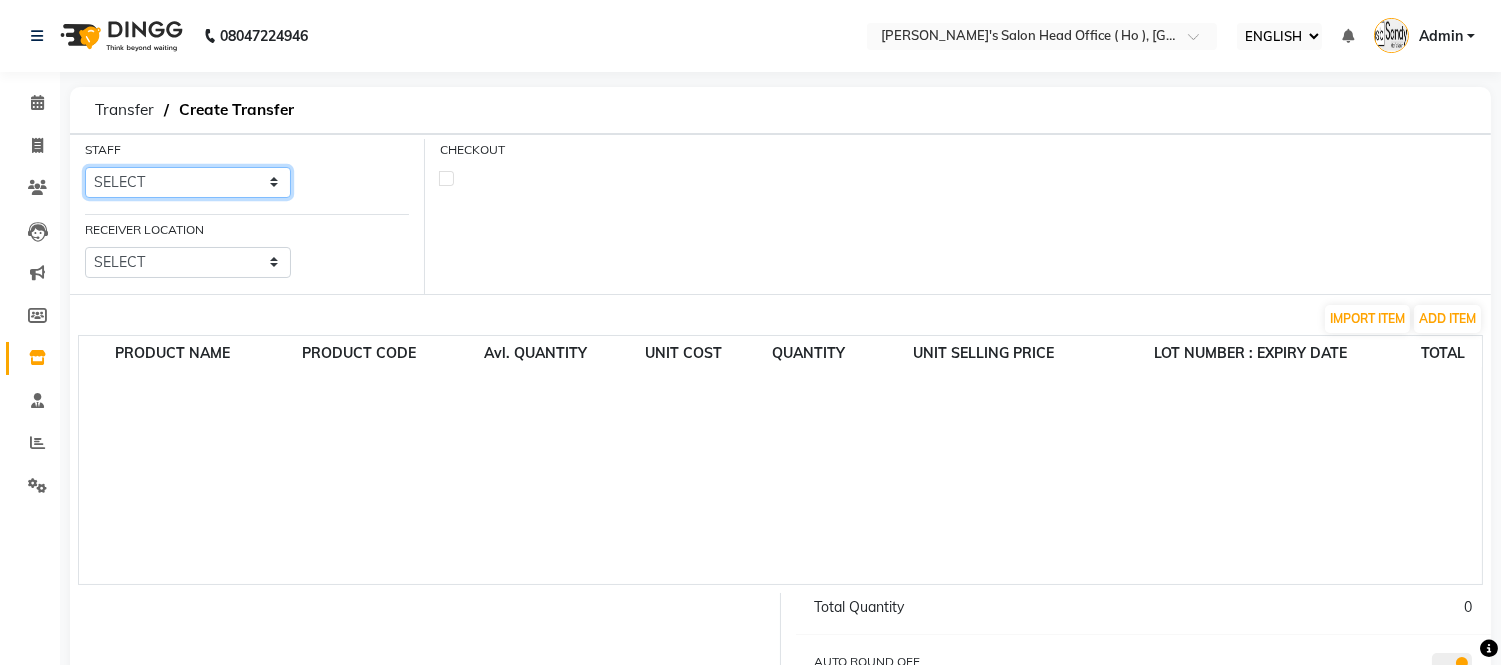 click on "SELECT Bhim Singh HIRALAL SEN MOHIT CHUDASHAMA Umang" at bounding box center (188, 182) 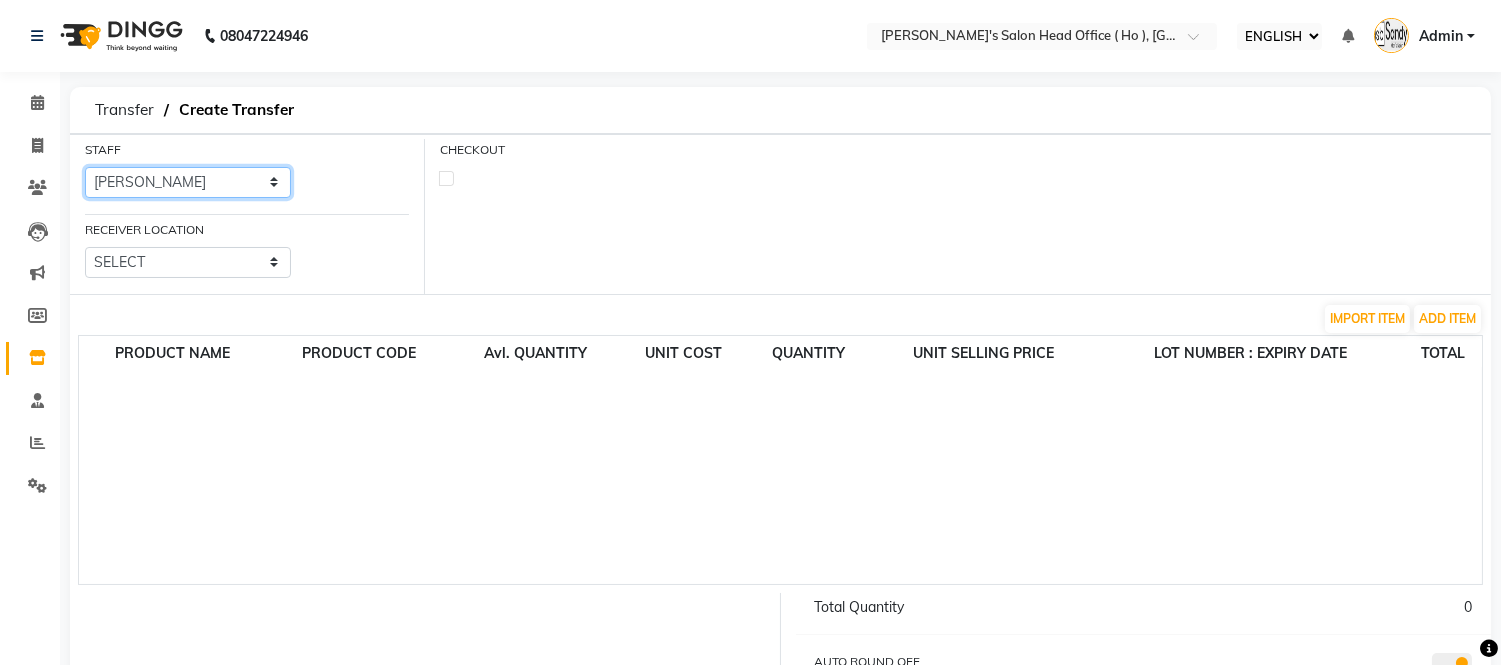 click on "SELECT Bhim Singh HIRALAL SEN MOHIT CHUDASHAMA Umang" at bounding box center [188, 182] 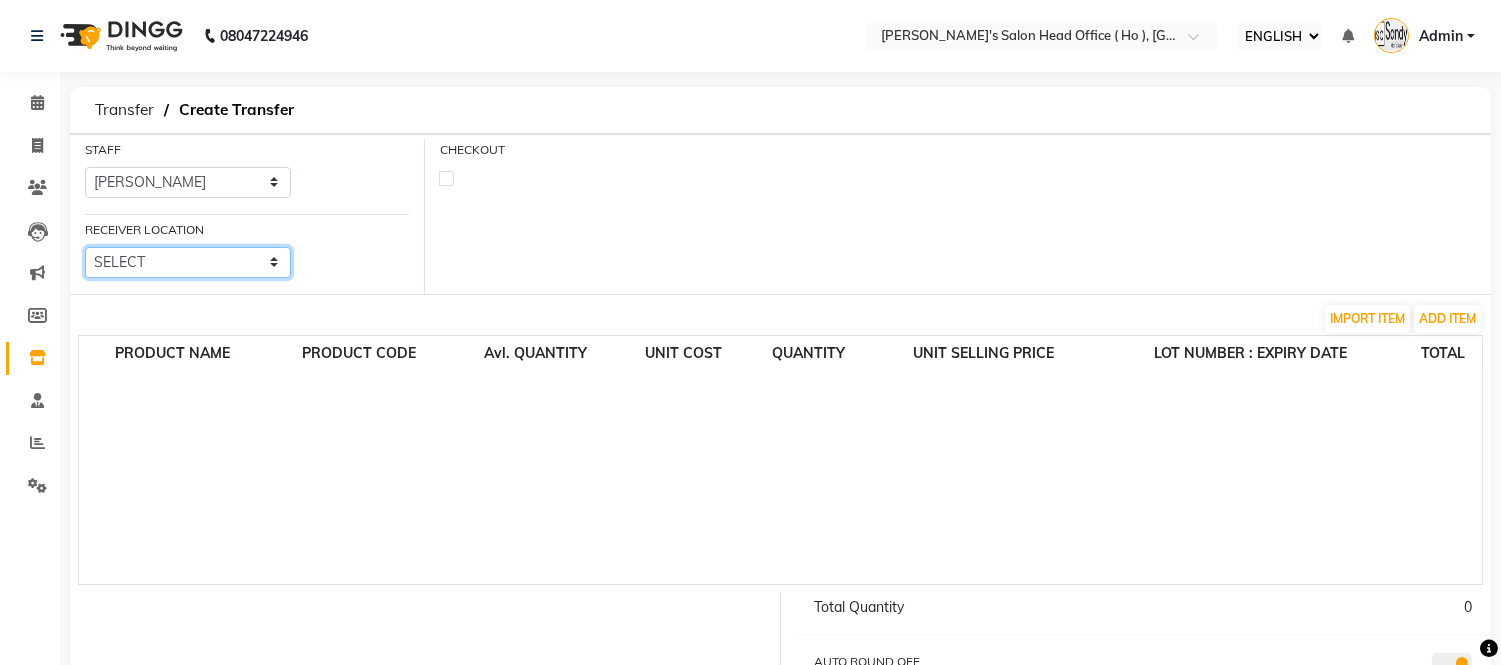 click on "SELECT Elaine Ladies Salon, Nr Bajaj Hall Sandy Men's Salon & Academy Llp, Ravapar Road Sandy Men's Salon And Academy Llp, Mavdi Main Road Sandy Men's Salon And Academy Llp, Speed Well  Sandy Men's Salon And Academy Llp, University Road Sandy Men's Salon And Academy Llp, Nana Mava Circle" at bounding box center [188, 262] 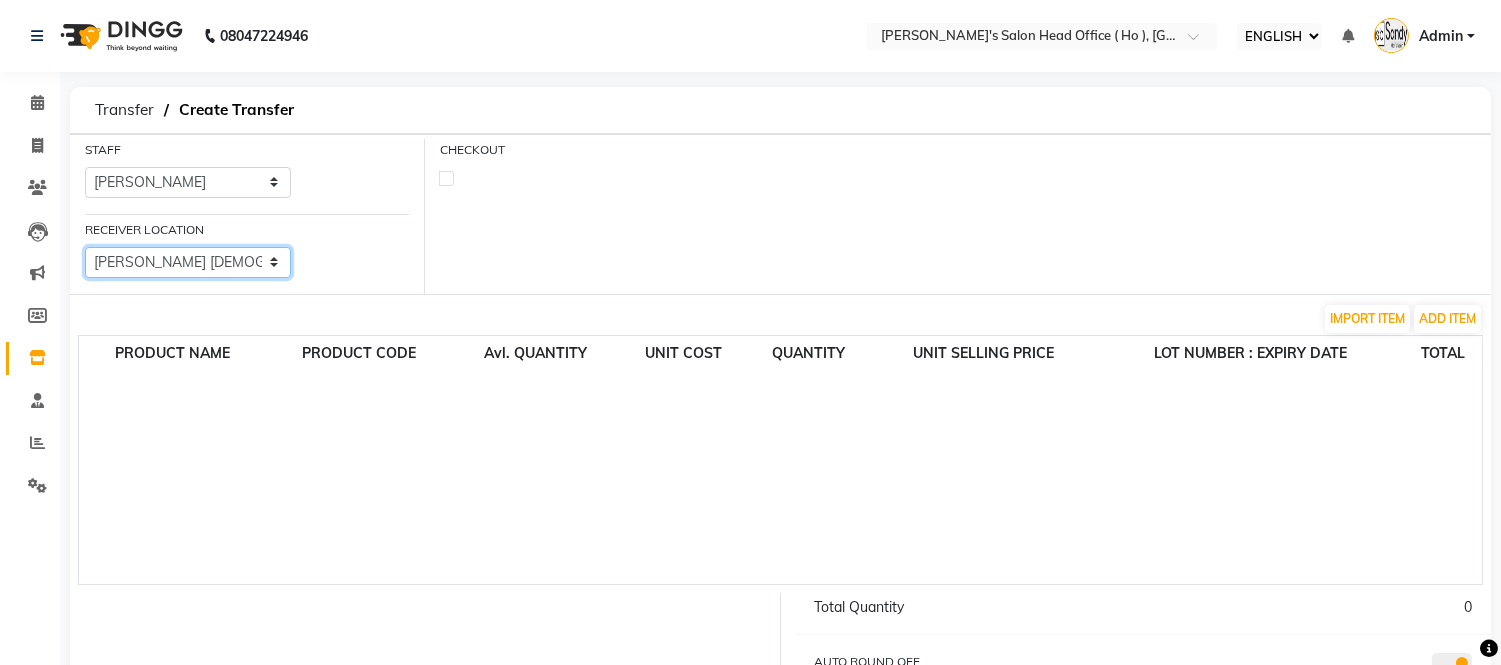 click on "SELECT Elaine Ladies Salon, Nr Bajaj Hall Sandy Men's Salon & Academy Llp, Ravapar Road Sandy Men's Salon And Academy Llp, Mavdi Main Road Sandy Men's Salon And Academy Llp, Speed Well  Sandy Men's Salon And Academy Llp, University Road Sandy Men's Salon And Academy Llp, Nana Mava Circle" at bounding box center (188, 262) 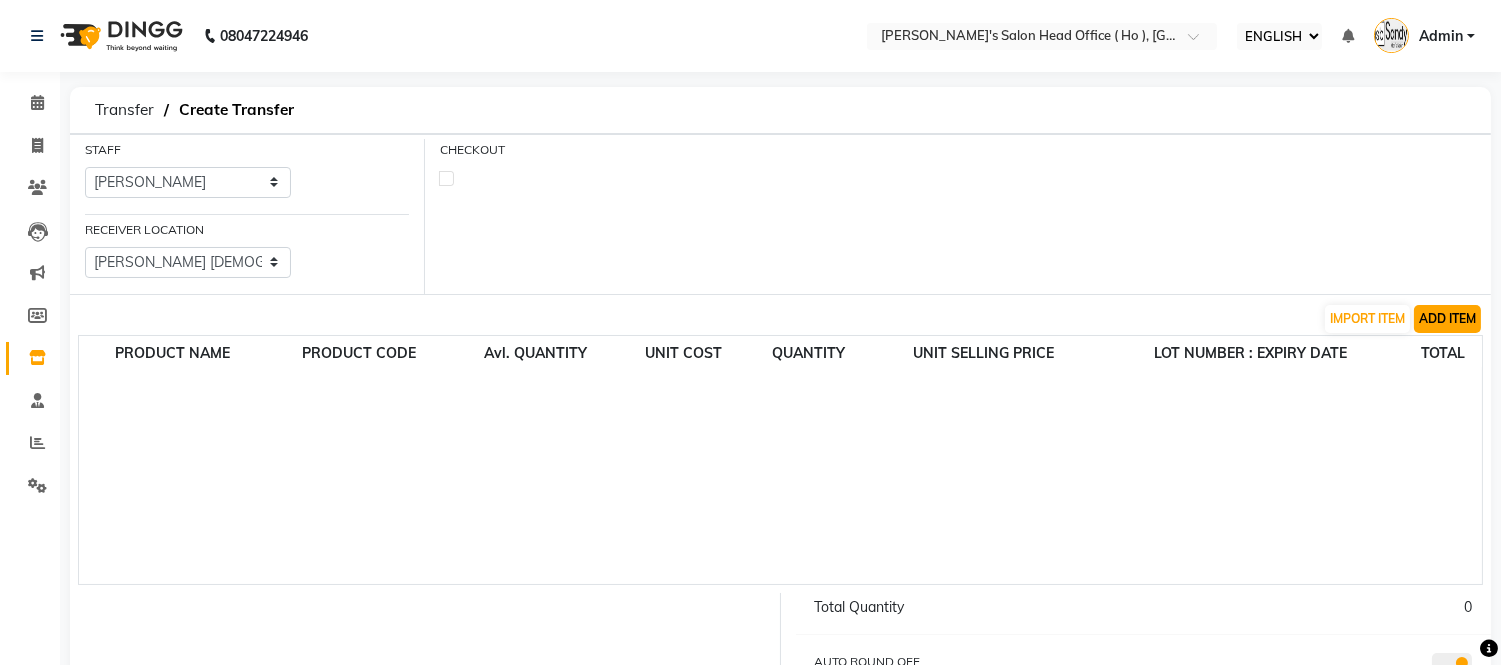 click on "ADD ITEM" 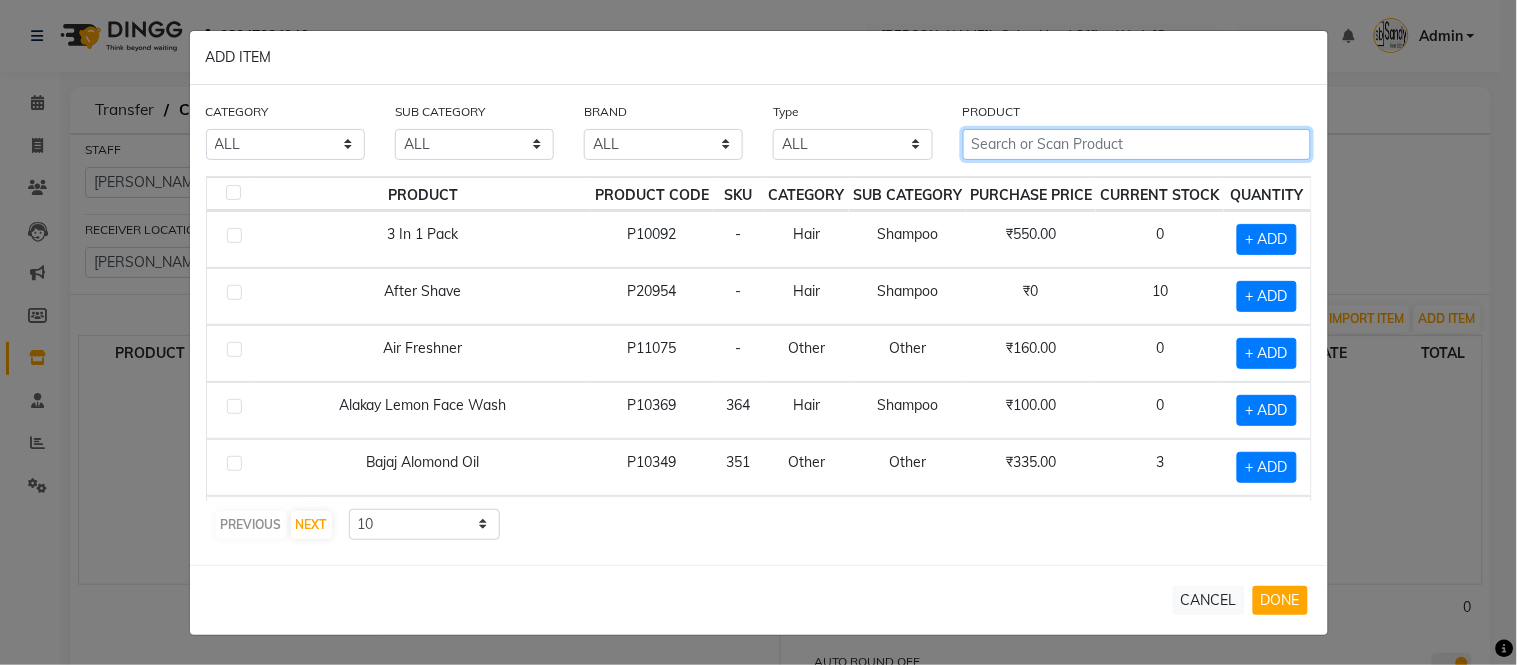 click 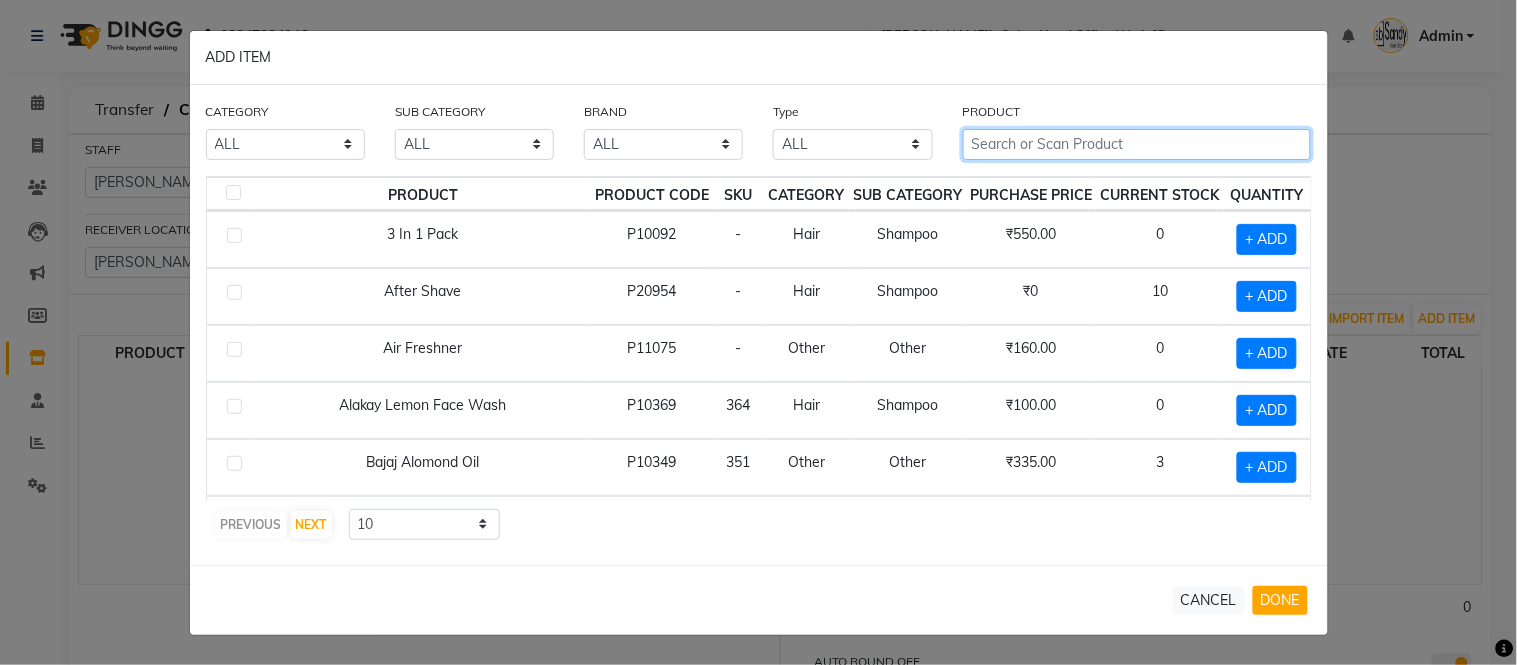 click 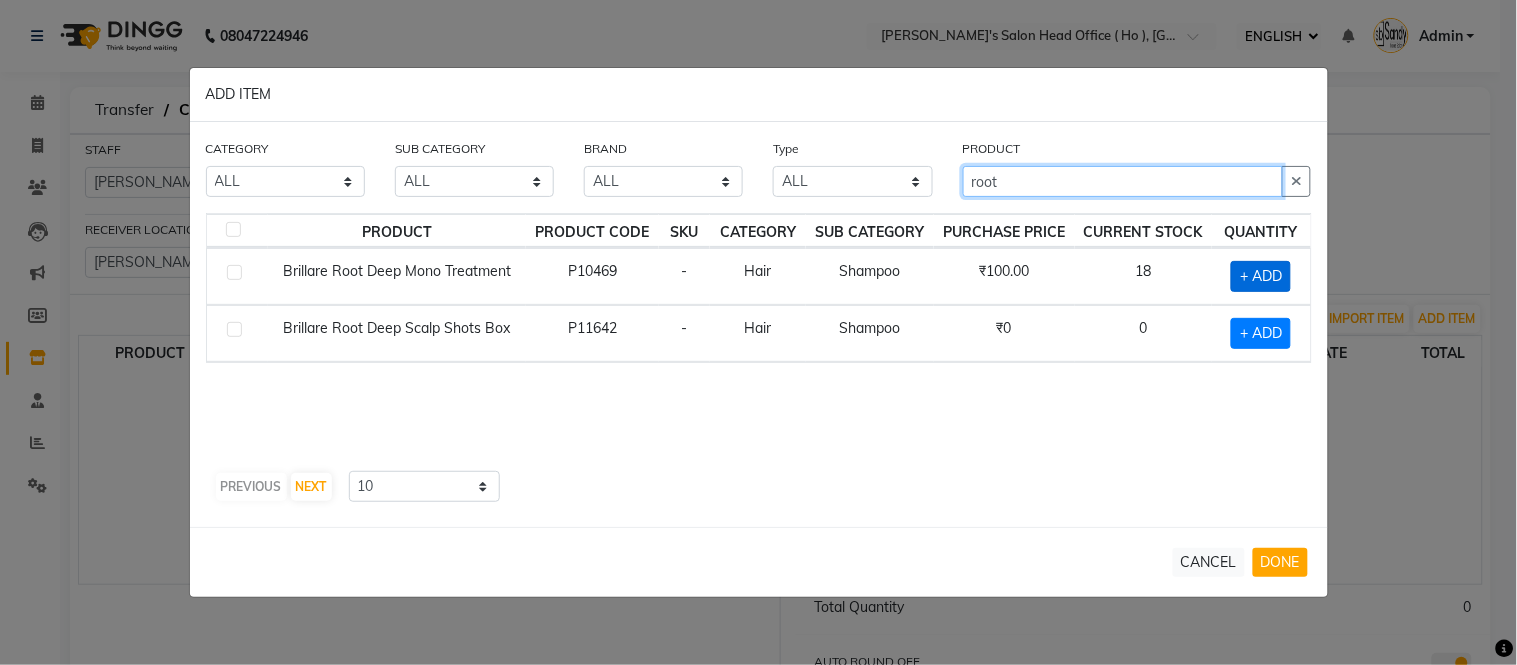 type on "root" 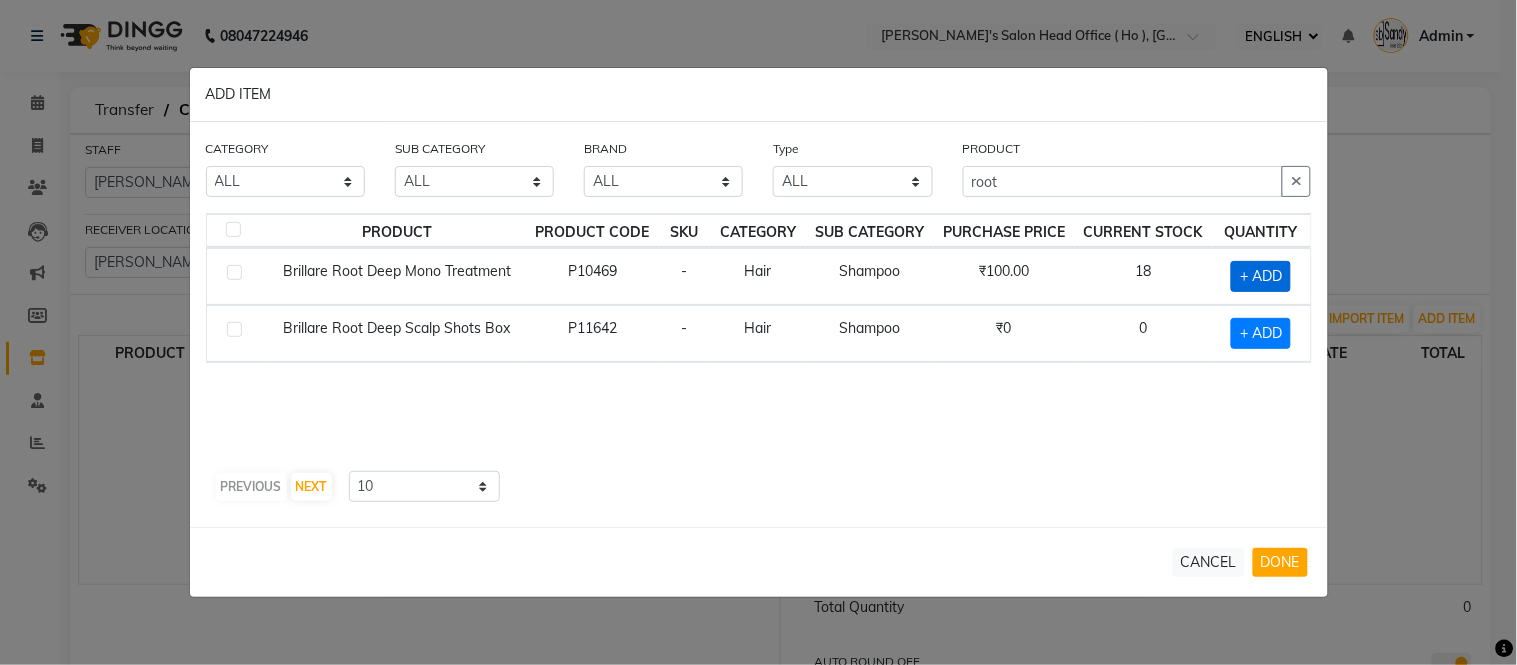 click on "+ ADD" 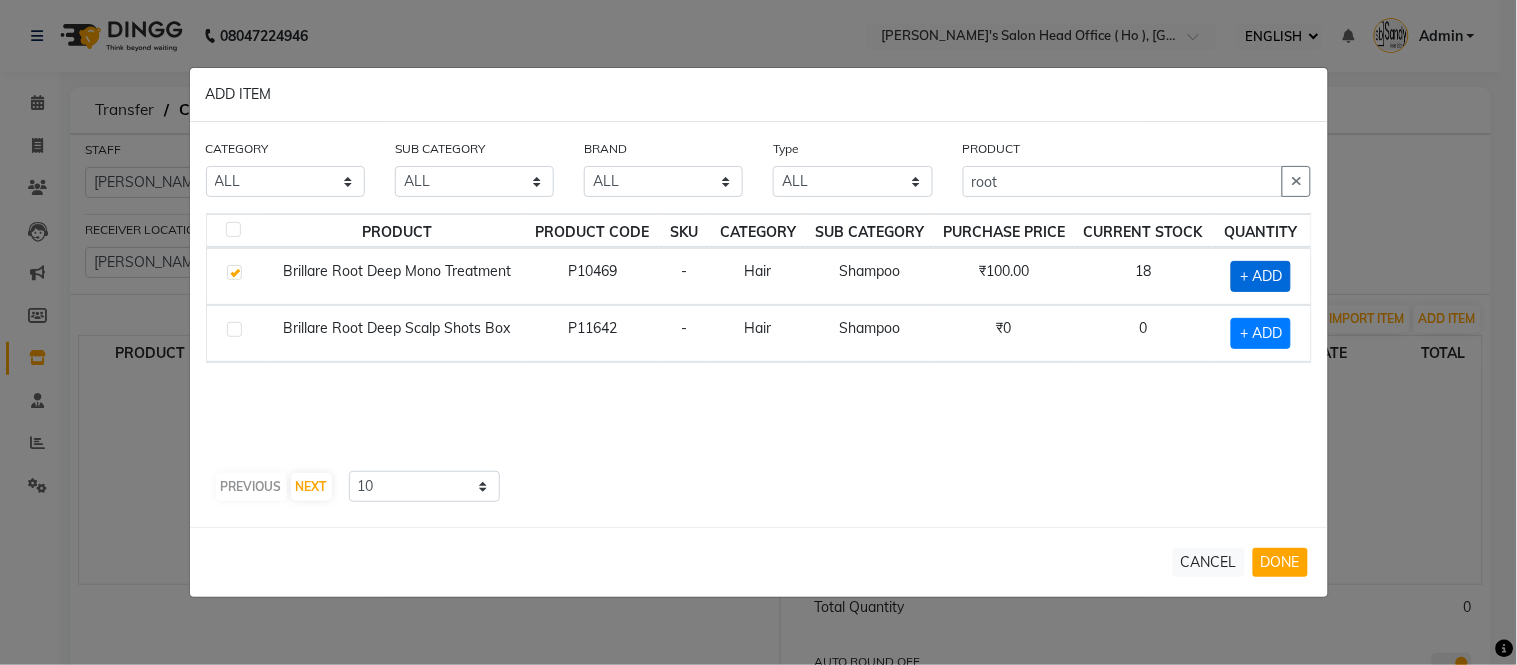 checkbox on "true" 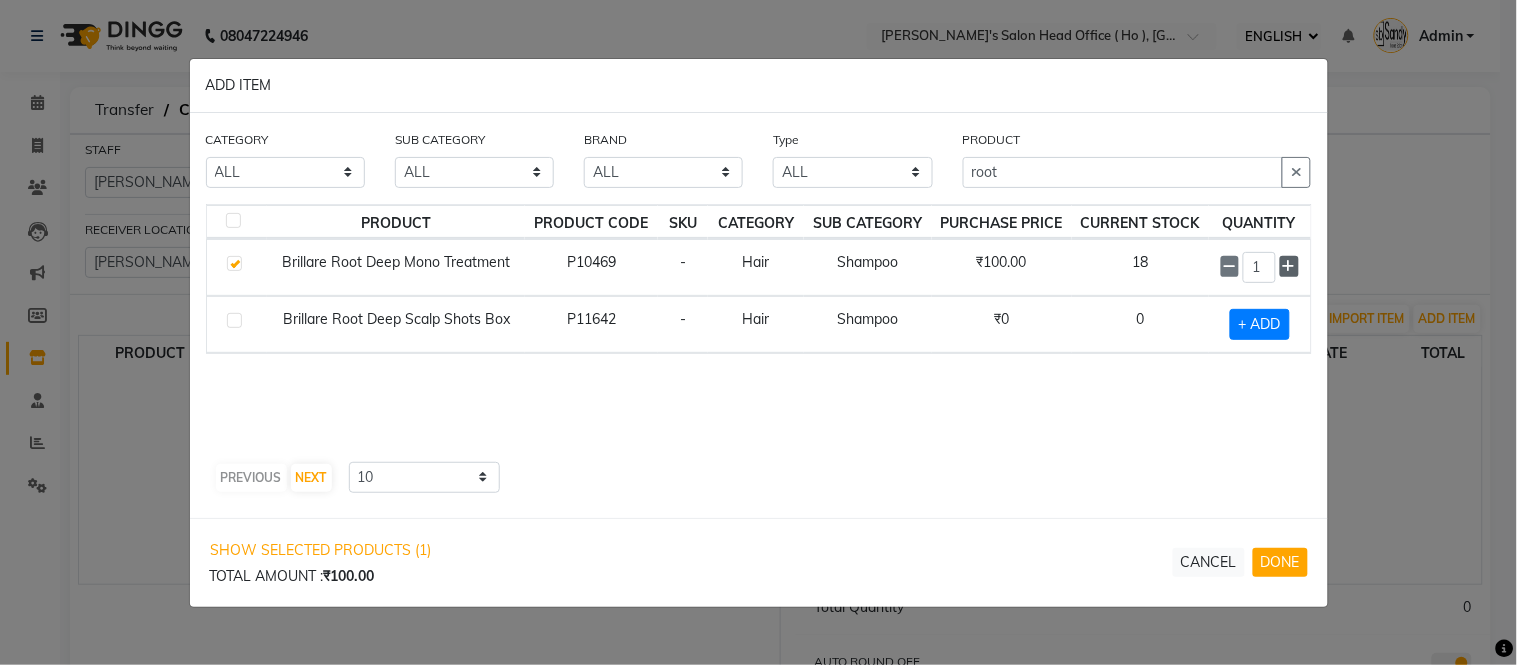 click 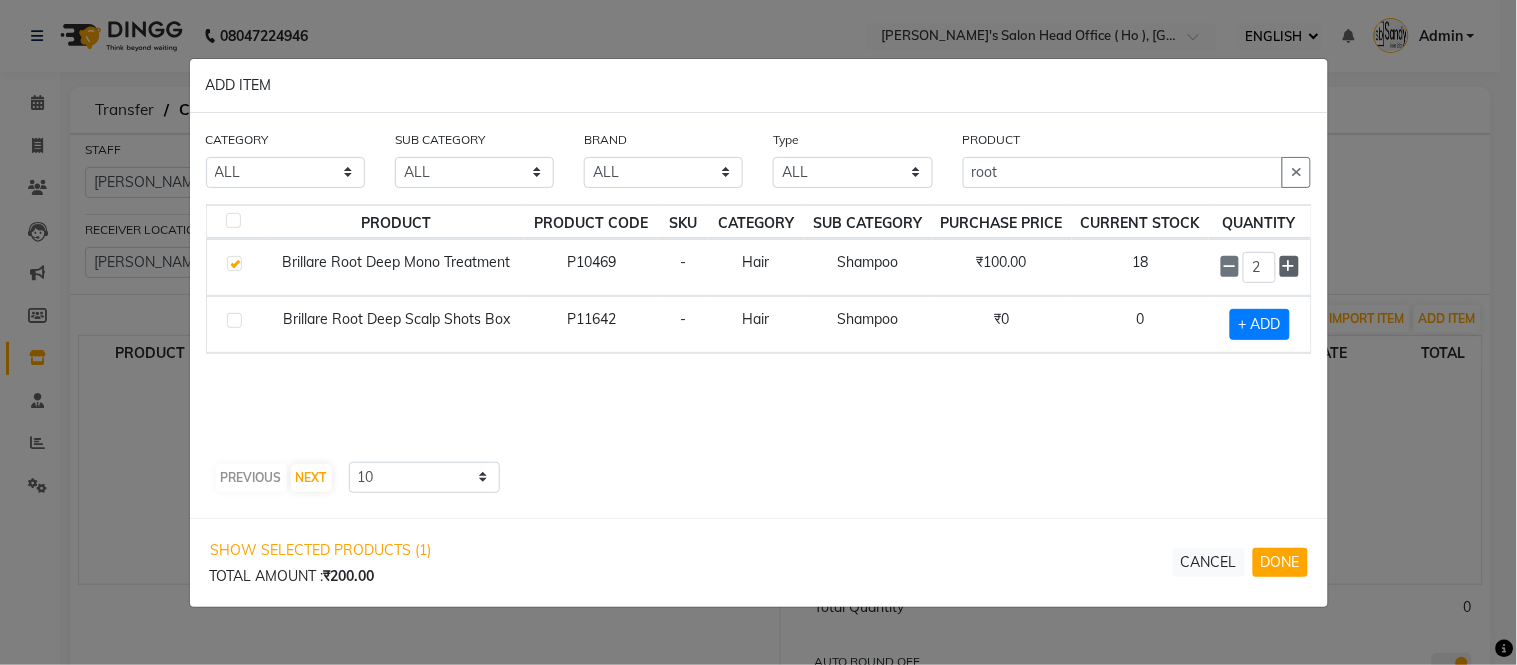 click 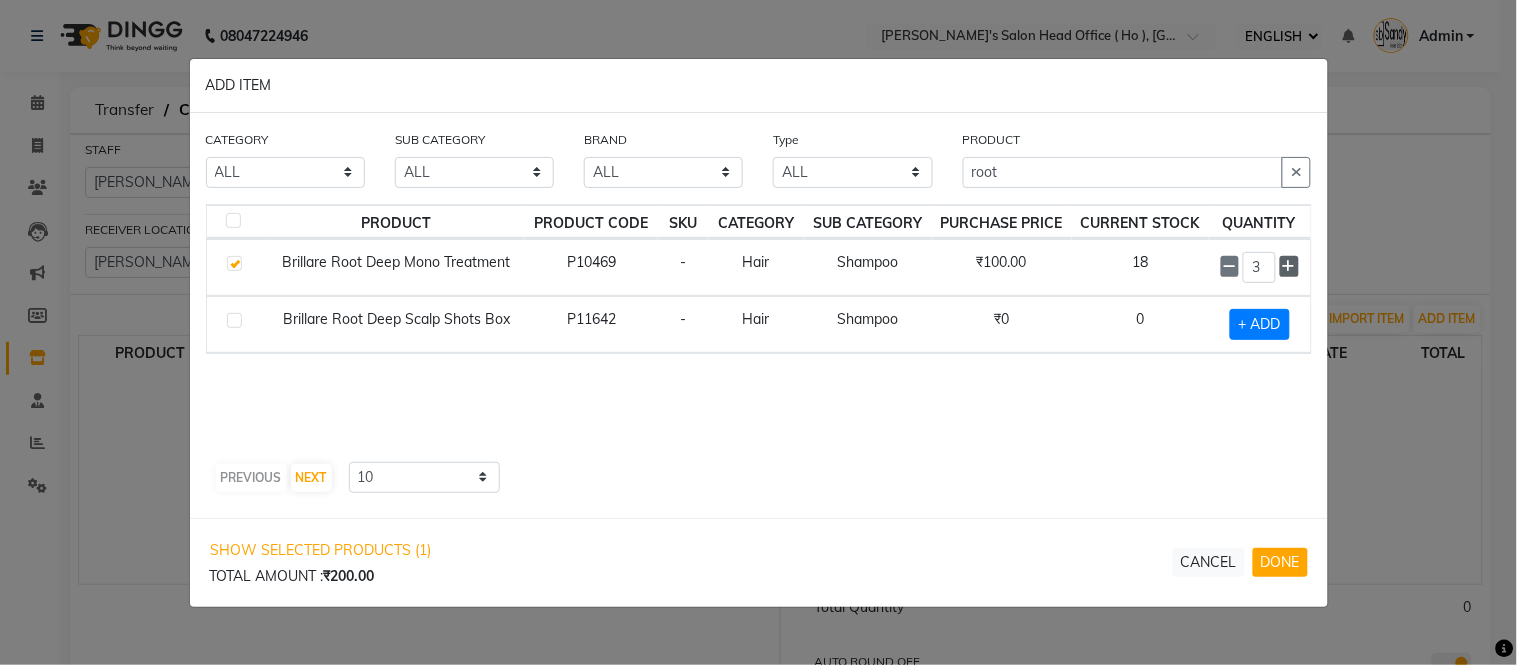 click 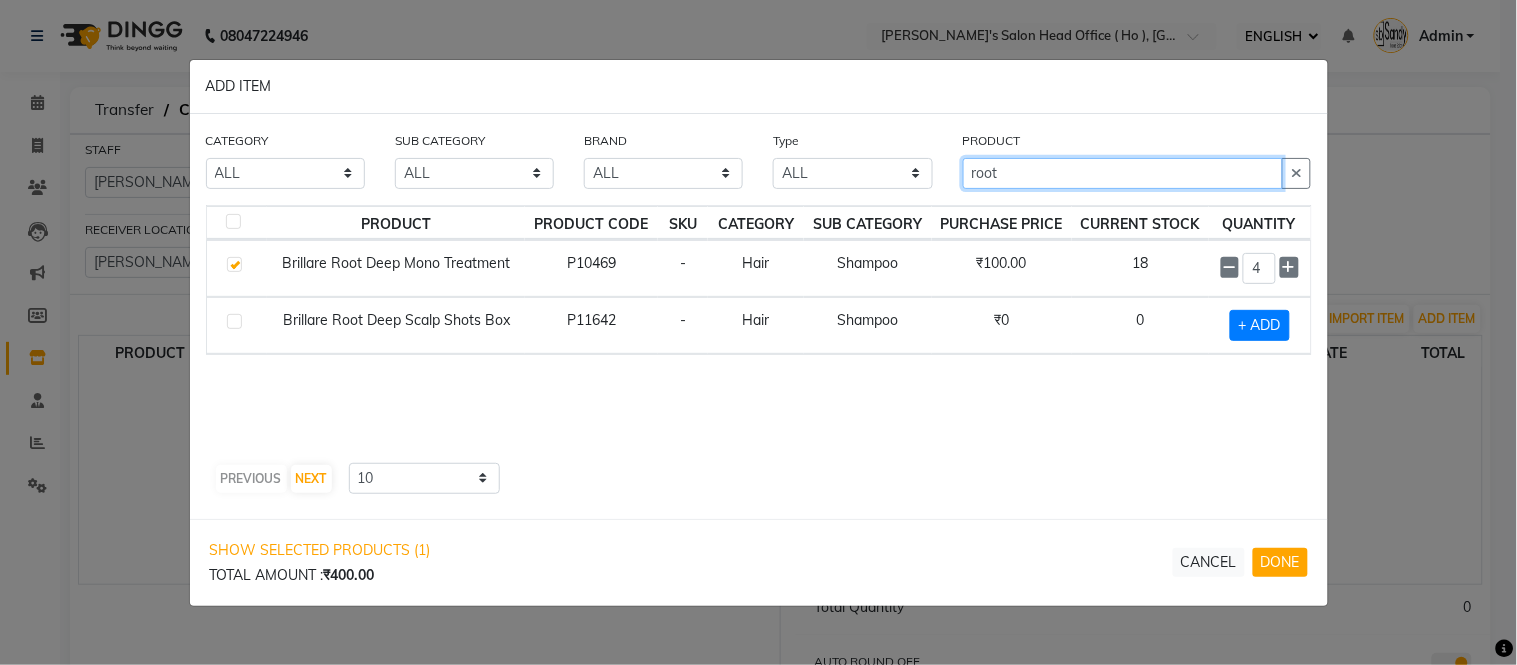 click on "root" 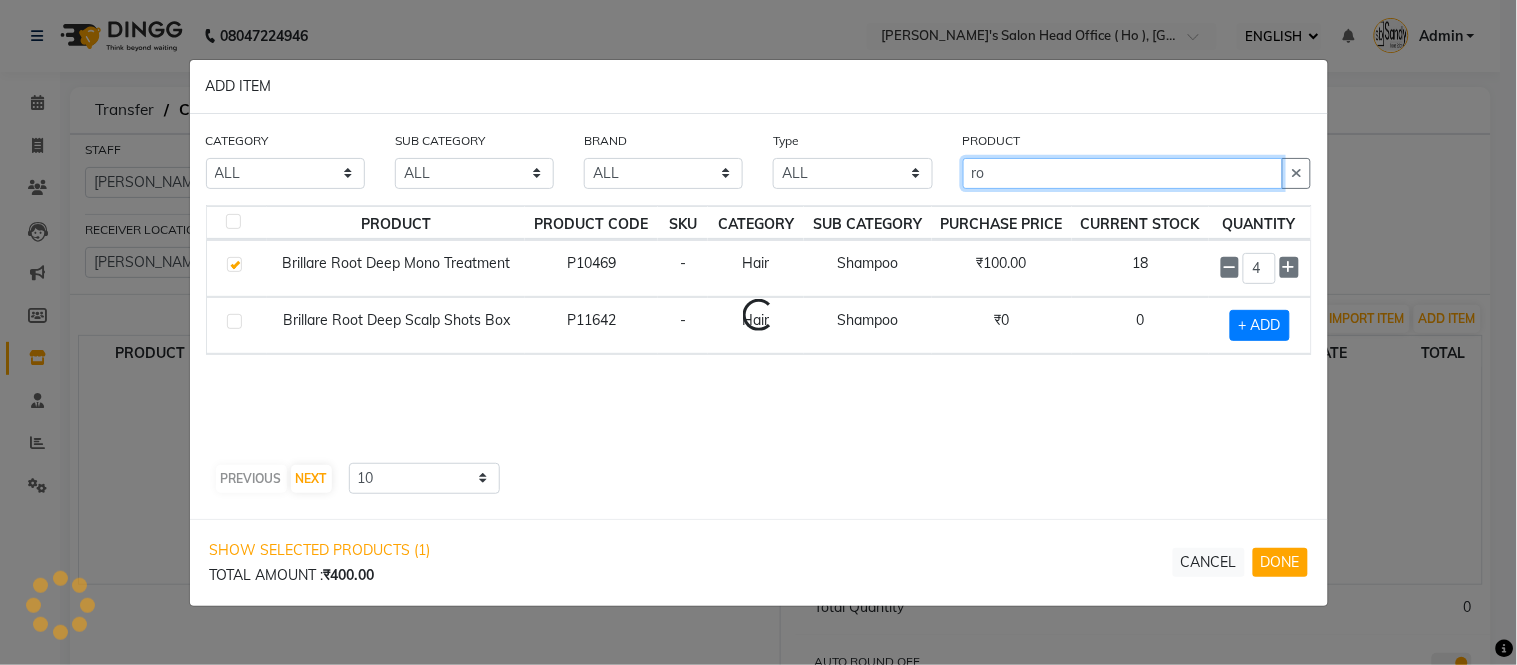 type on "r" 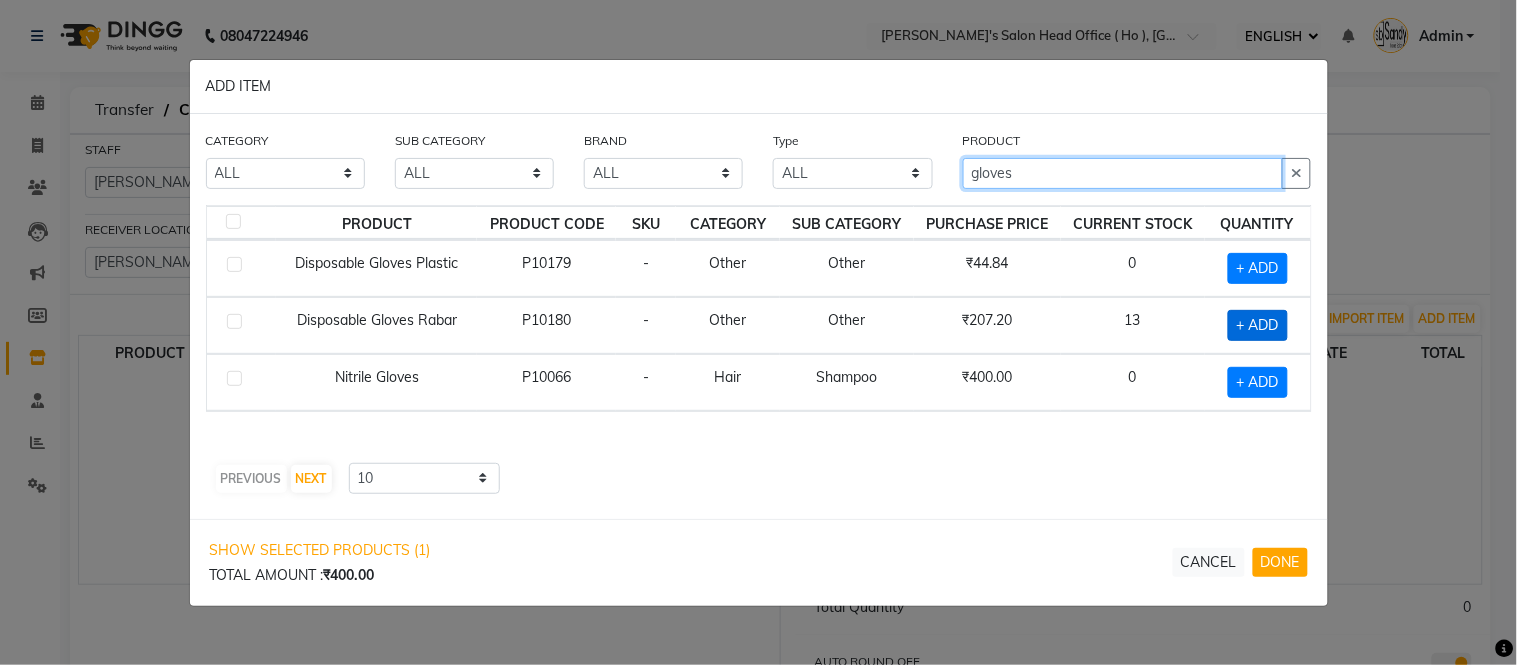 type on "gloves" 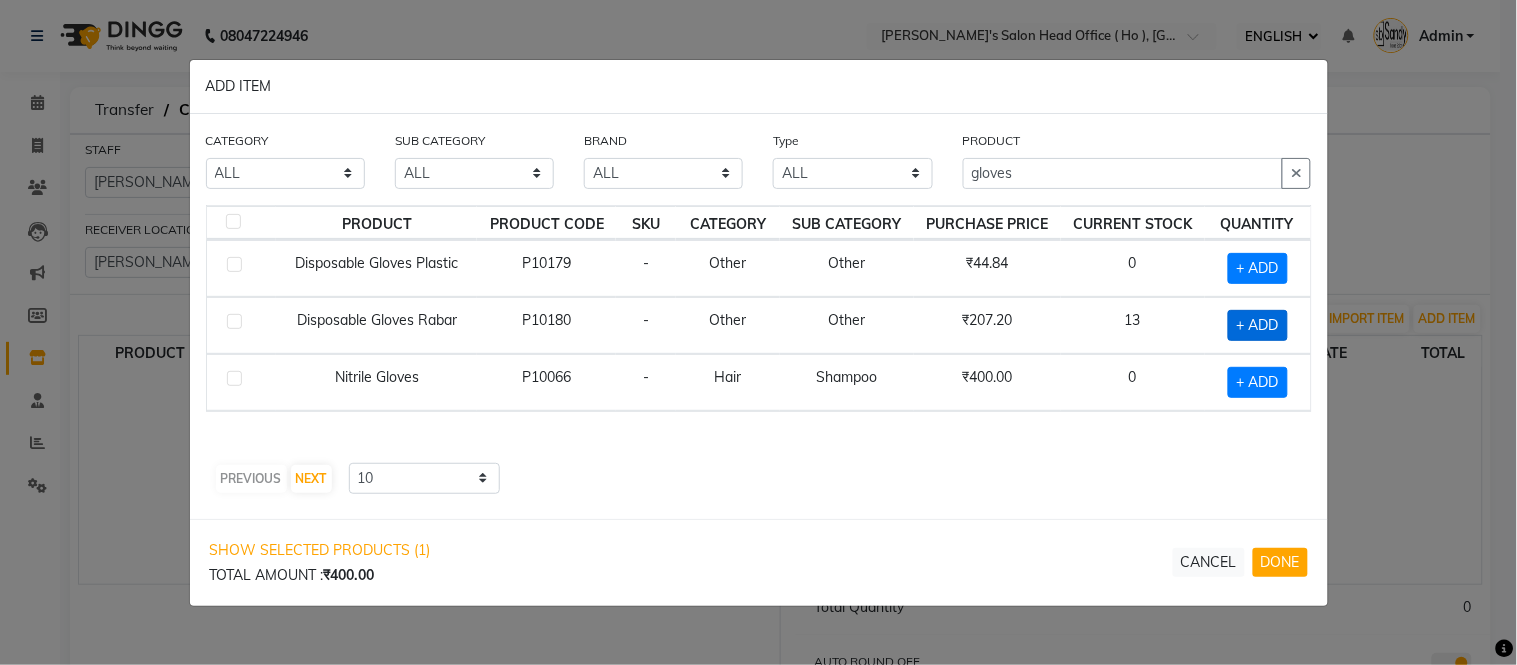 click on "+ ADD" 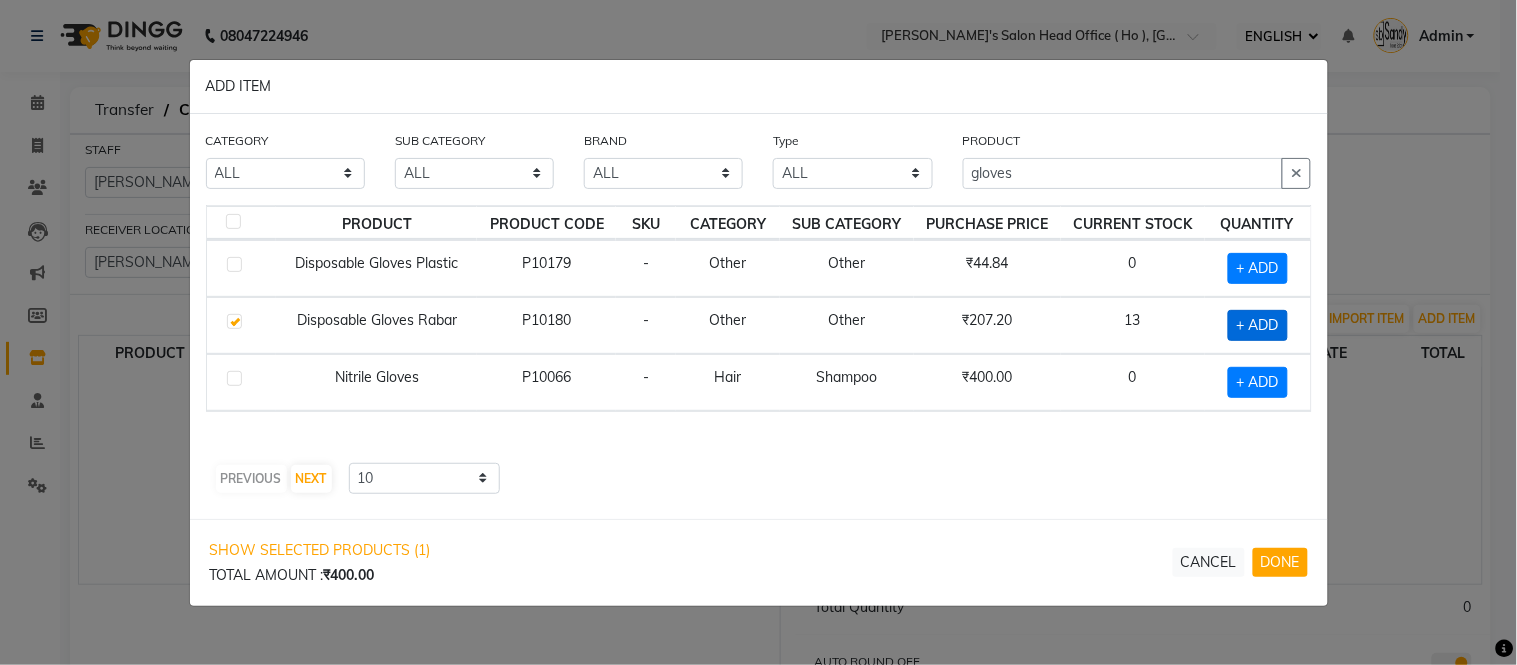 checkbox on "true" 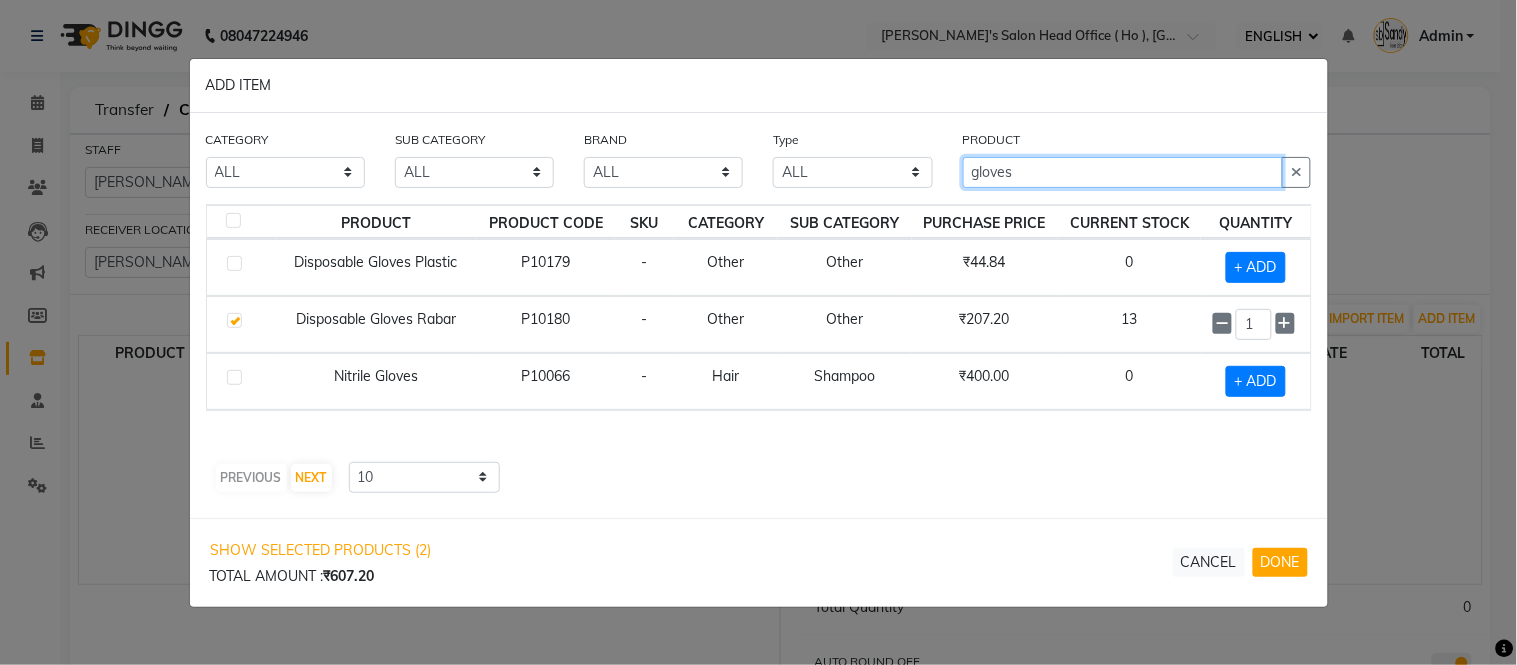 click on "gloves" 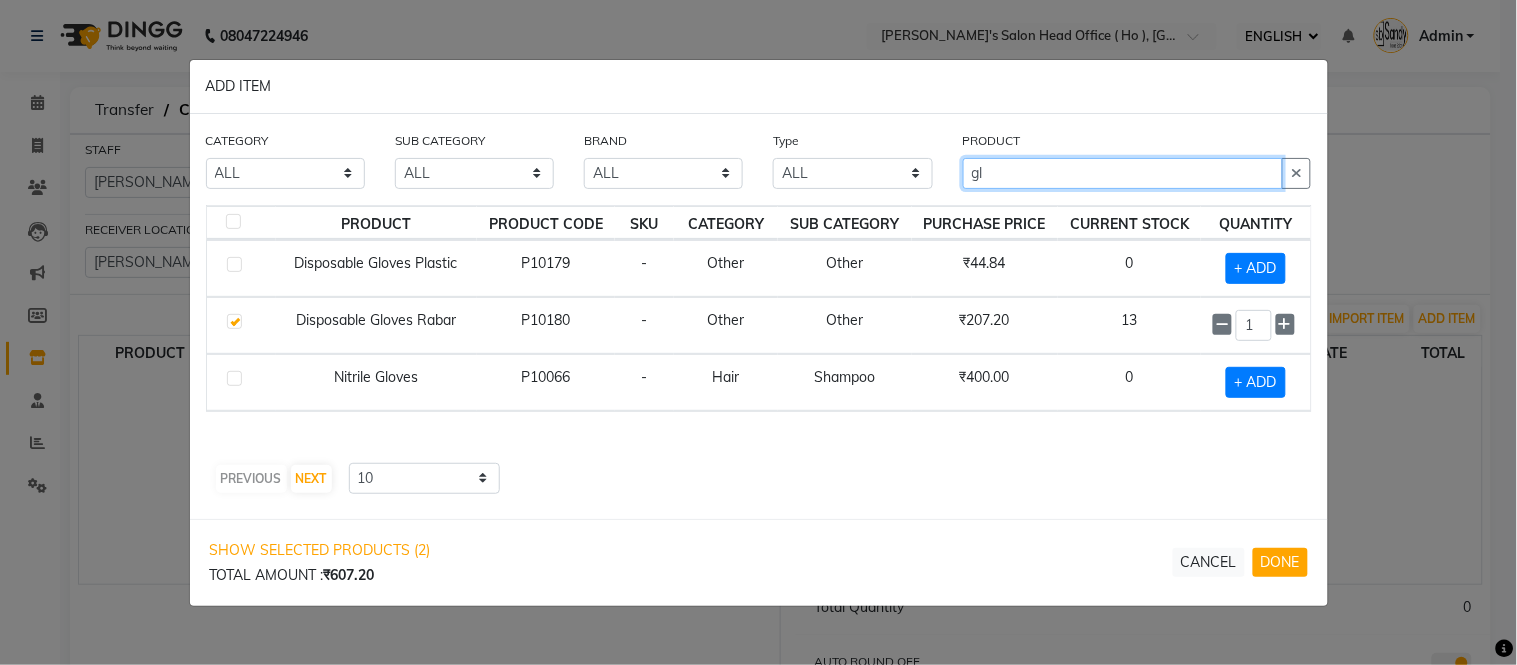 type on "g" 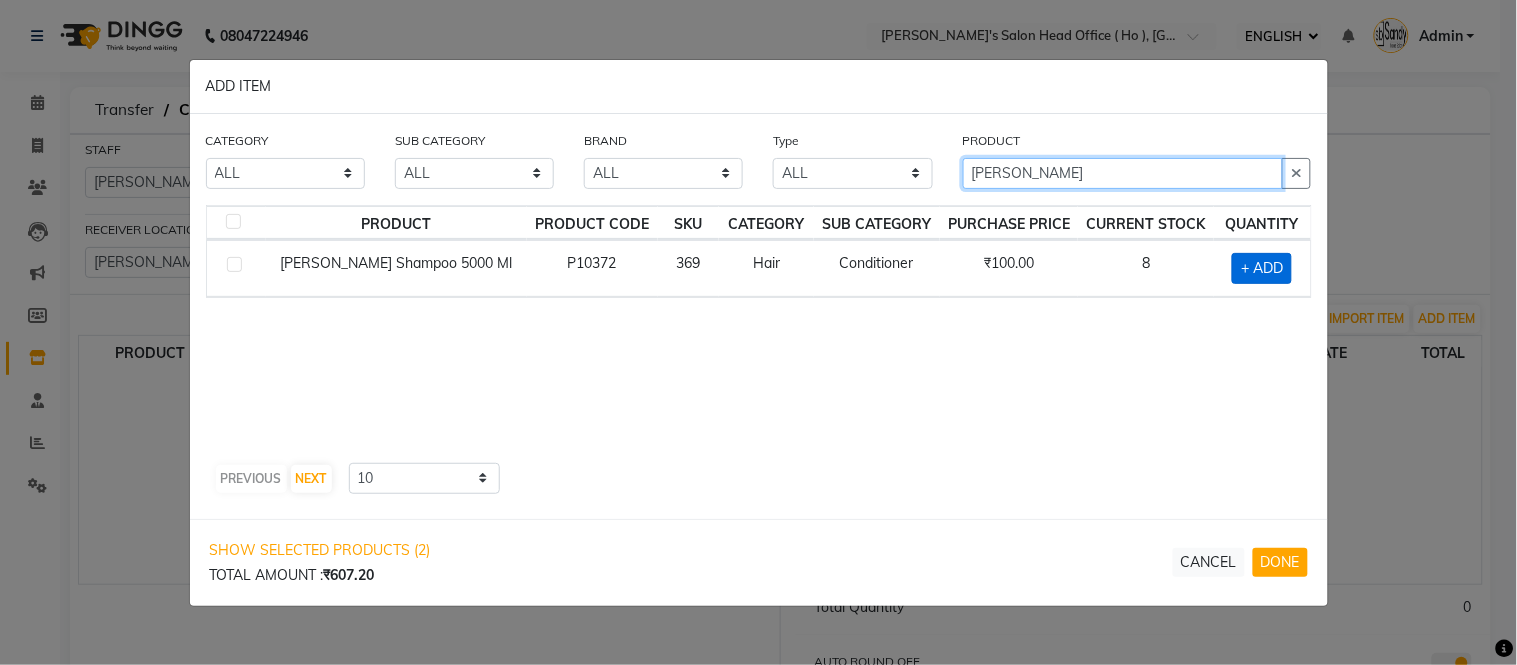 type on "erika" 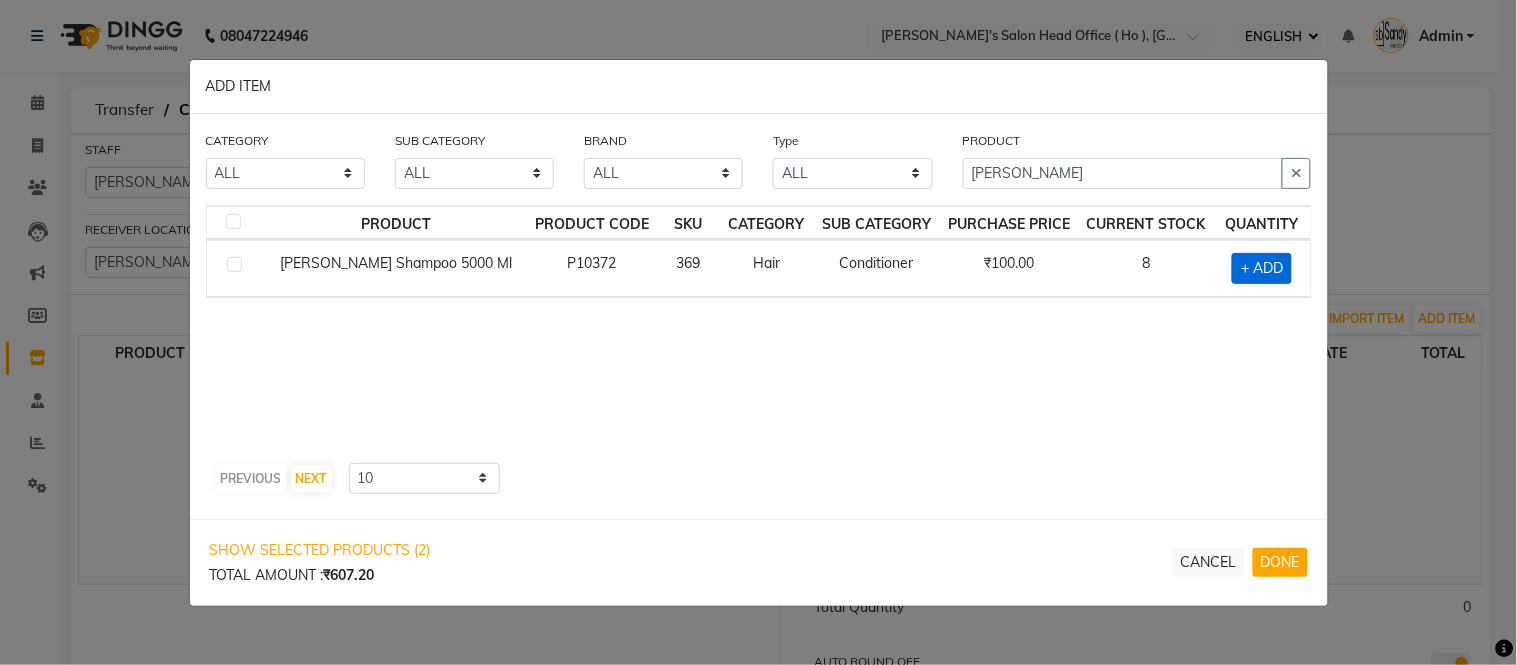 click on "+ ADD" 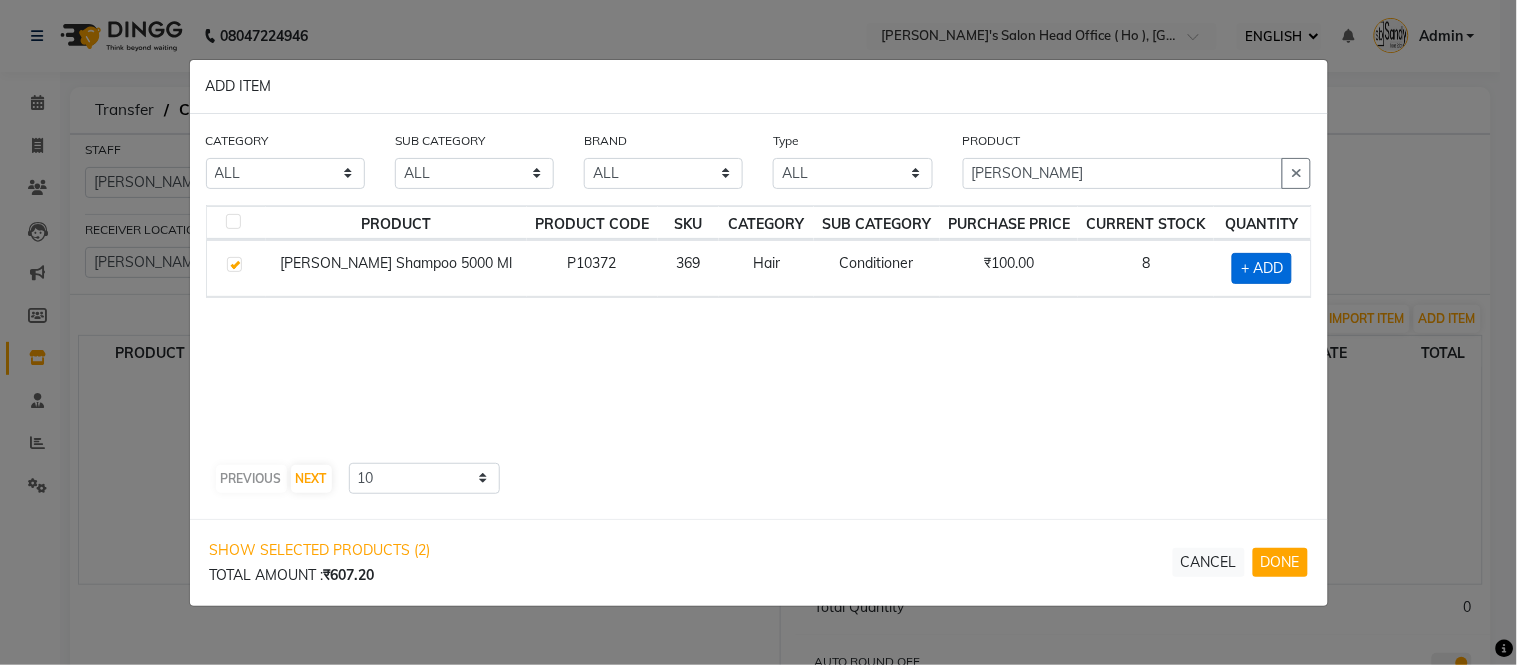 checkbox on "true" 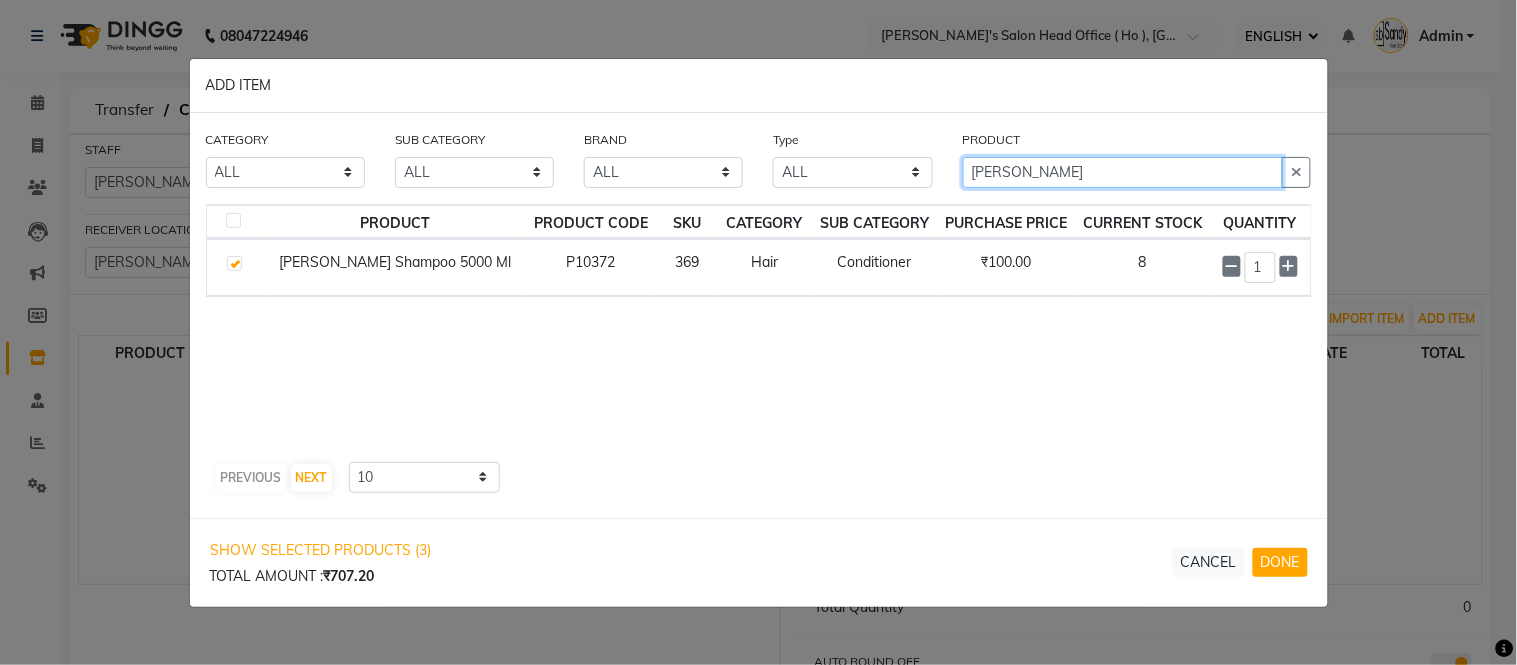 click on "erika" 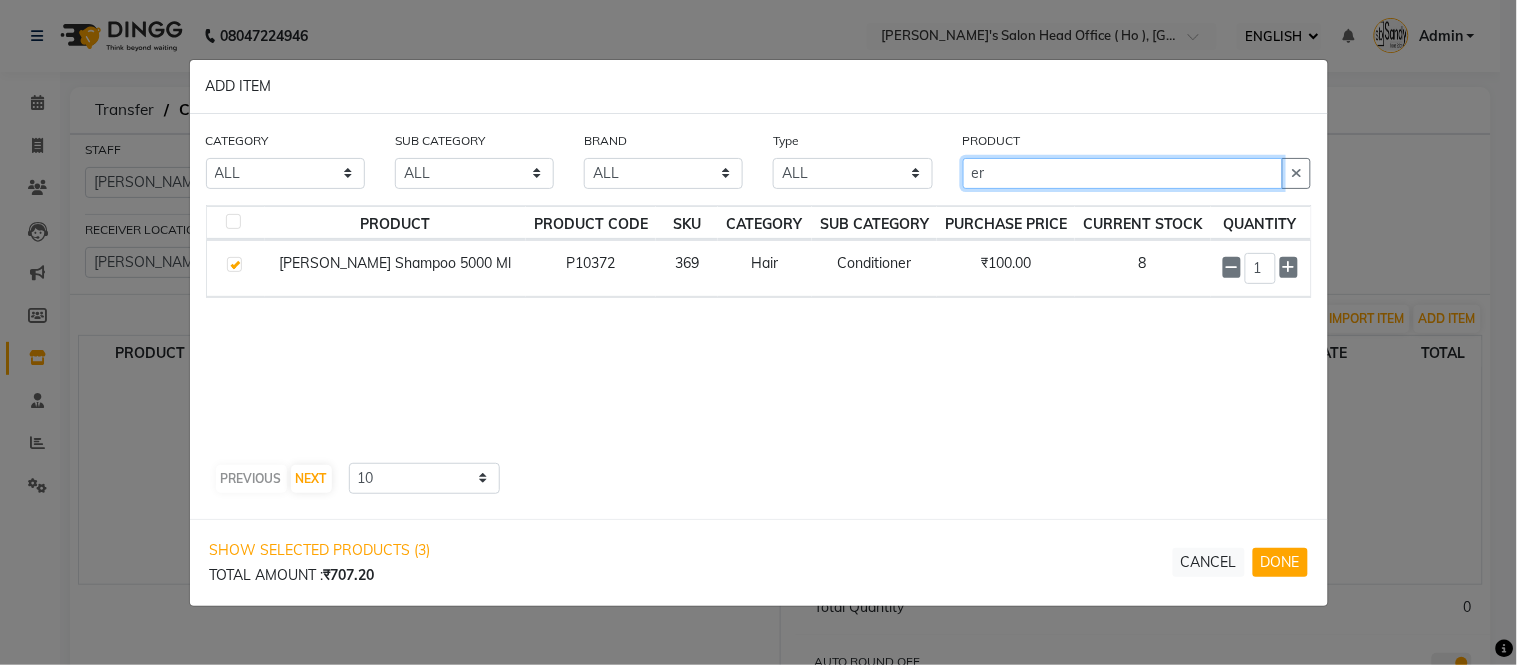 type on "e" 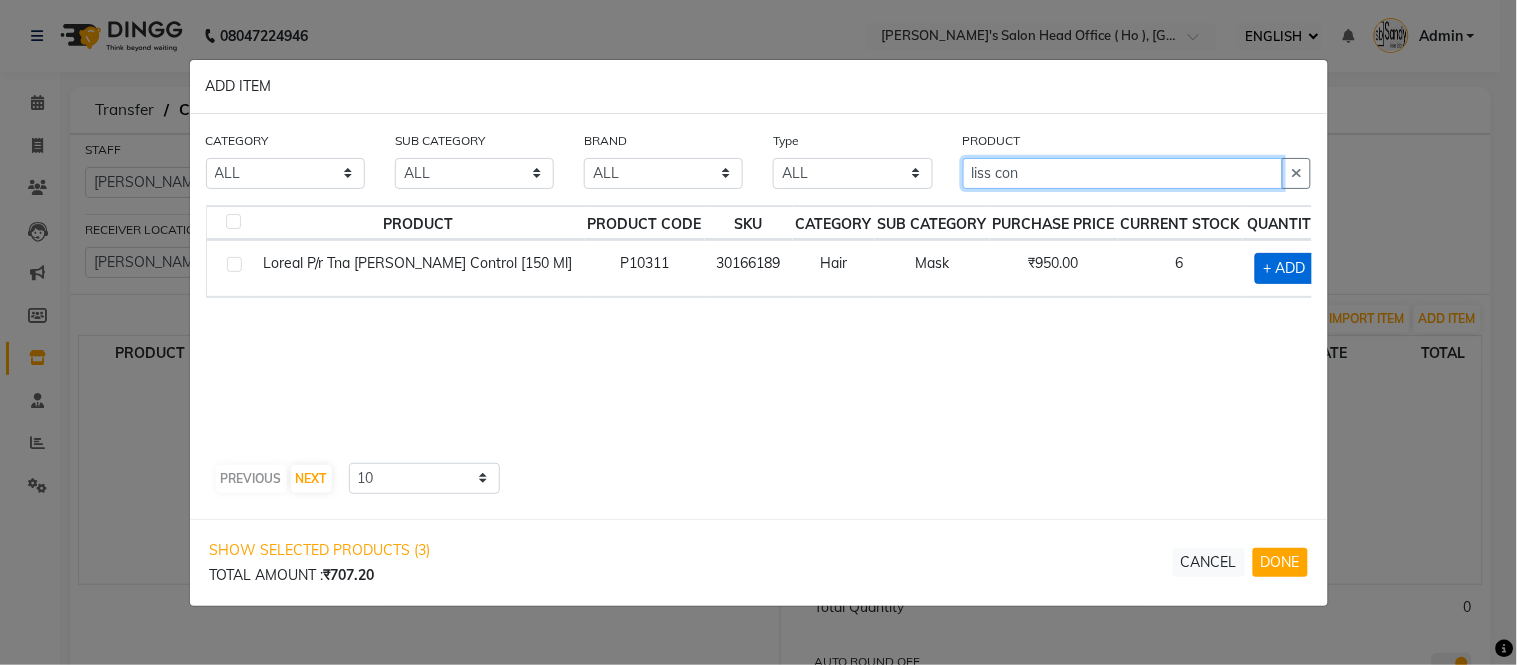 type on "liss con" 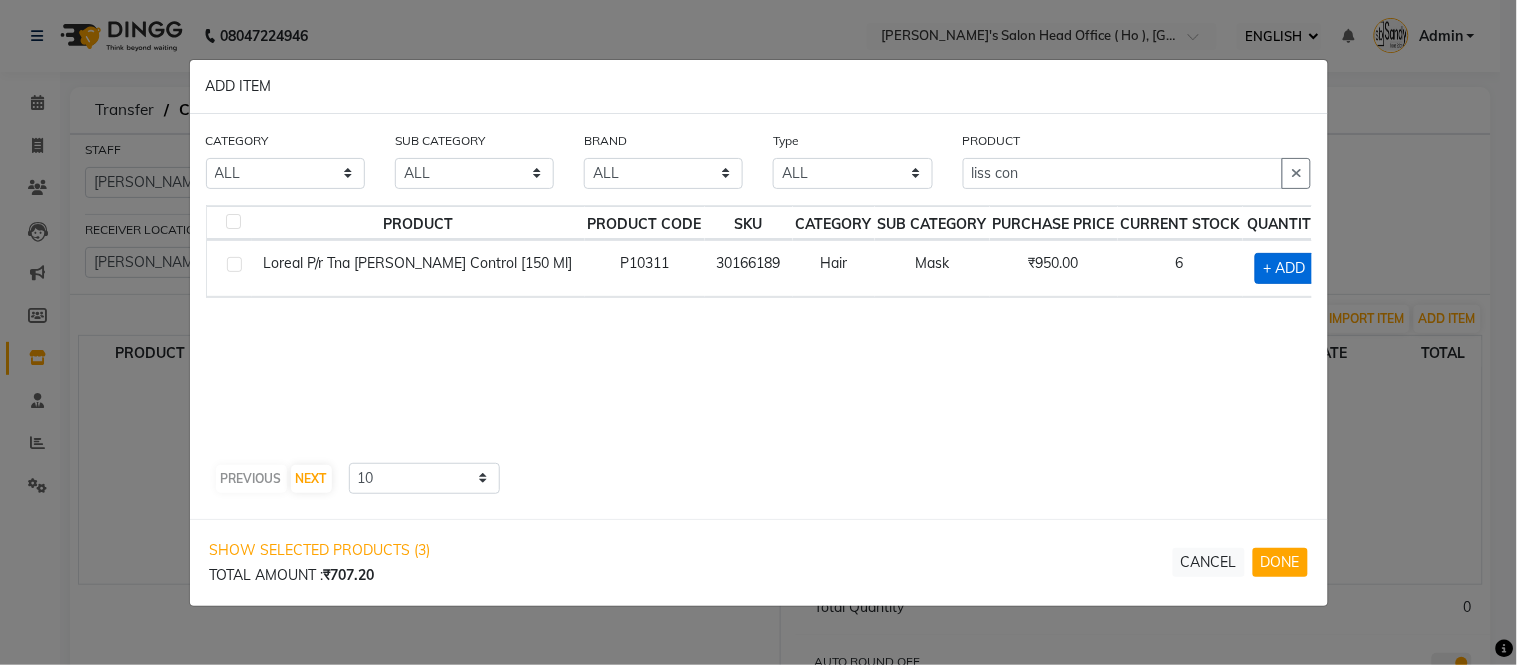 click on "+ ADD" 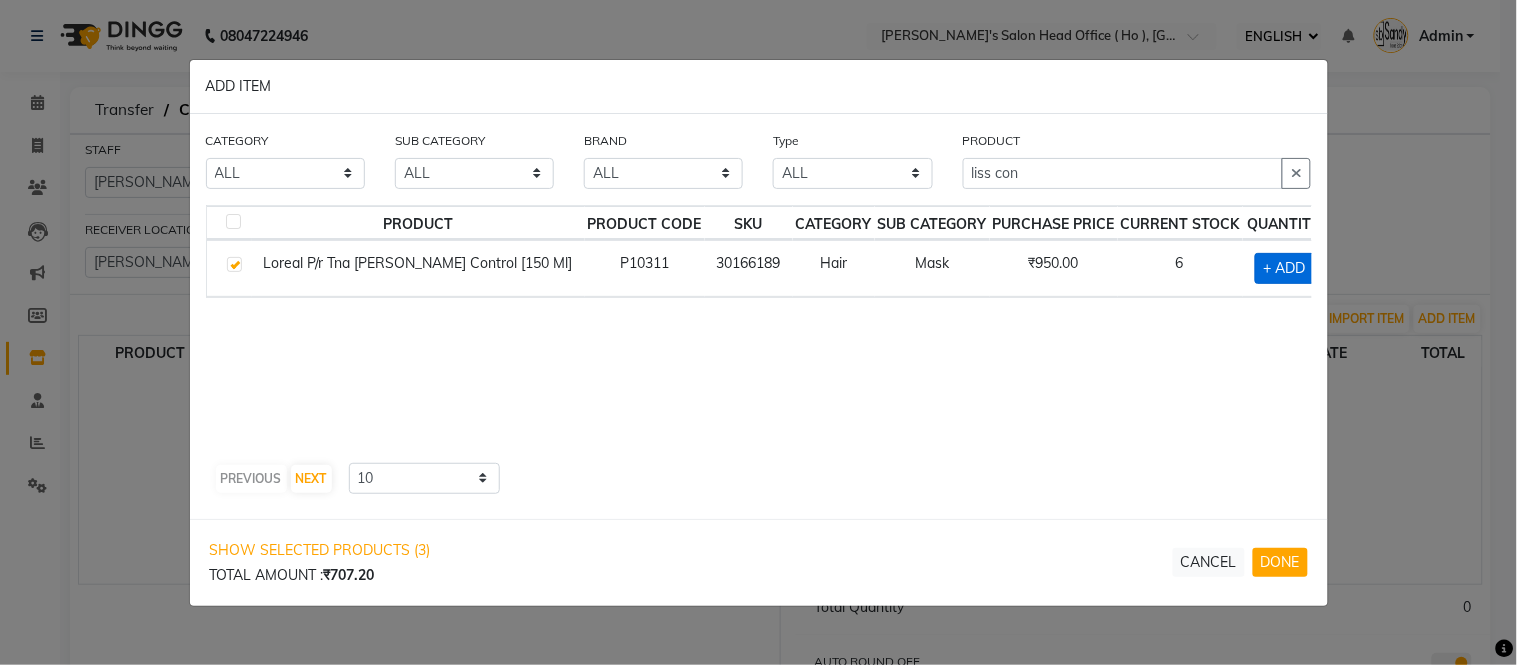 checkbox on "true" 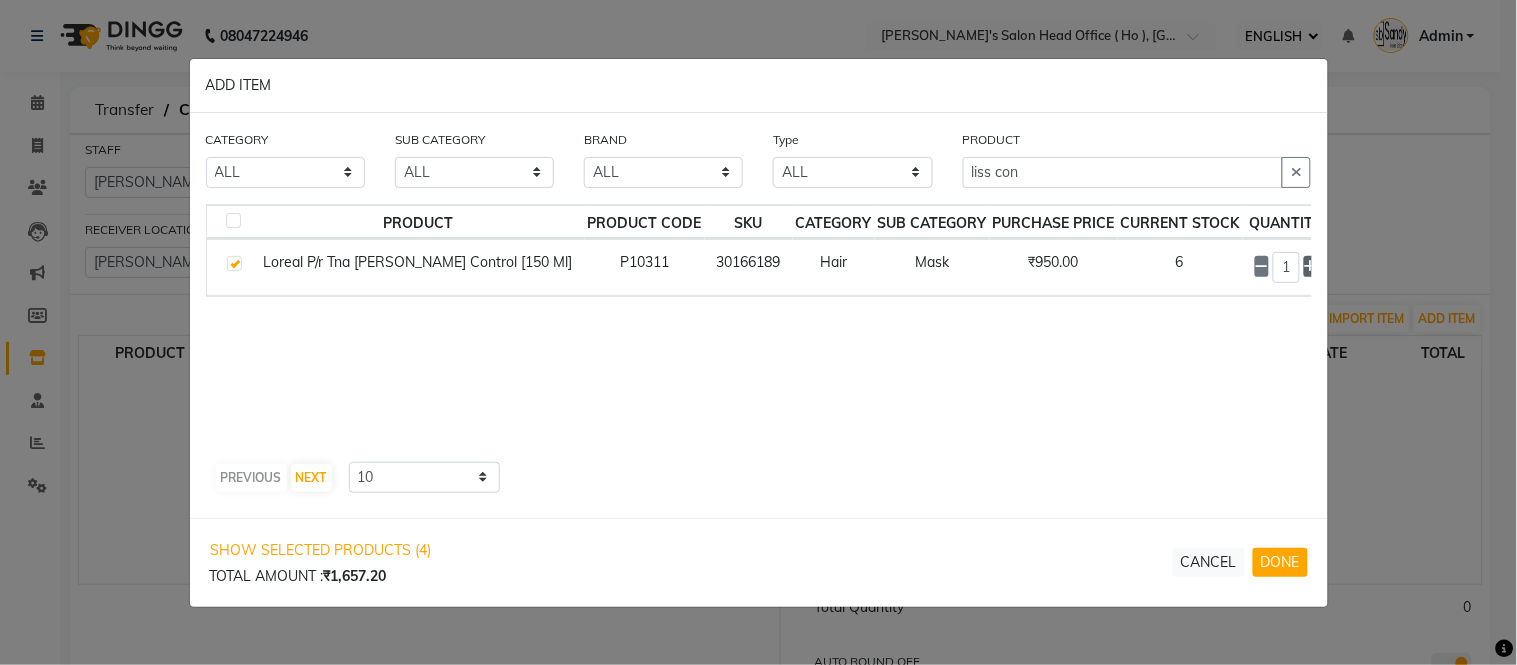 click 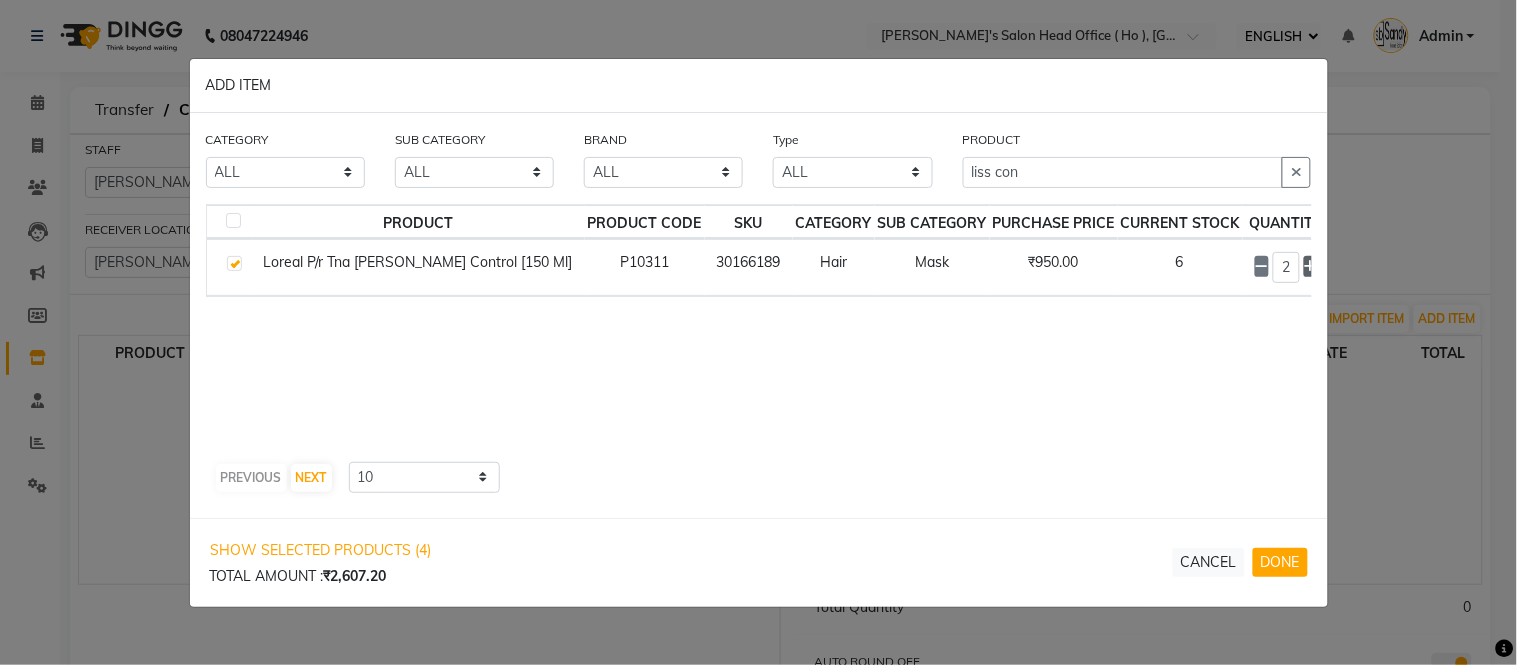 click 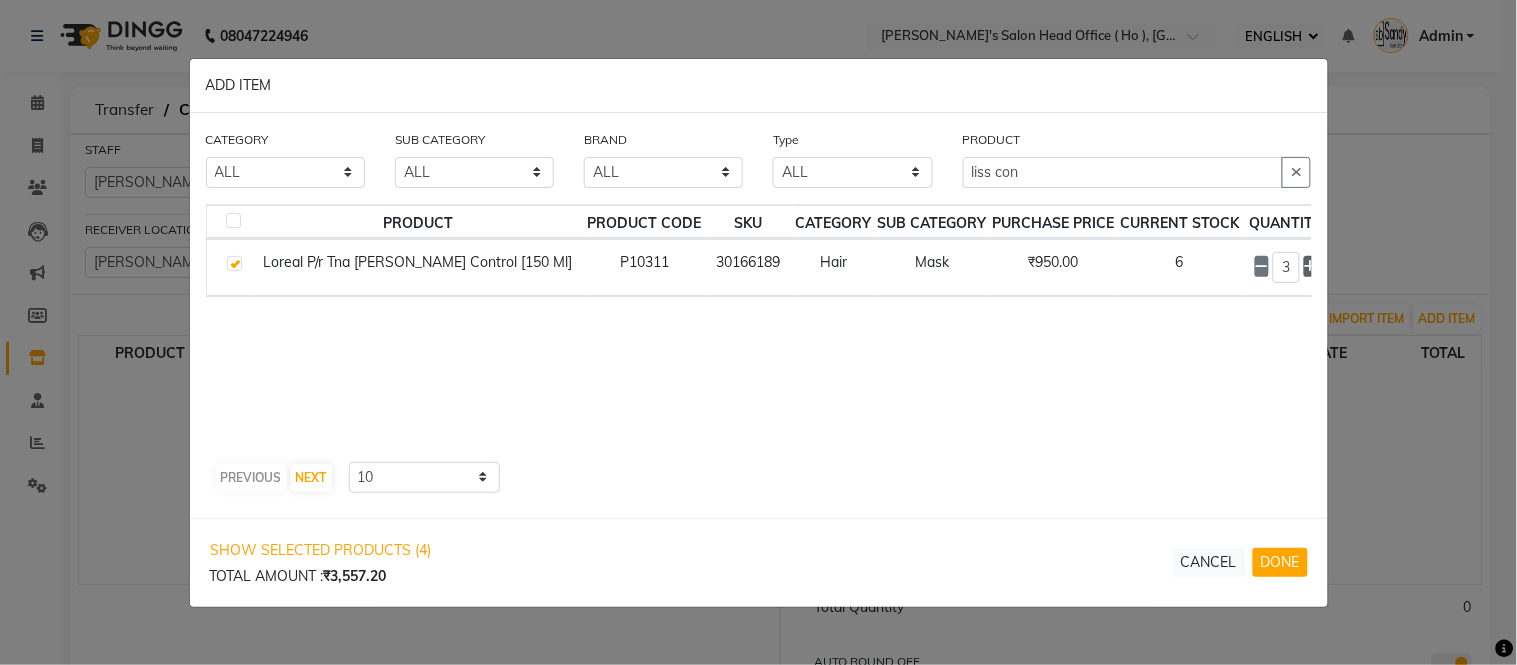 click 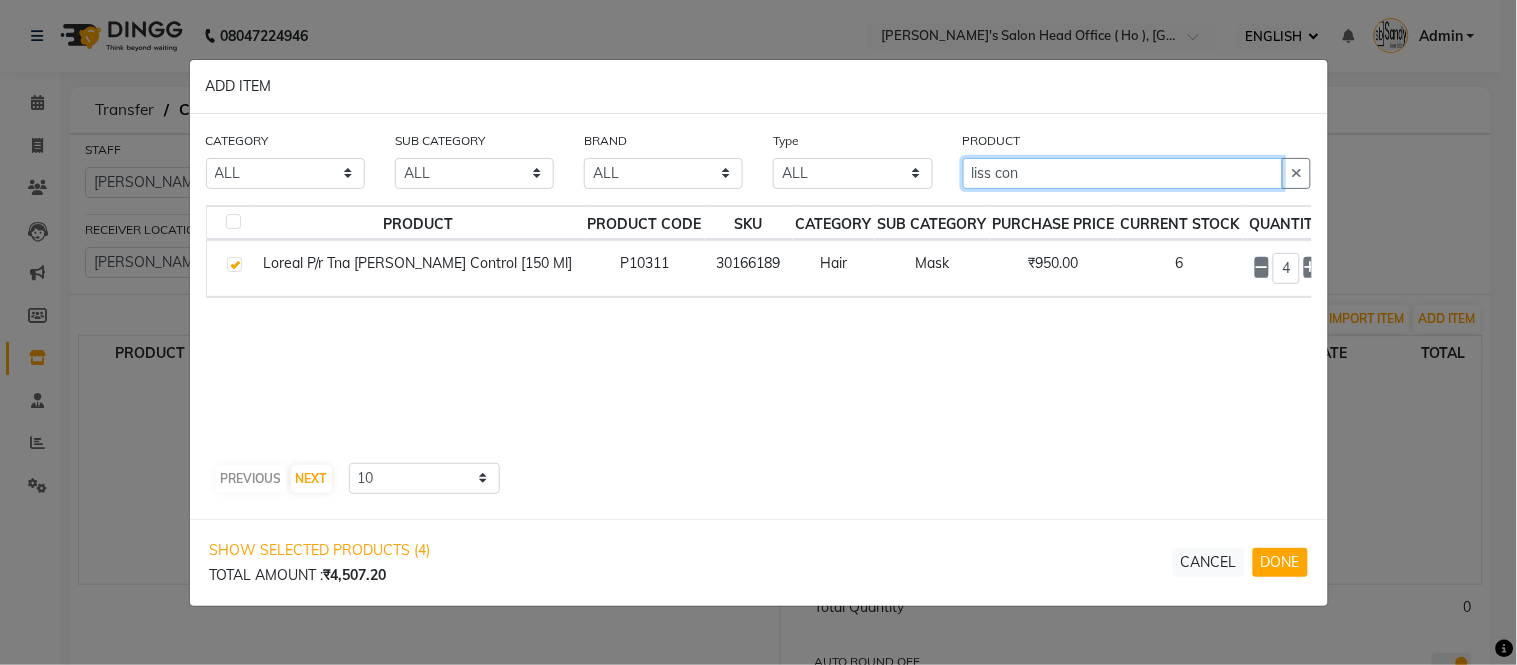 click on "liss con" 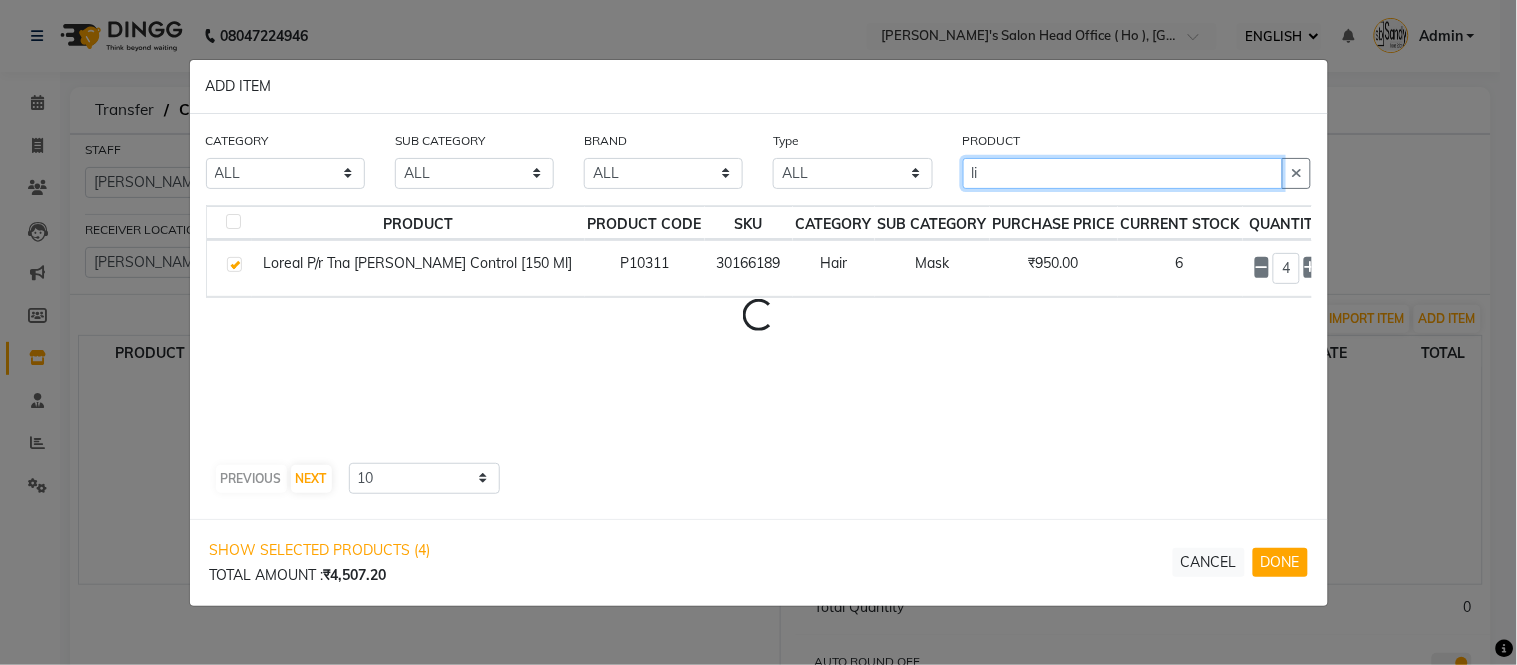 type on "l" 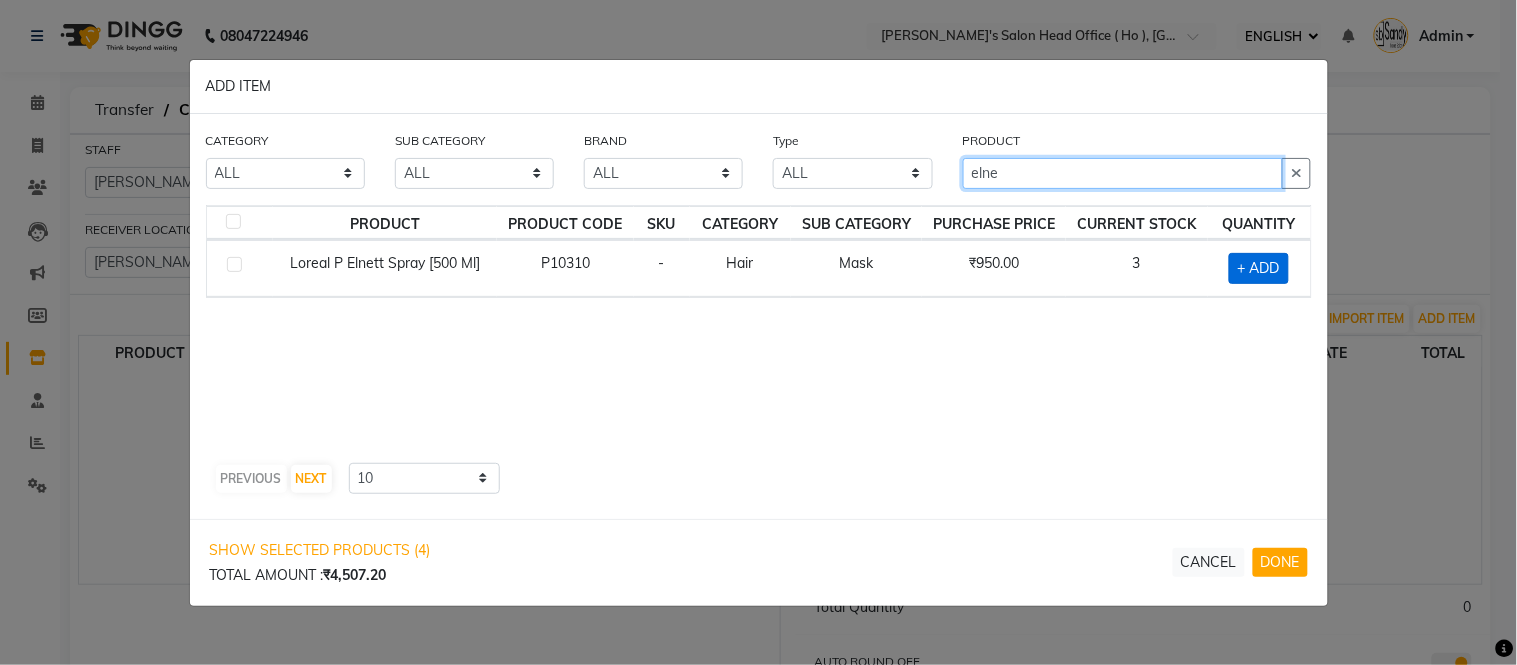 type on "elne" 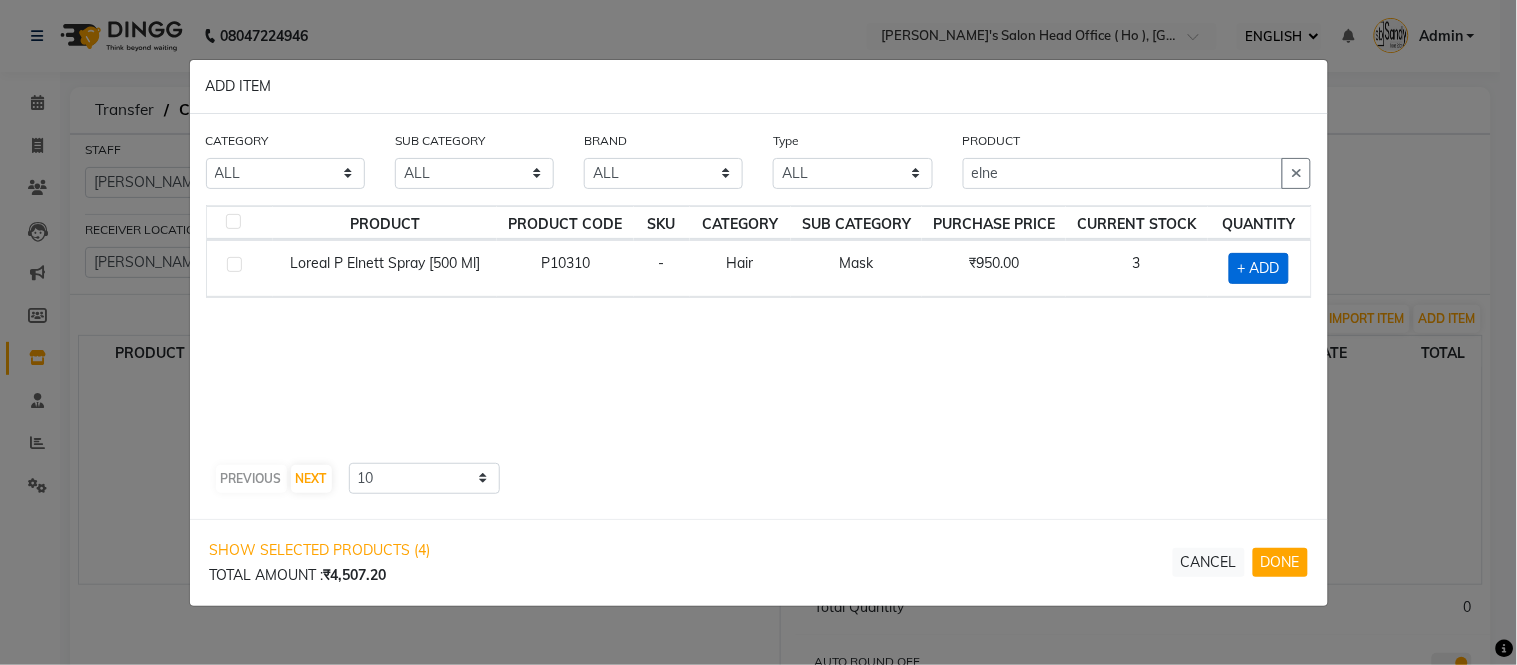 click on "+ ADD" 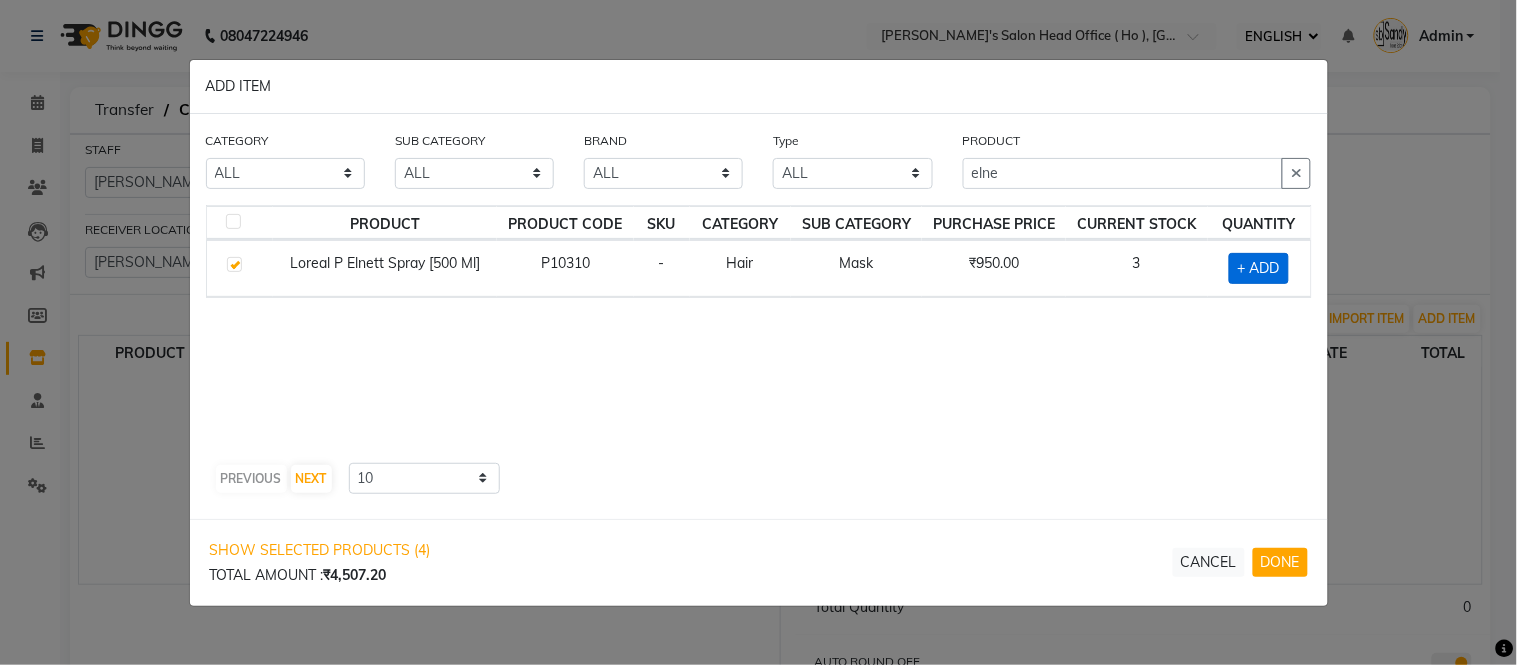 checkbox on "true" 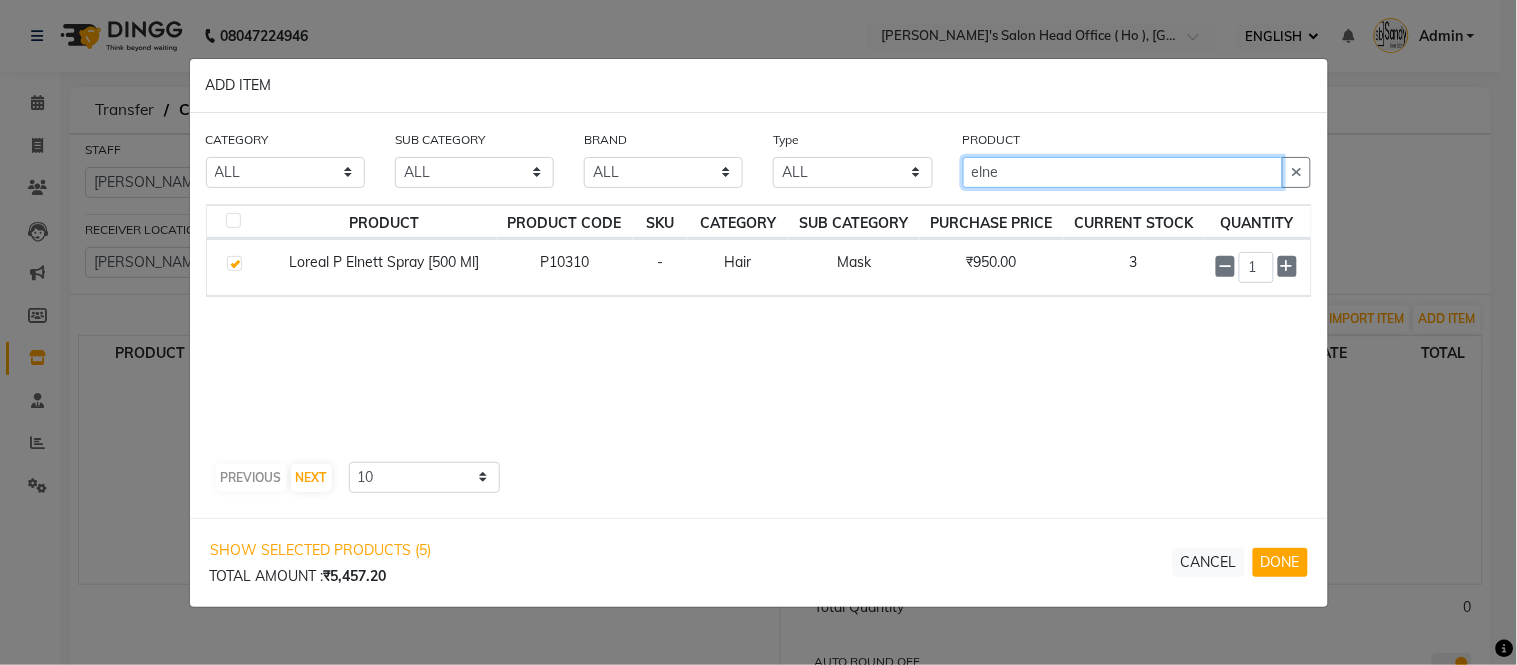 click on "elne" 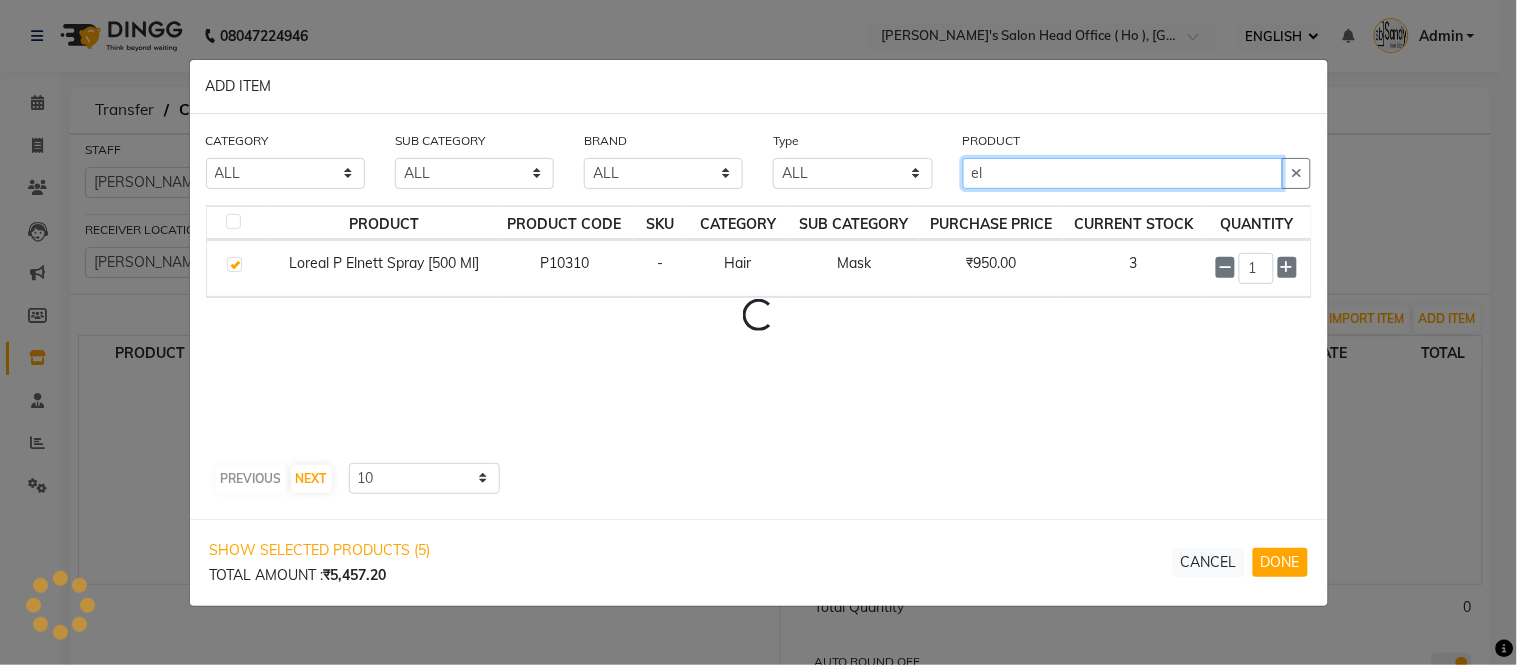 type on "e" 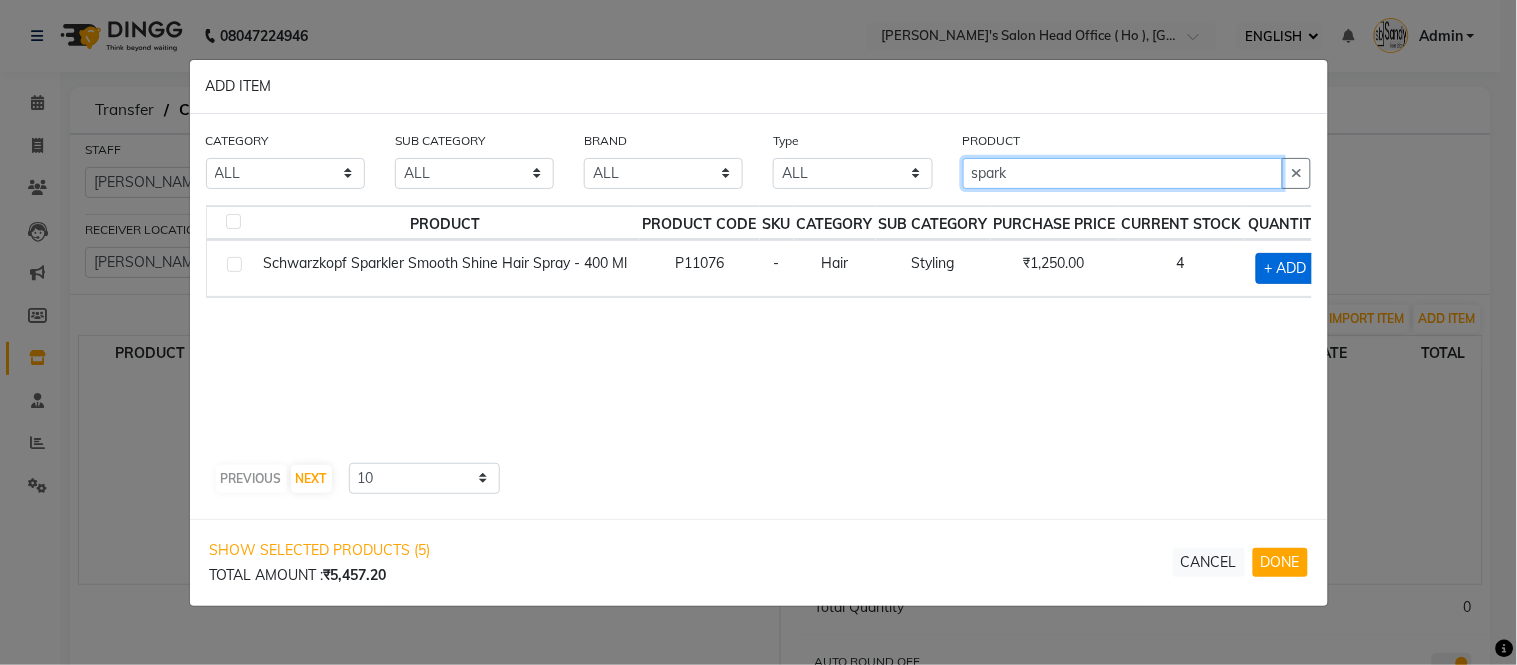 type on "spark" 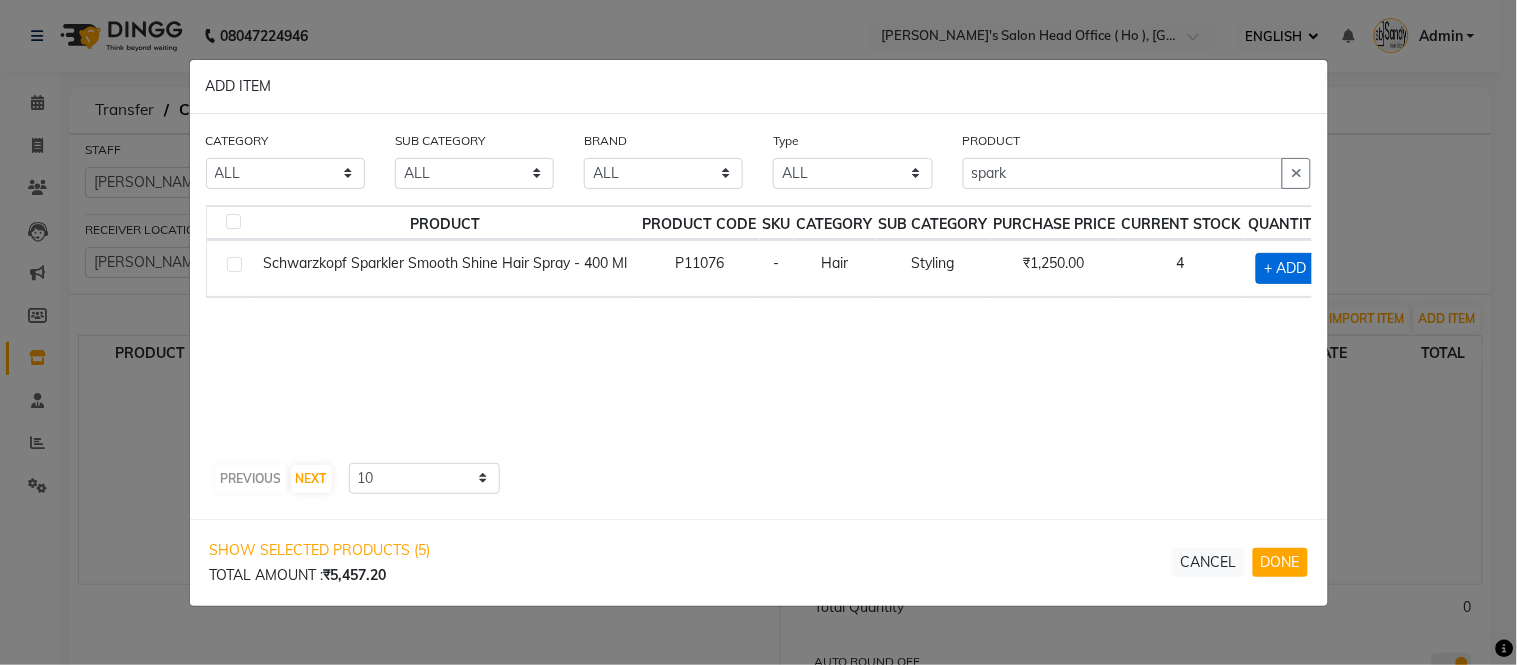 click on "+ ADD" 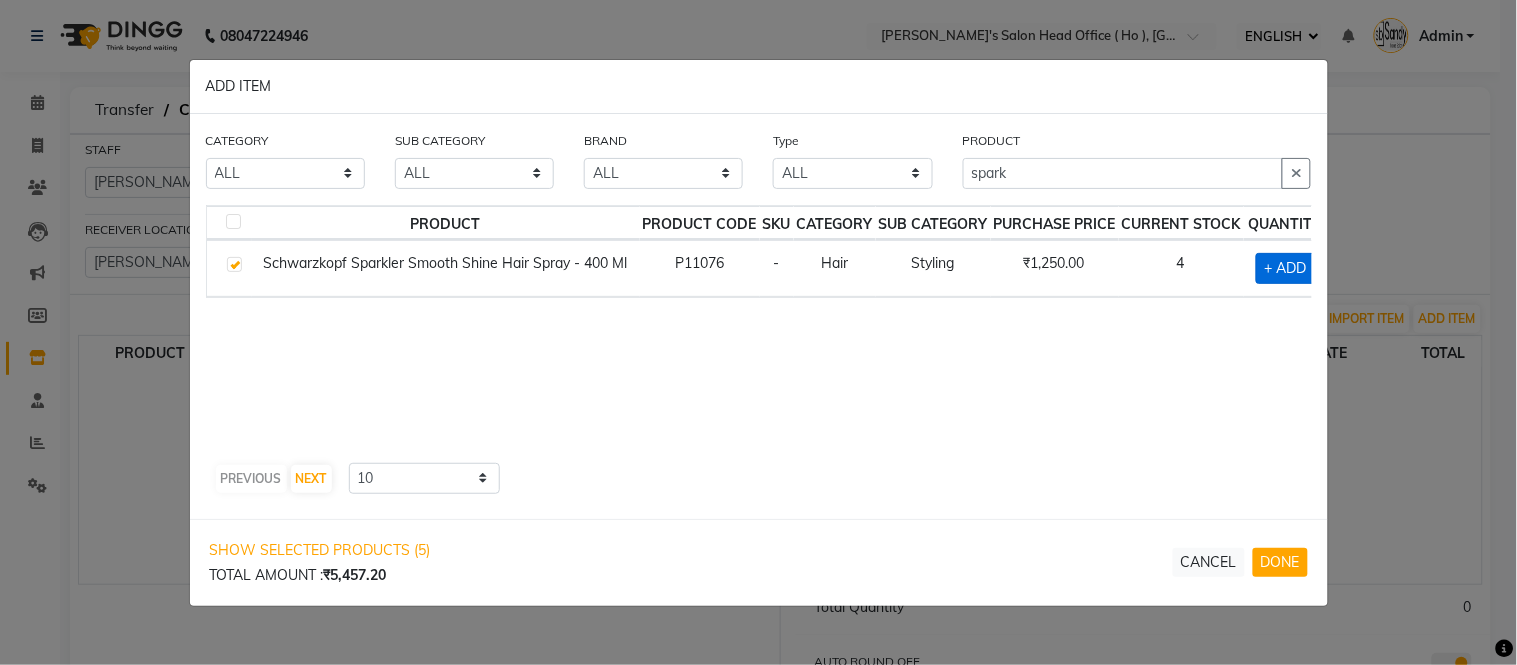 checkbox on "true" 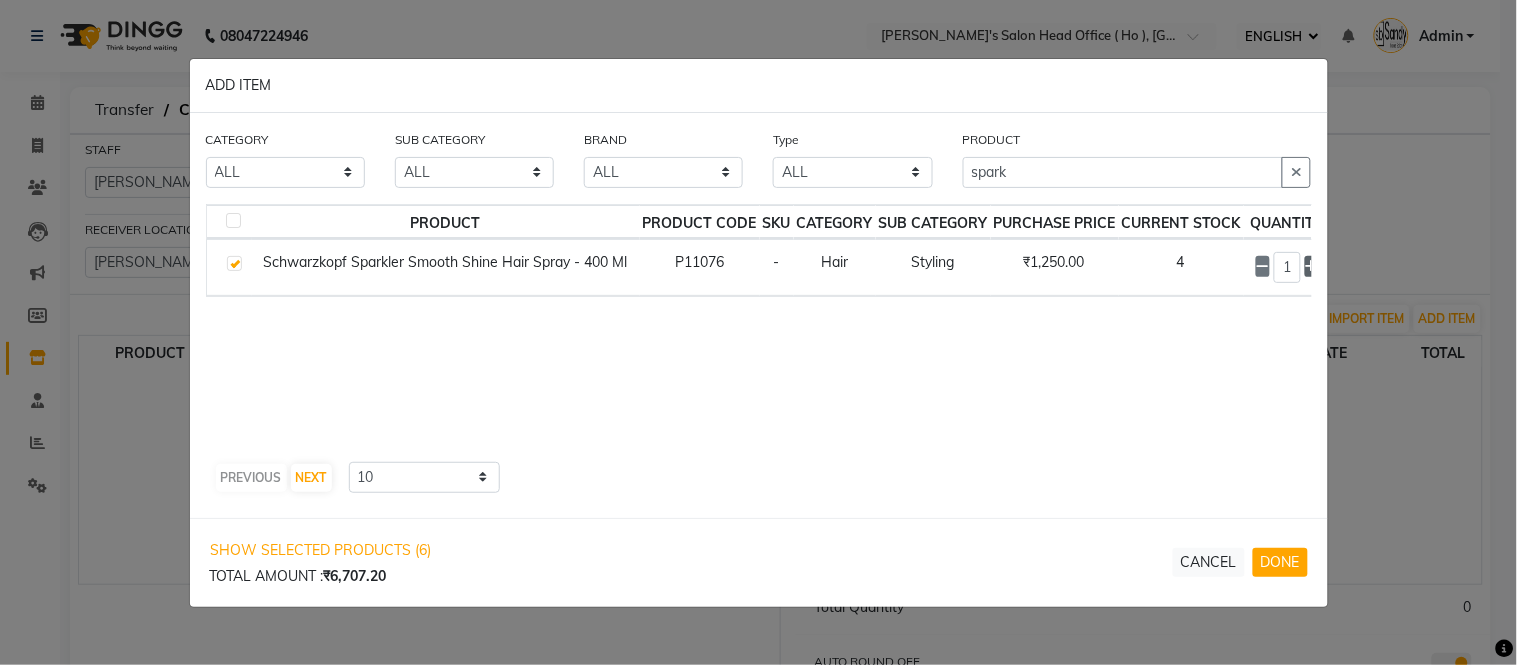 click 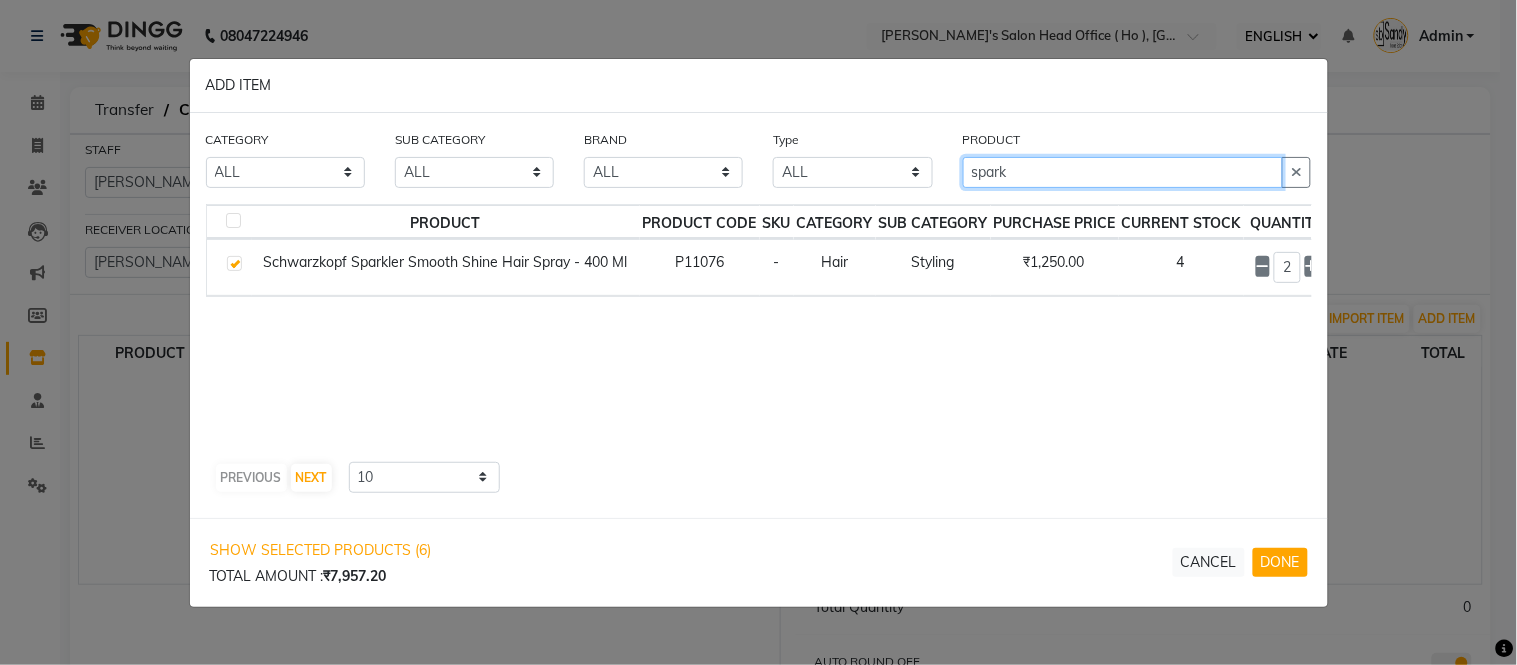 click on "spark" 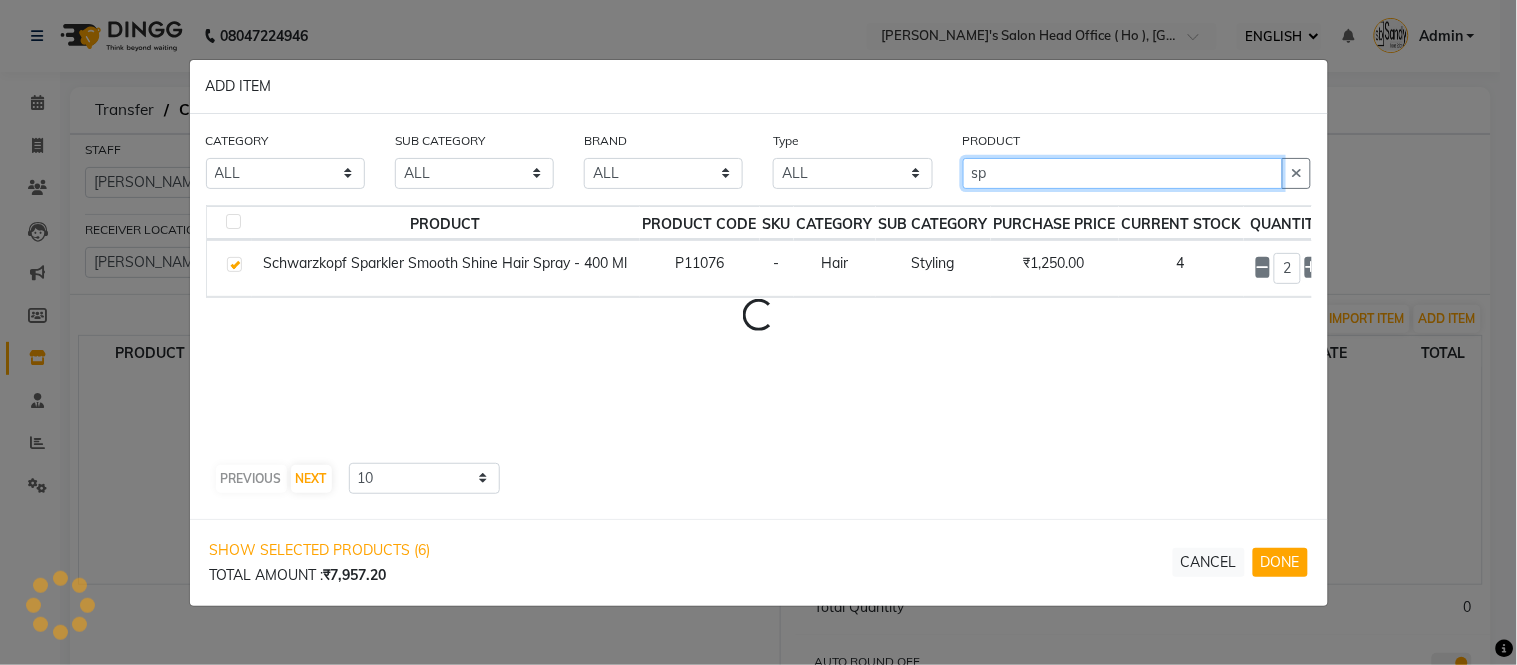 type on "s" 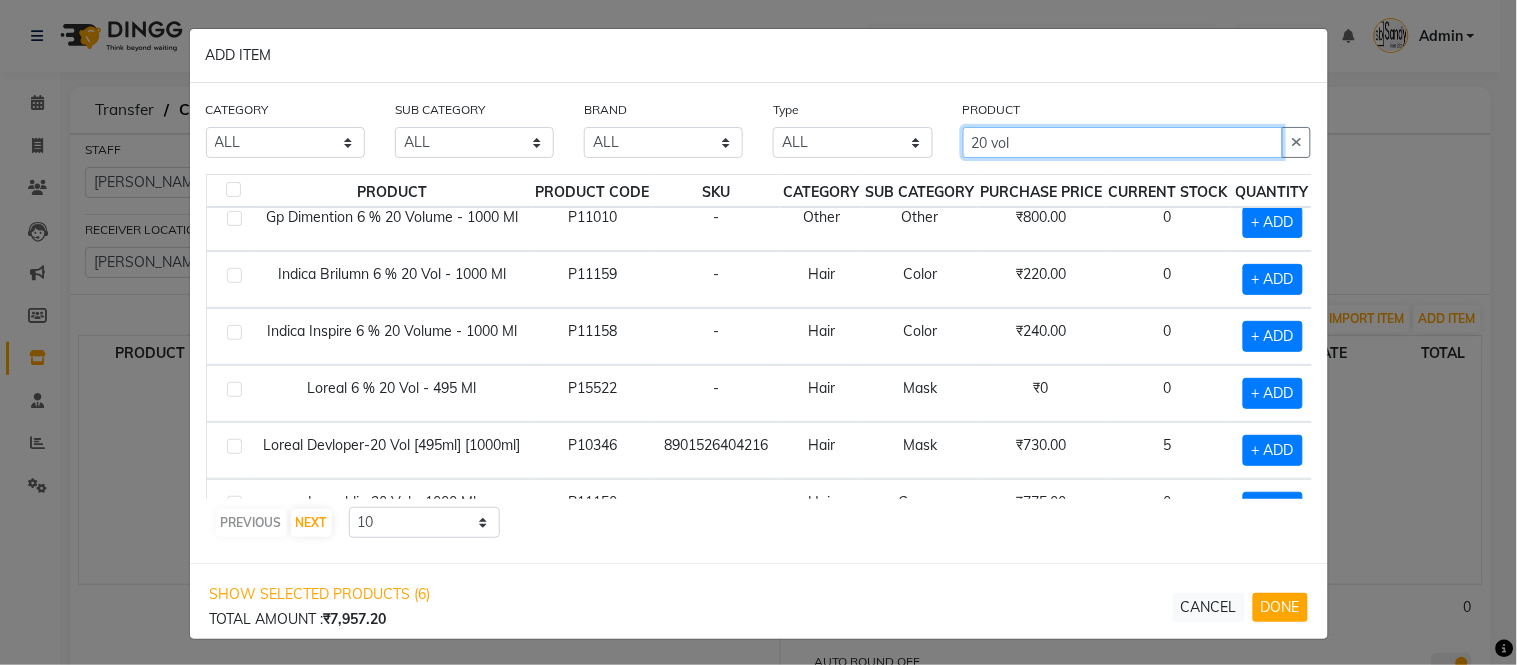 scroll, scrollTop: 111, scrollLeft: 0, axis: vertical 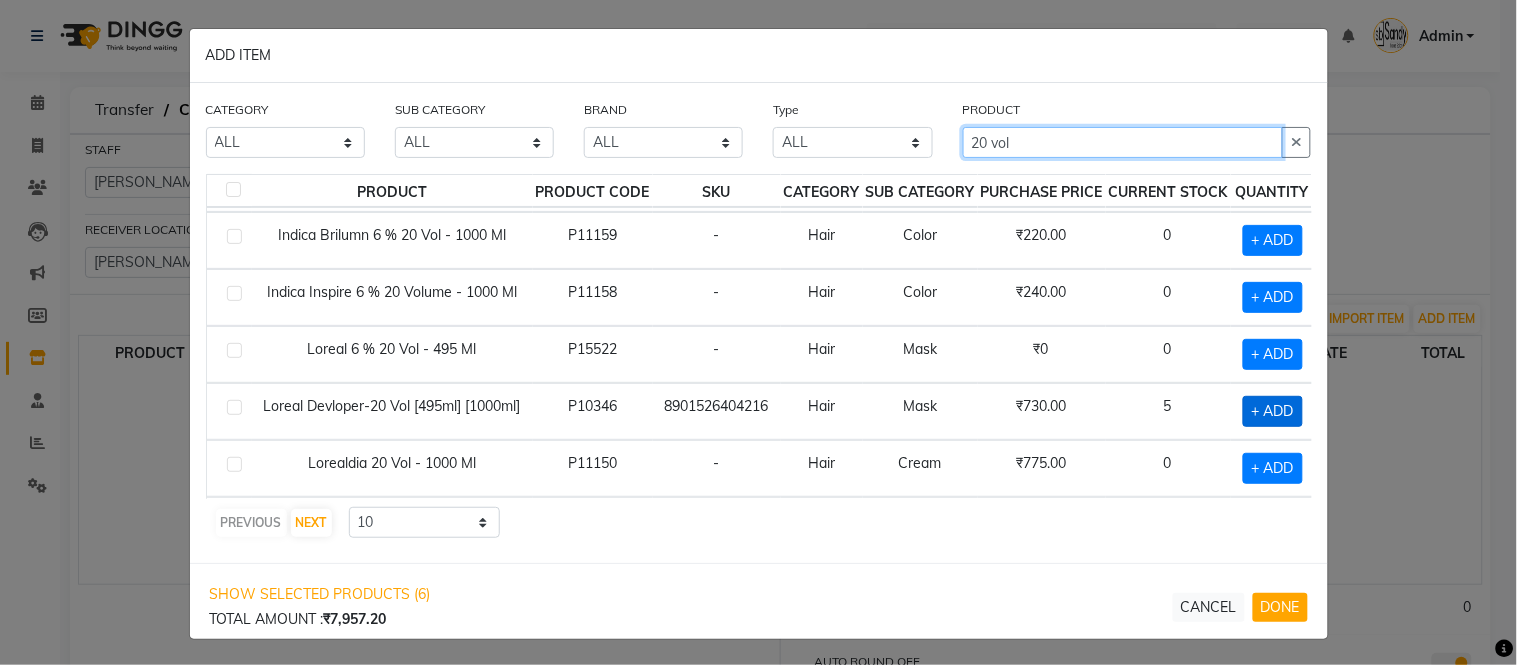 type on "20 vol" 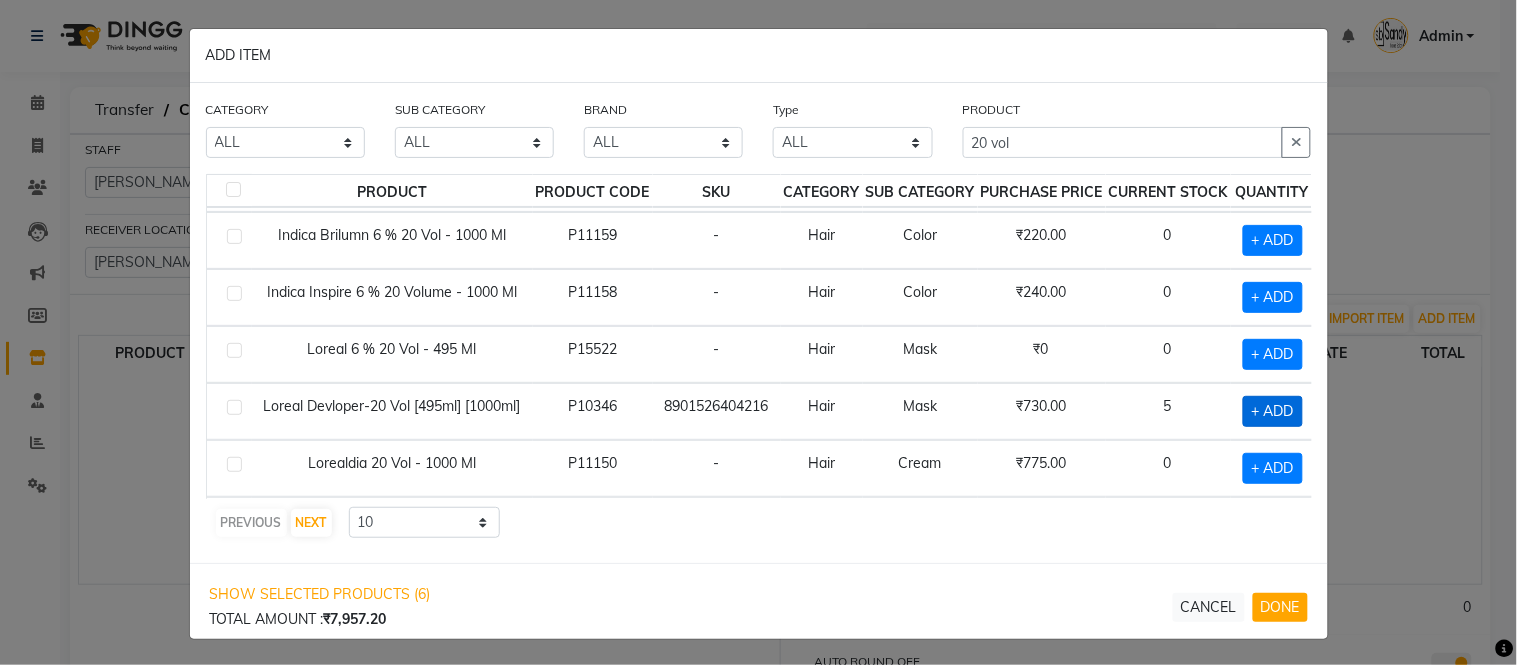 click on "+ ADD" 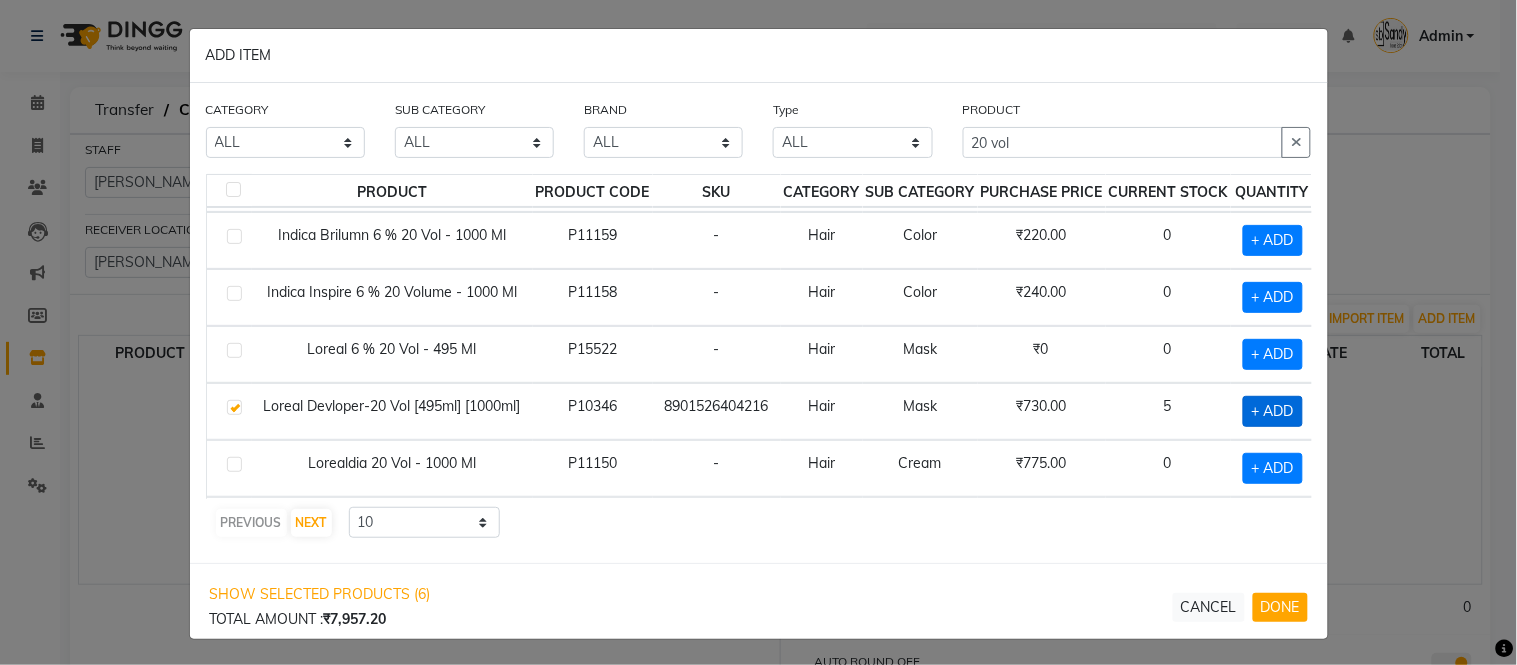checkbox on "true" 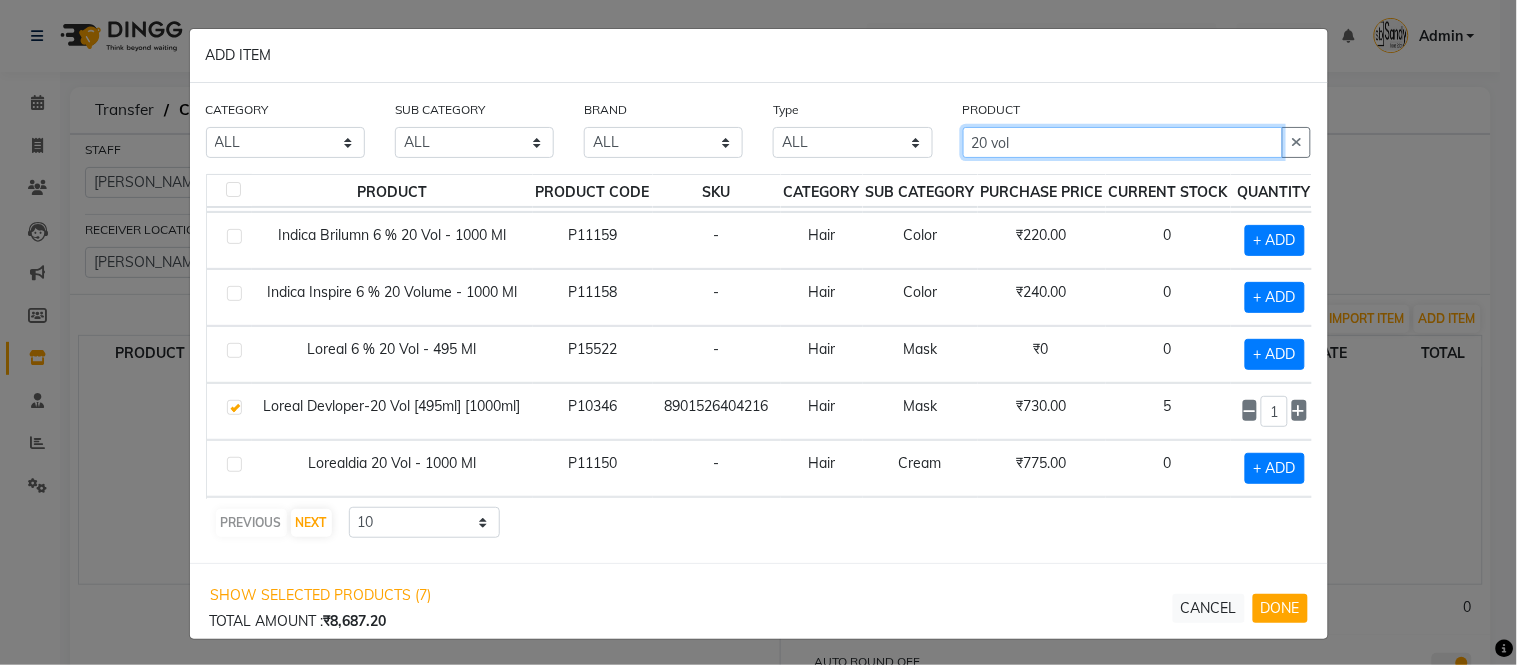 click on "20 vol" 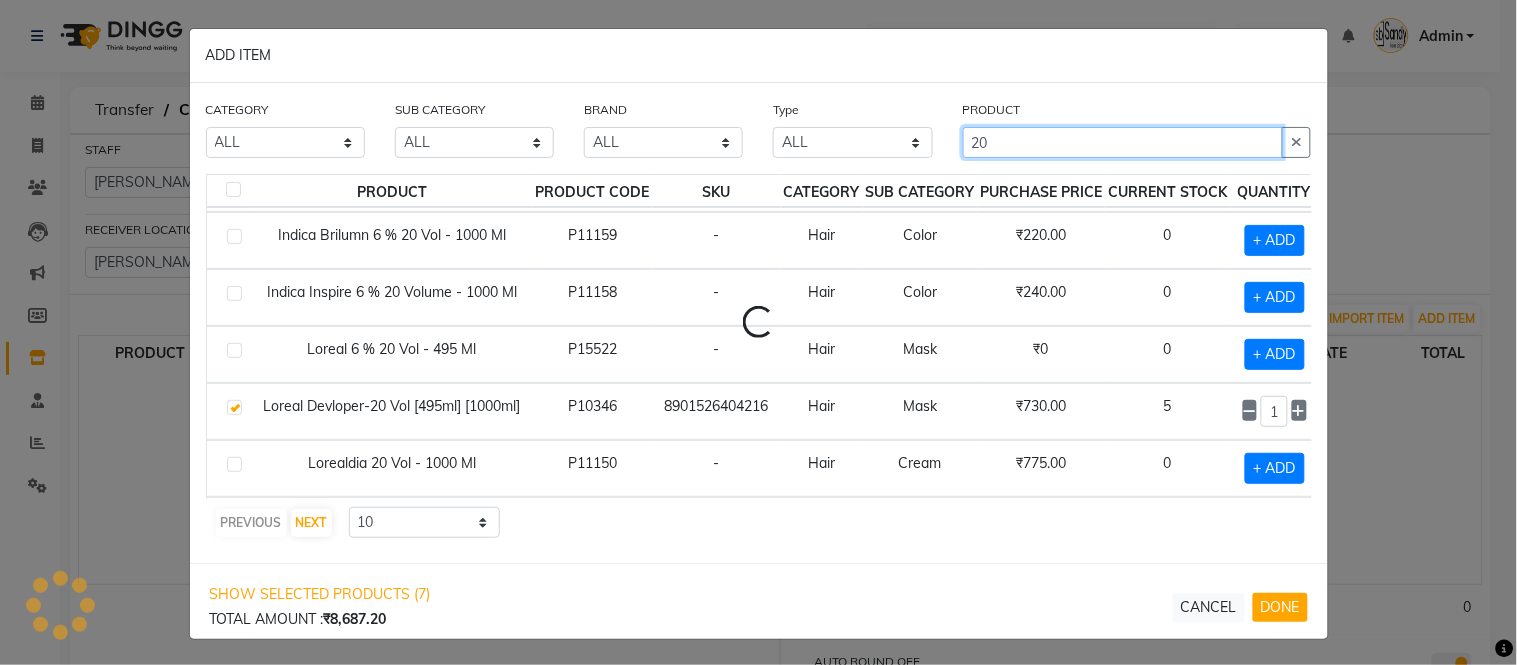 type on "2" 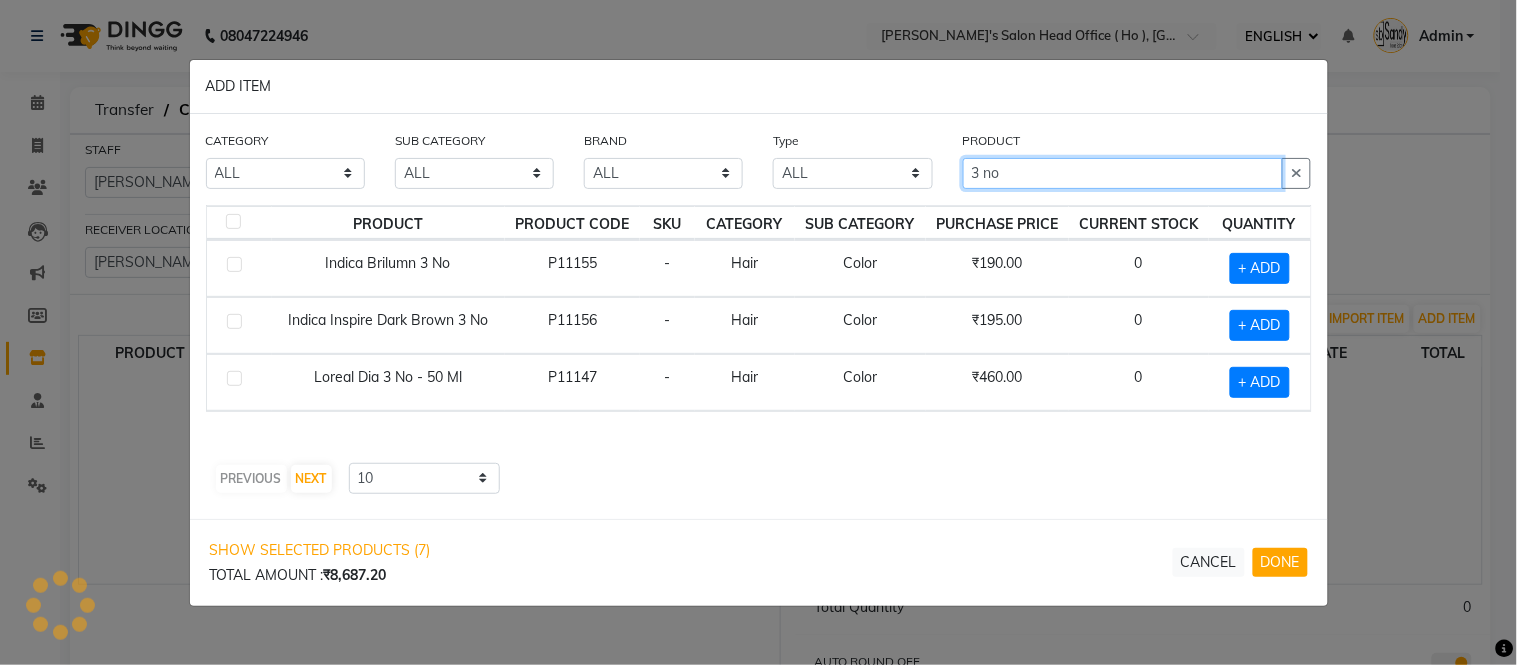 scroll, scrollTop: 0, scrollLeft: 0, axis: both 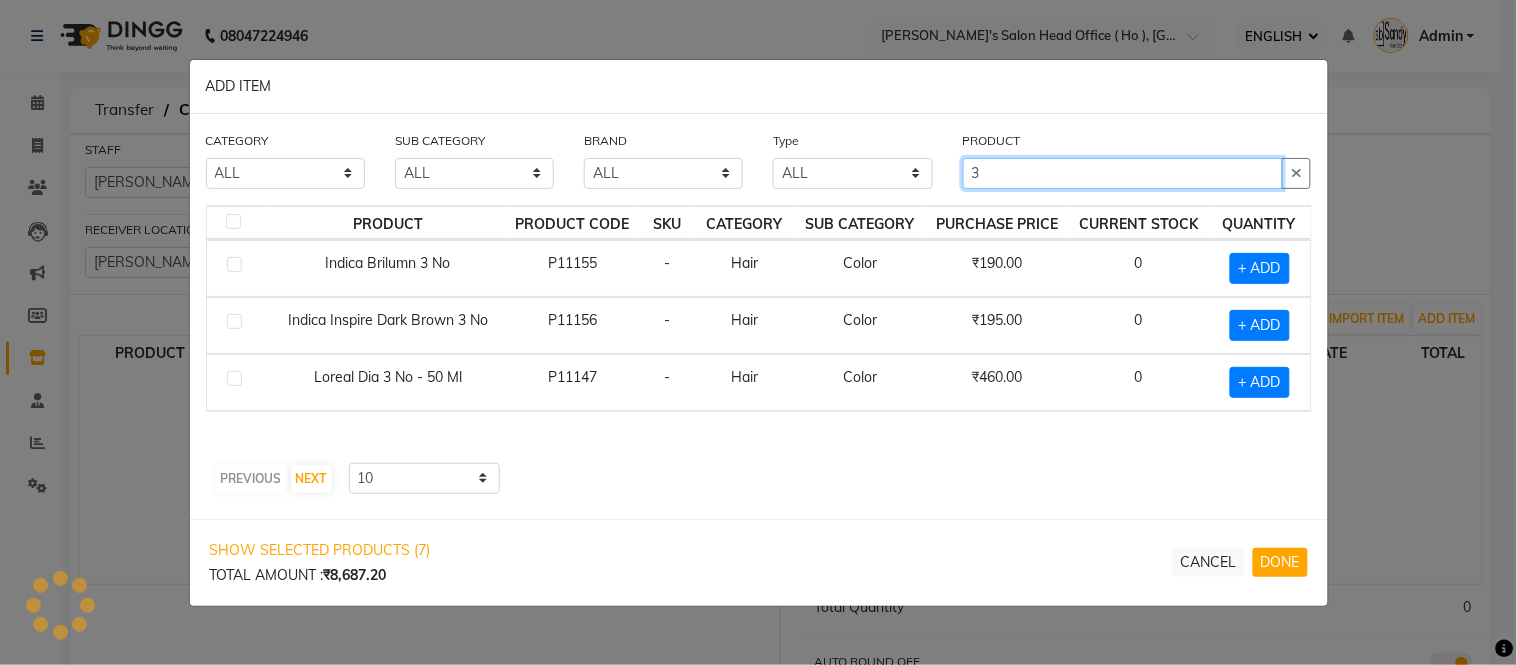 type on "3" 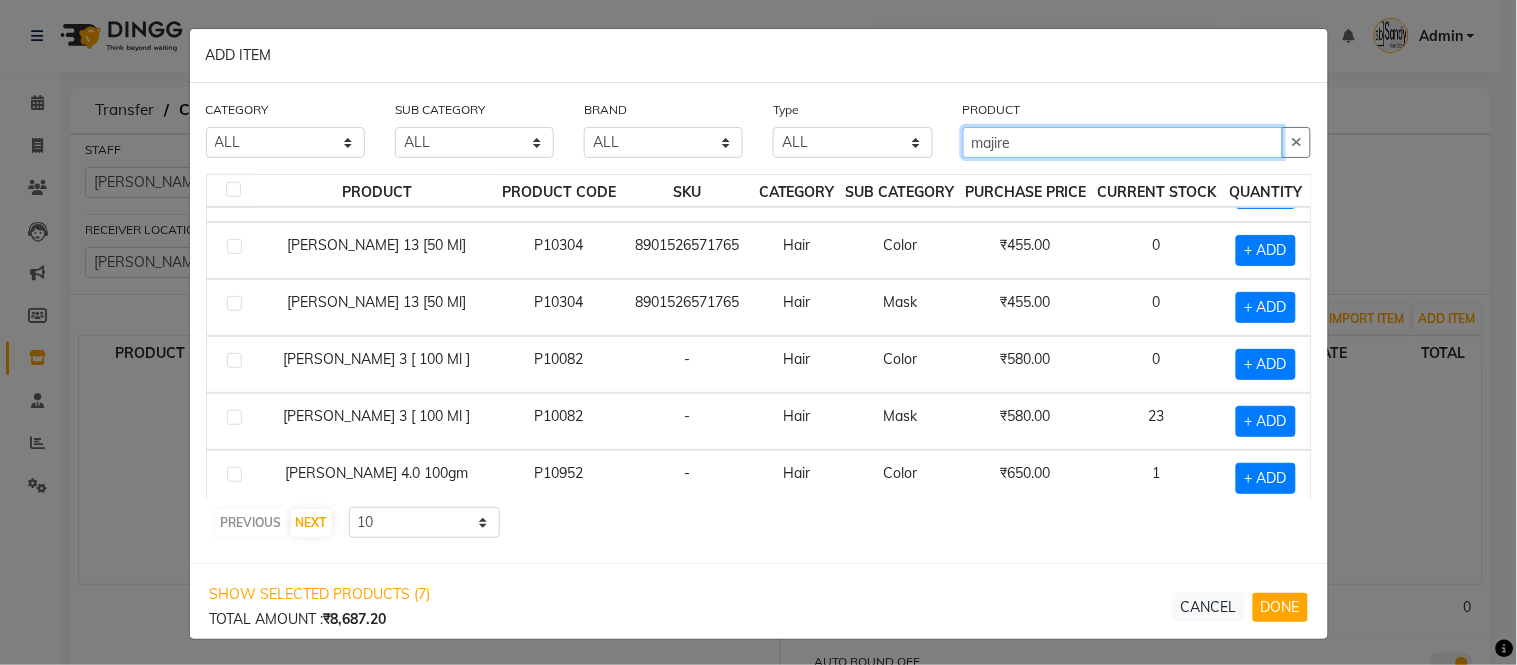 scroll, scrollTop: 284, scrollLeft: 0, axis: vertical 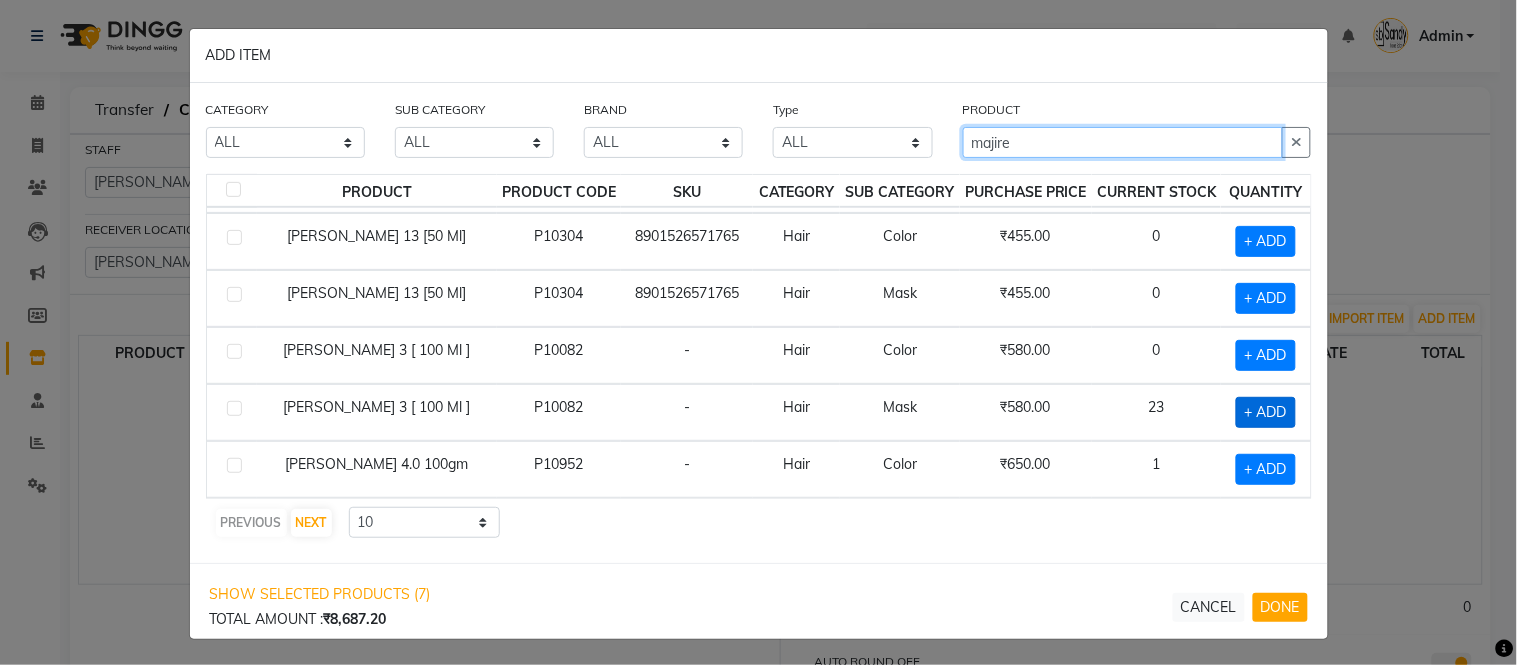 type on "majire" 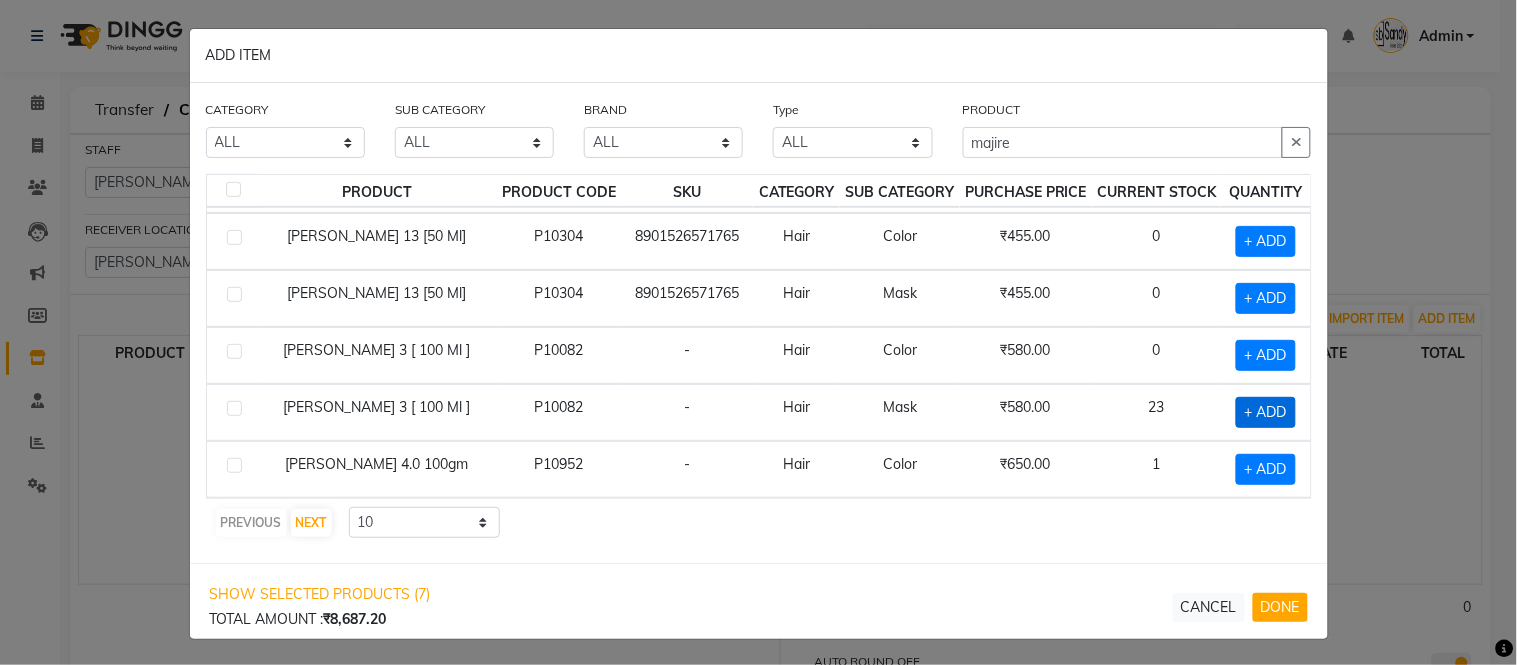 click on "+ ADD" 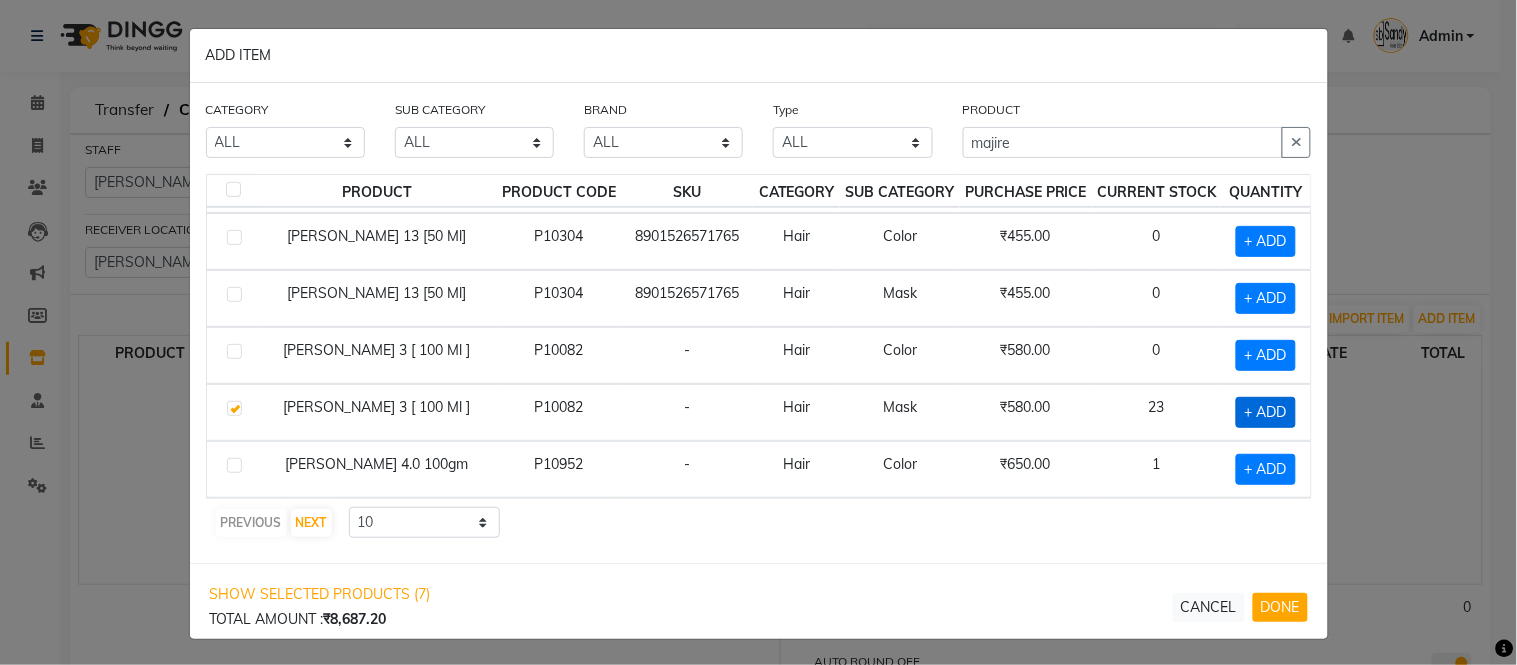 checkbox on "true" 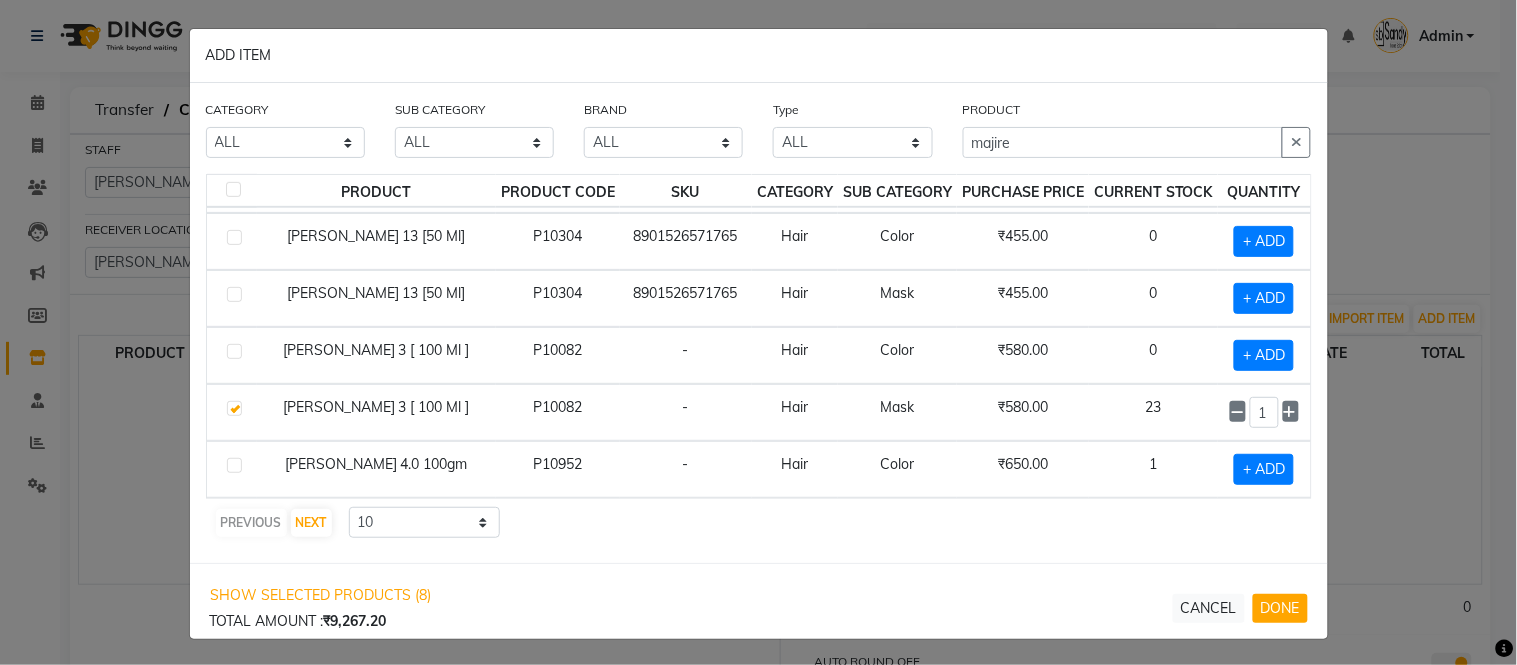 scroll, scrollTop: 283, scrollLeft: 0, axis: vertical 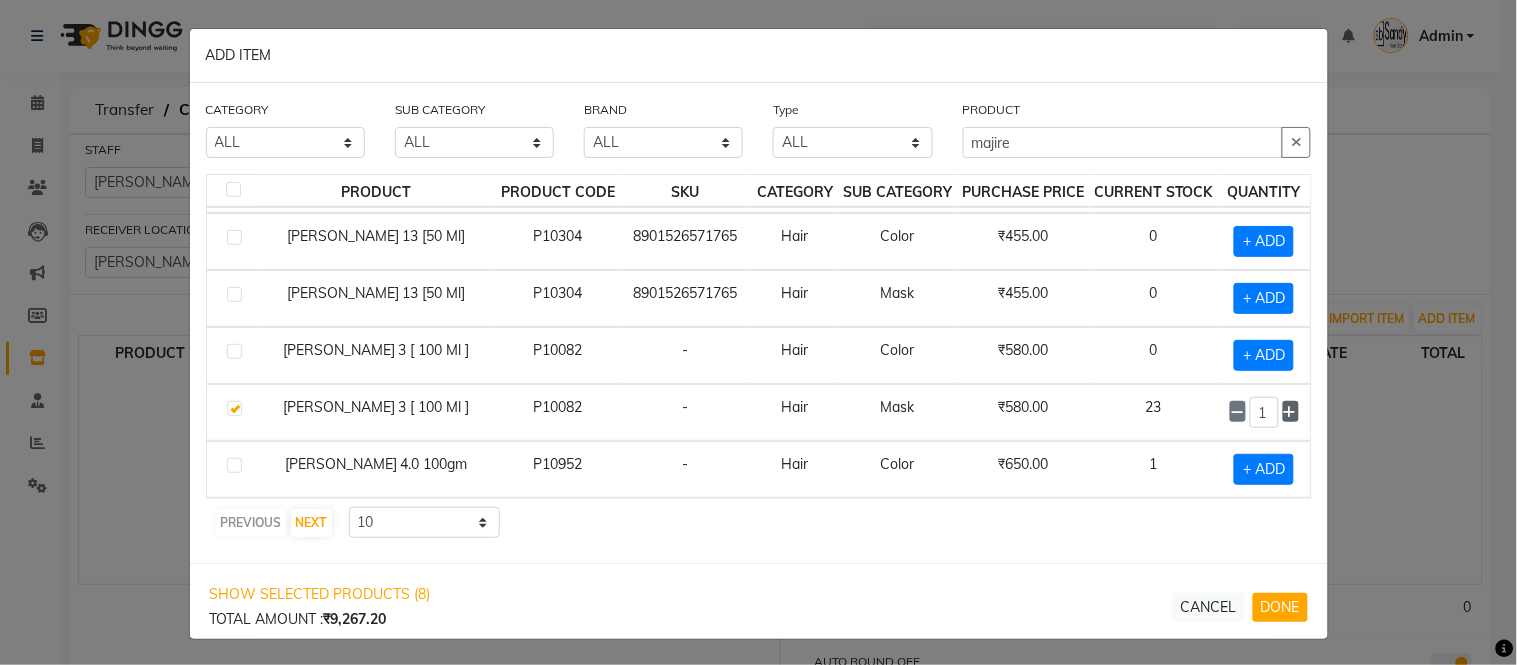click 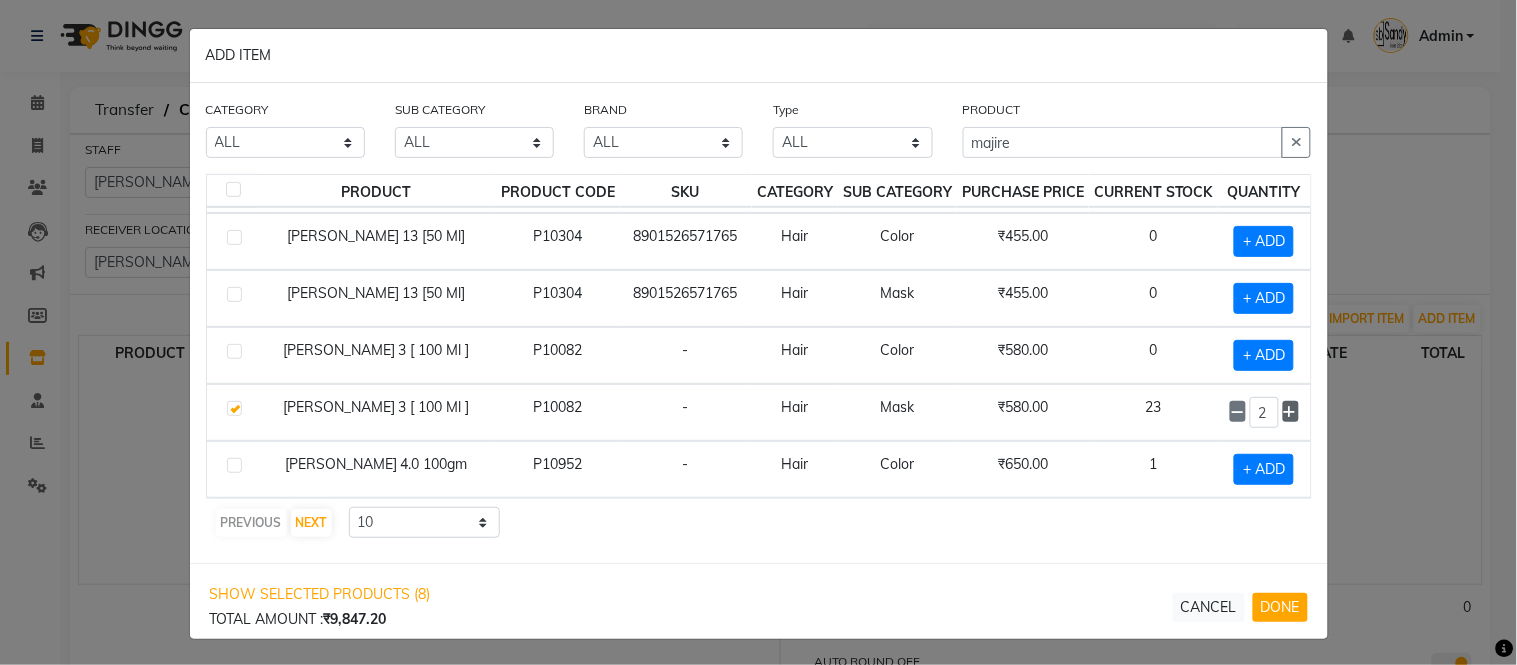 click 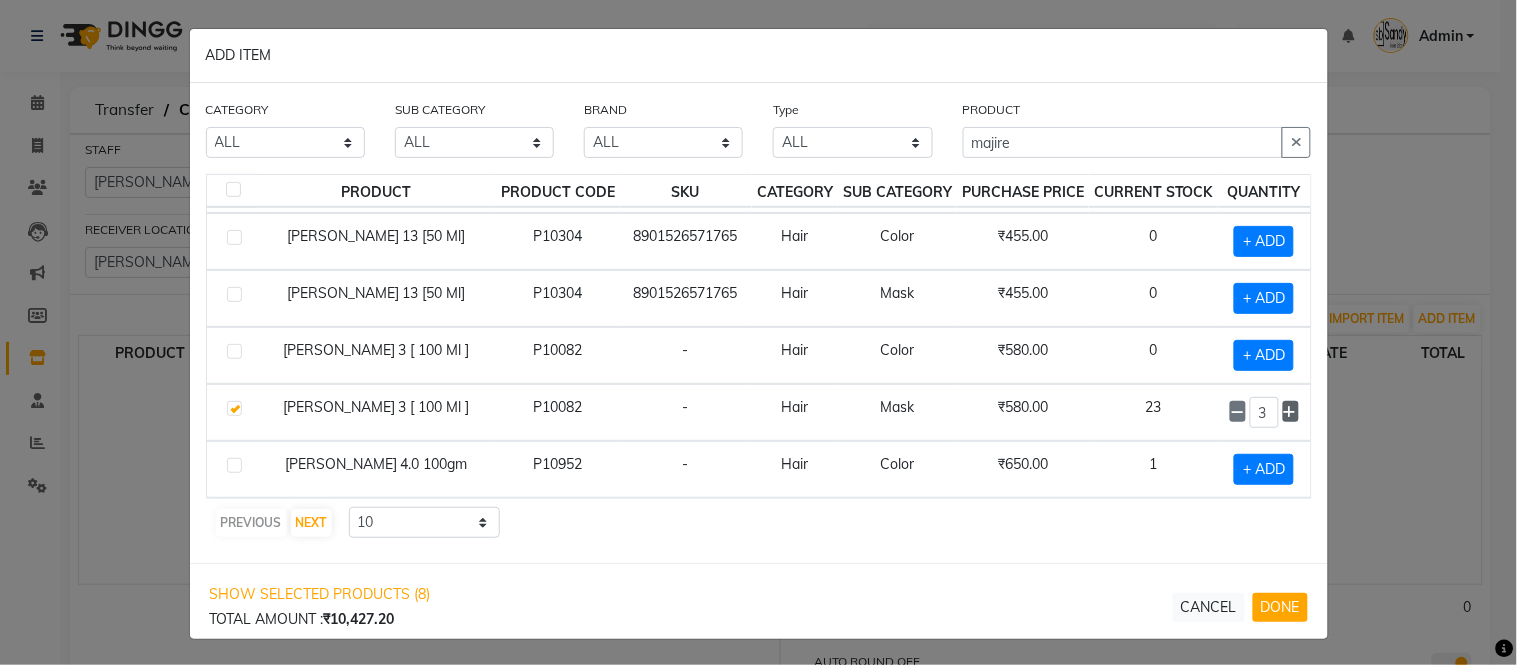 click 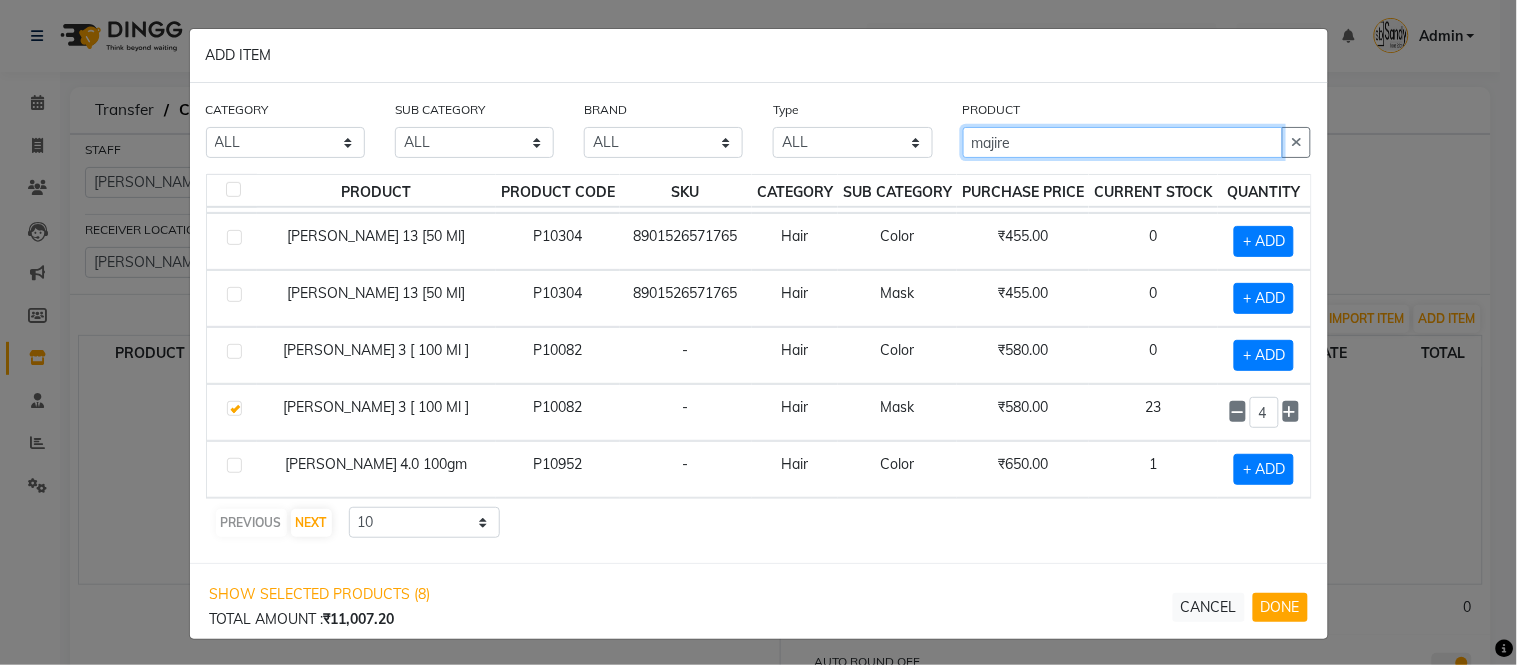 click on "majire" 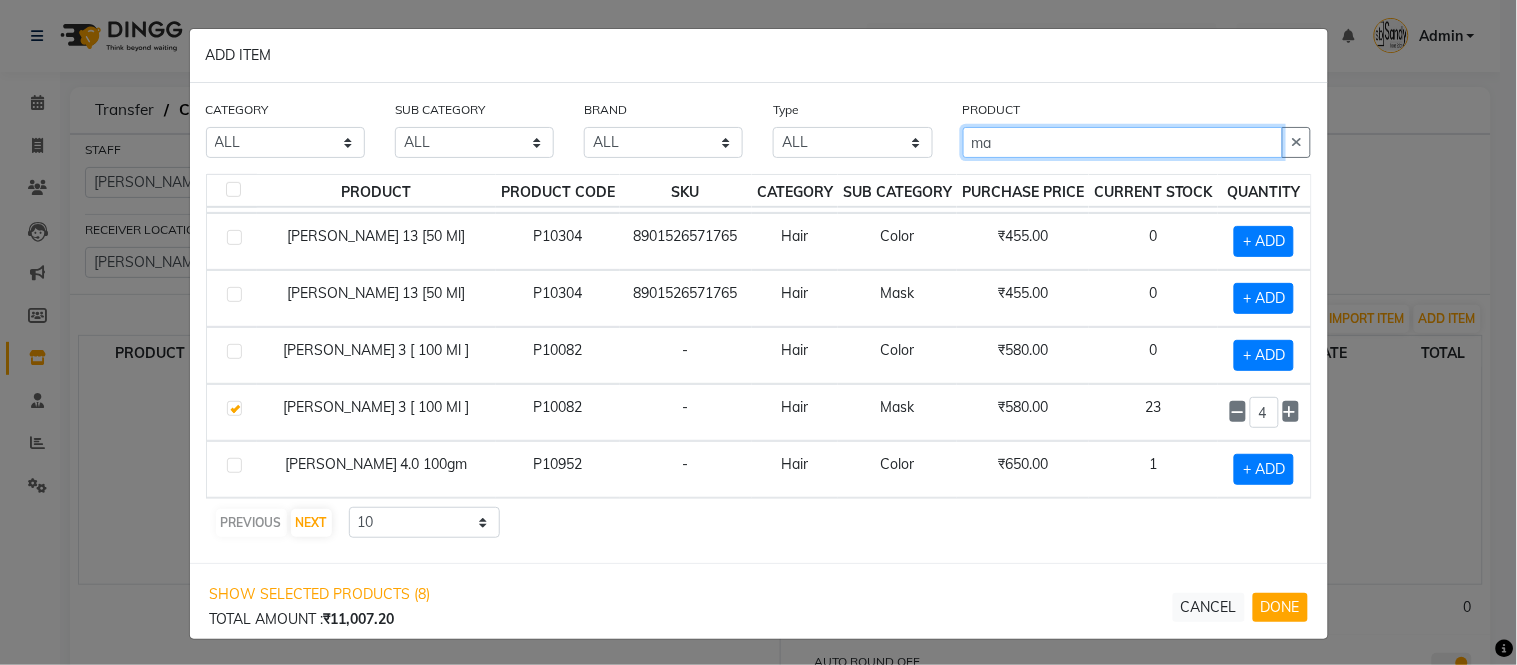 type on "m" 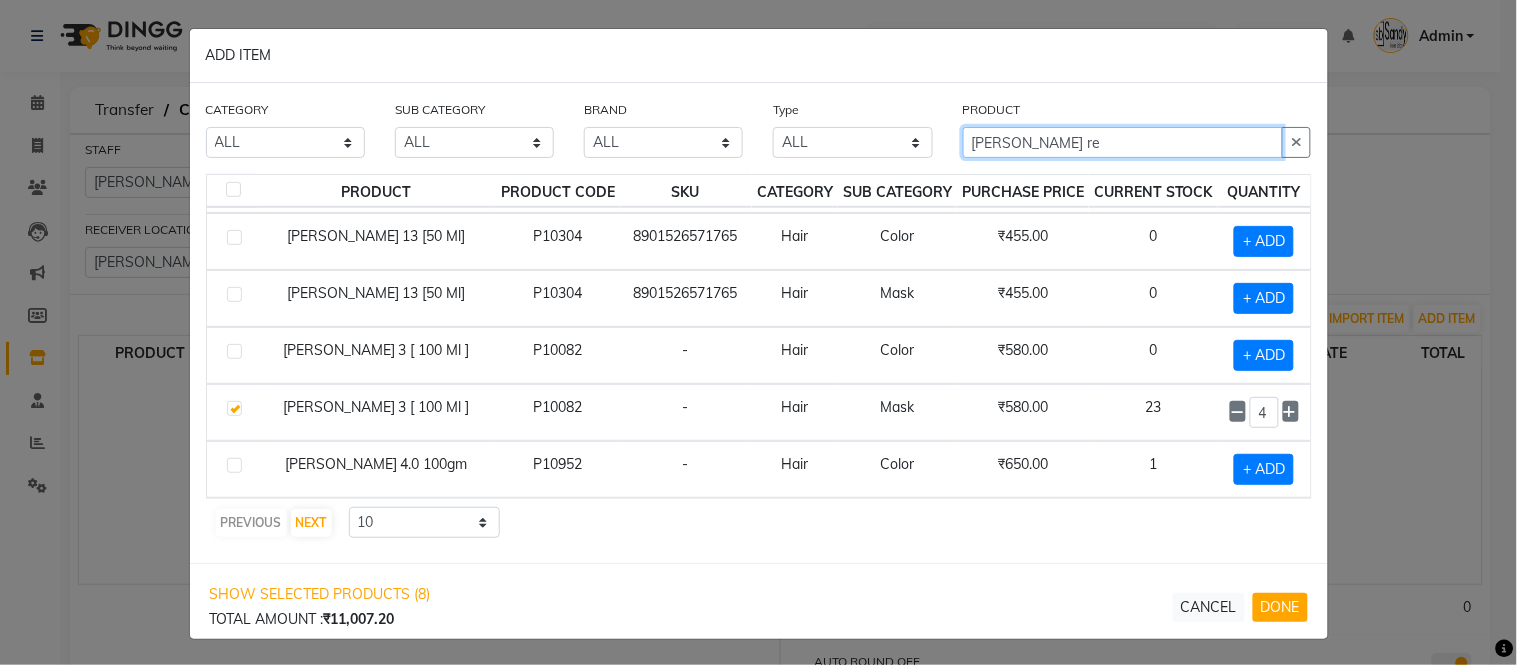 scroll, scrollTop: 2, scrollLeft: 0, axis: vertical 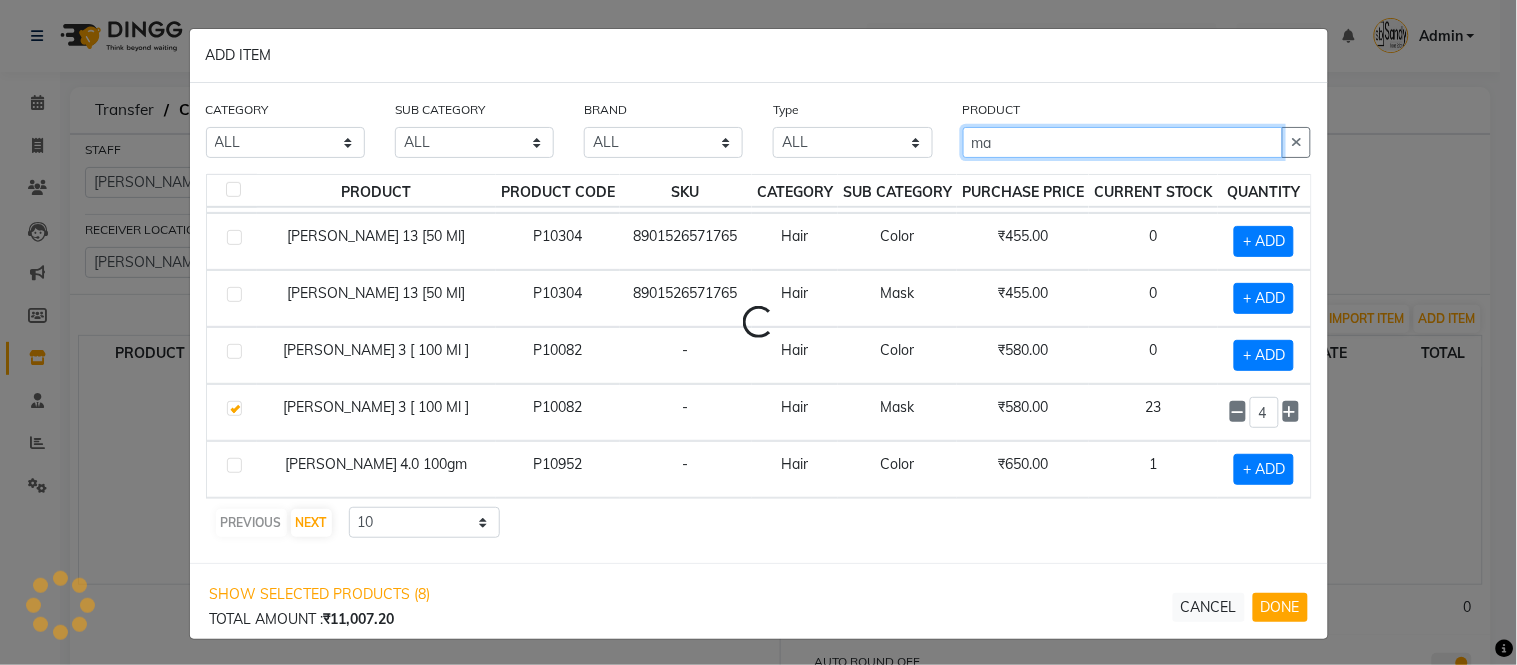 type on "m" 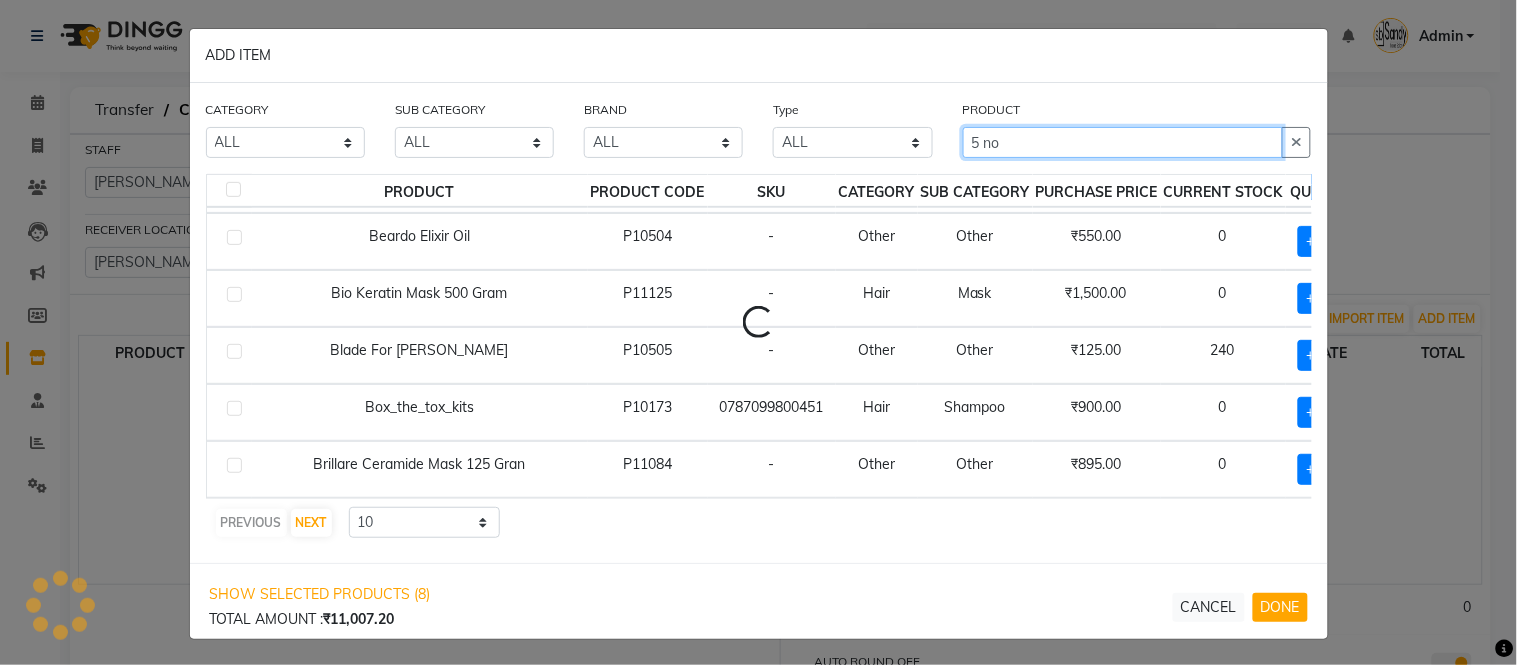 scroll, scrollTop: 0, scrollLeft: 0, axis: both 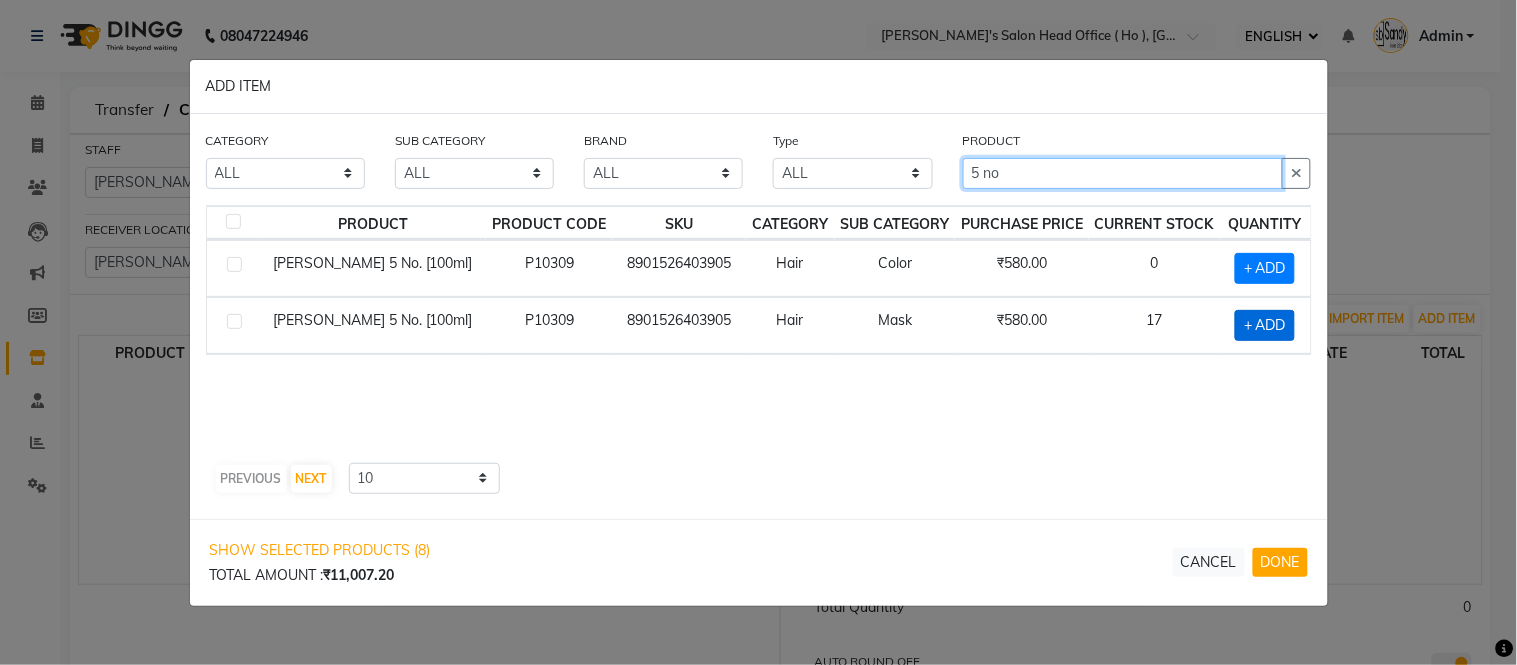 type on "5 no" 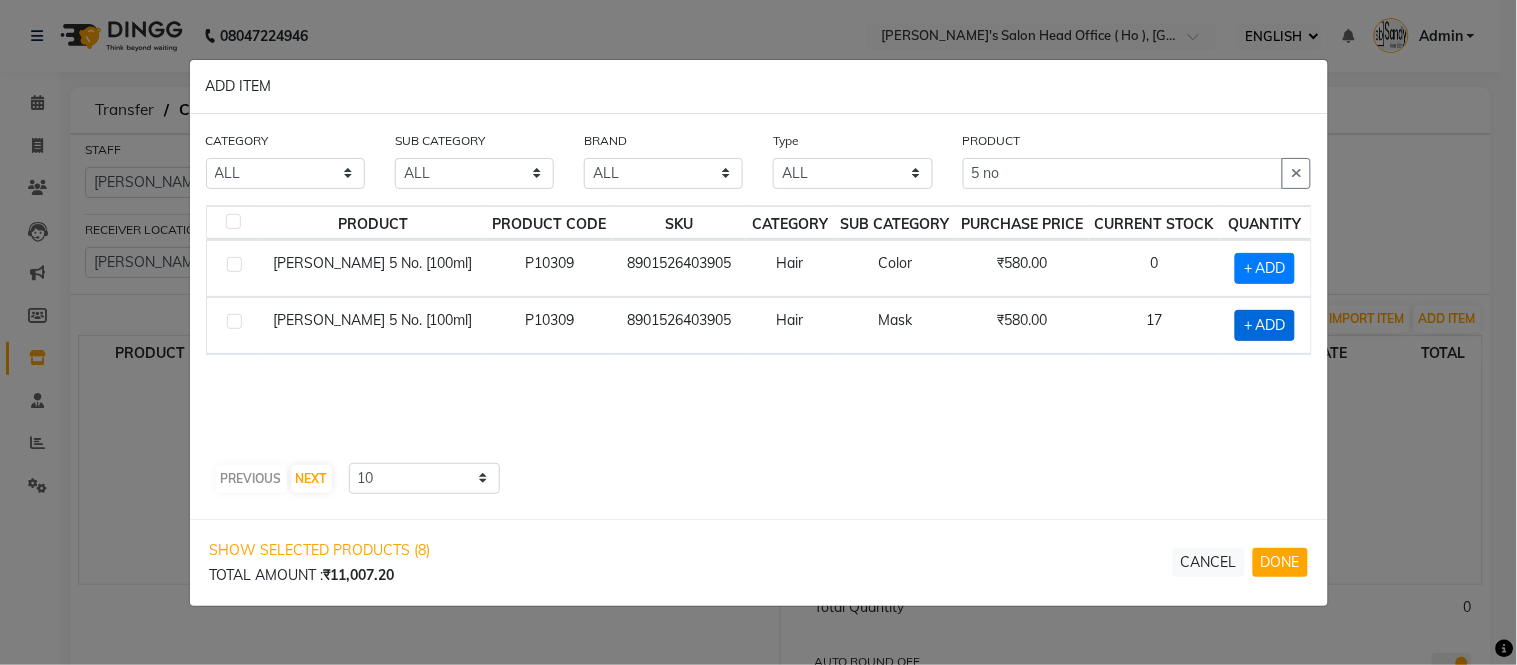 click on "+ ADD" 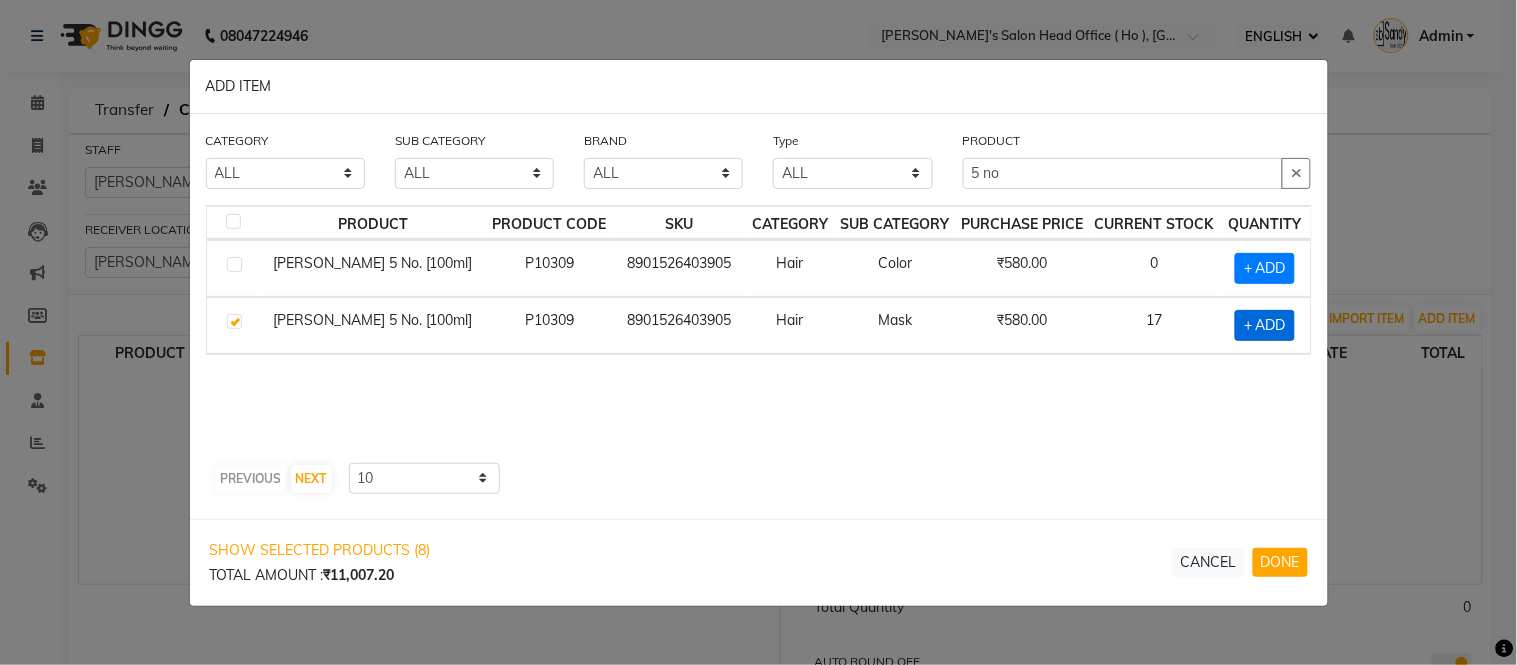 checkbox on "true" 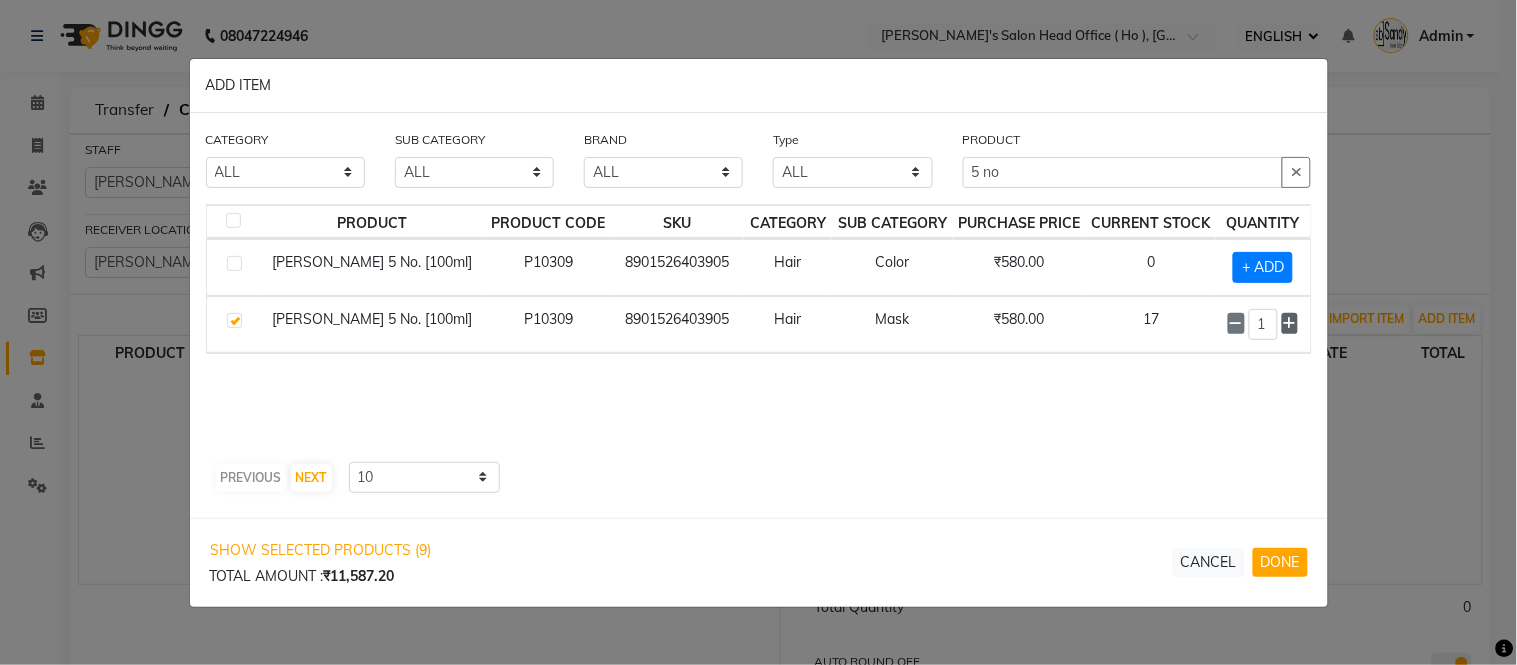 click 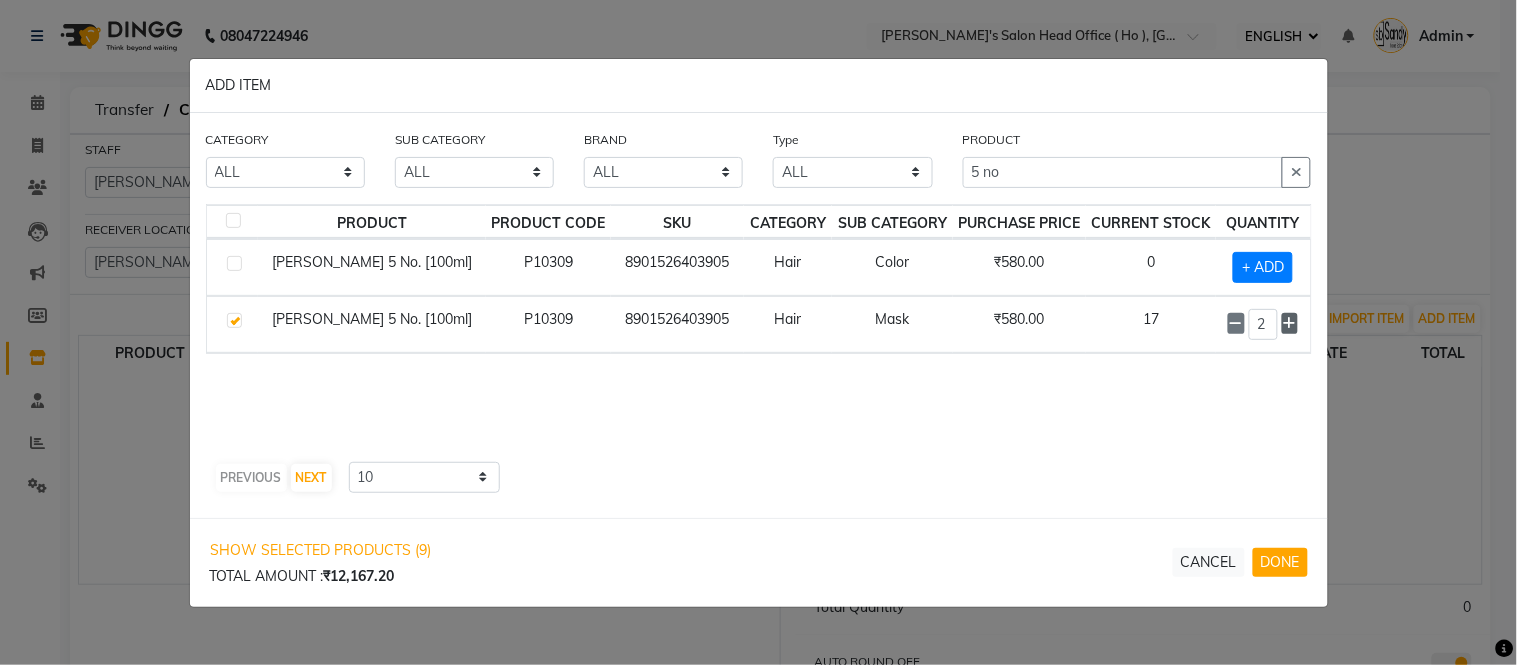 click 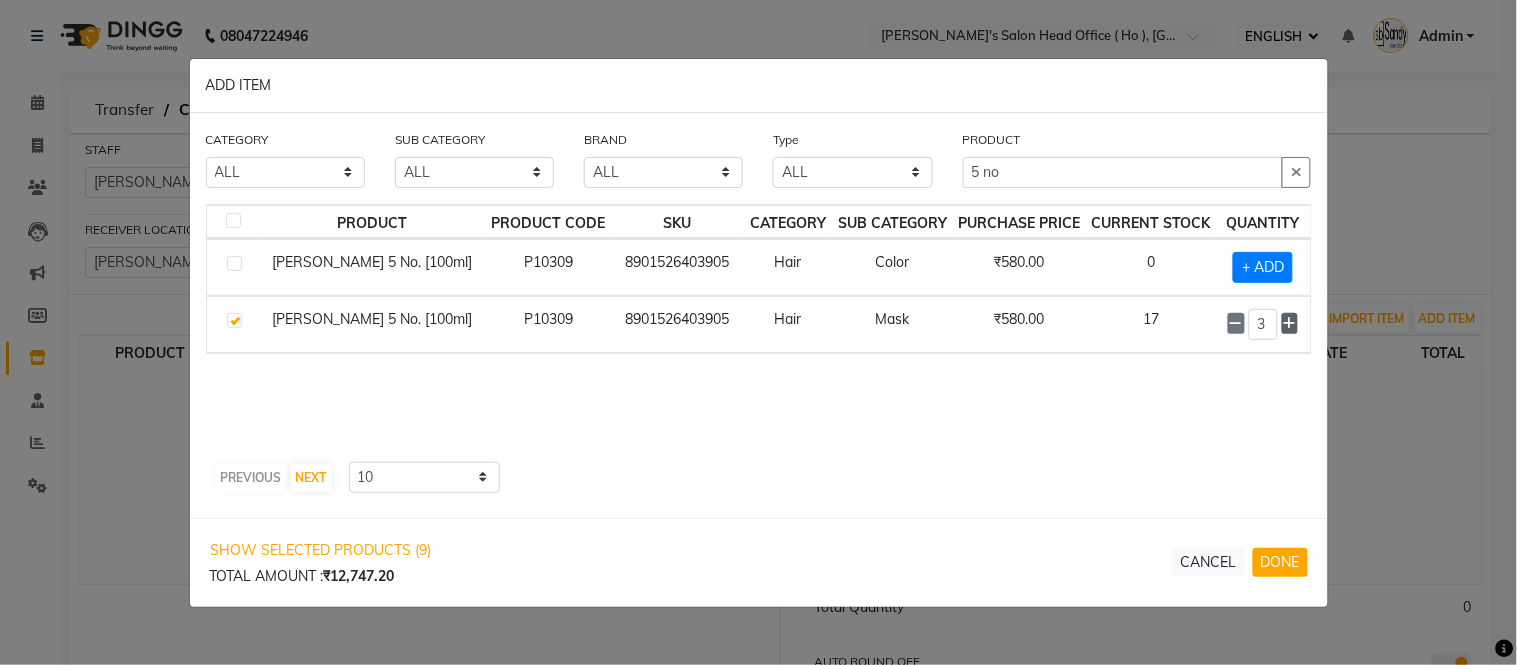 click 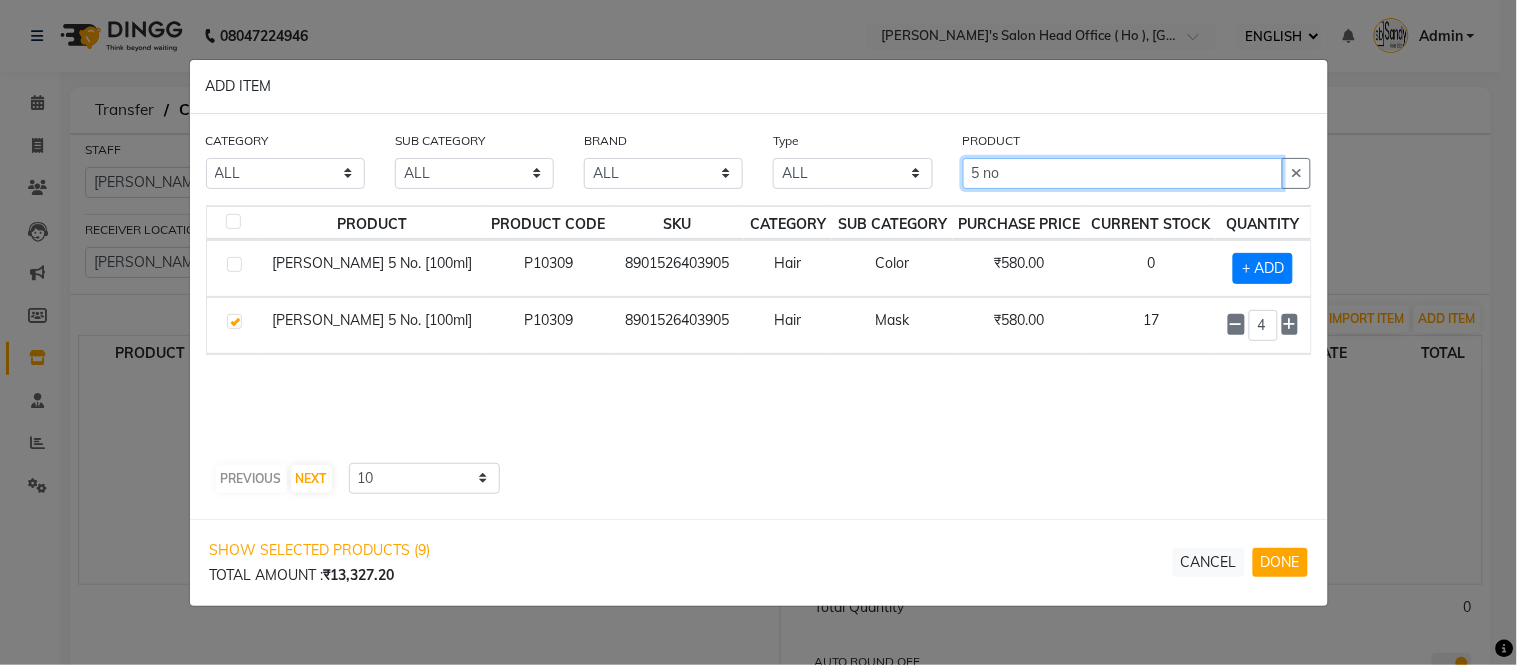 click on "5 no" 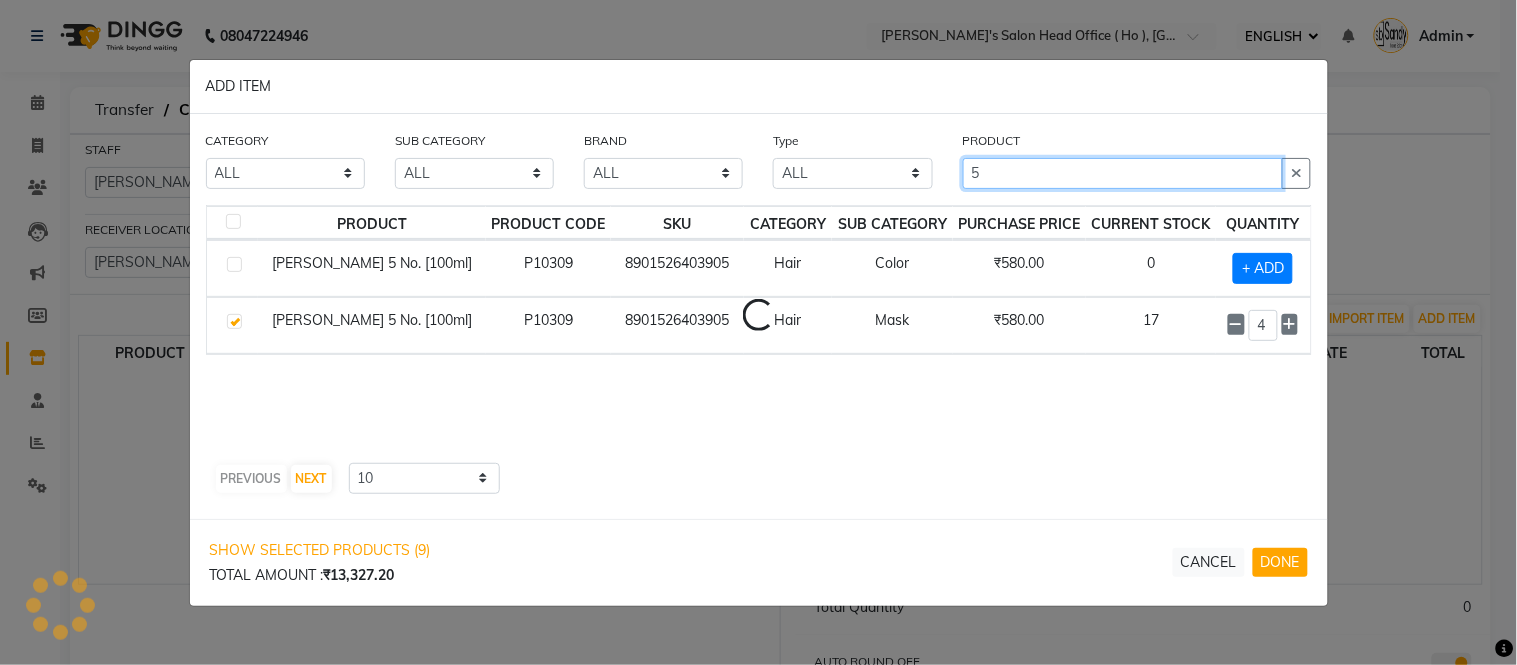 type on "5" 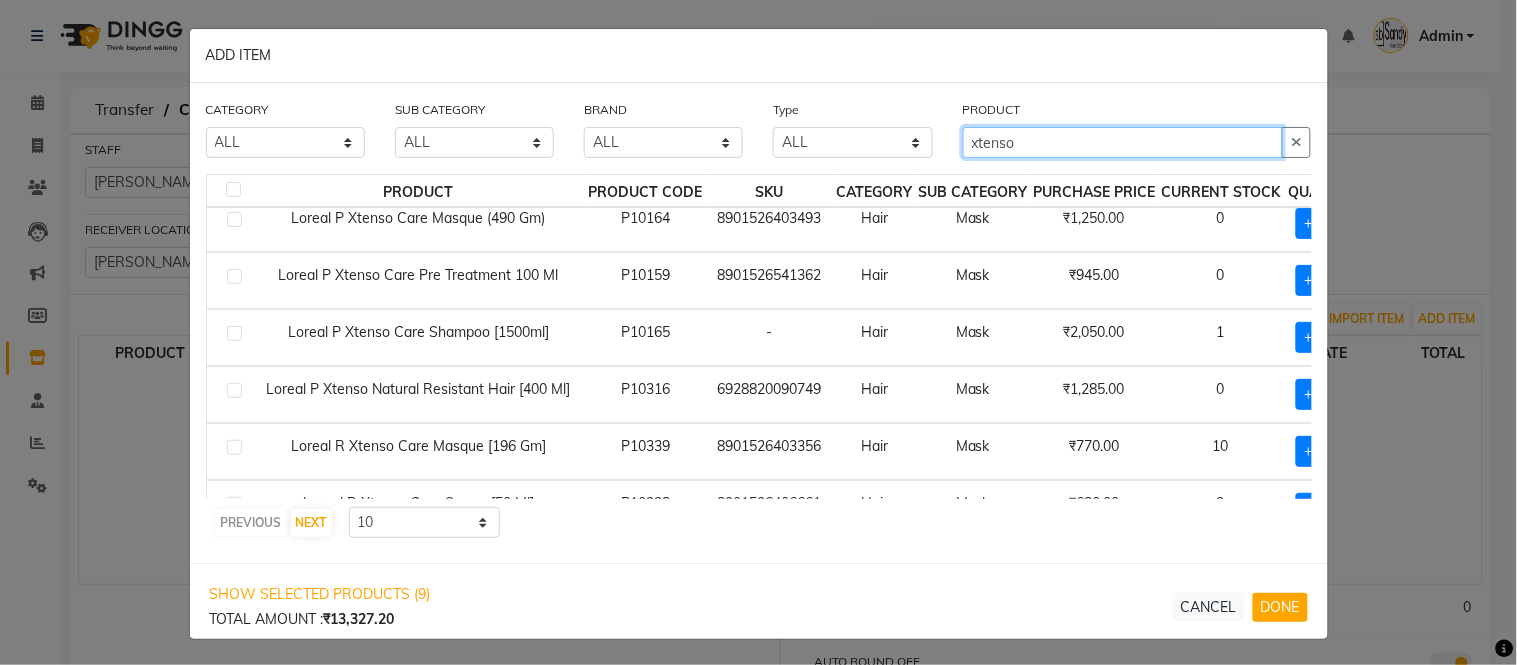 scroll, scrollTop: 0, scrollLeft: 0, axis: both 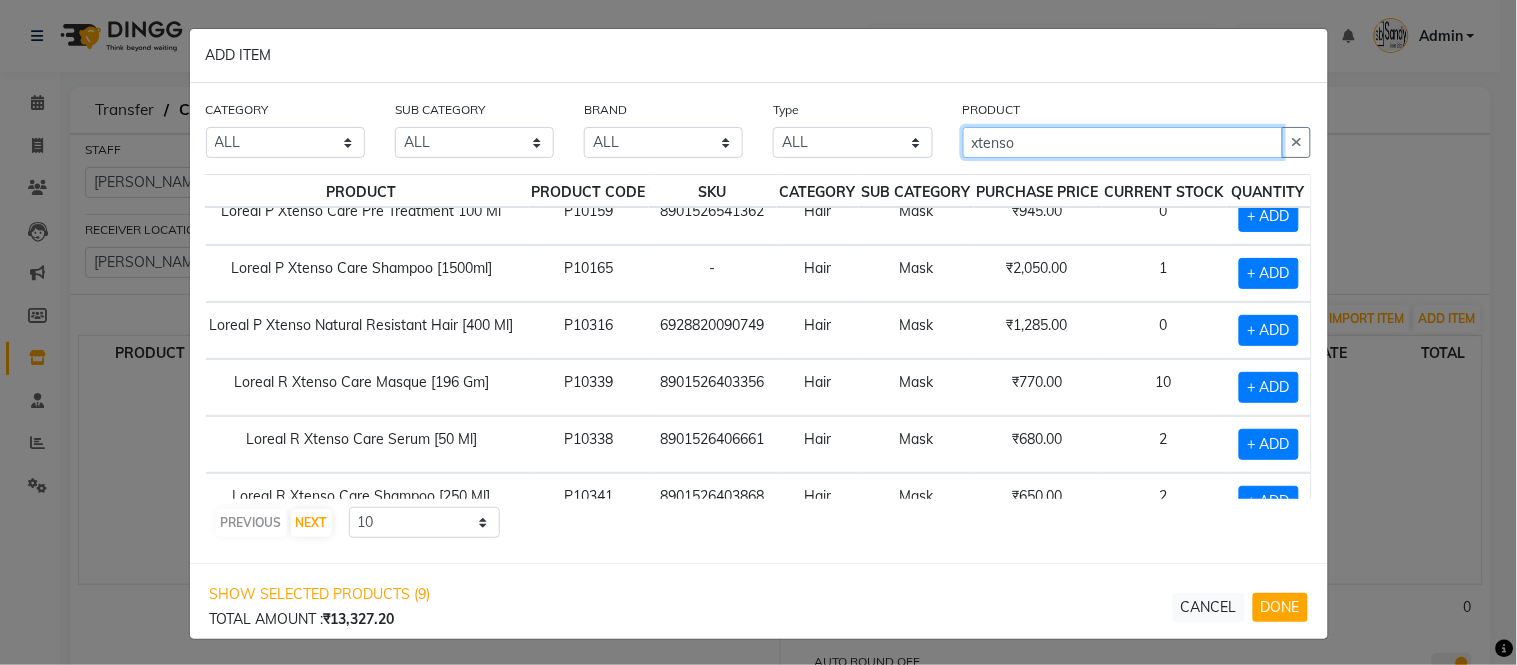 click on "xtenso" 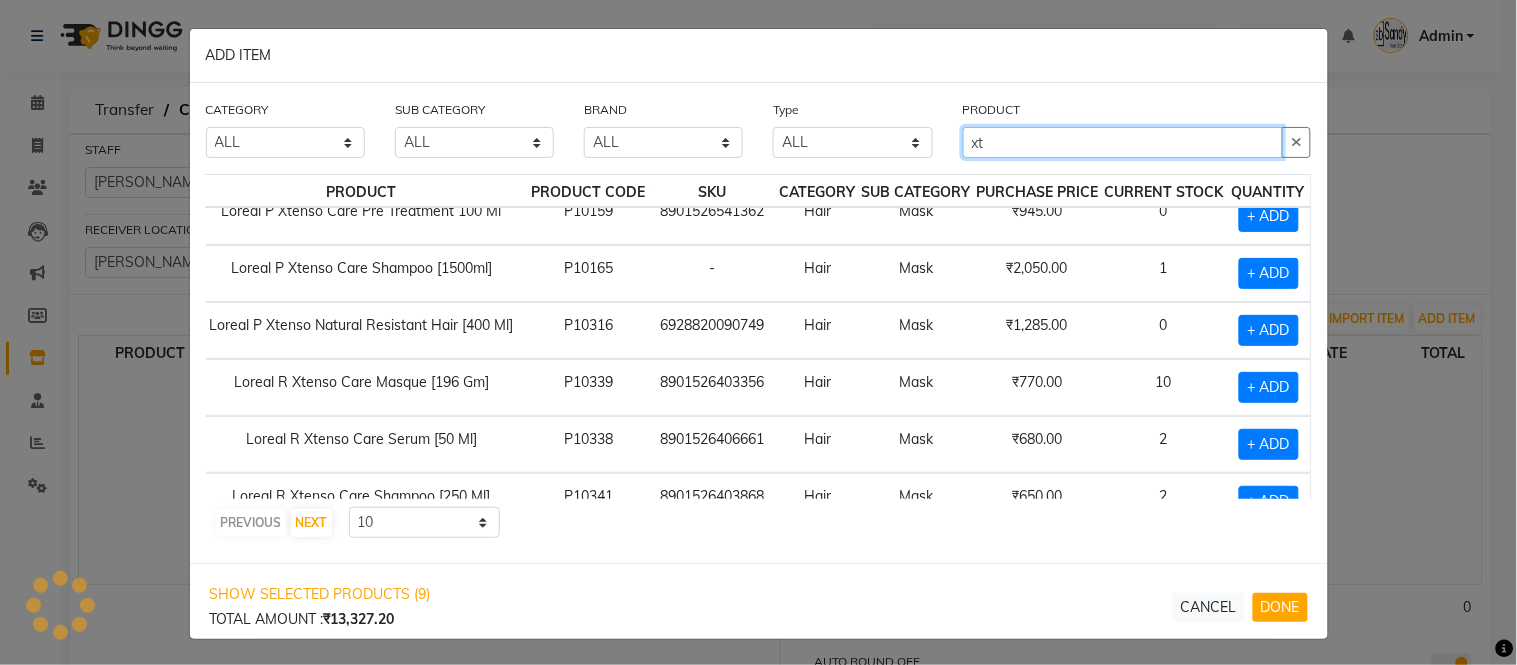 type on "x" 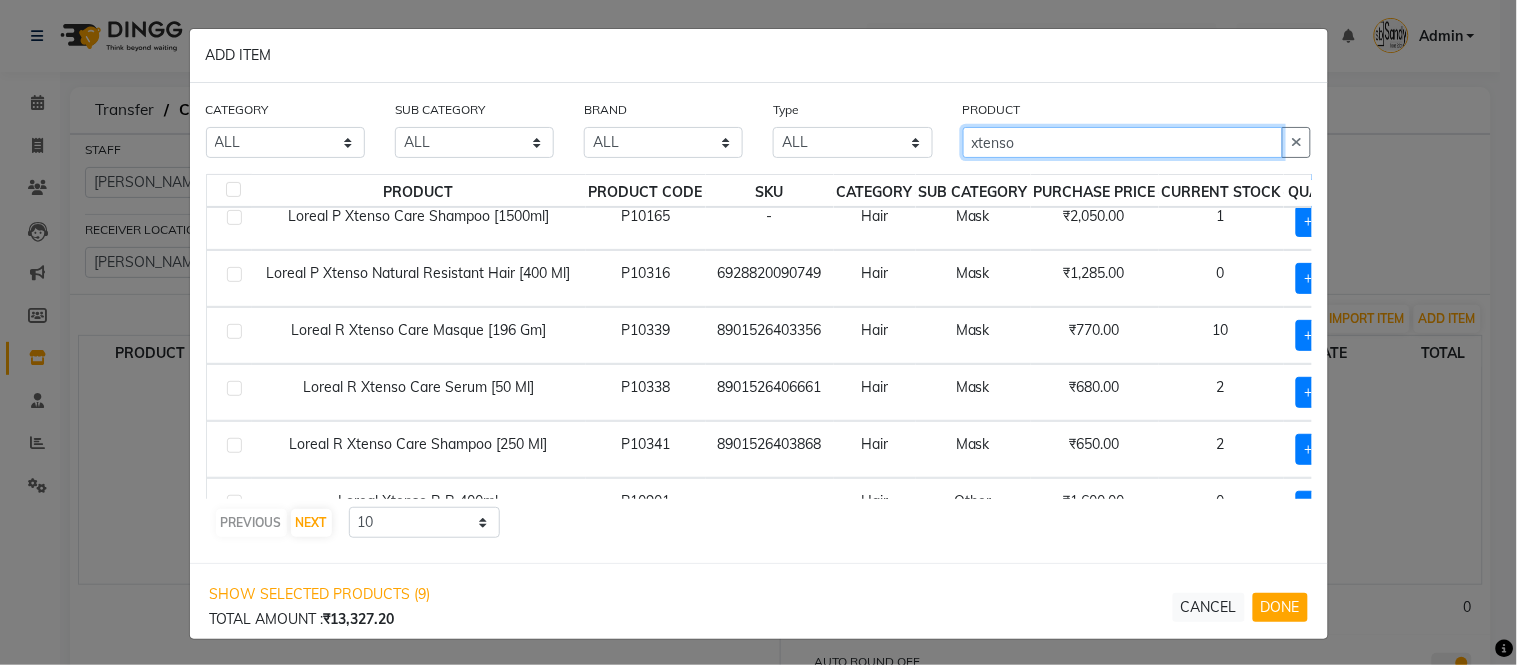 scroll, scrollTop: 0, scrollLeft: 0, axis: both 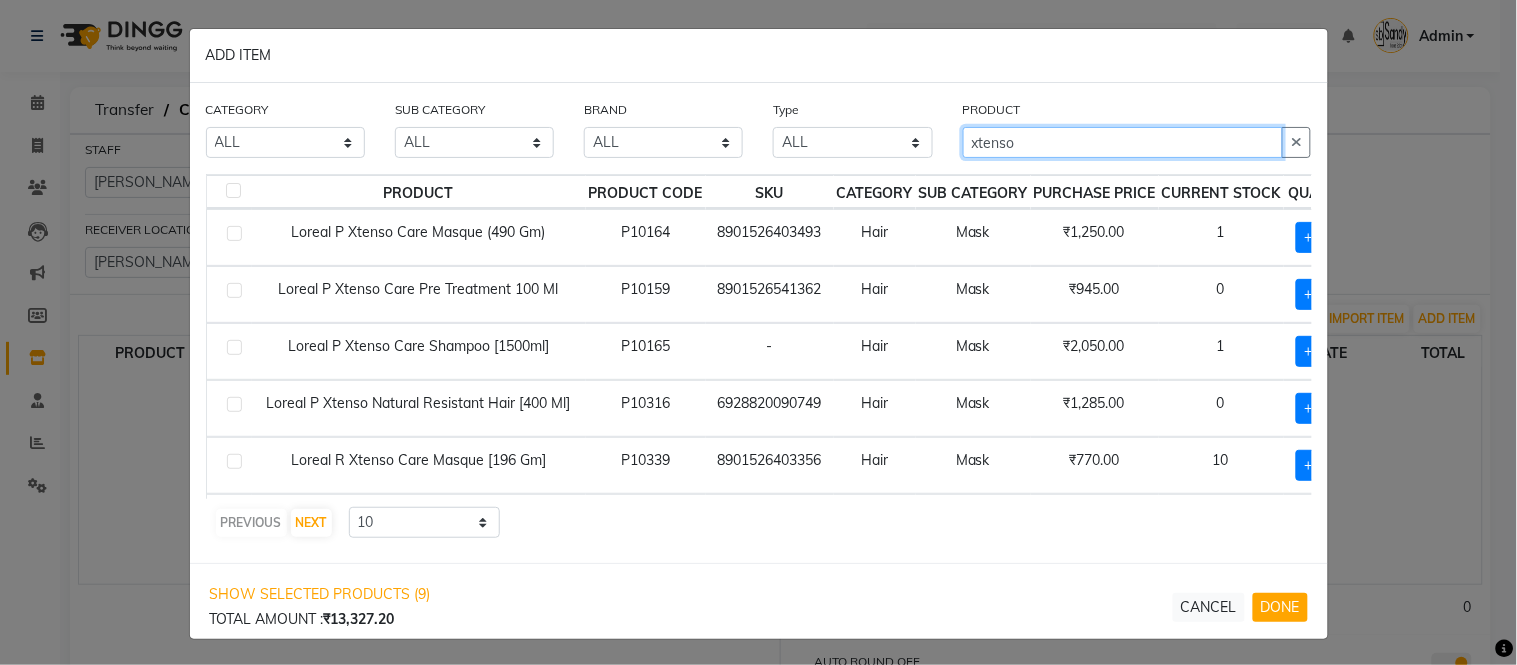 type on "xtenso" 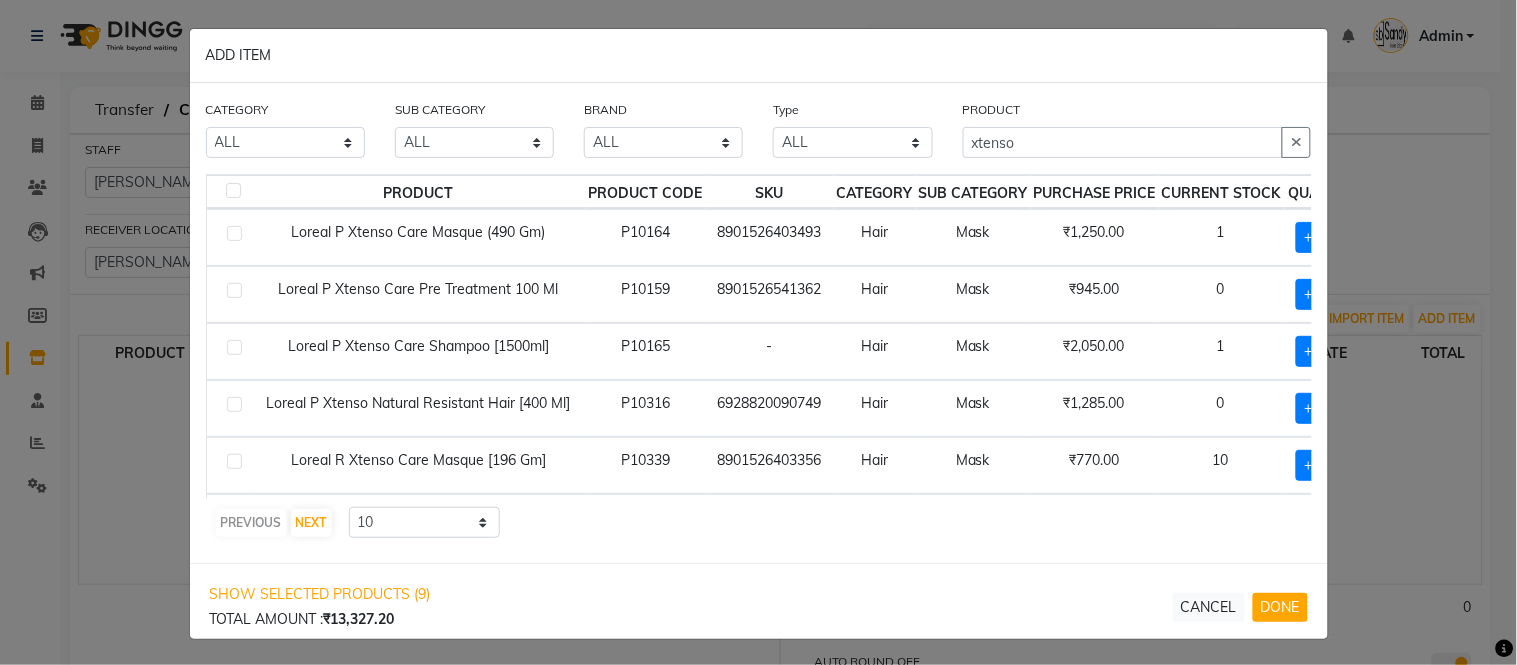 scroll, scrollTop: 0, scrollLeft: 76, axis: horizontal 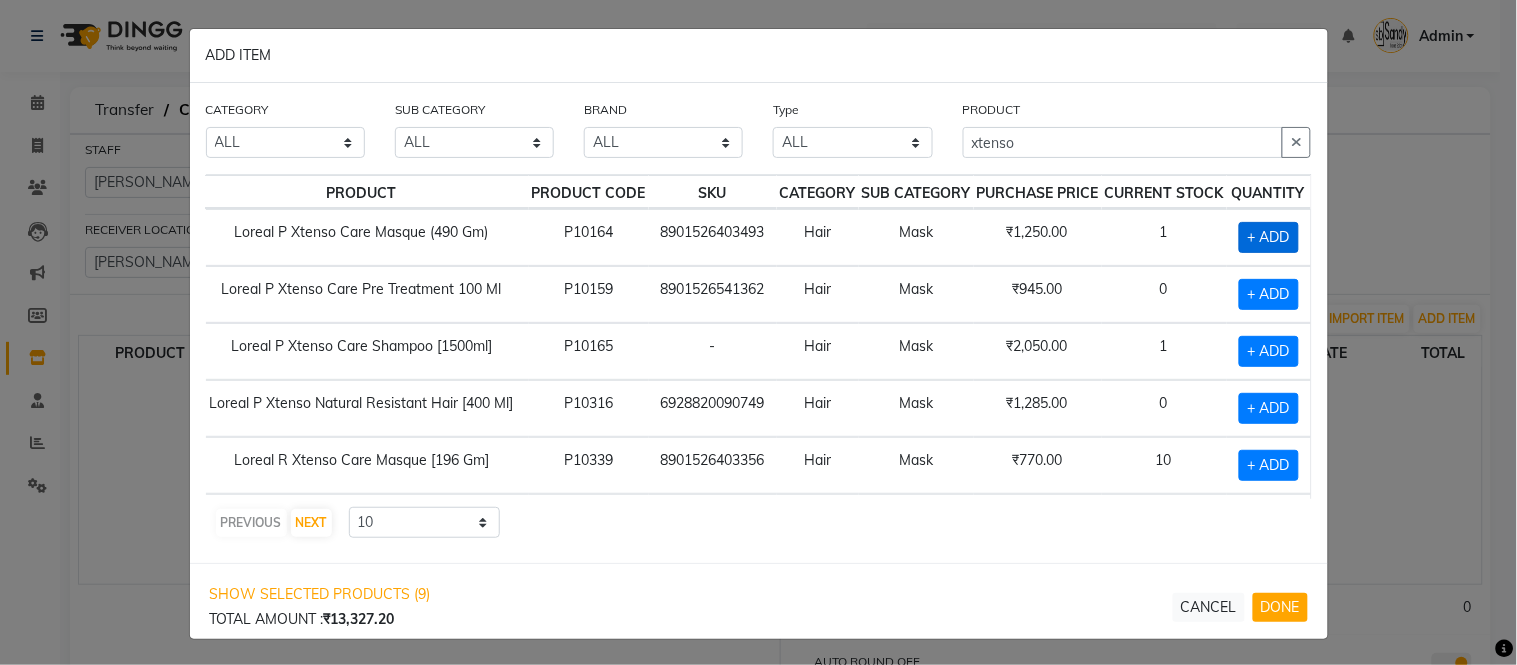 click on "+ ADD" 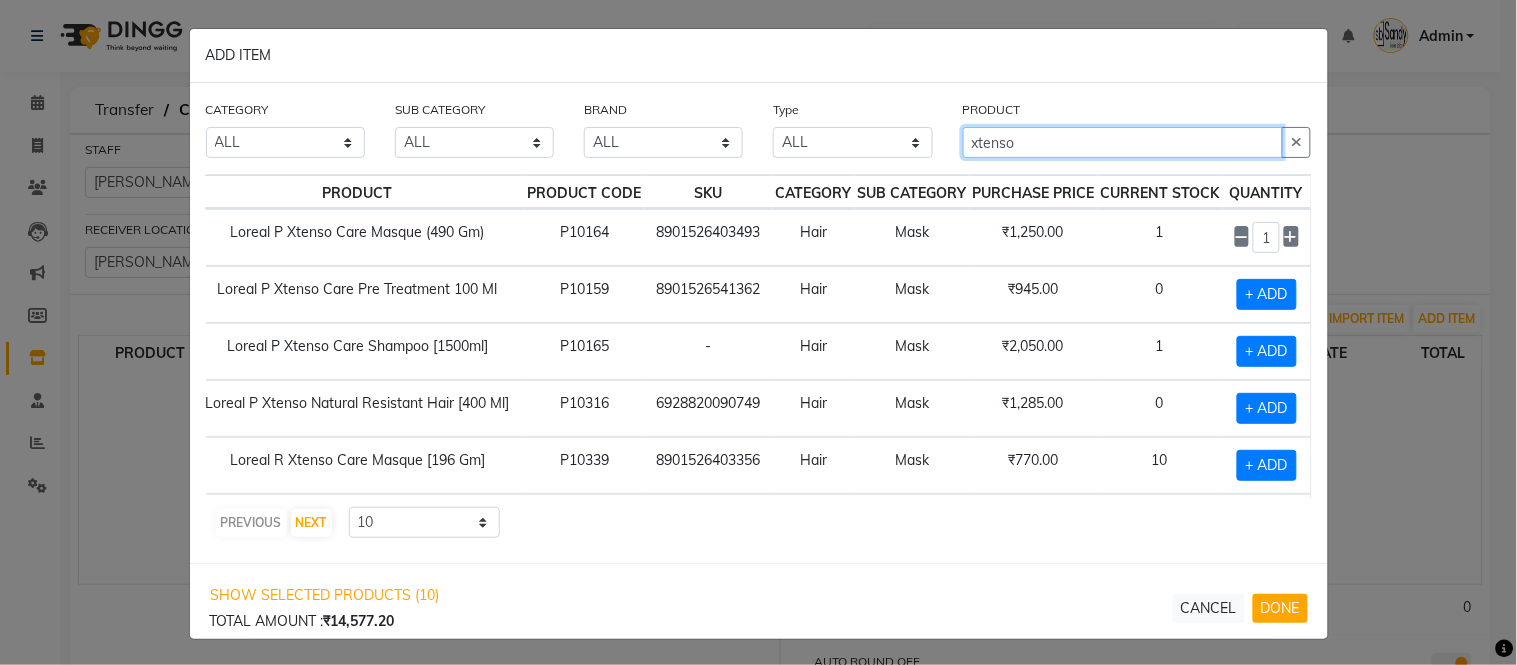 click on "xtenso" 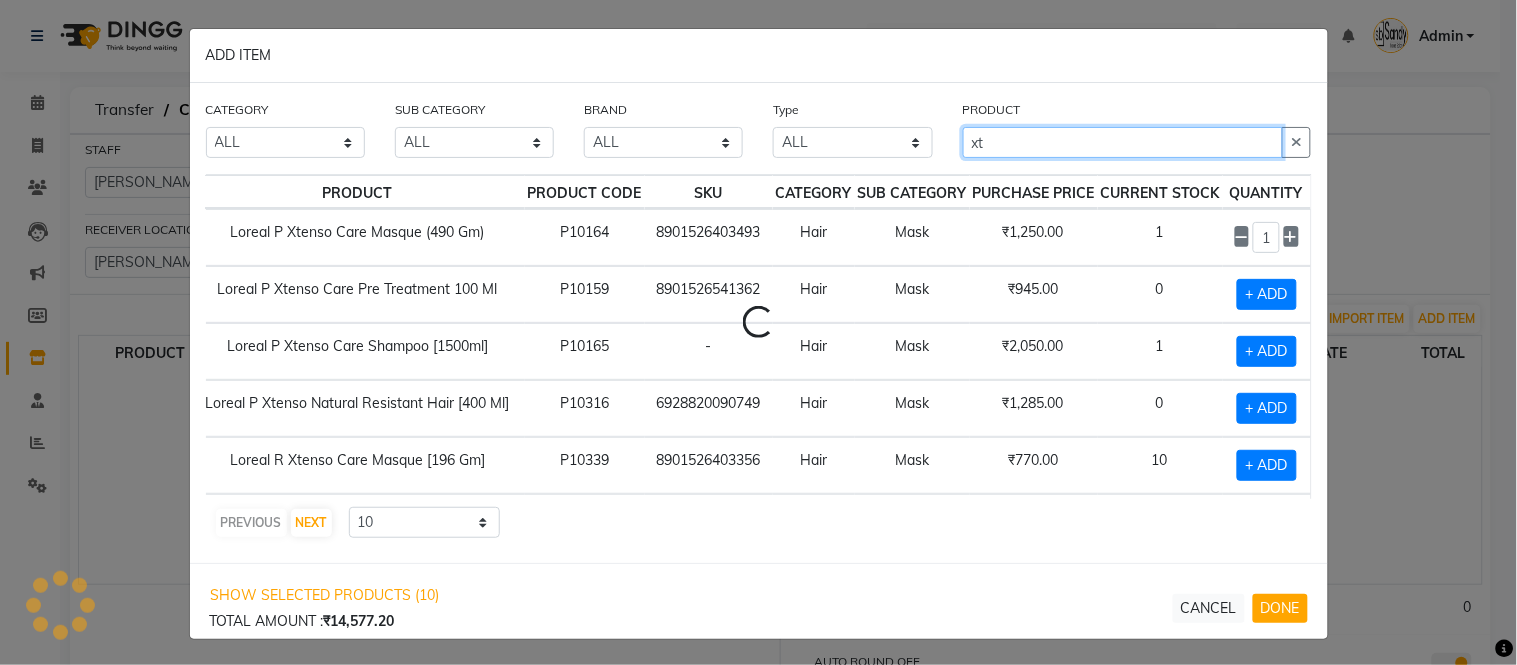type on "x" 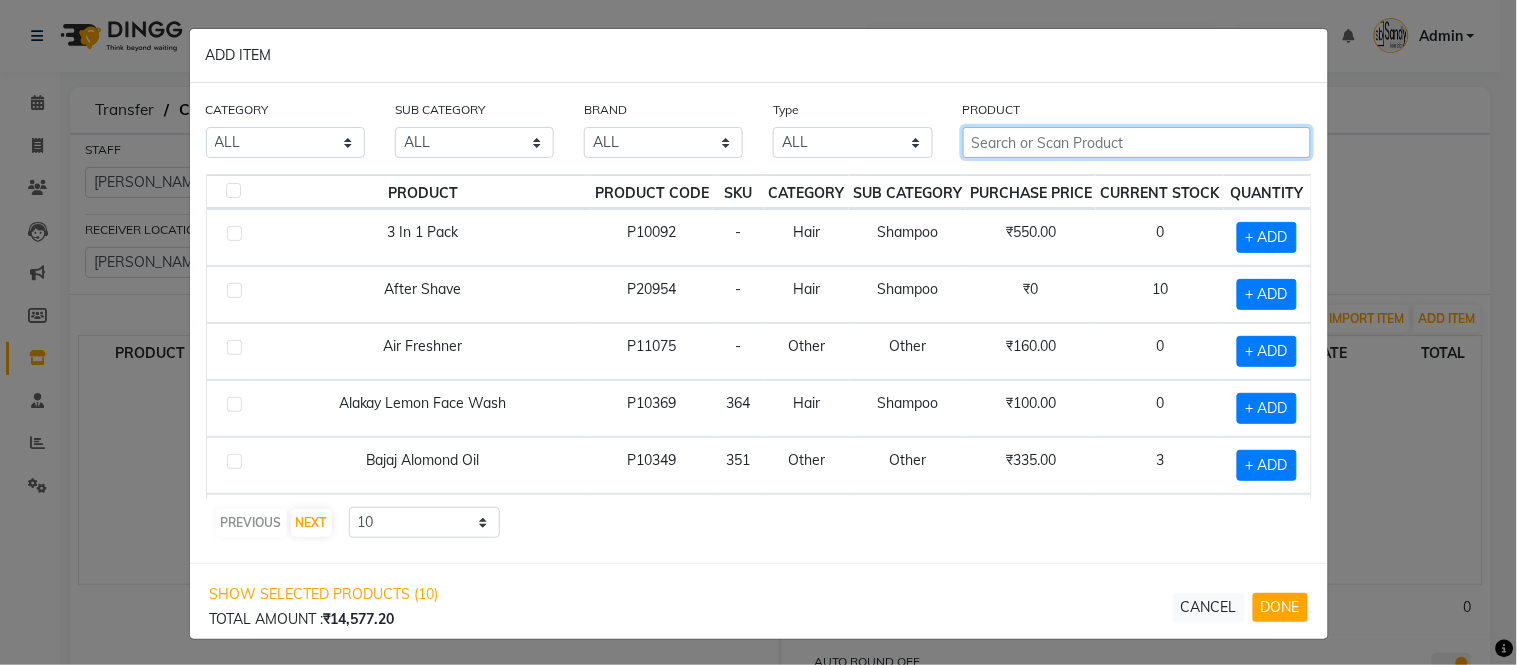 scroll, scrollTop: 0, scrollLeft: 0, axis: both 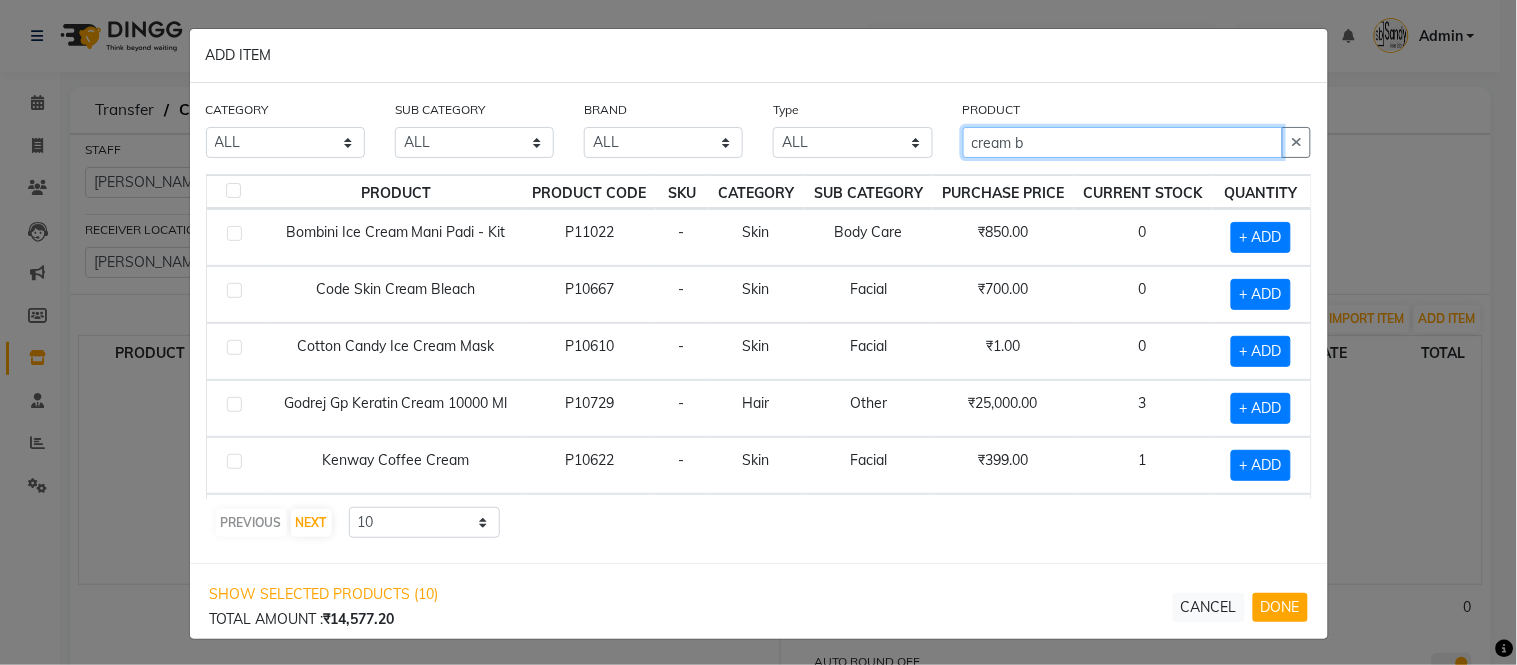 type on "cream ba" 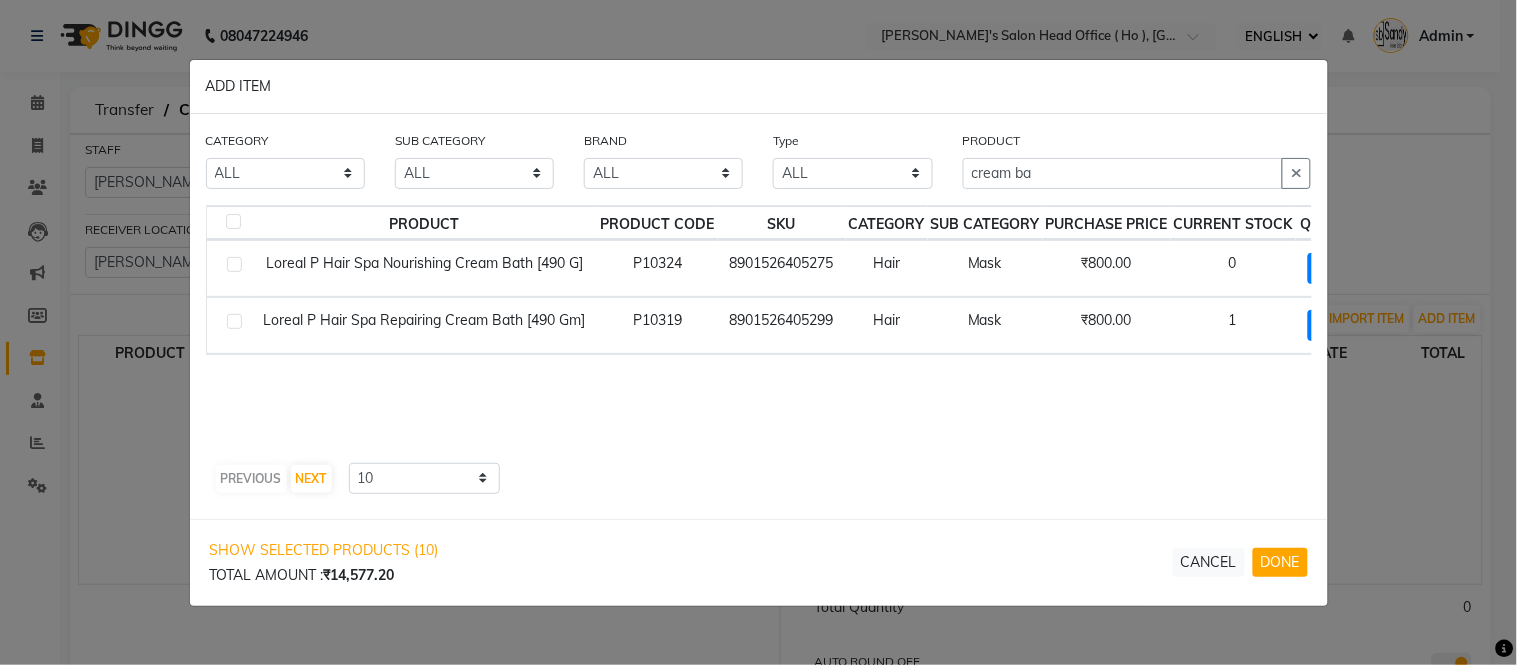 scroll, scrollTop: 0, scrollLeft: 74, axis: horizontal 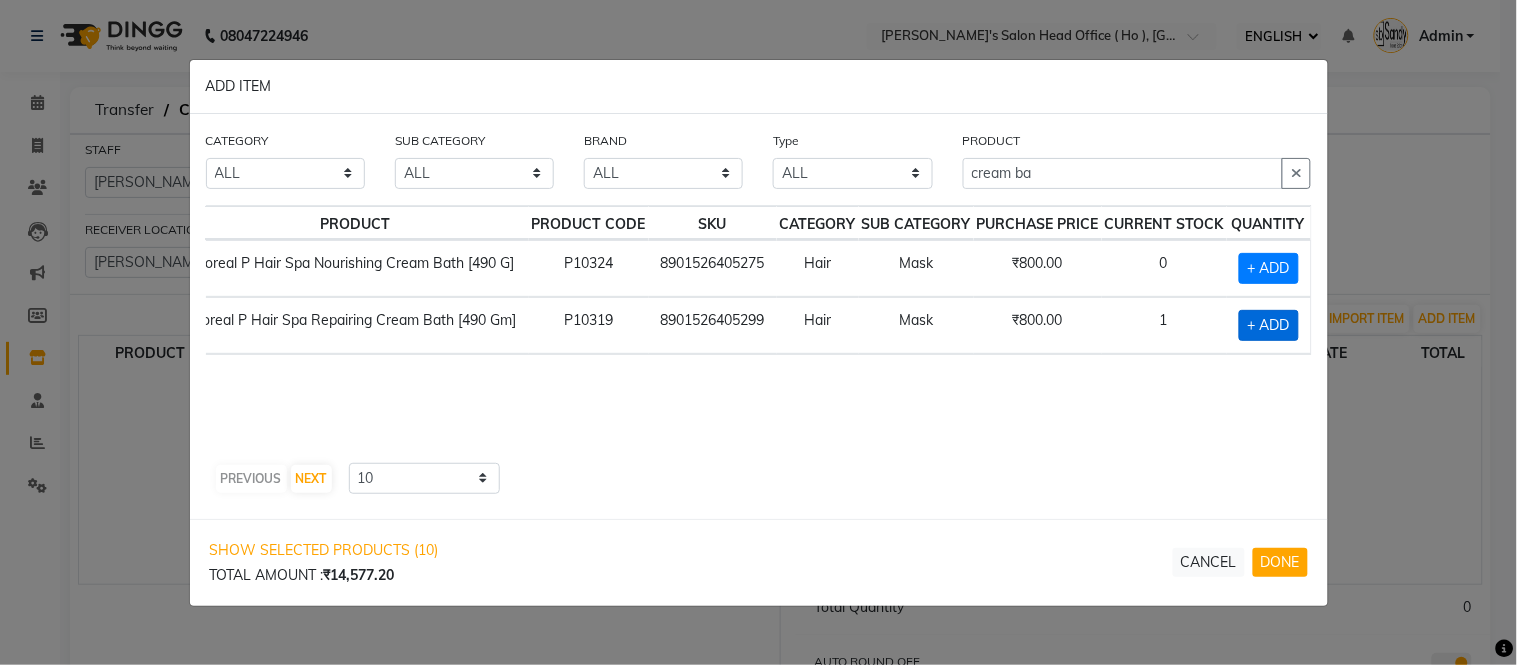 click on "+ ADD" 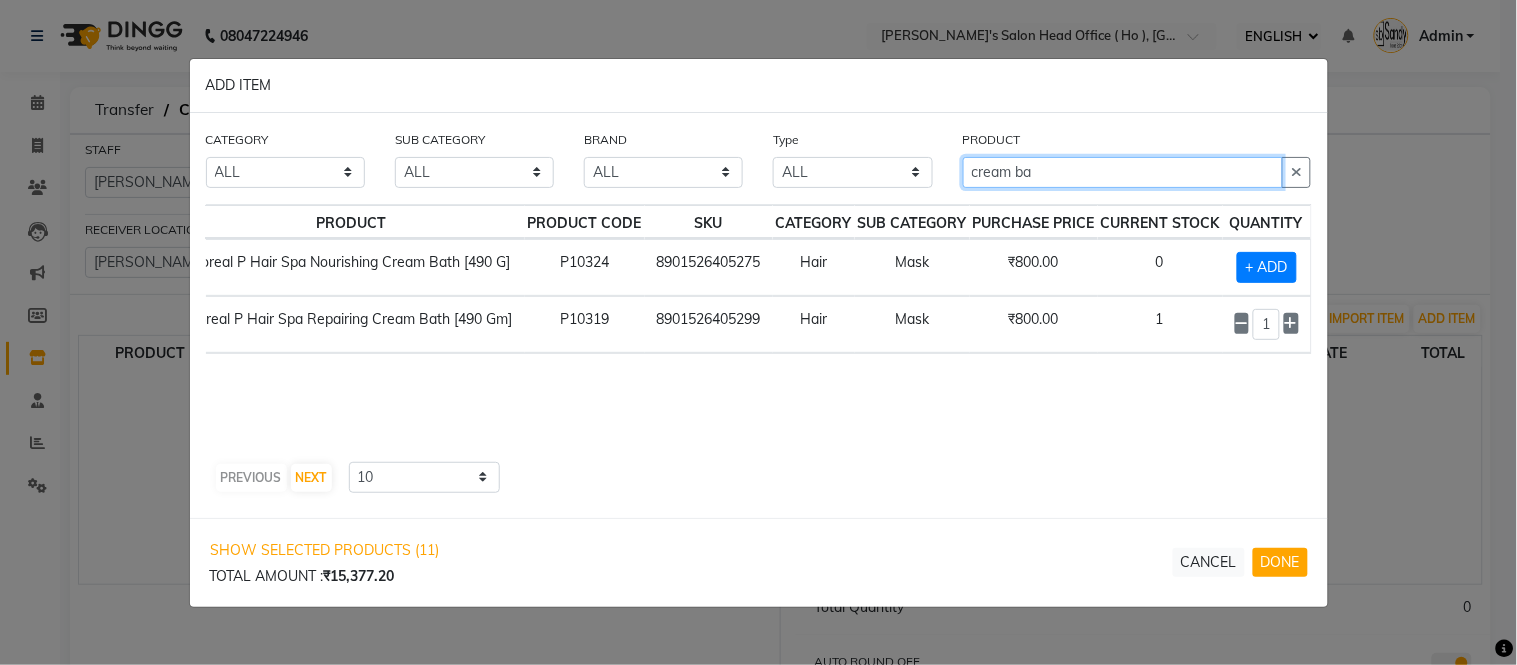 click on "cream ba" 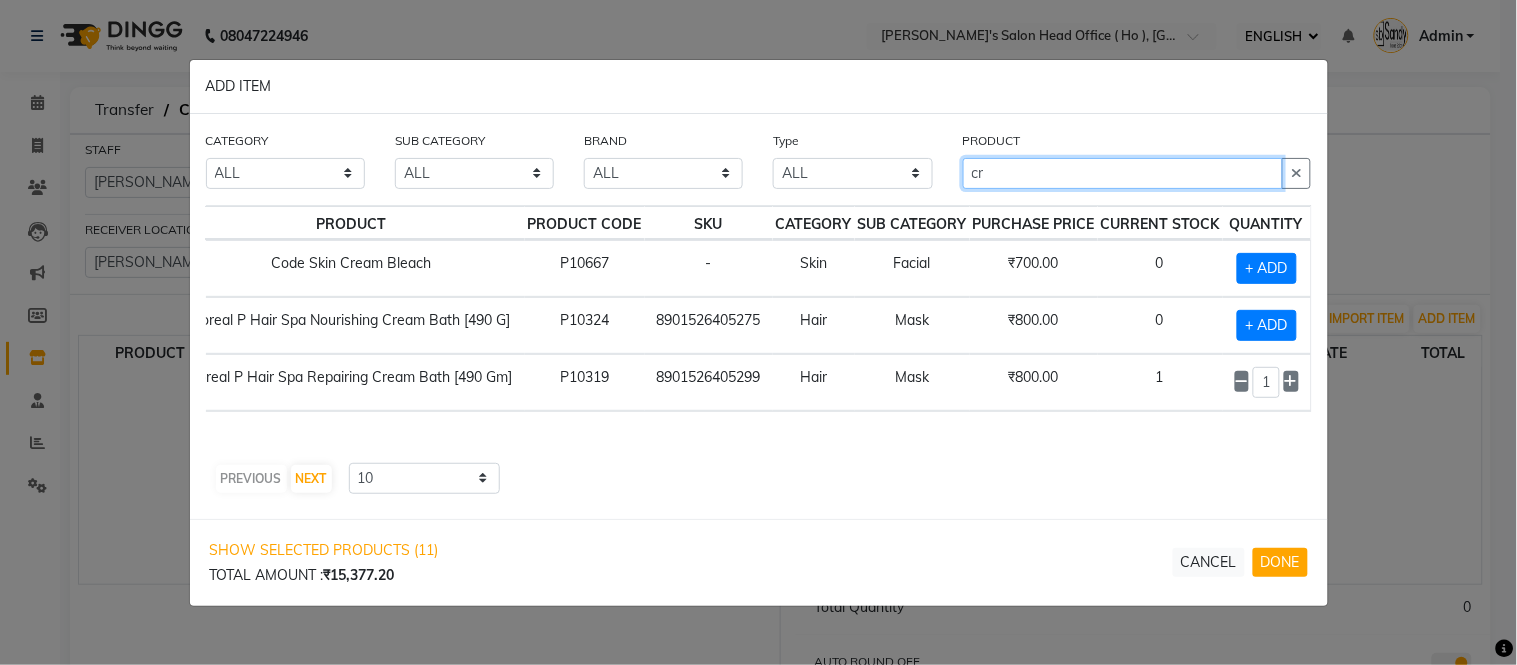 type on "c" 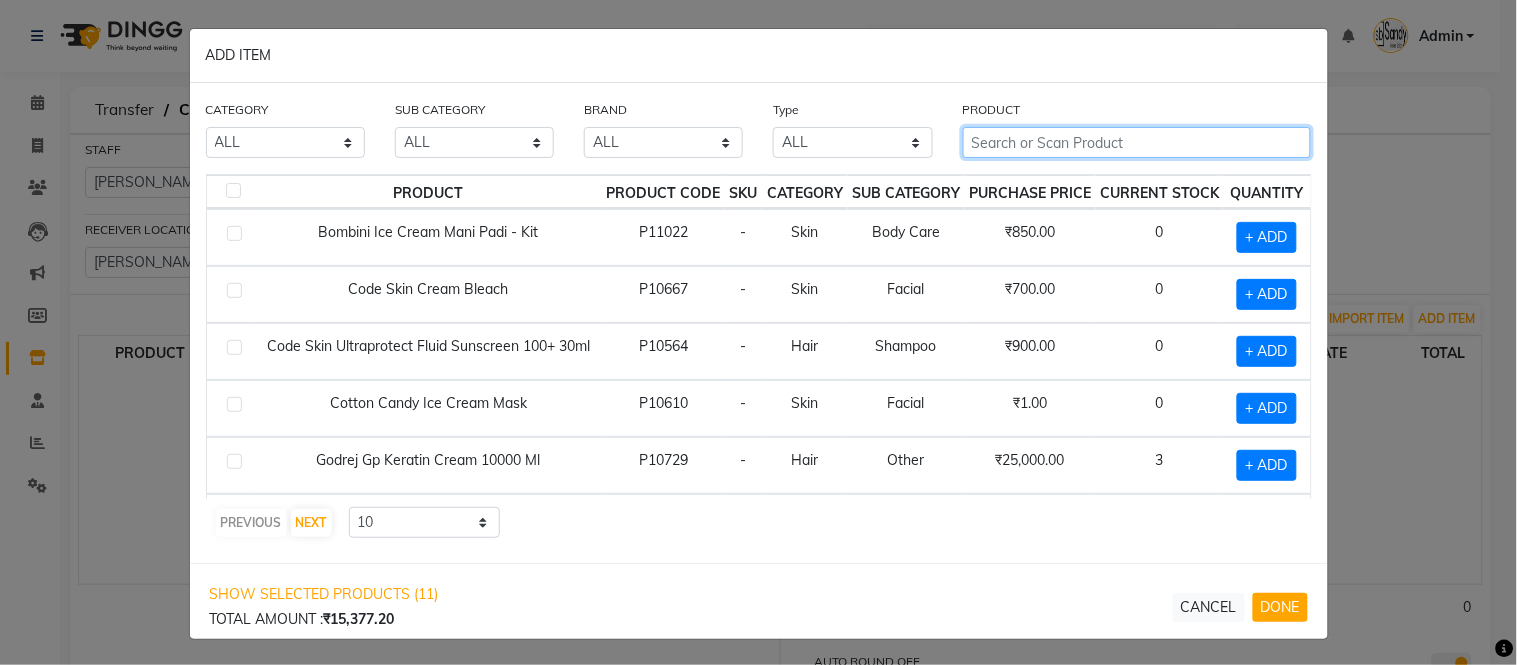 scroll, scrollTop: 0, scrollLeft: 0, axis: both 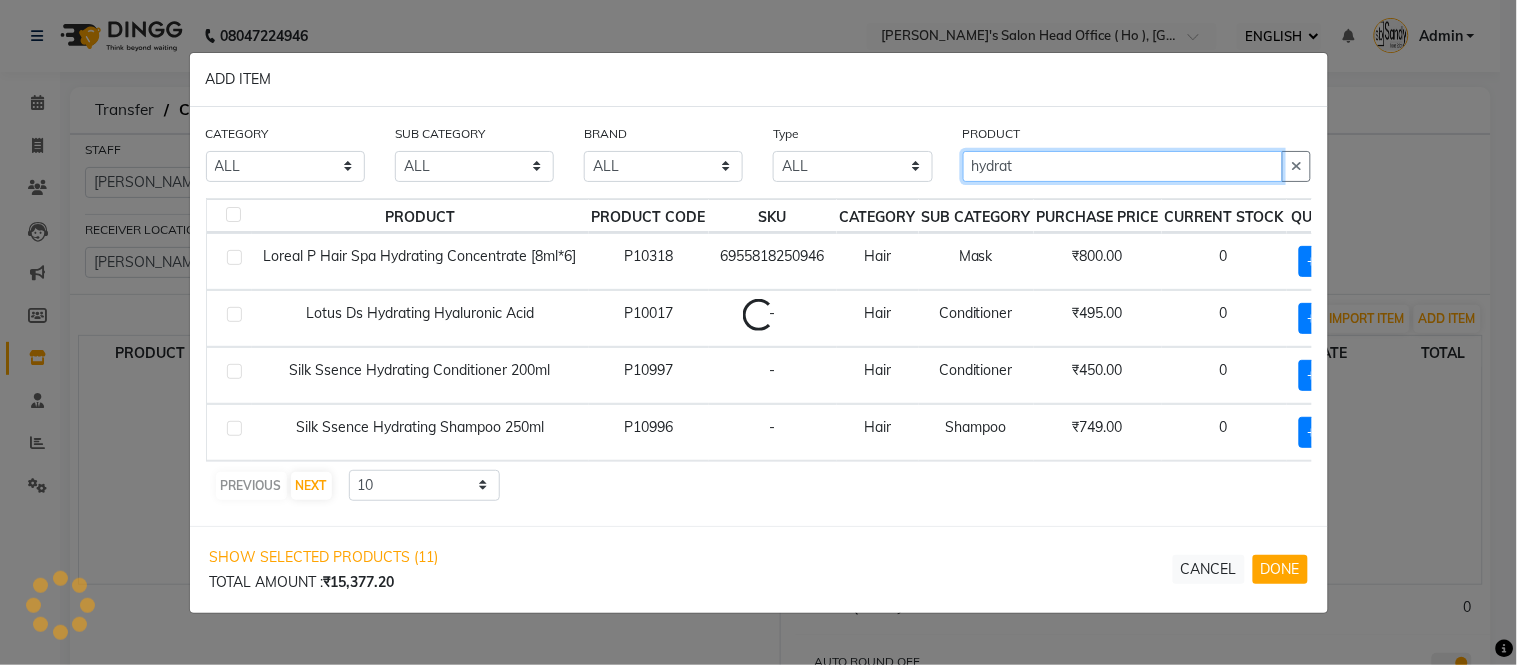 type on "hydrati" 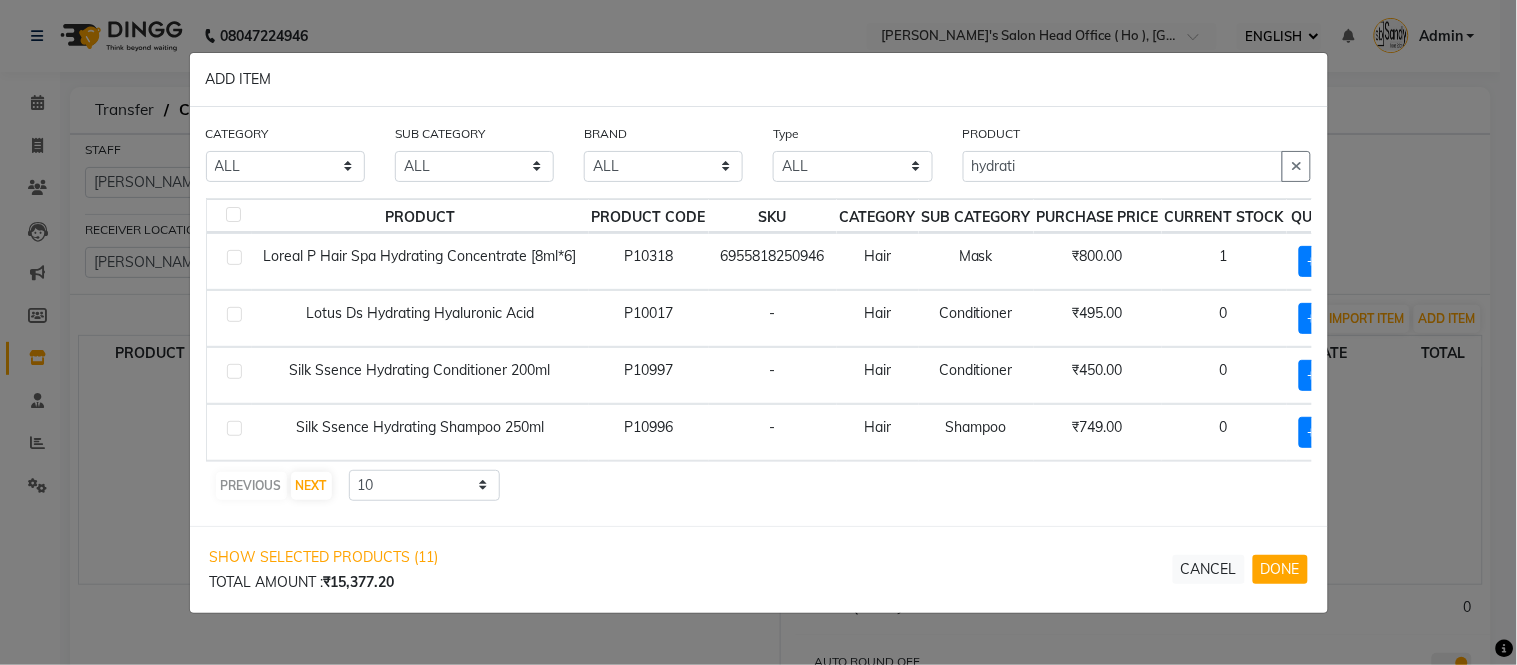 scroll, scrollTop: 0, scrollLeft: 65, axis: horizontal 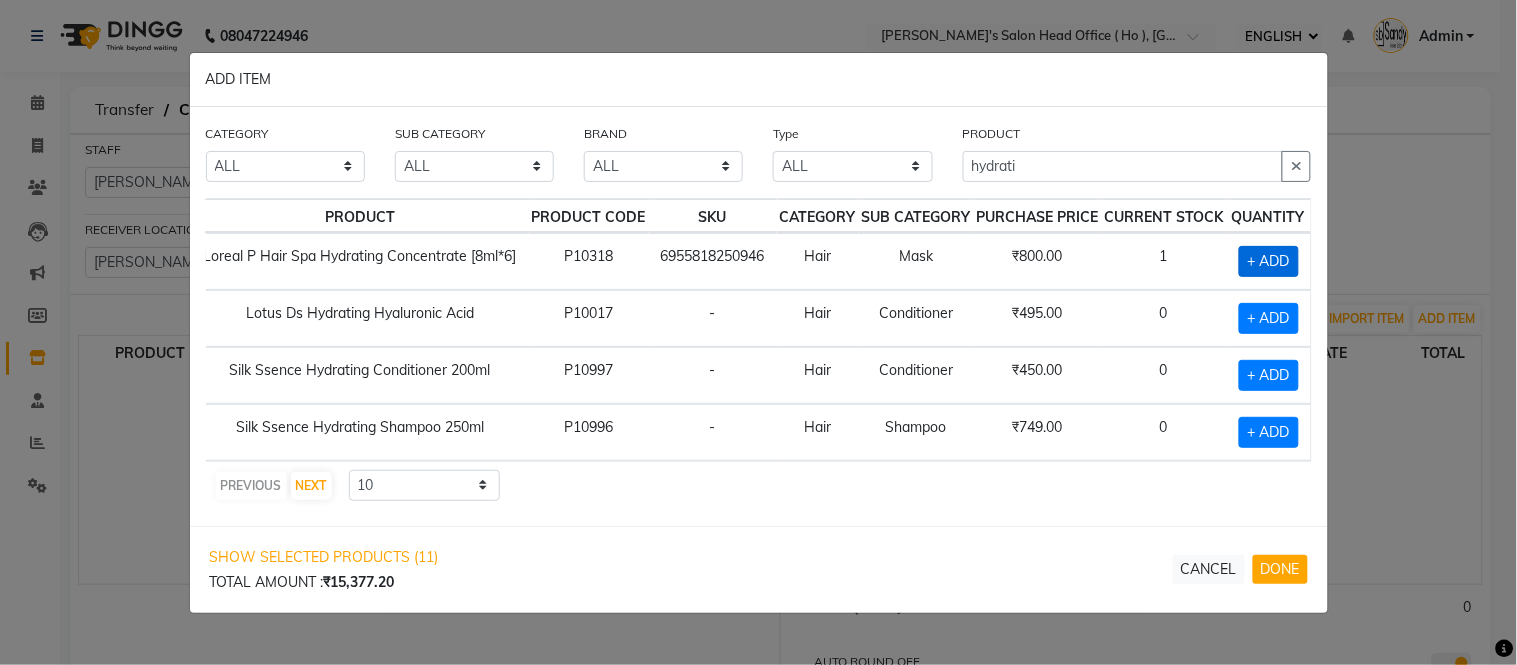 click on "+ ADD" 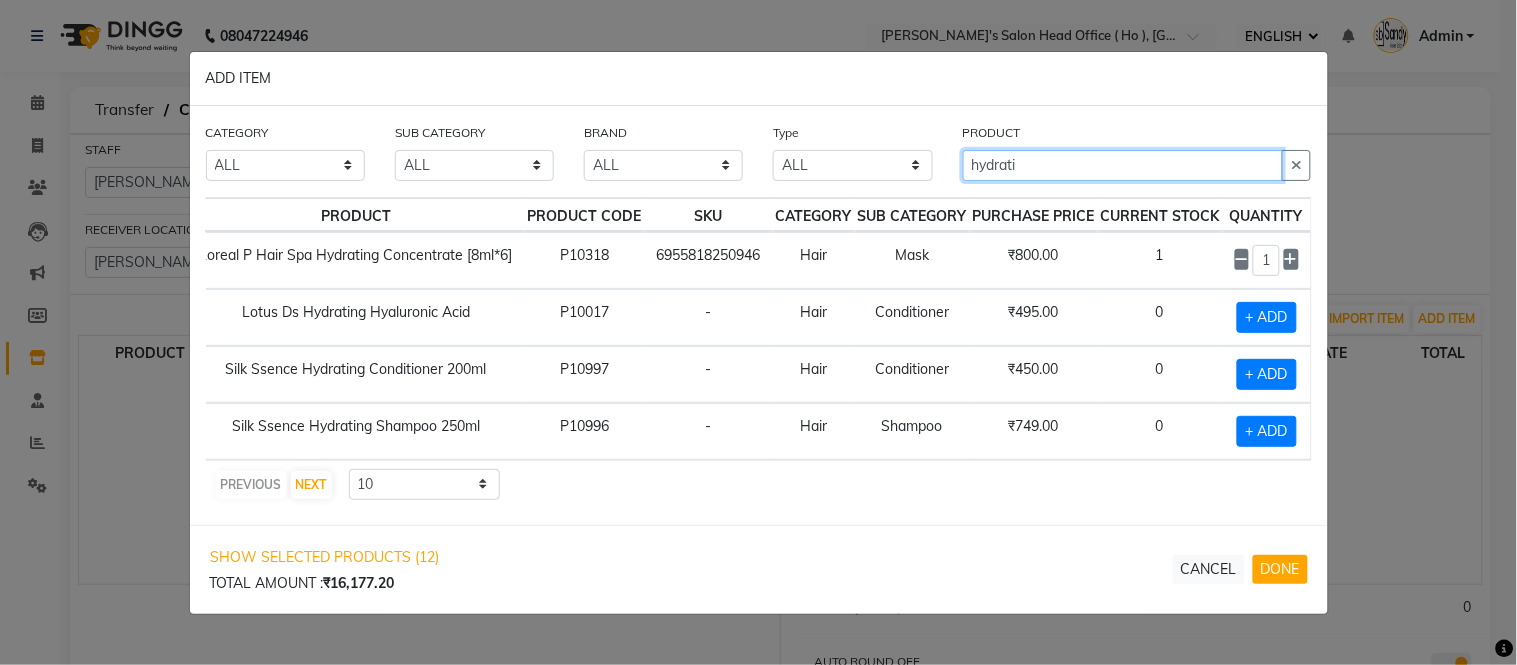 click on "hydrati" 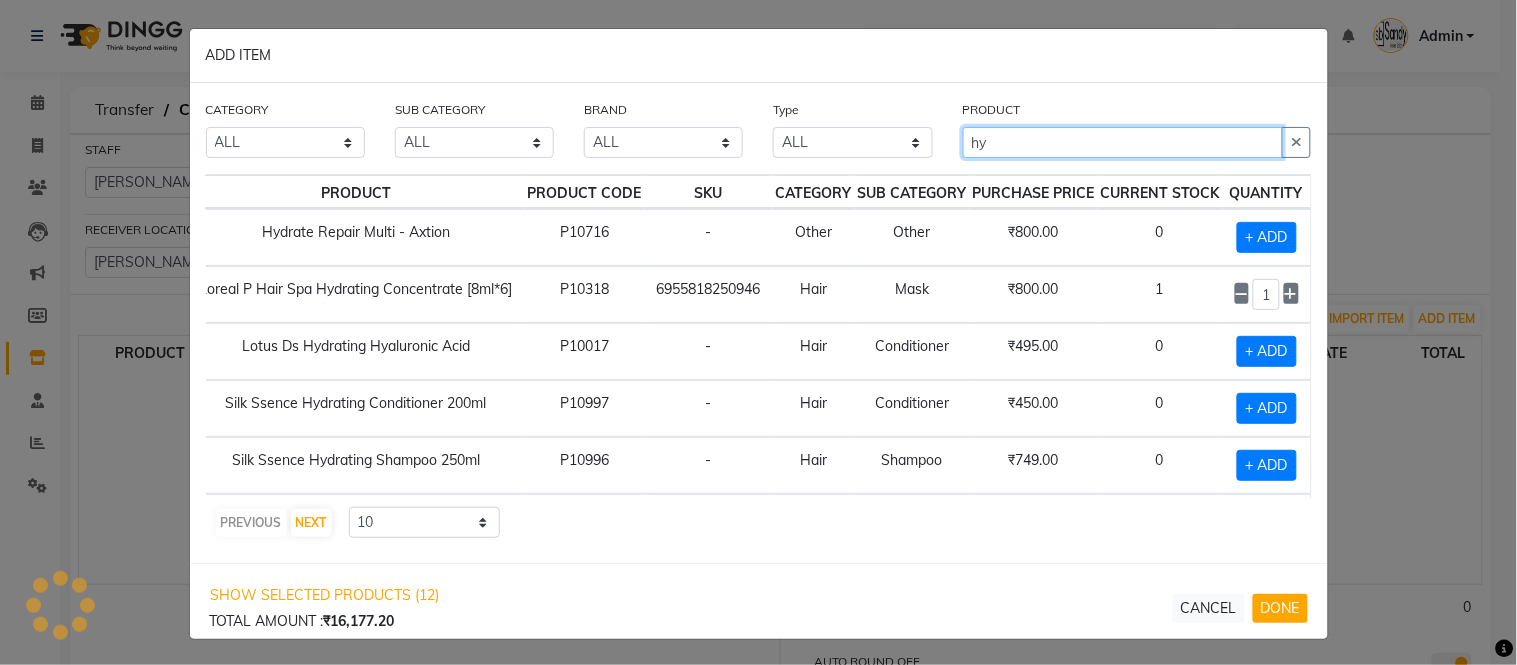 type on "h" 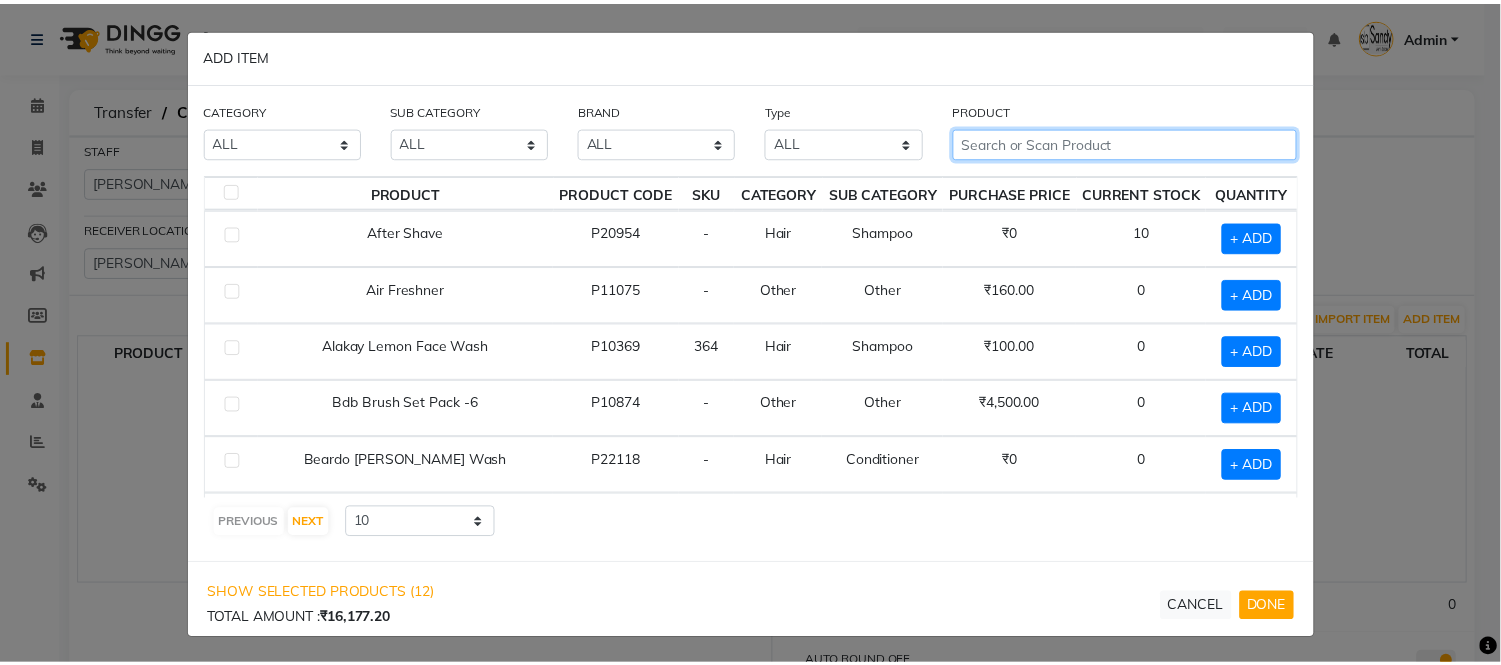 scroll, scrollTop: 0, scrollLeft: 0, axis: both 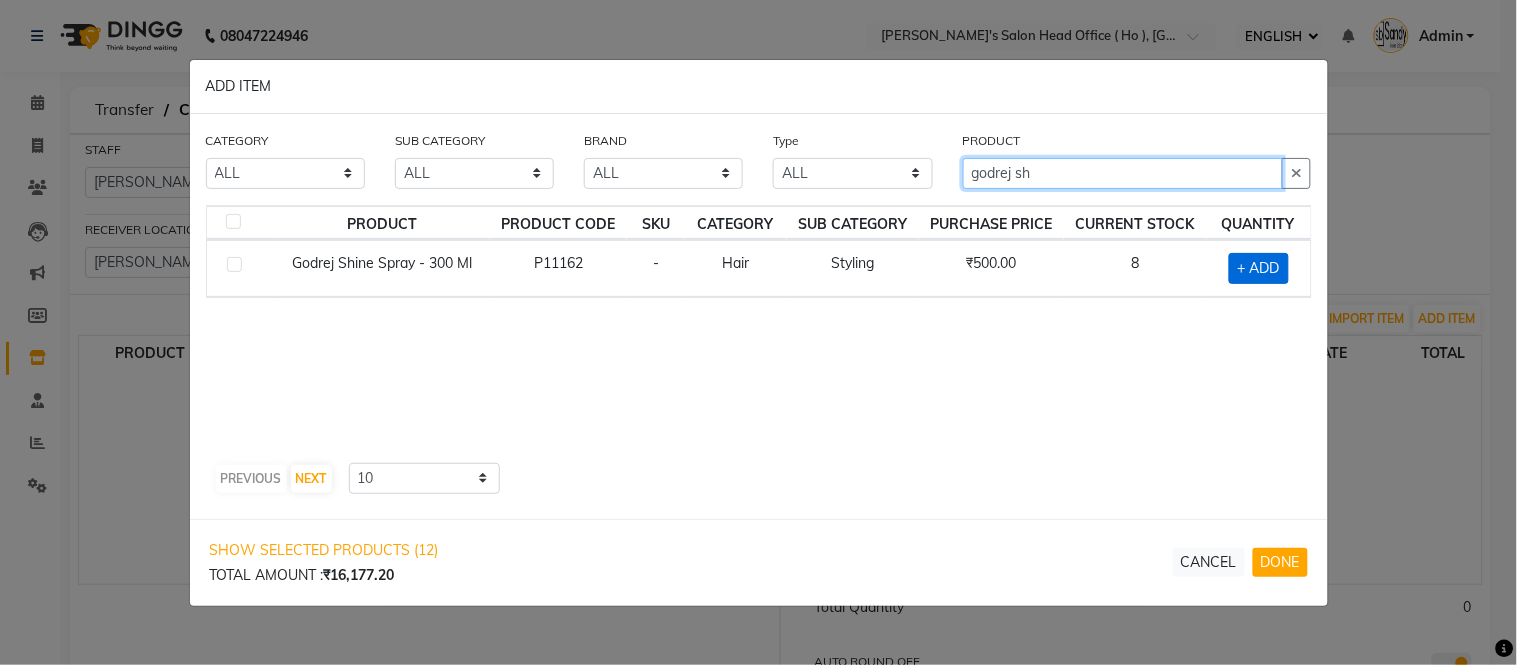 type on "godrej sh" 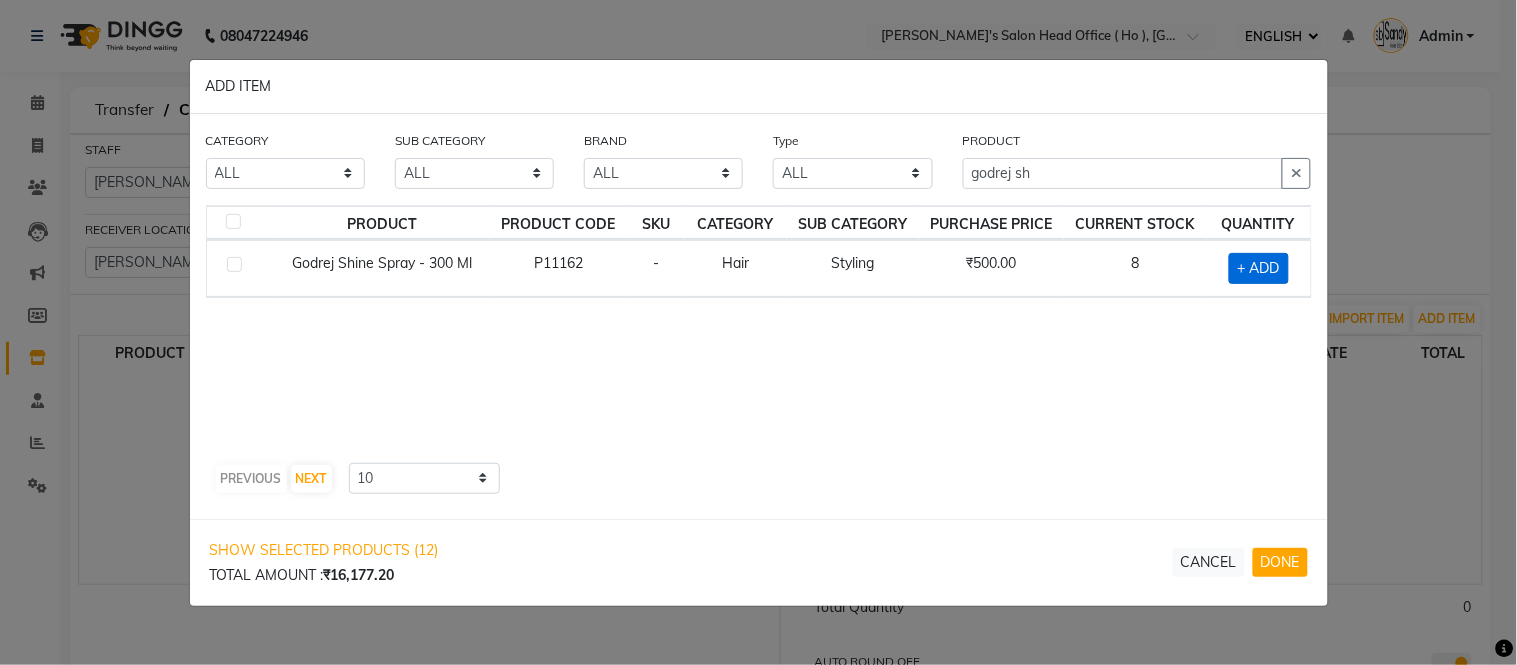 click on "+ ADD" 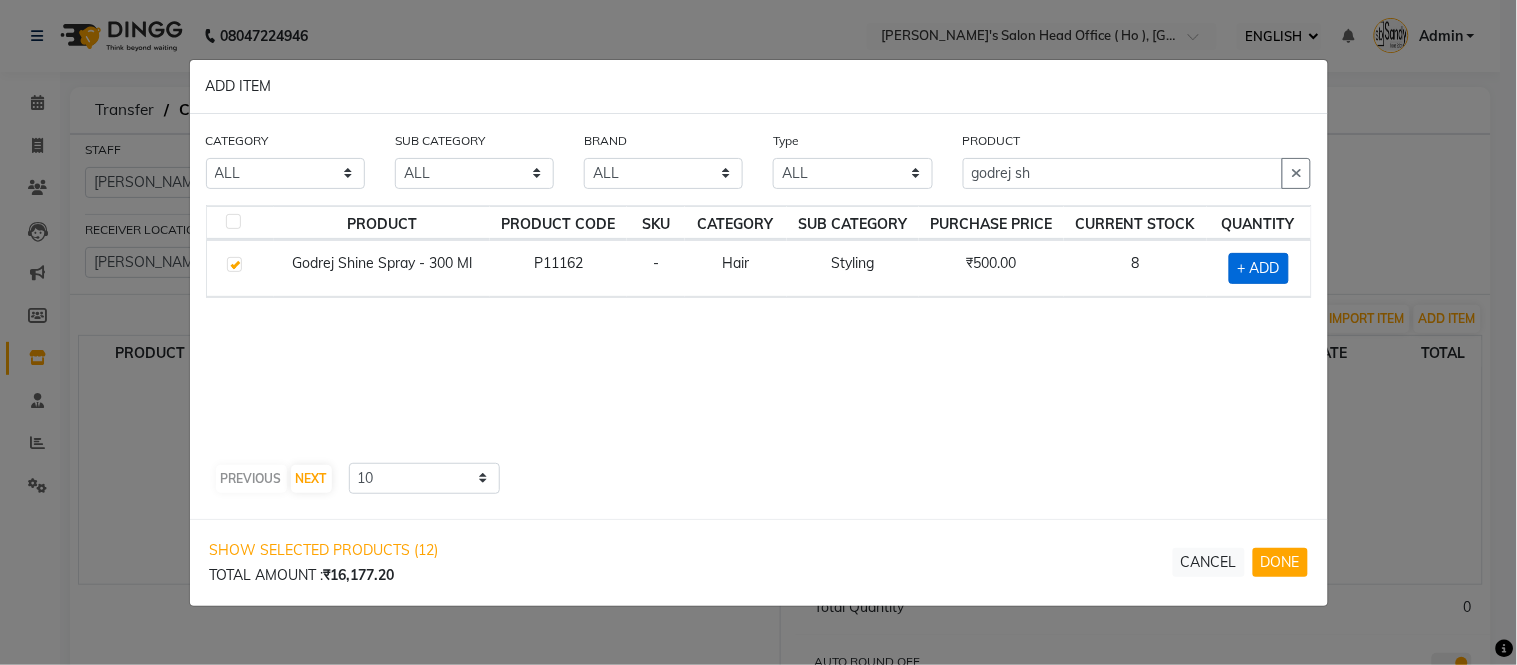 checkbox on "true" 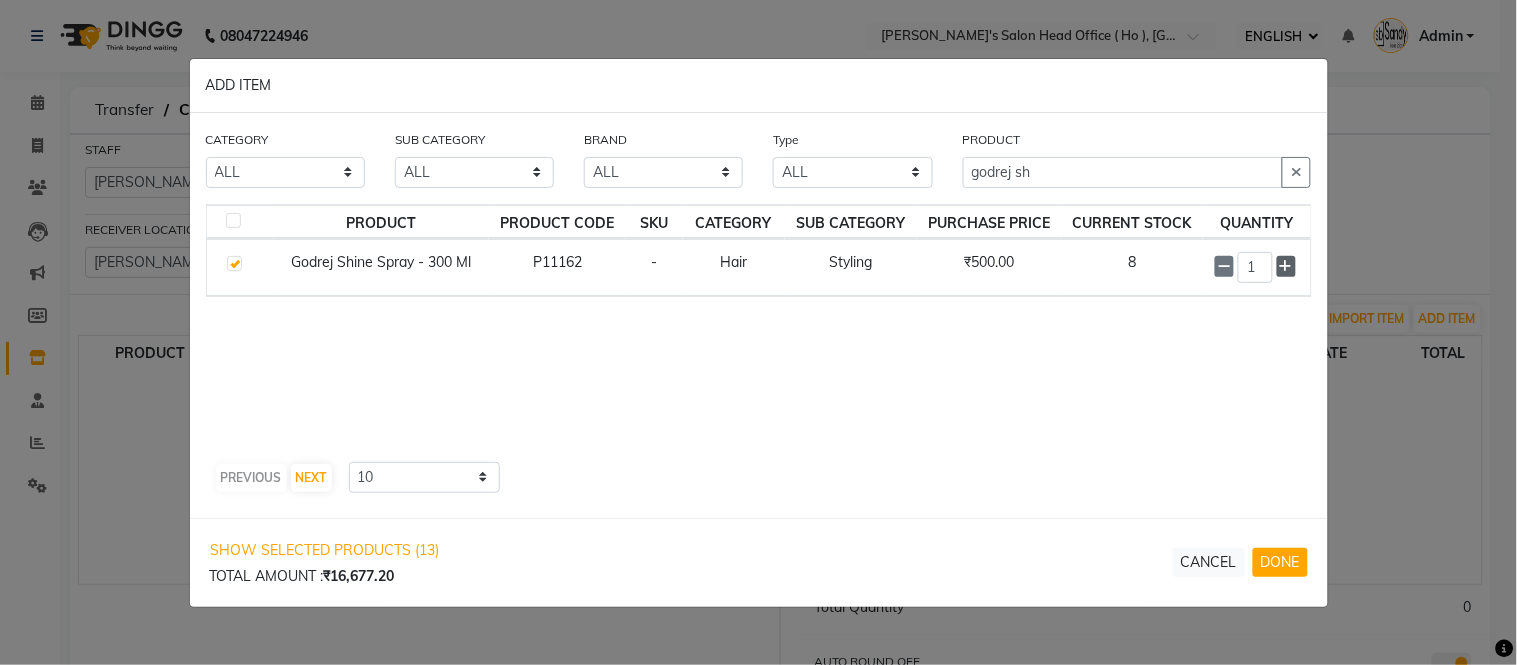 click 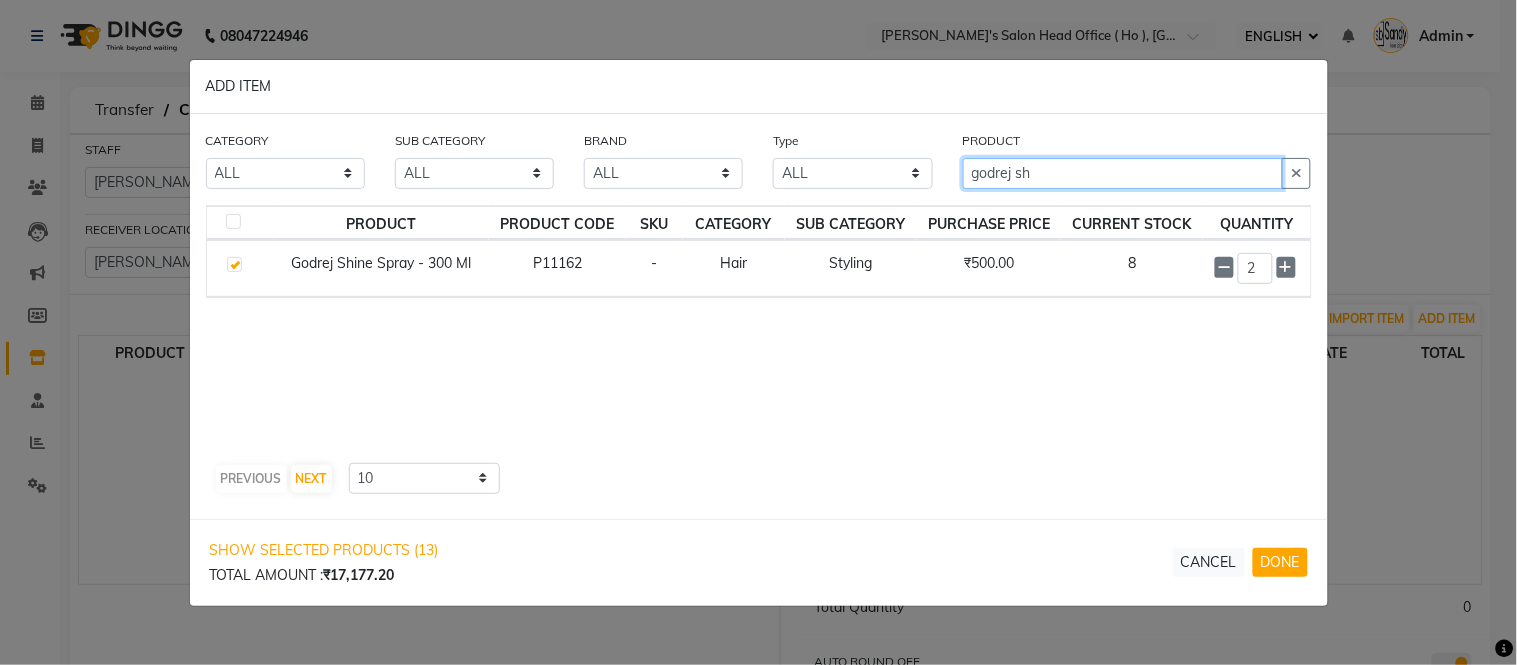 click on "godrej sh" 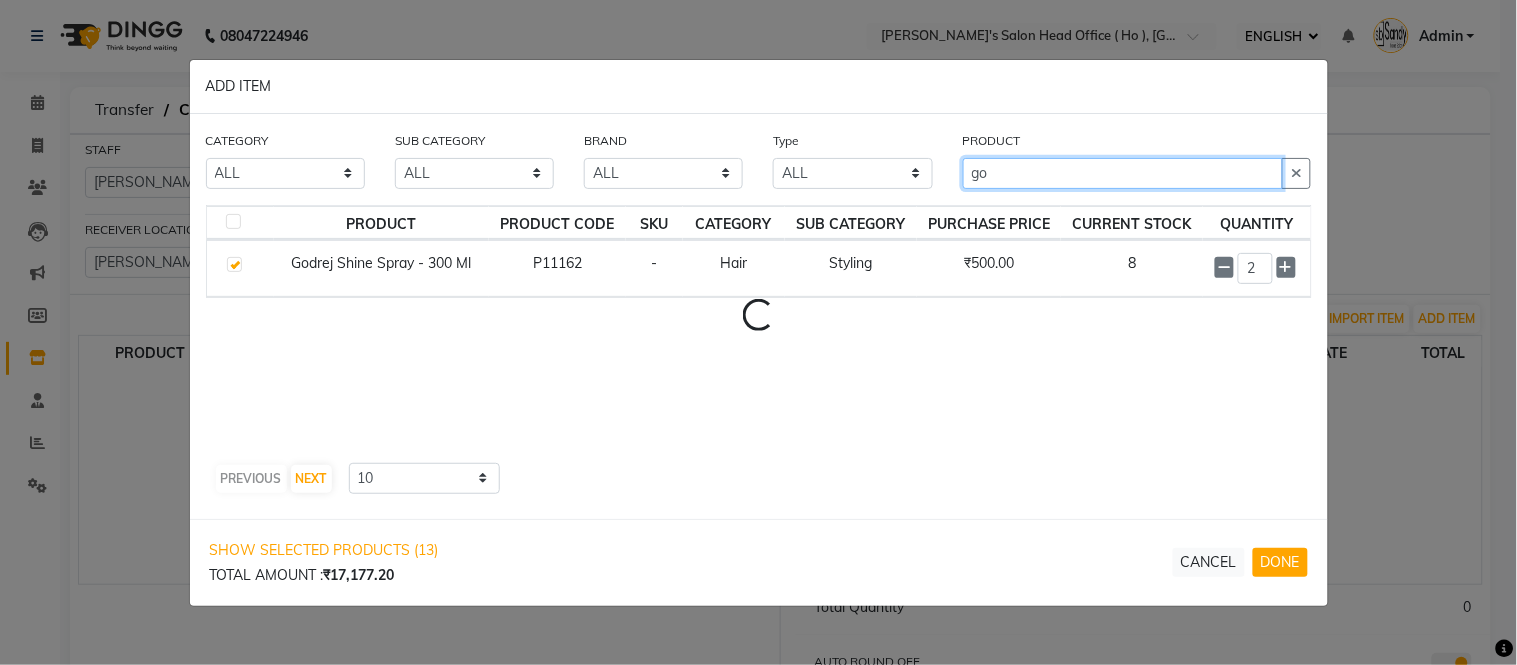 type on "g" 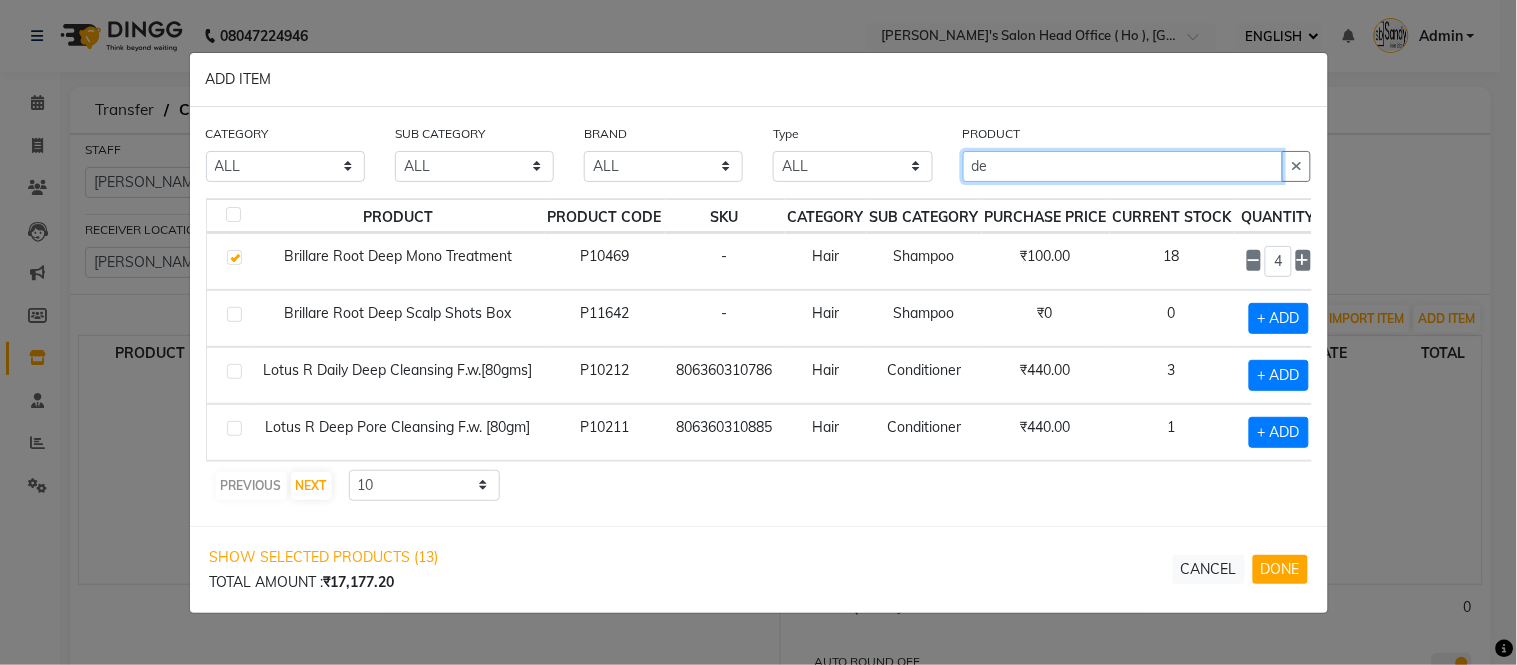 type on "d" 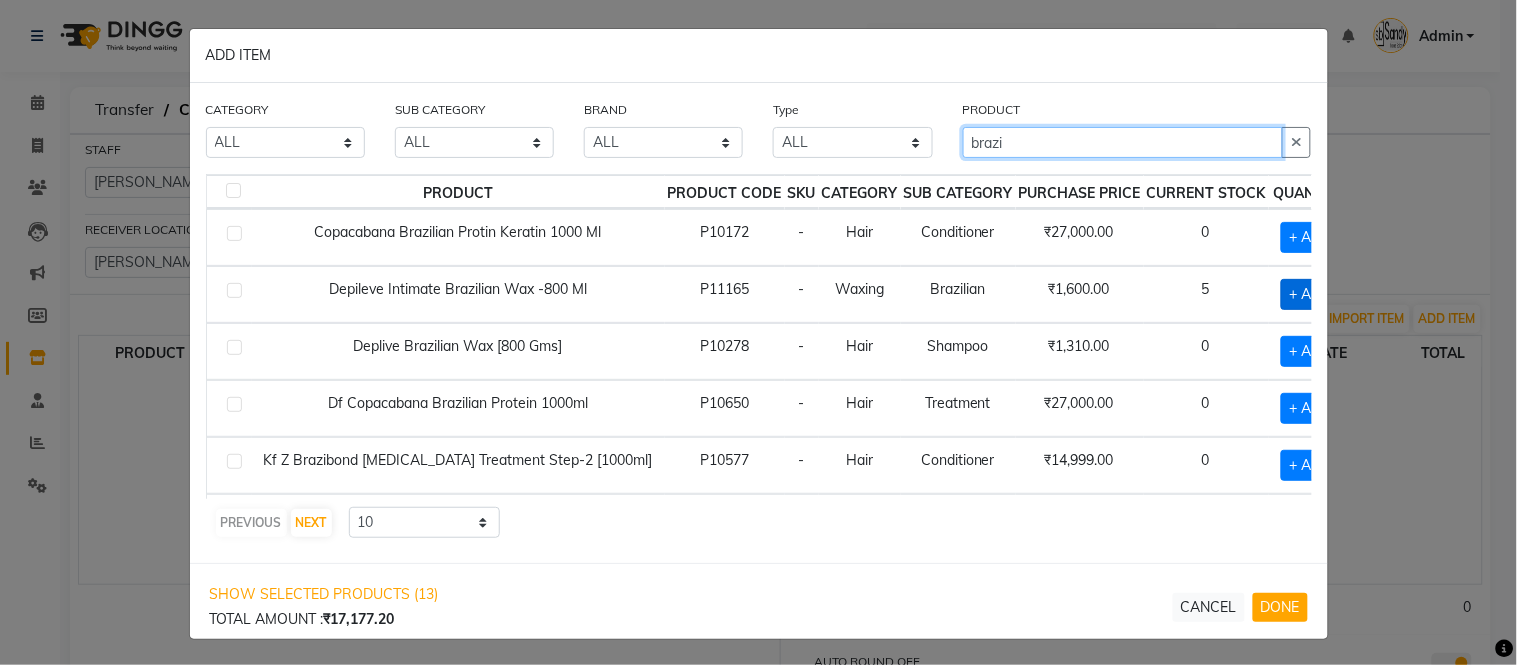 type on "brazi" 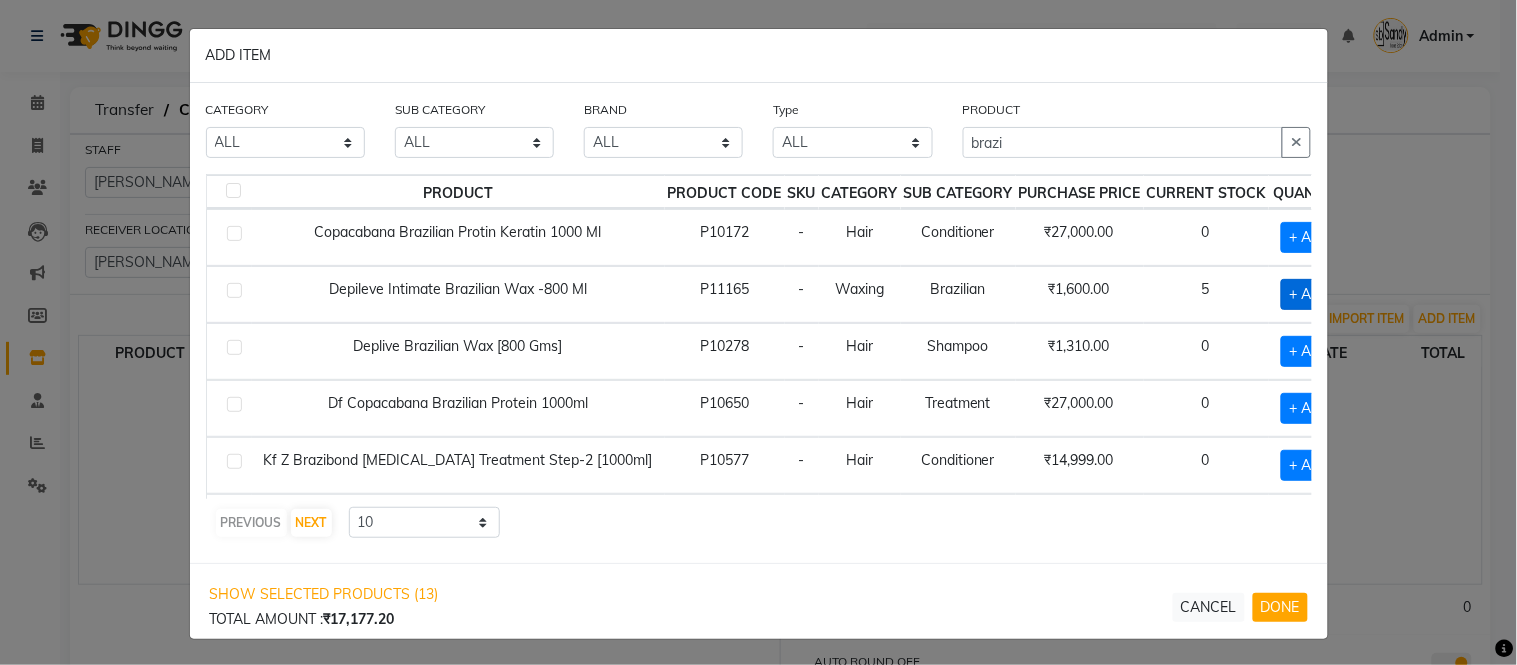 click on "+ ADD" 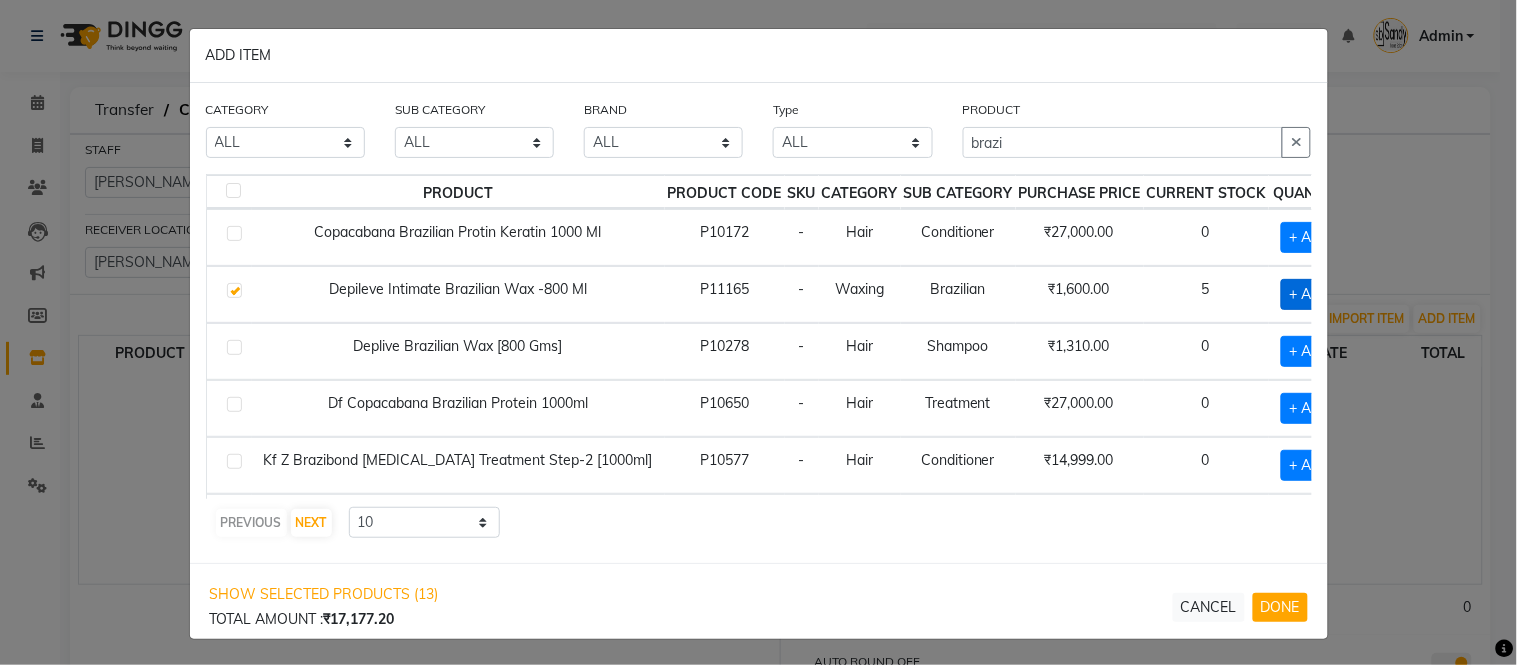 checkbox on "true" 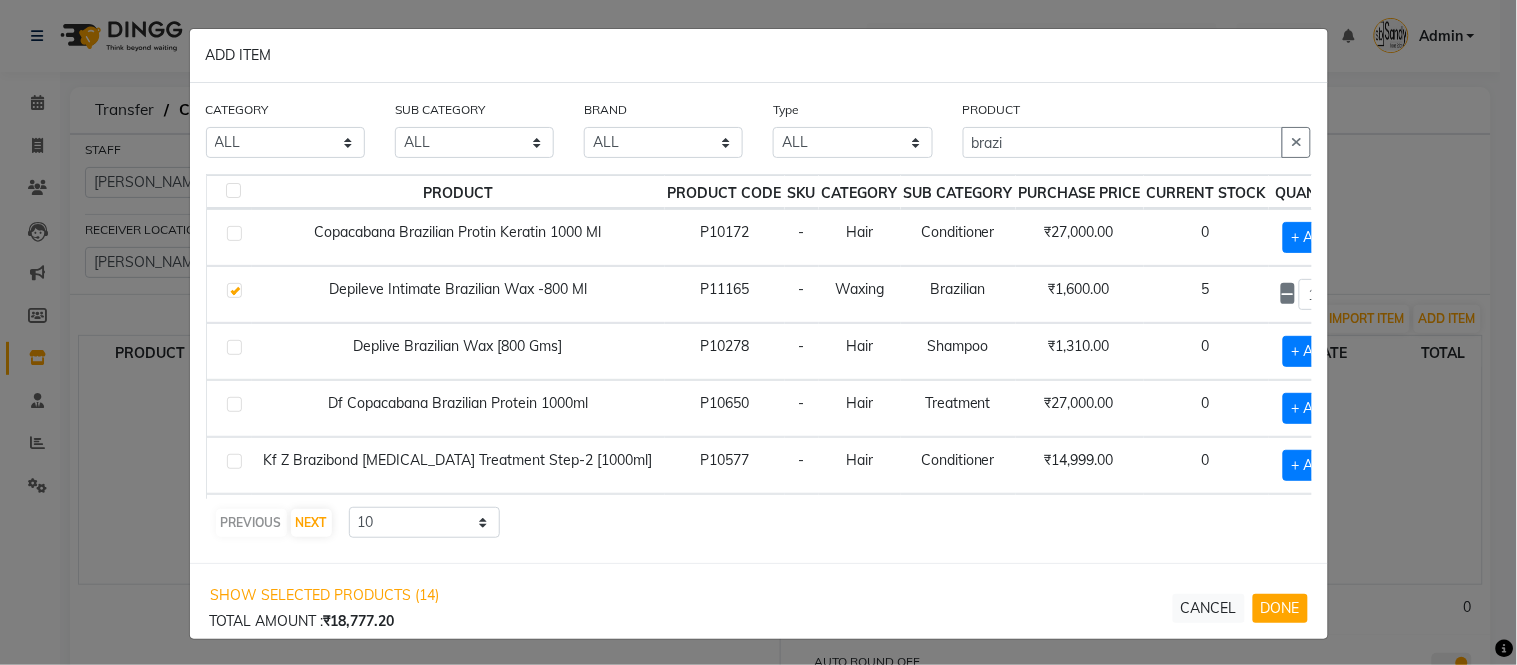 click 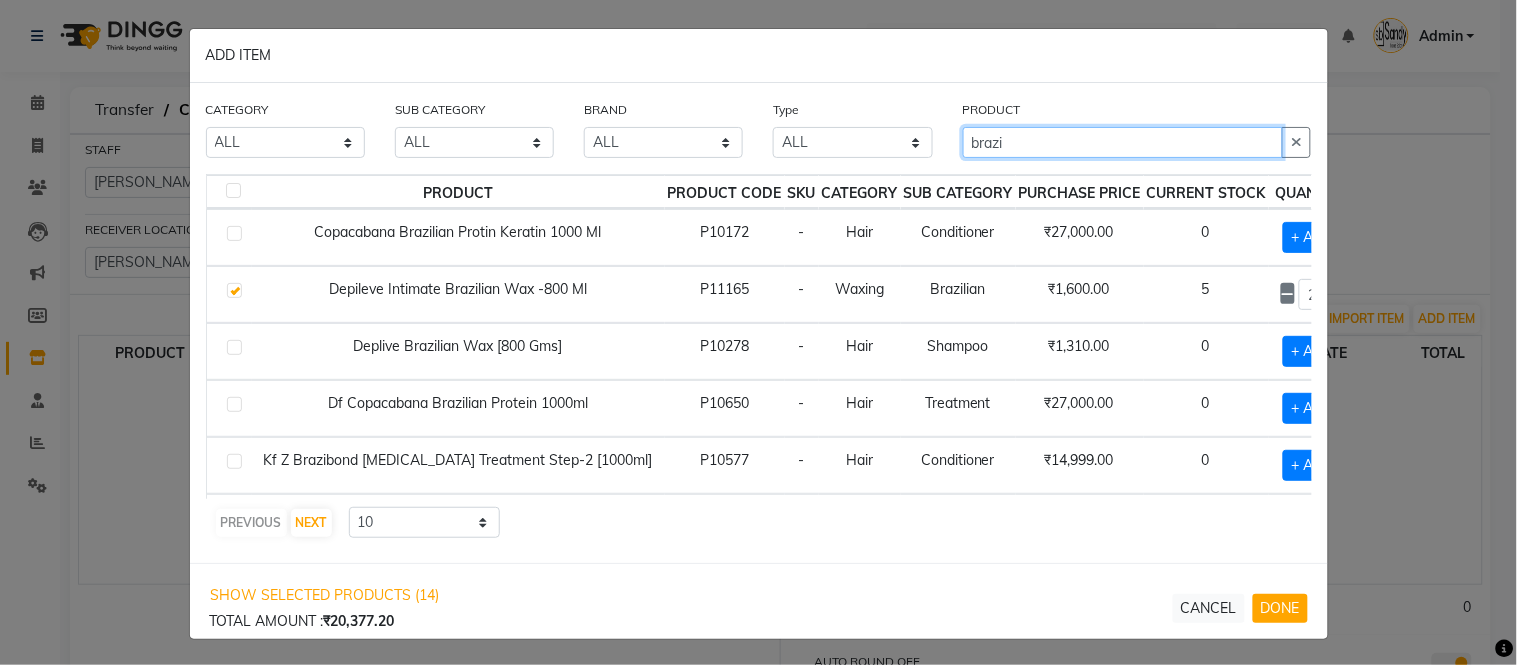 click on "brazi" 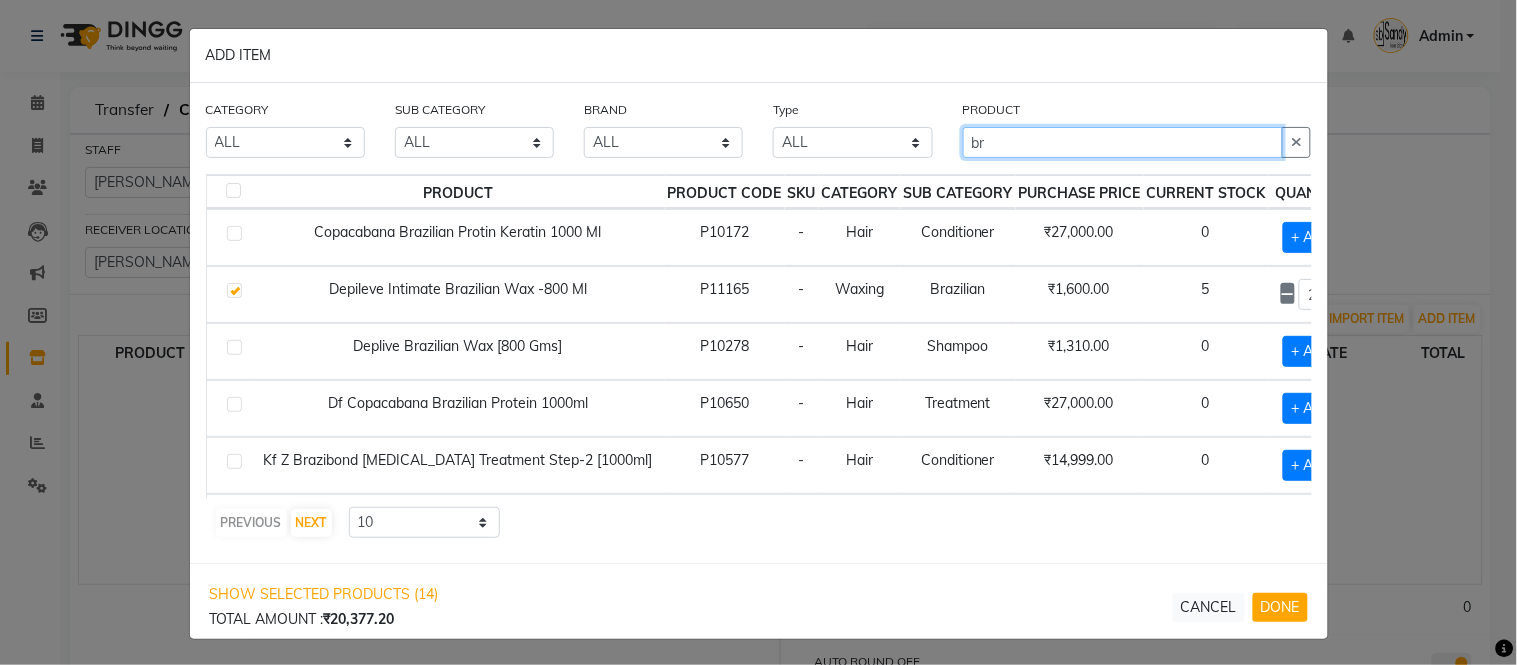 type on "b" 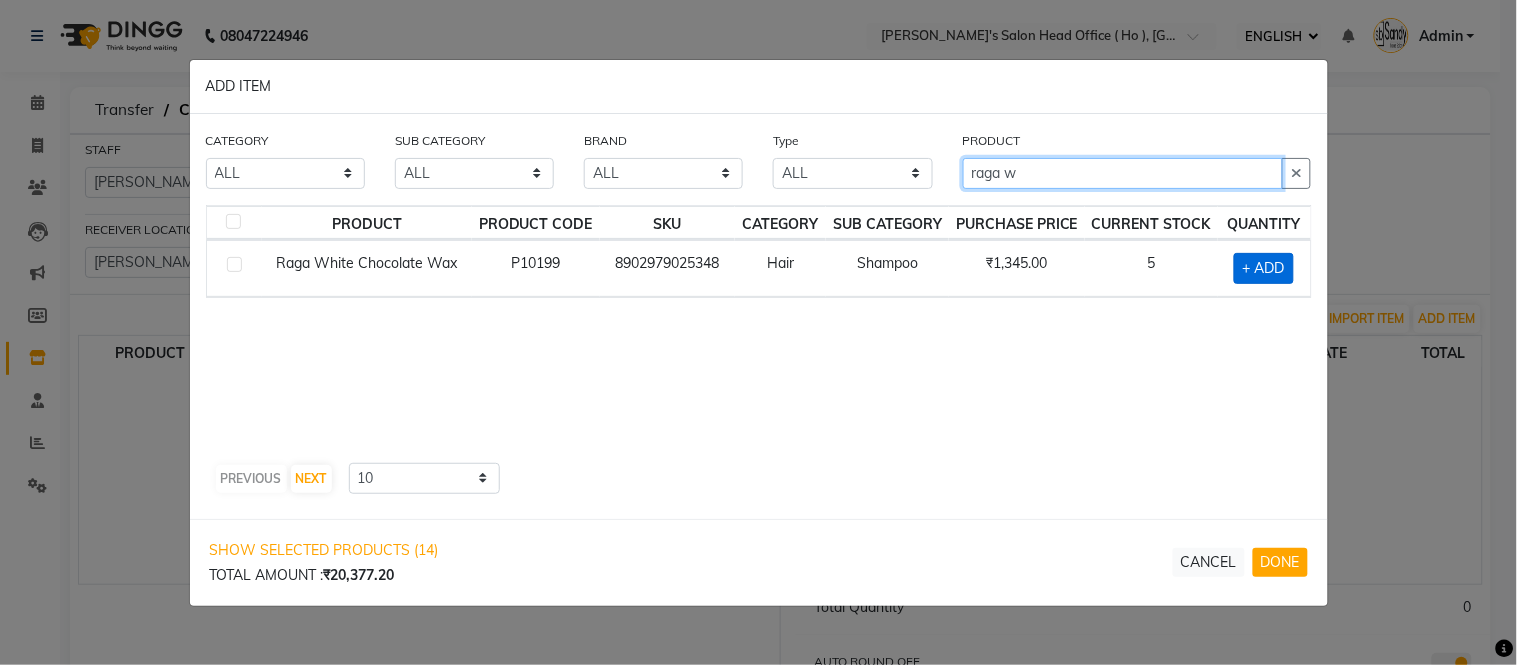 type on "raga w" 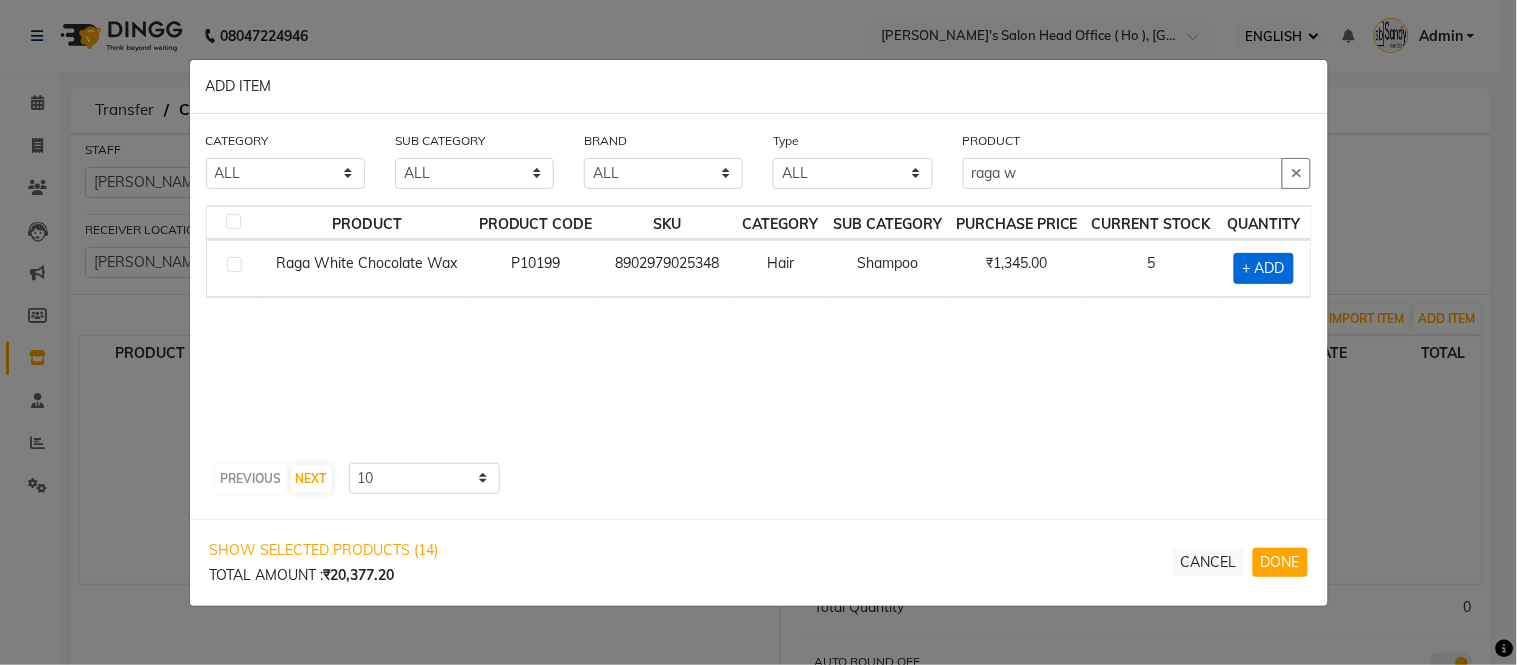 click on "+ ADD" 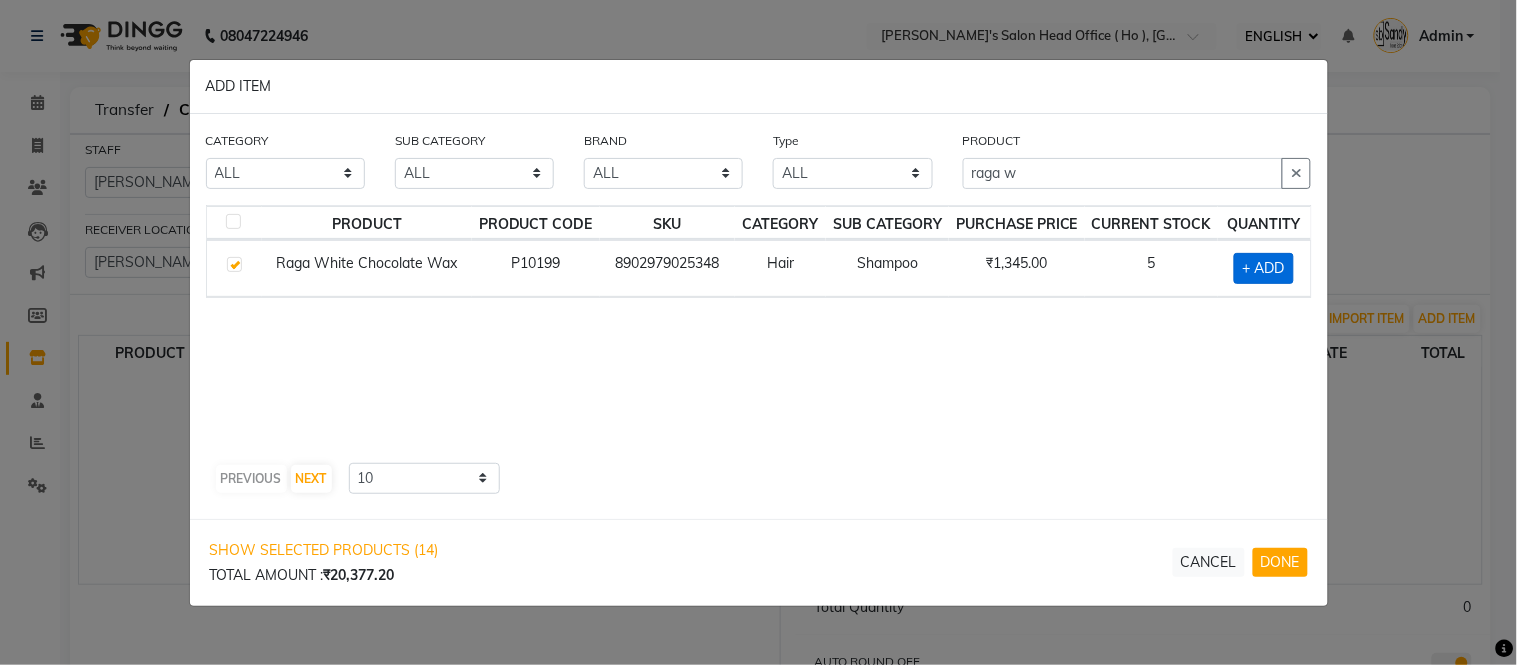checkbox on "true" 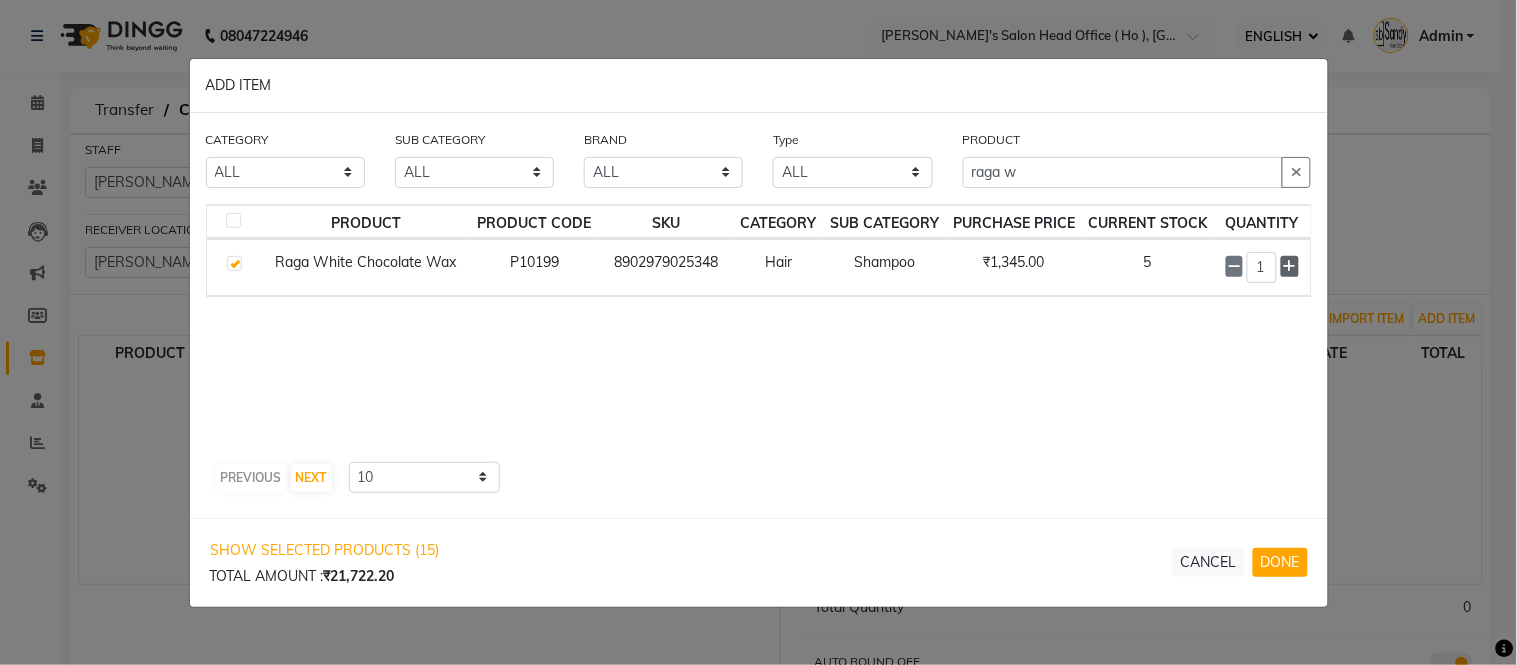 click 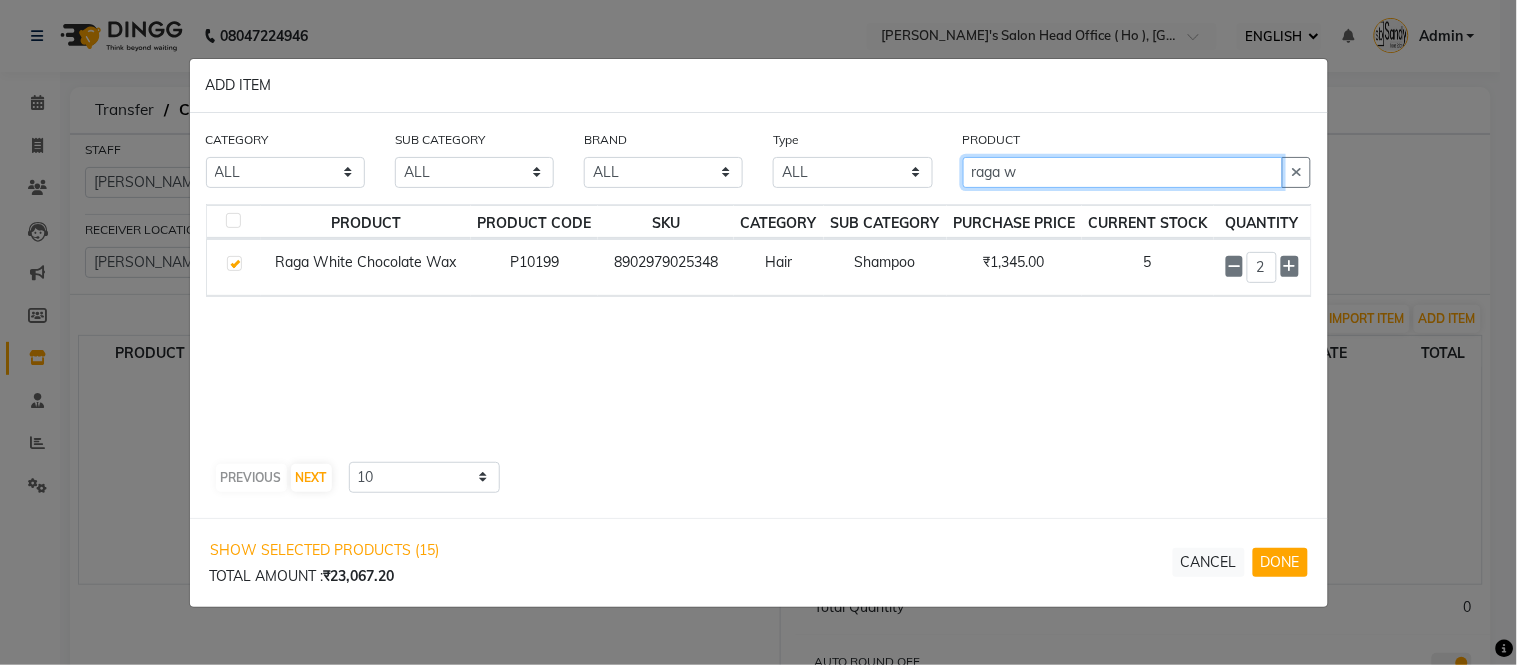 click on "raga w" 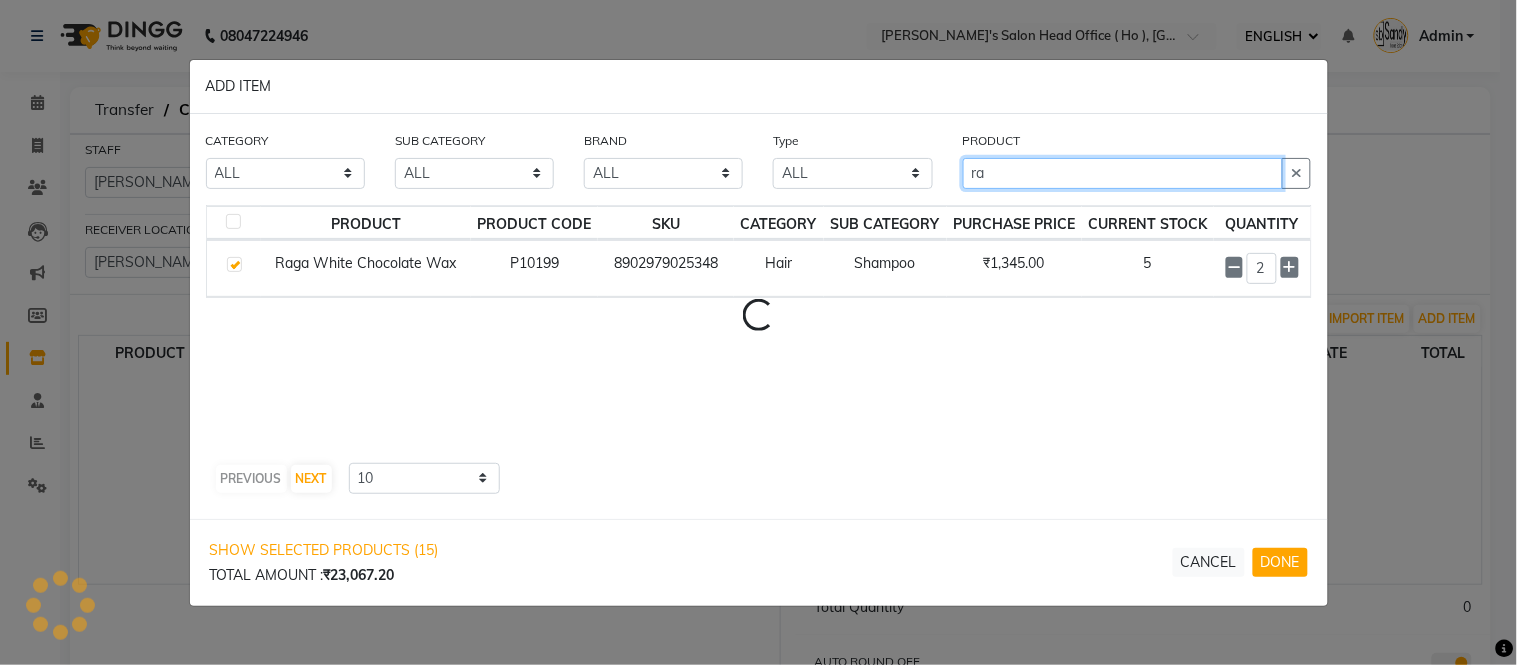 type on "r" 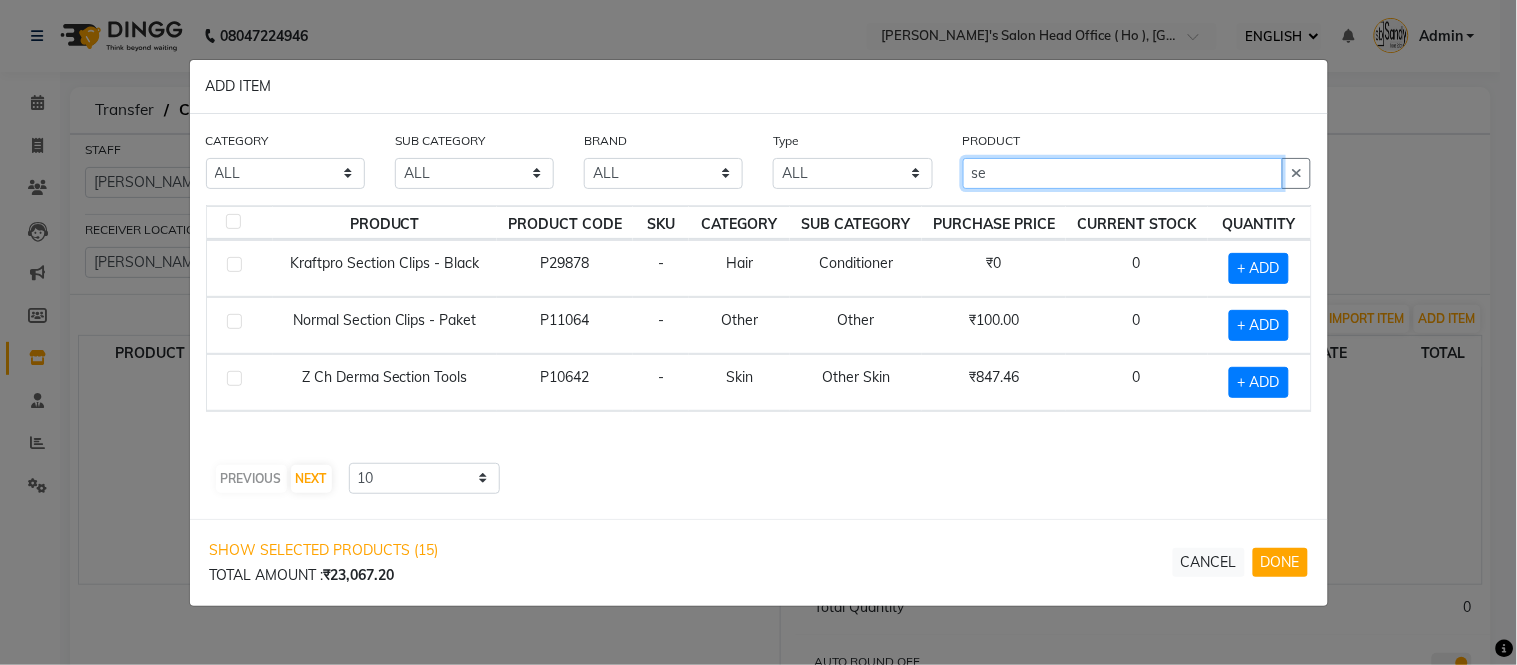 type on "s" 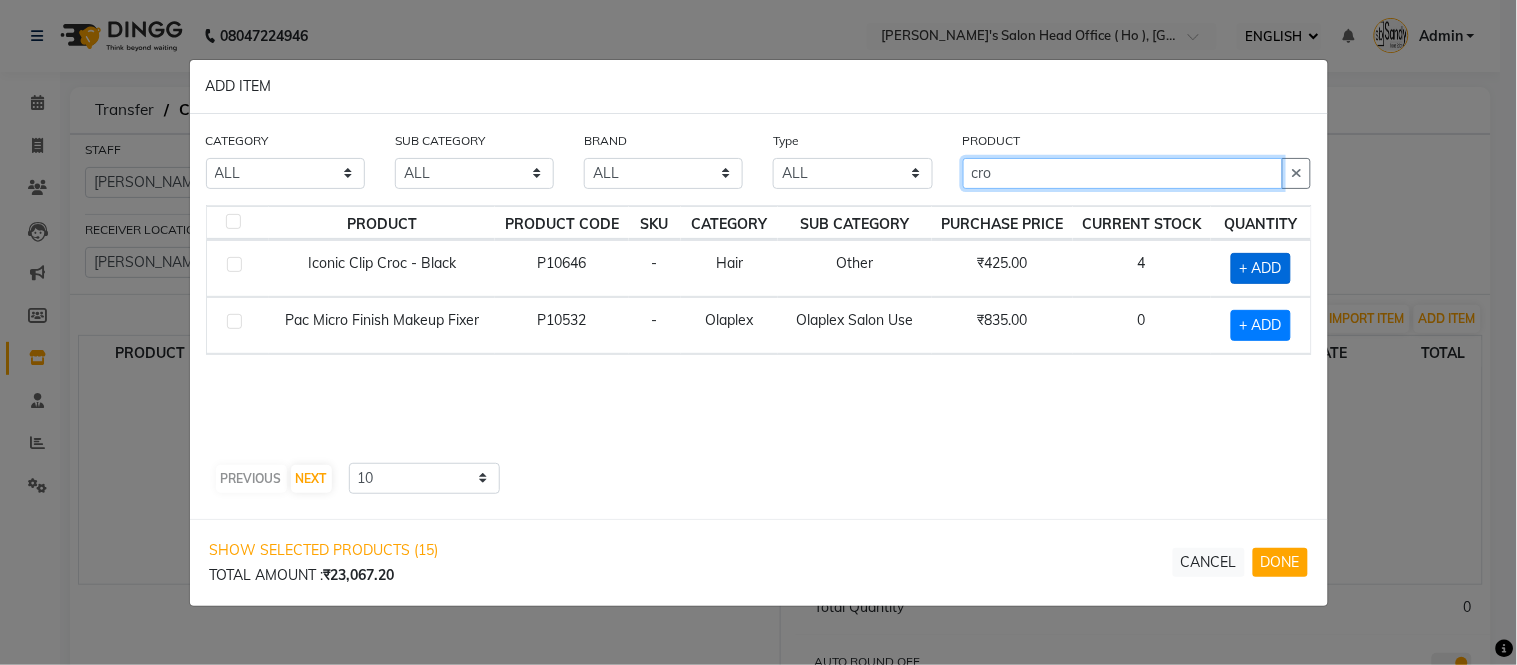 type on "cro" 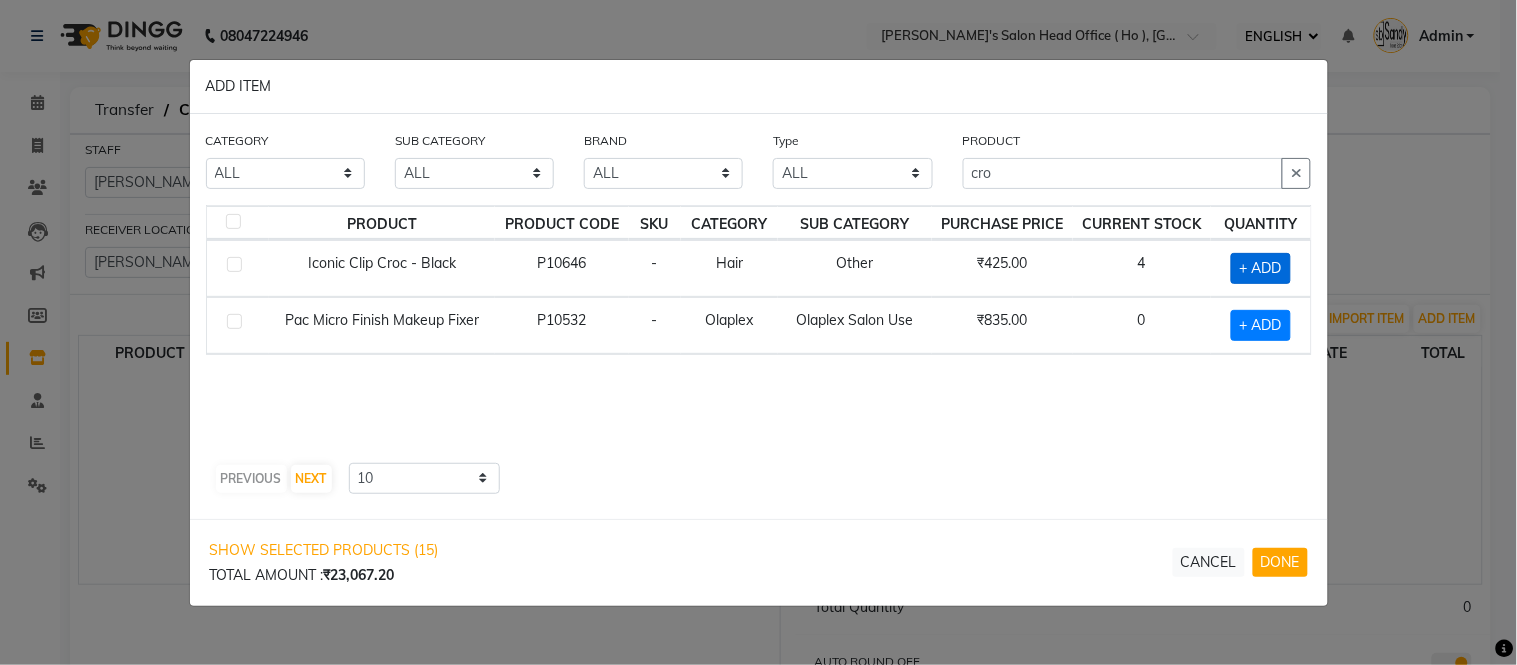click on "+ ADD" 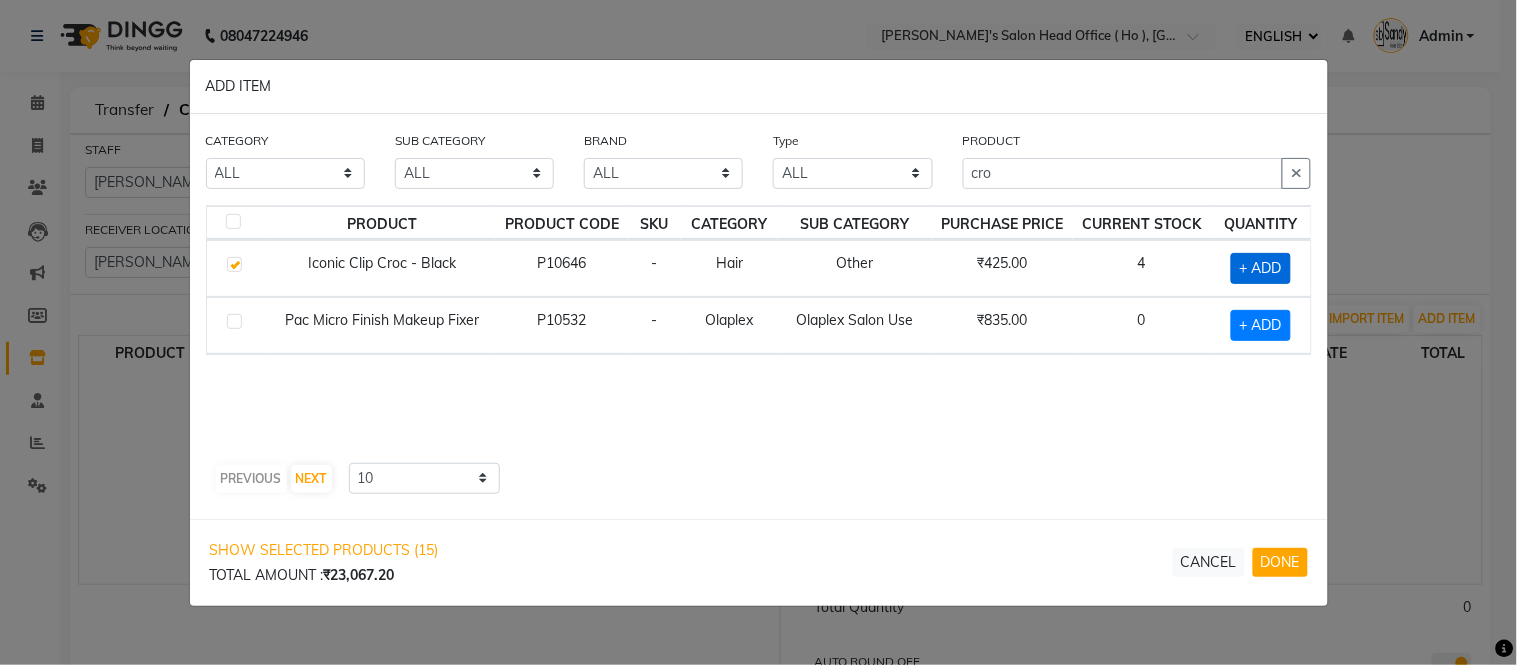 checkbox on "true" 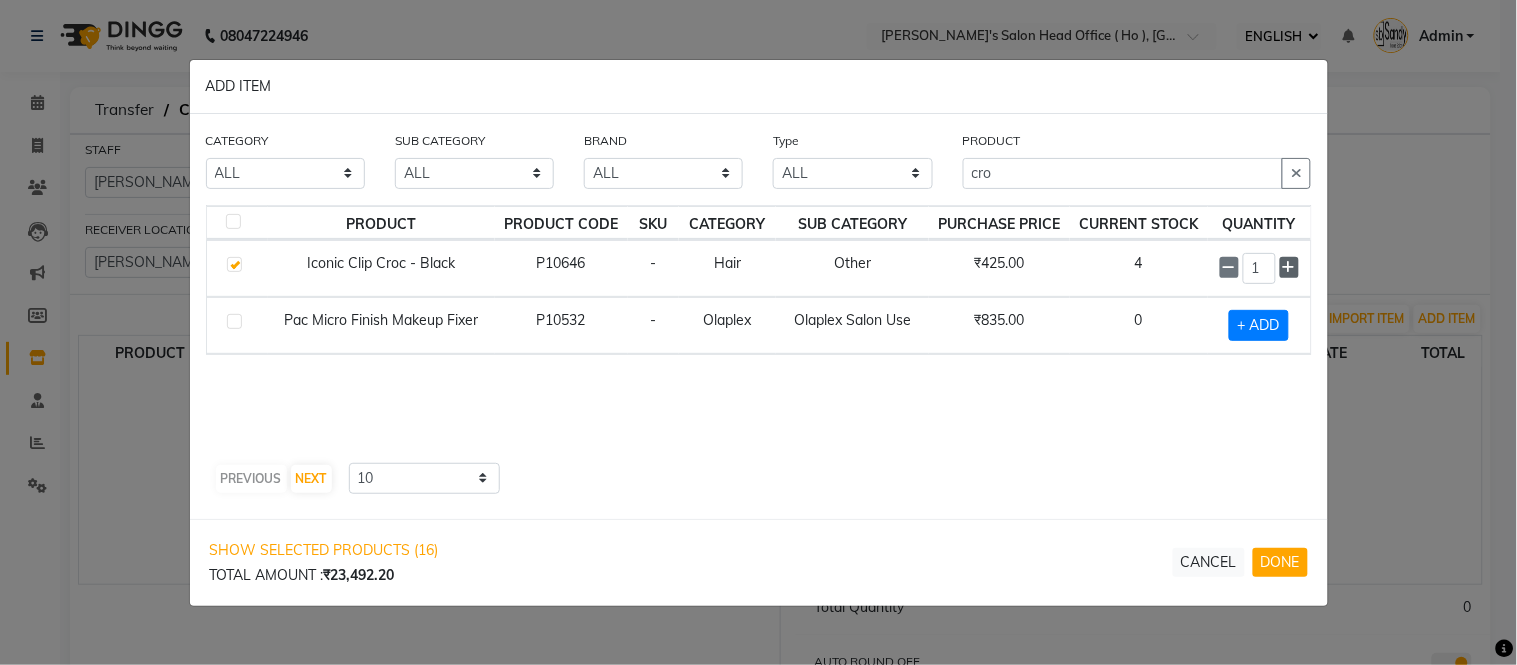 click 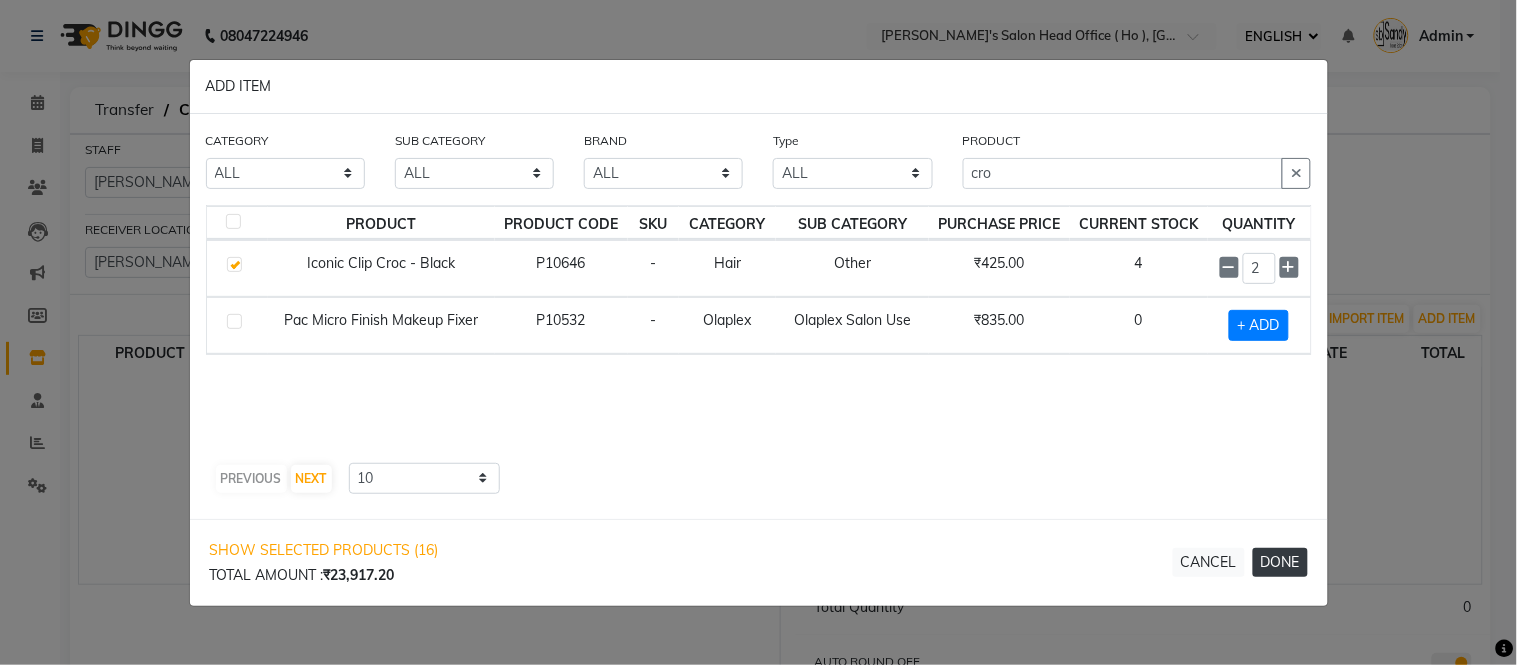 click on "DONE" 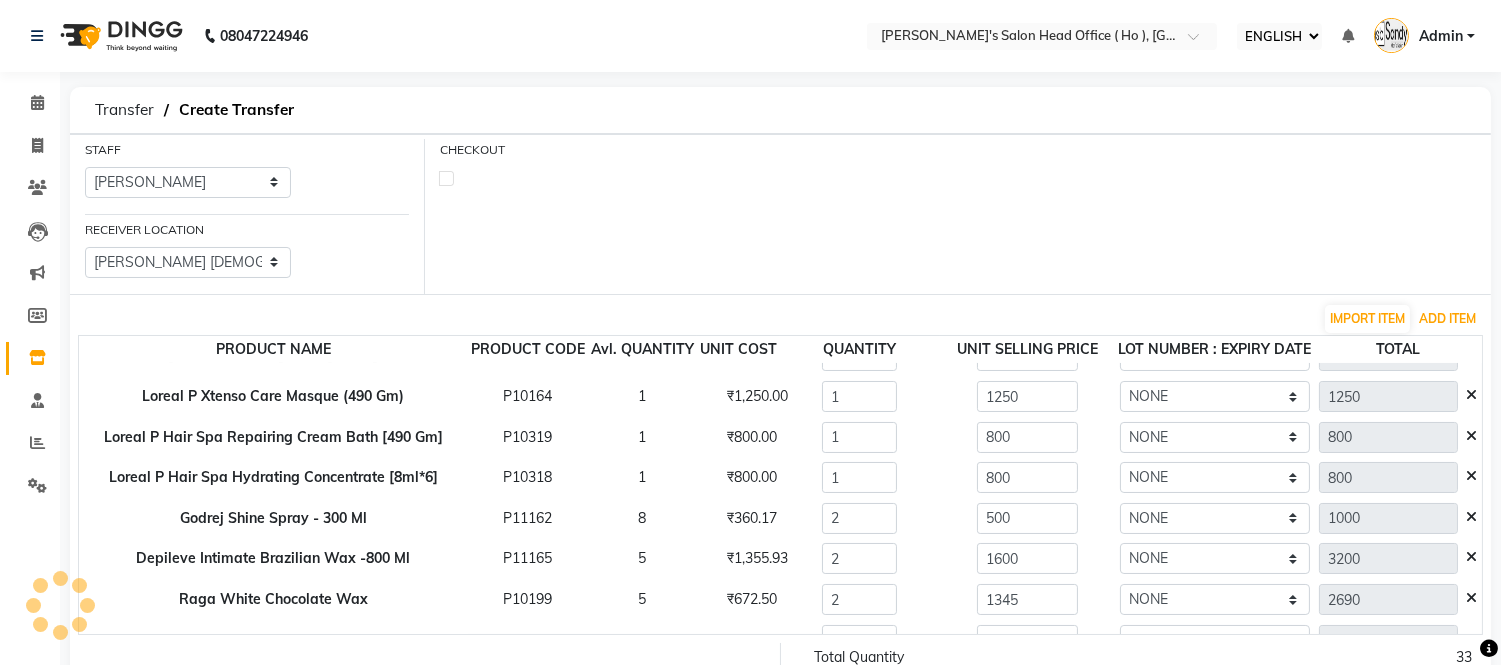 scroll, scrollTop: 382, scrollLeft: 0, axis: vertical 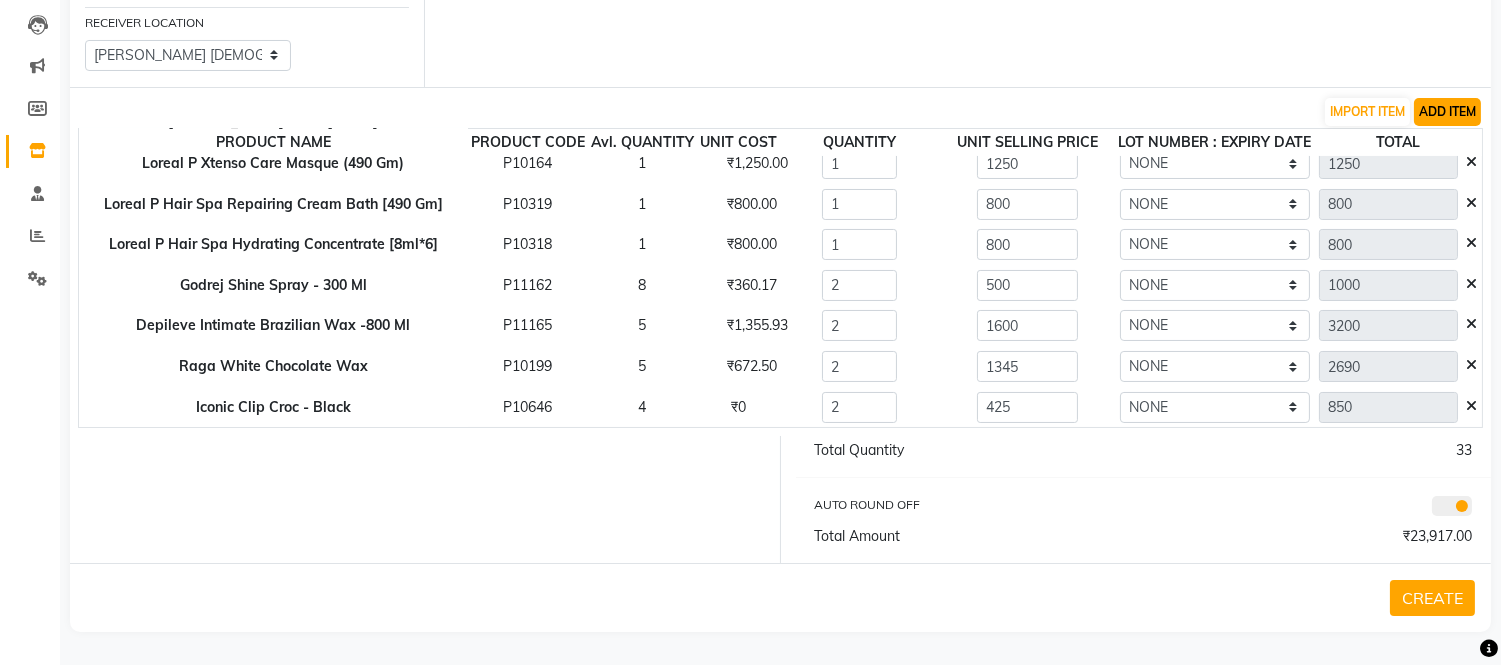 click on "ADD ITEM" 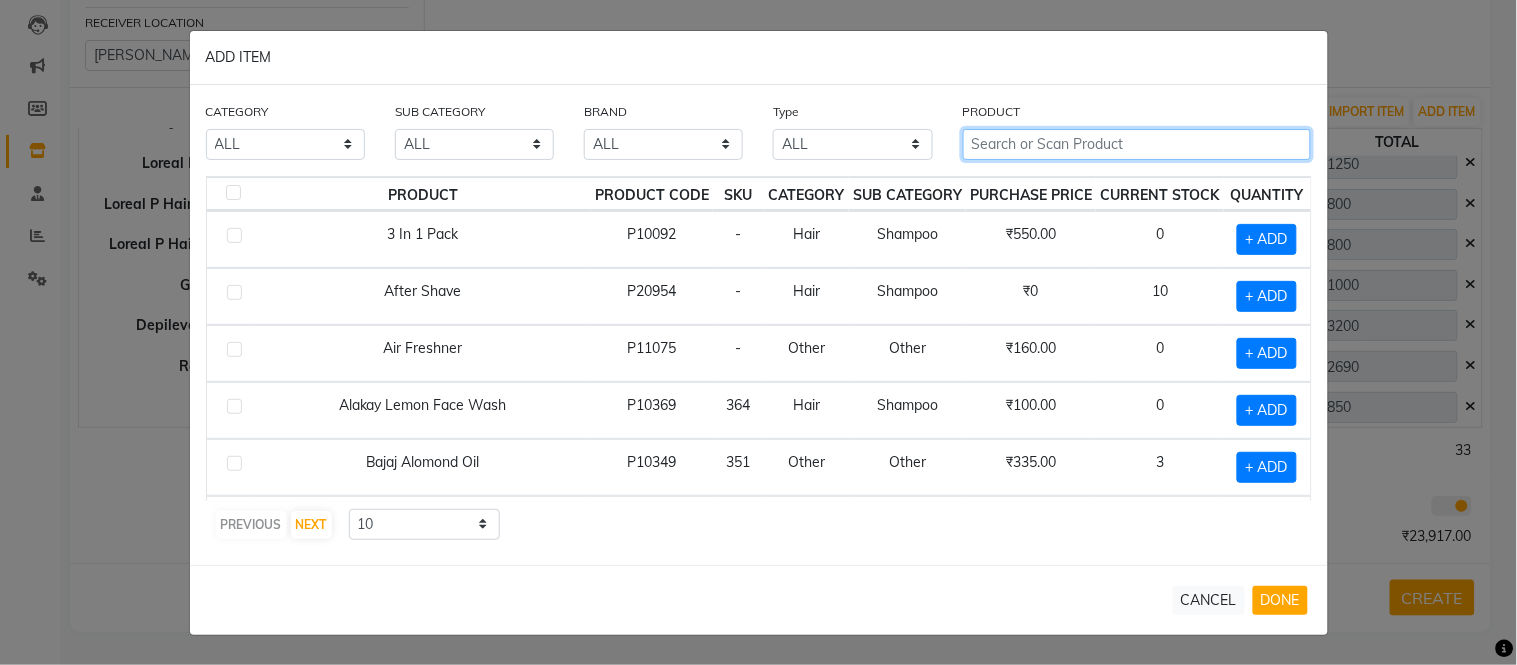 click 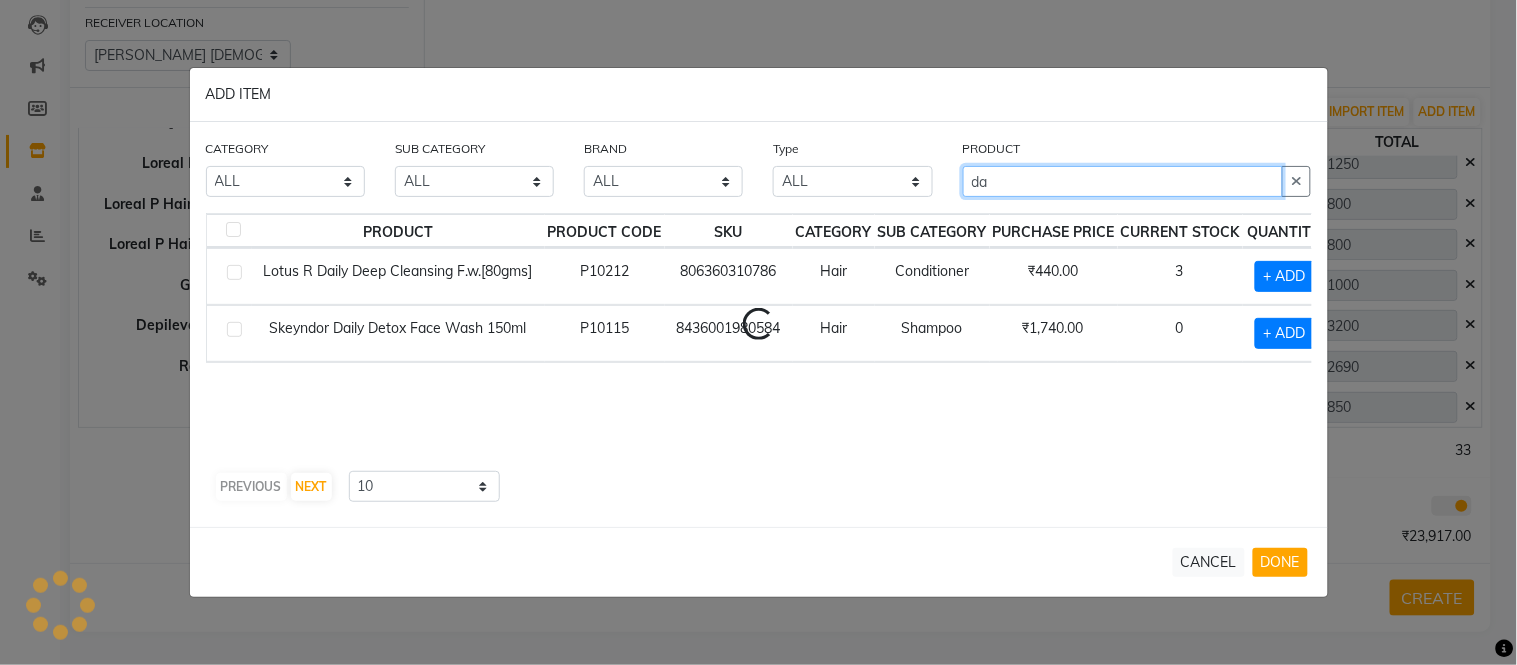 type on "d" 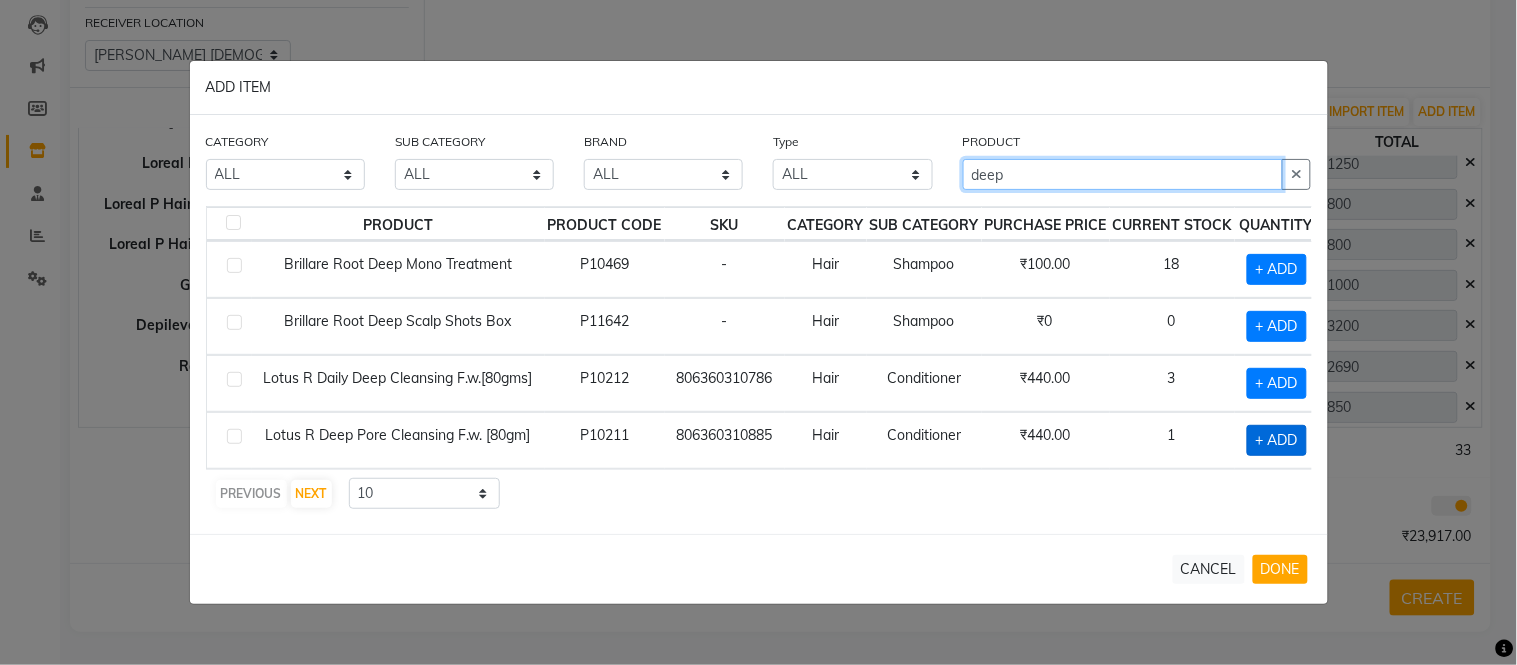 type on "deep" 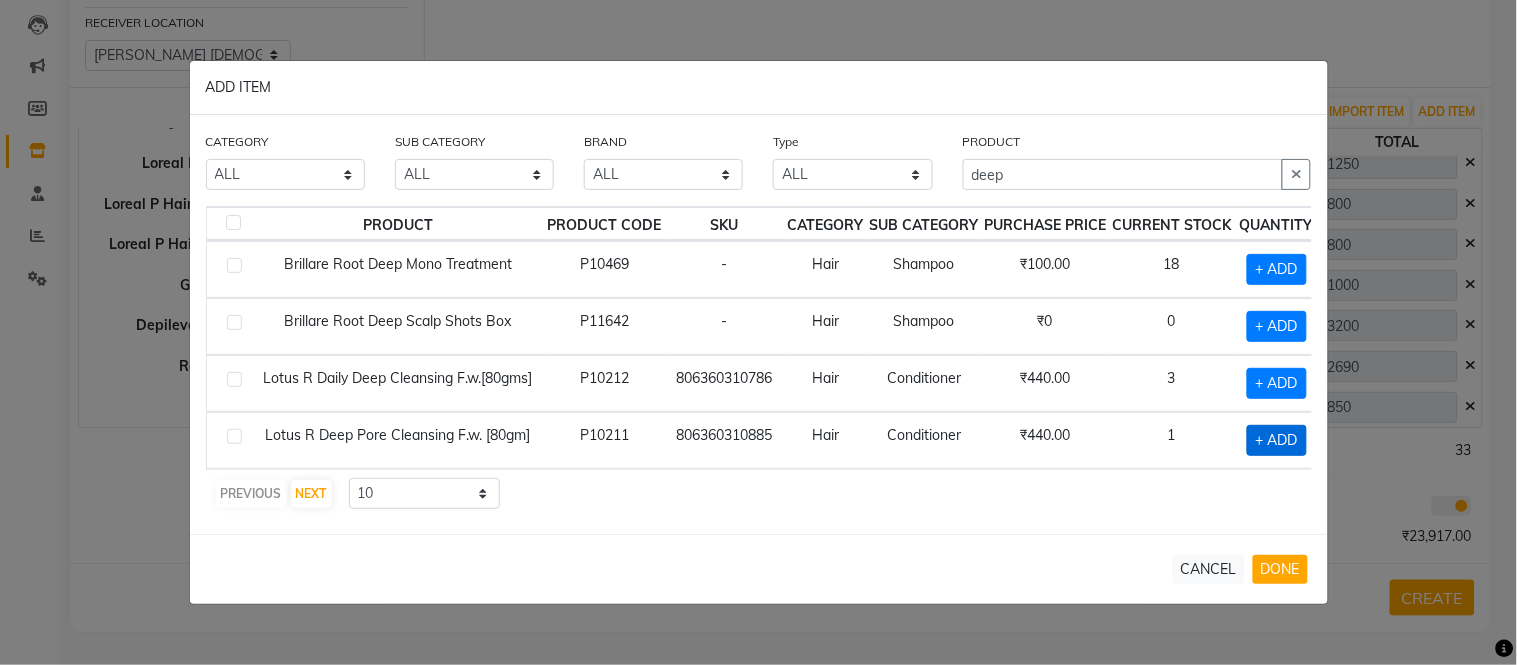 click on "+ ADD" 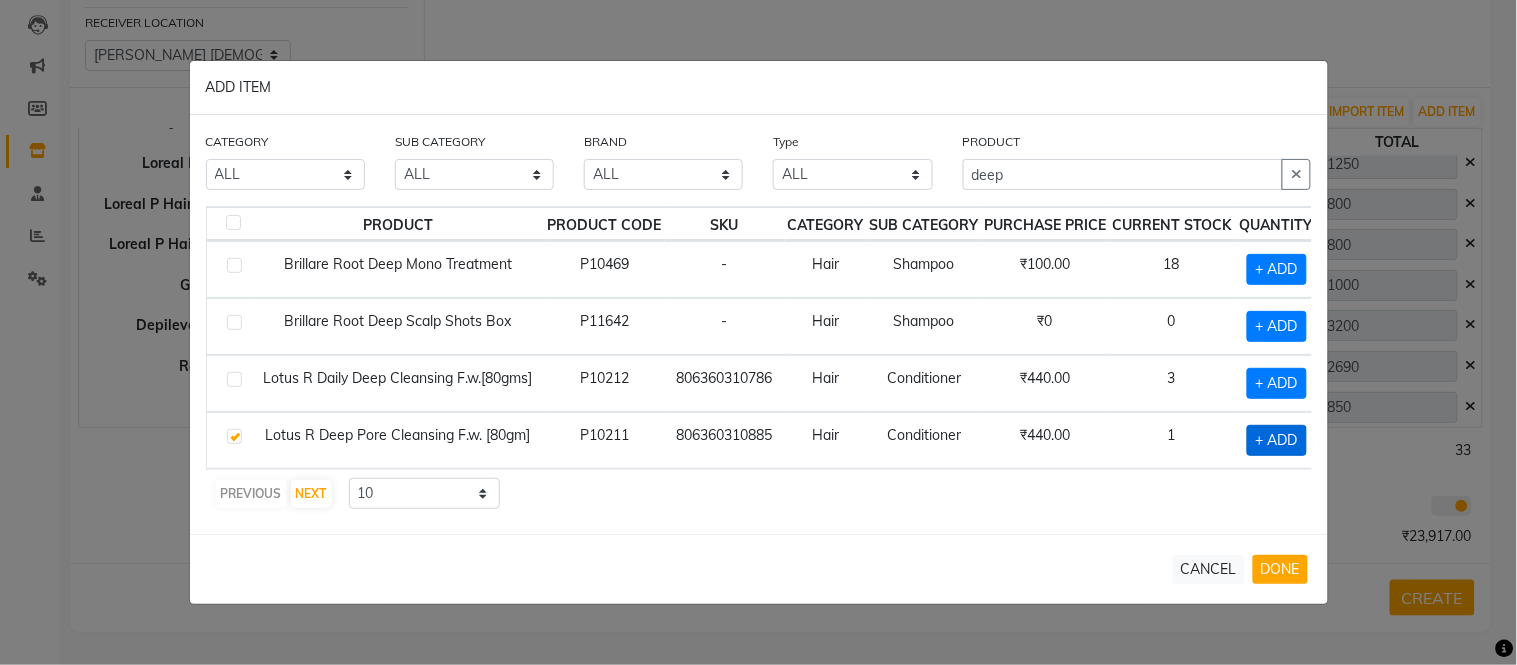 checkbox on "true" 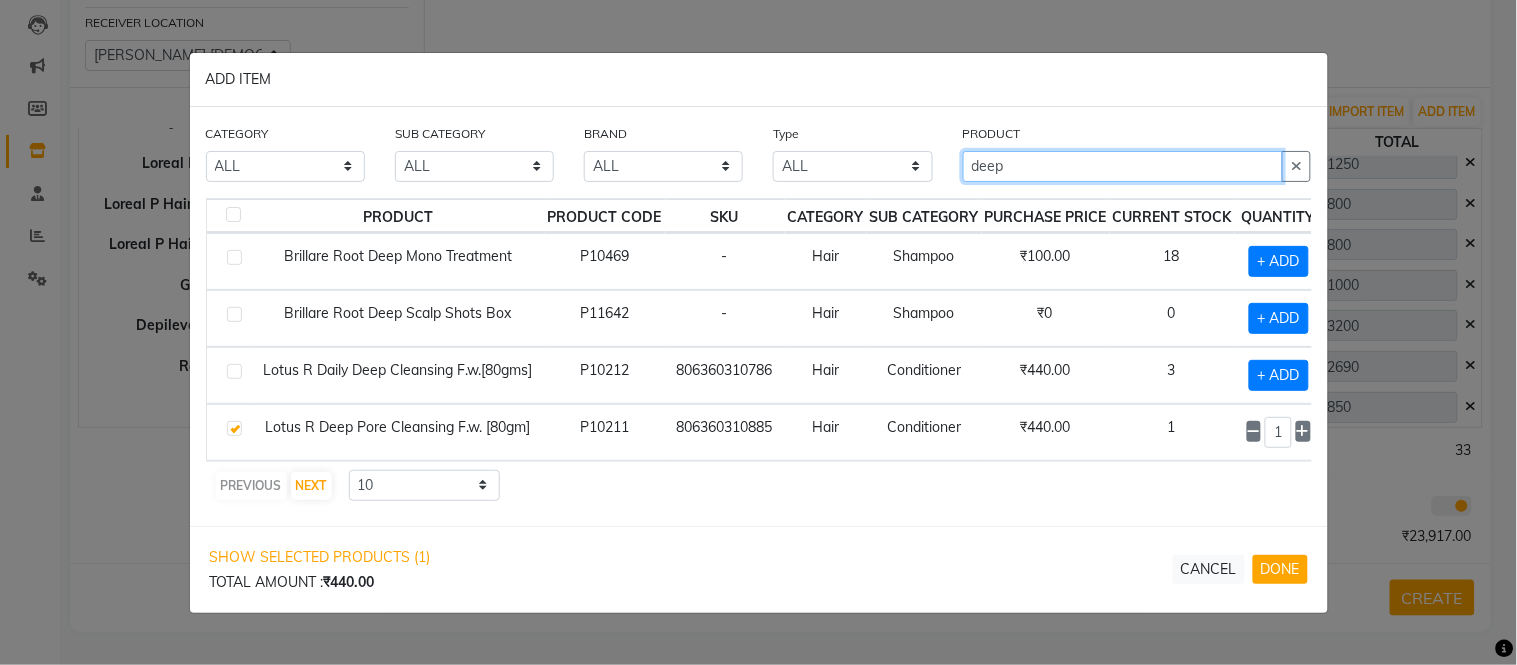 click on "deep" 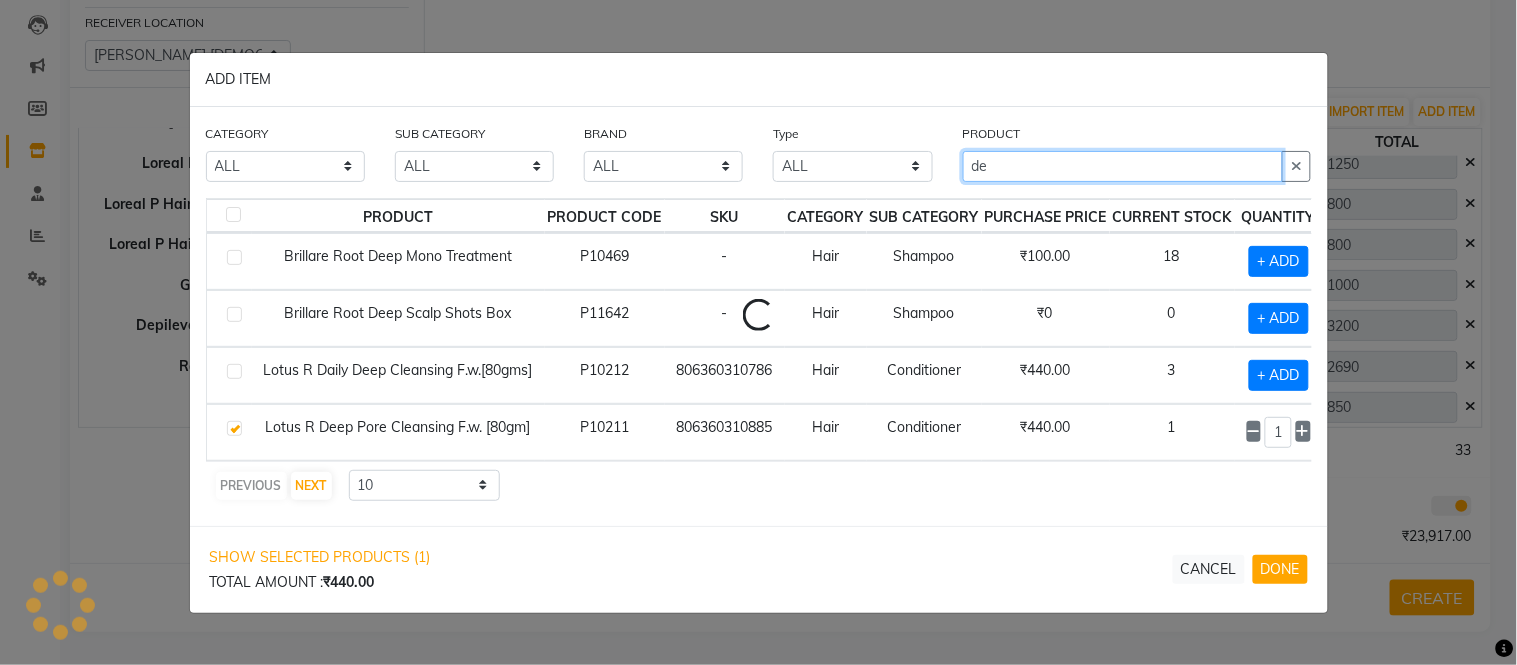 type on "d" 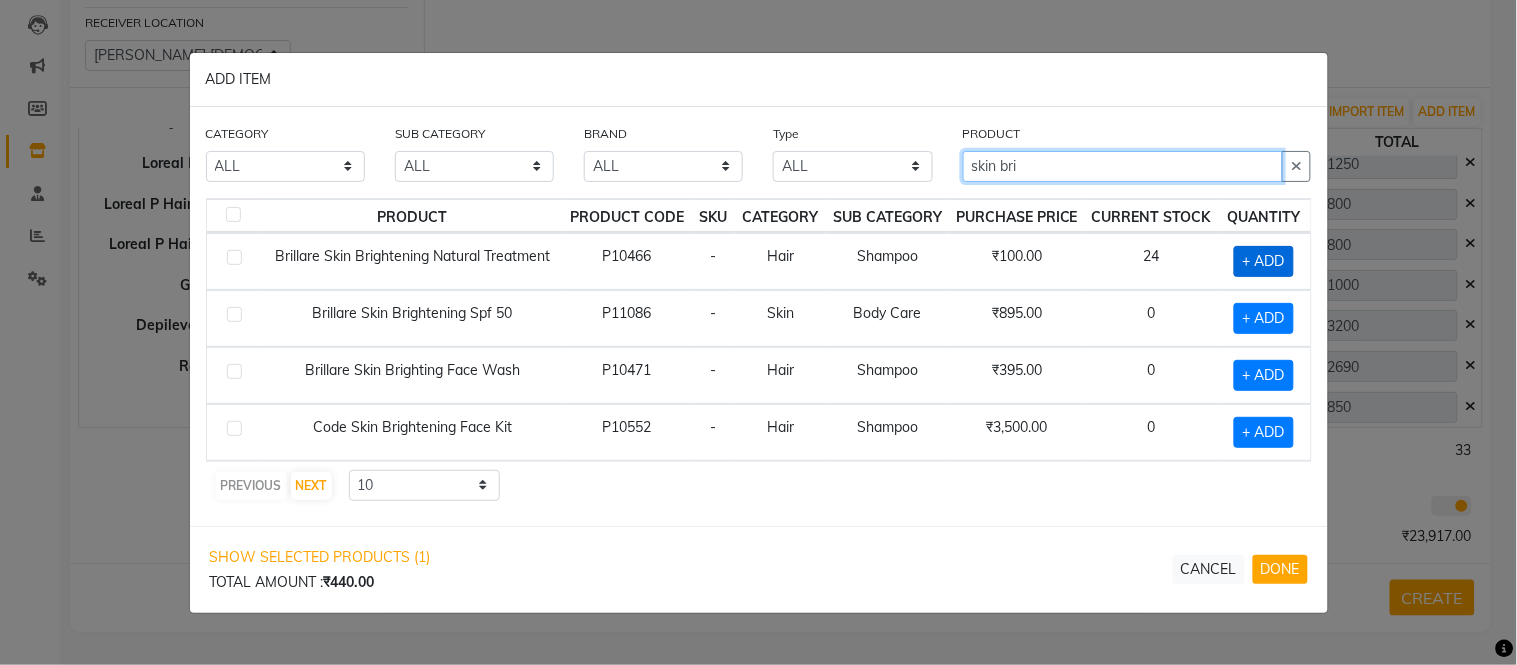 type on "skin bri" 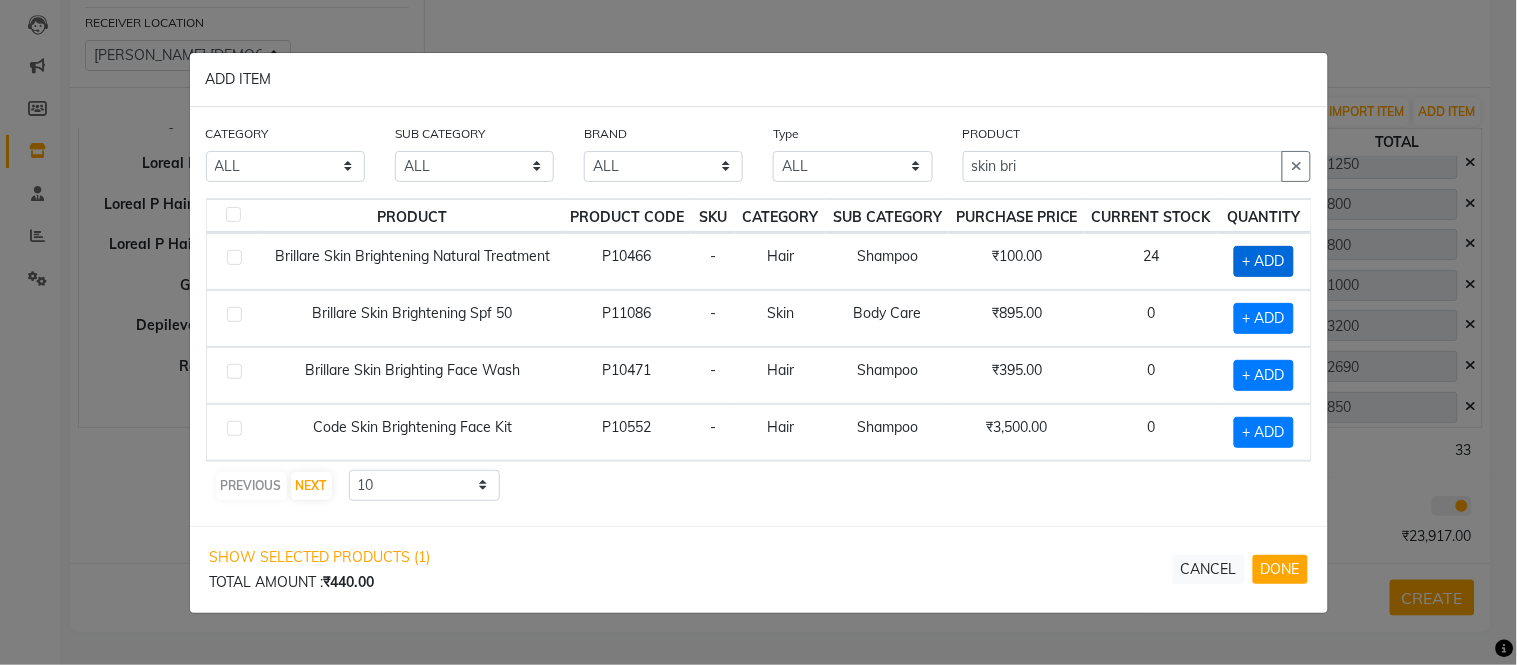 click on "+ ADD" 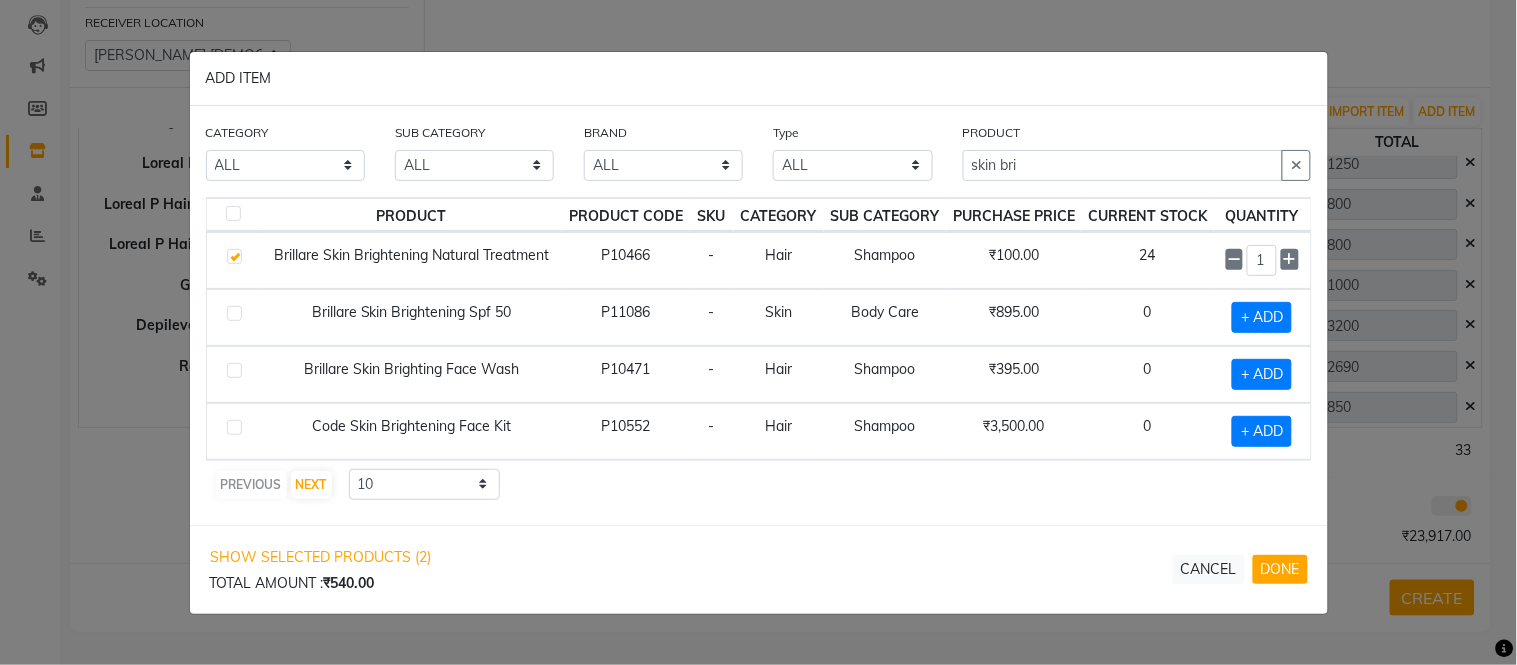 checkbox on "true" 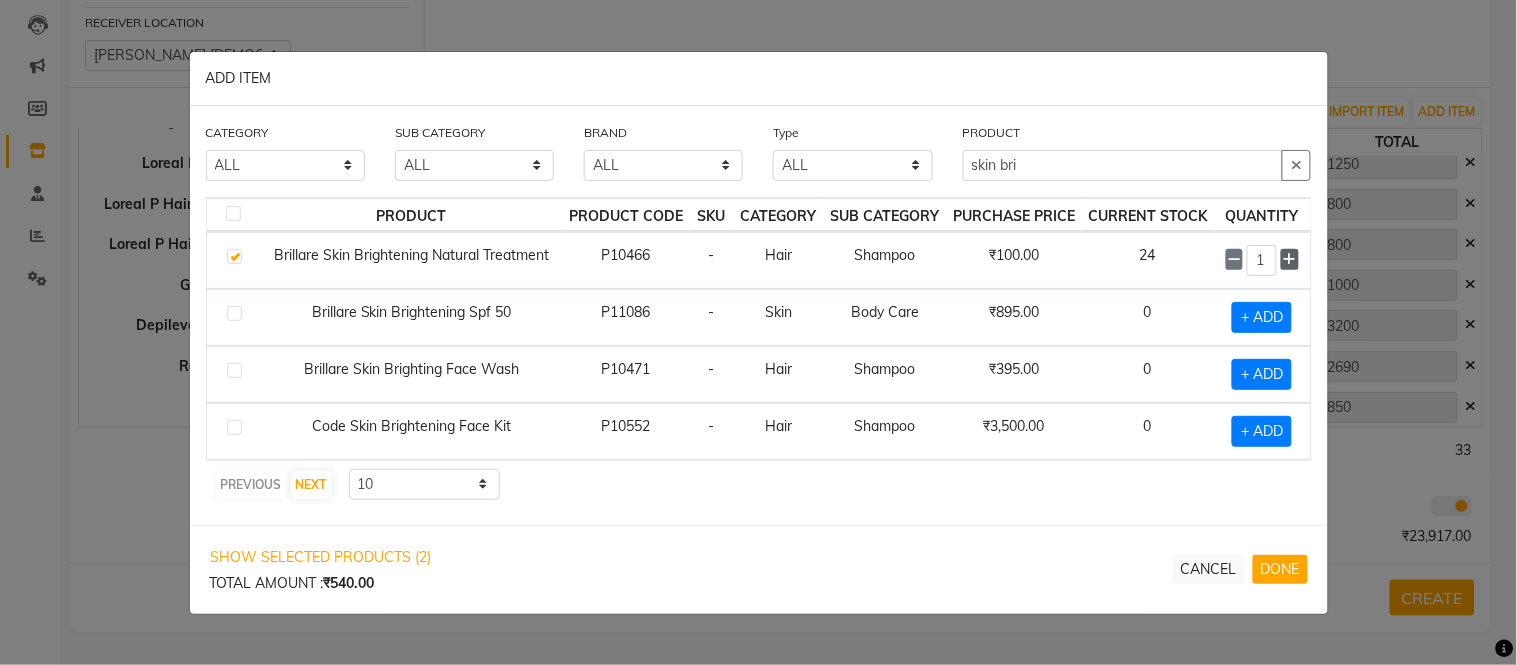 click 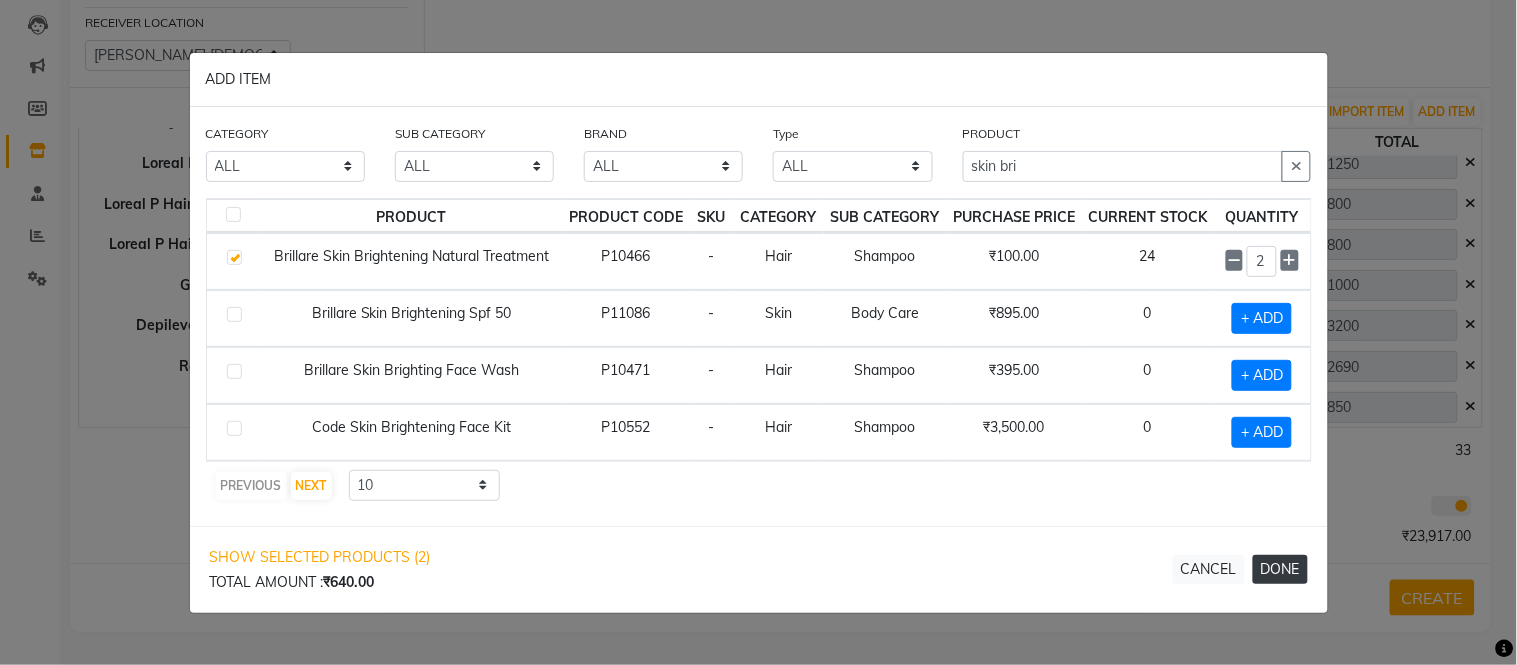 click on "DONE" 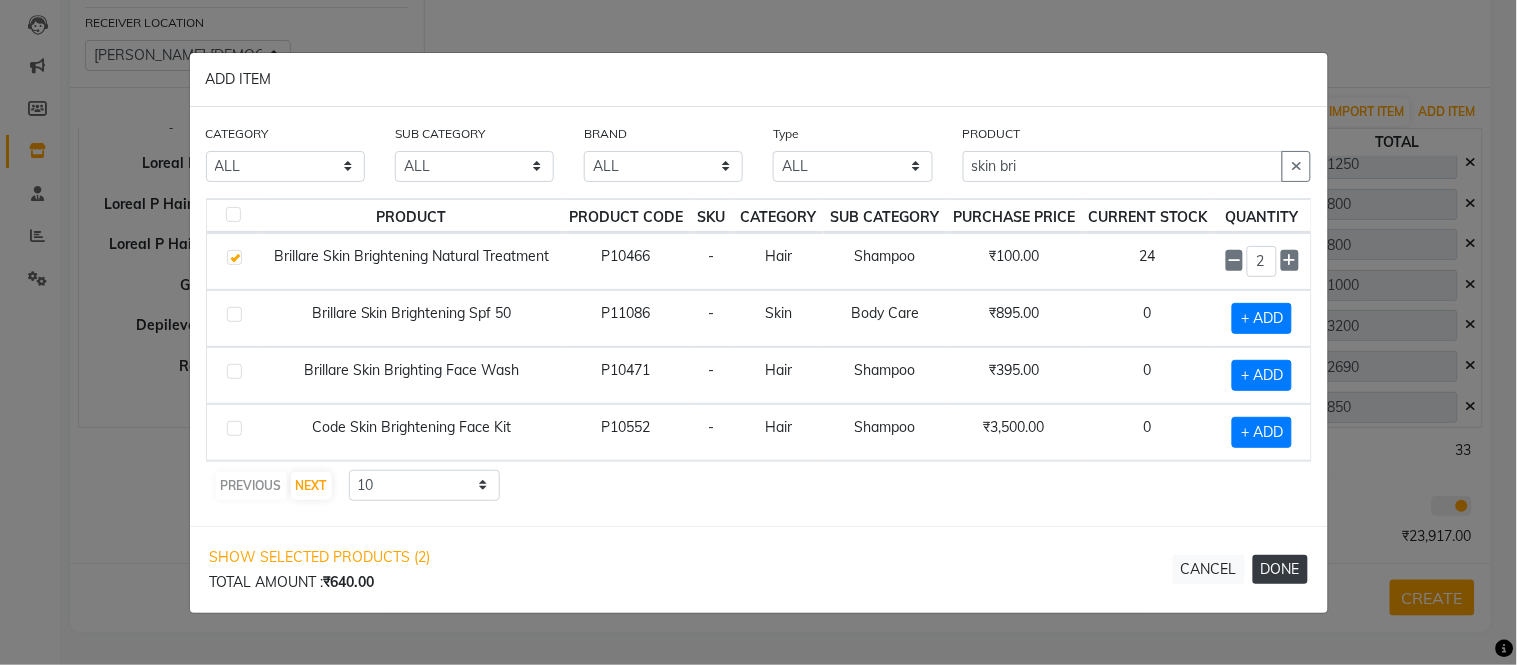 type 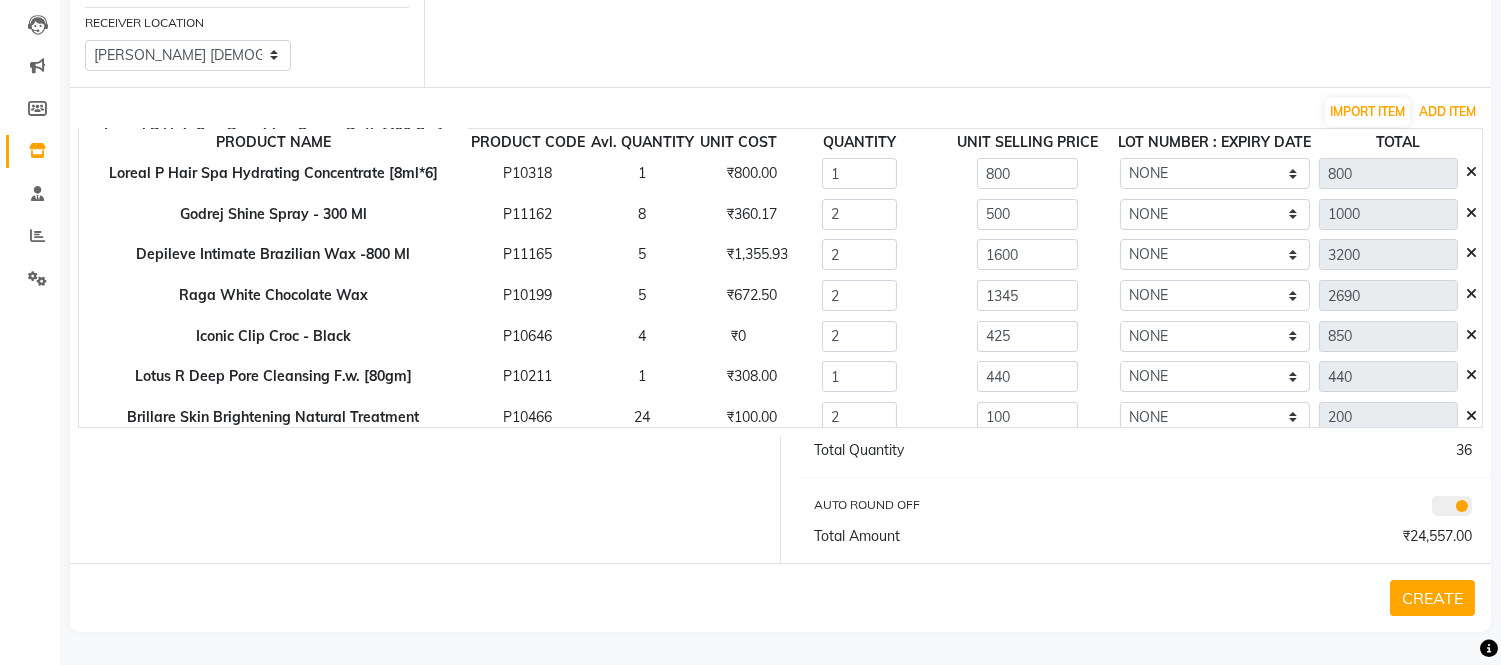scroll, scrollTop: 463, scrollLeft: 0, axis: vertical 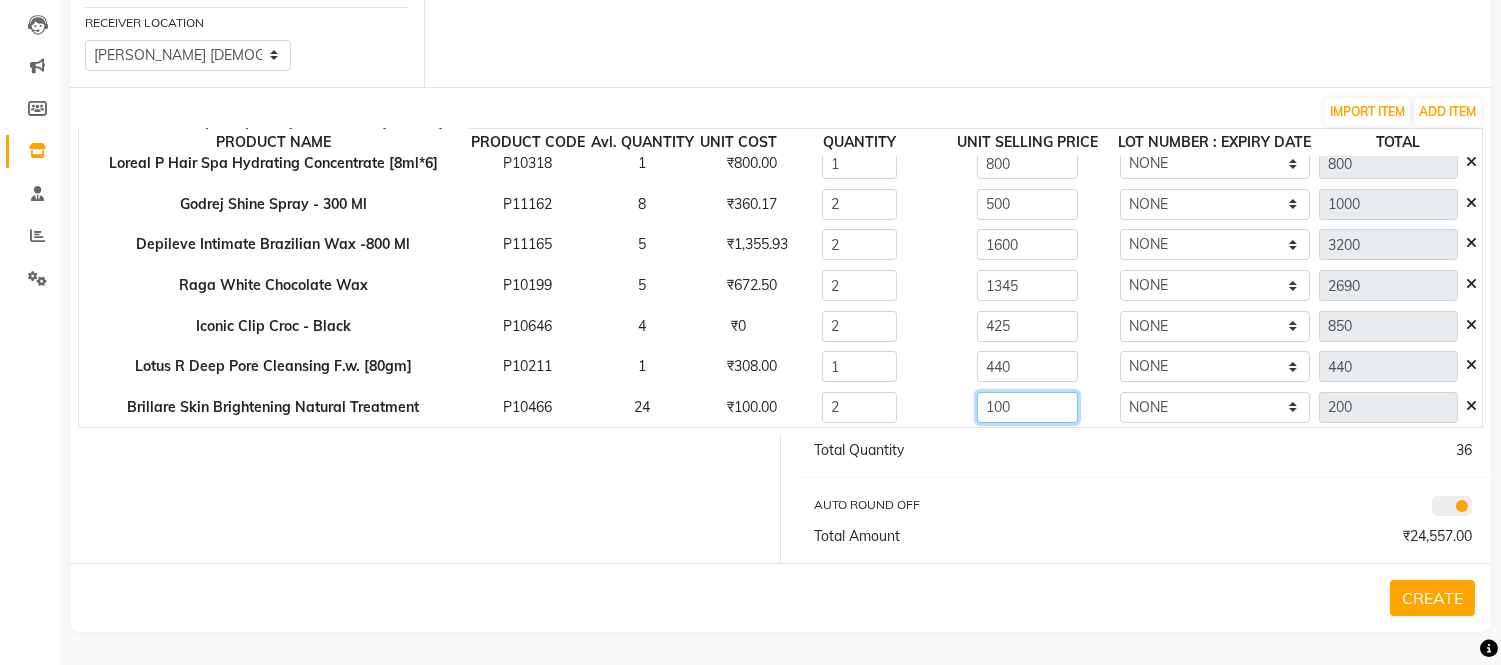 click on "100" 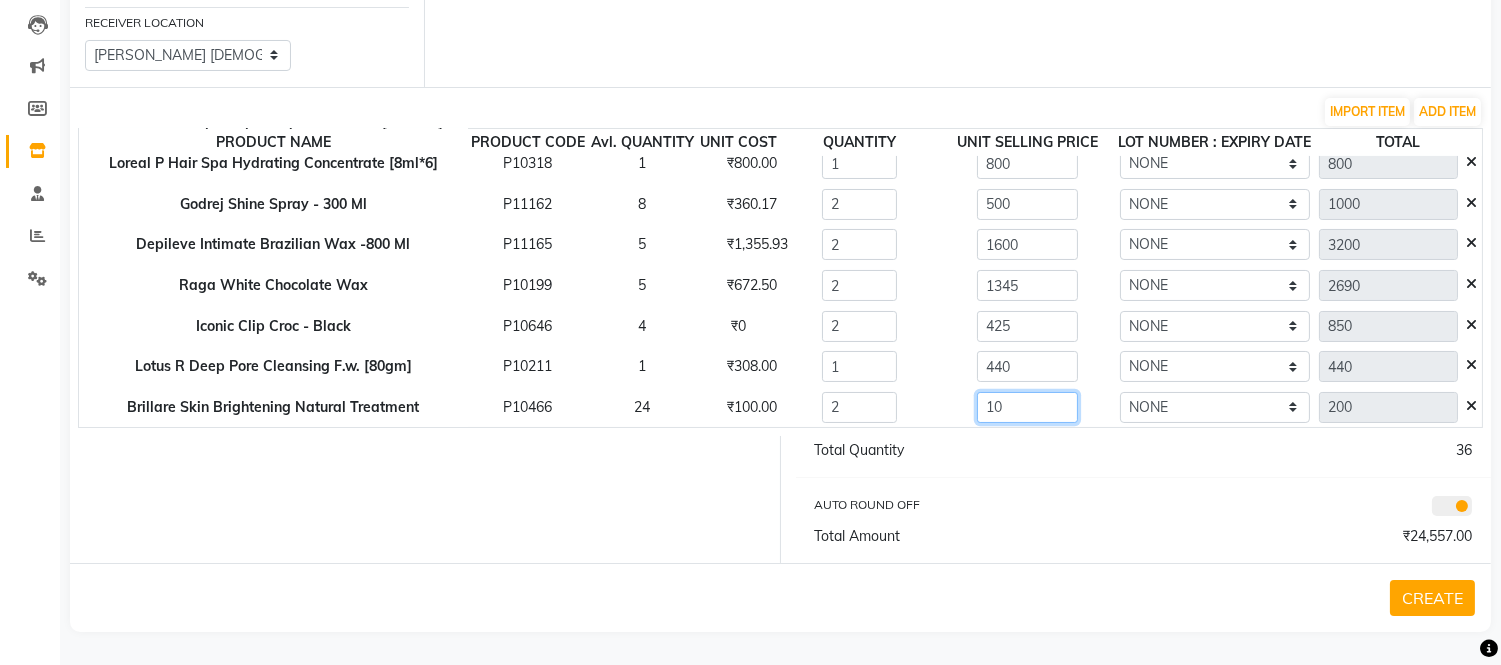 type on "1" 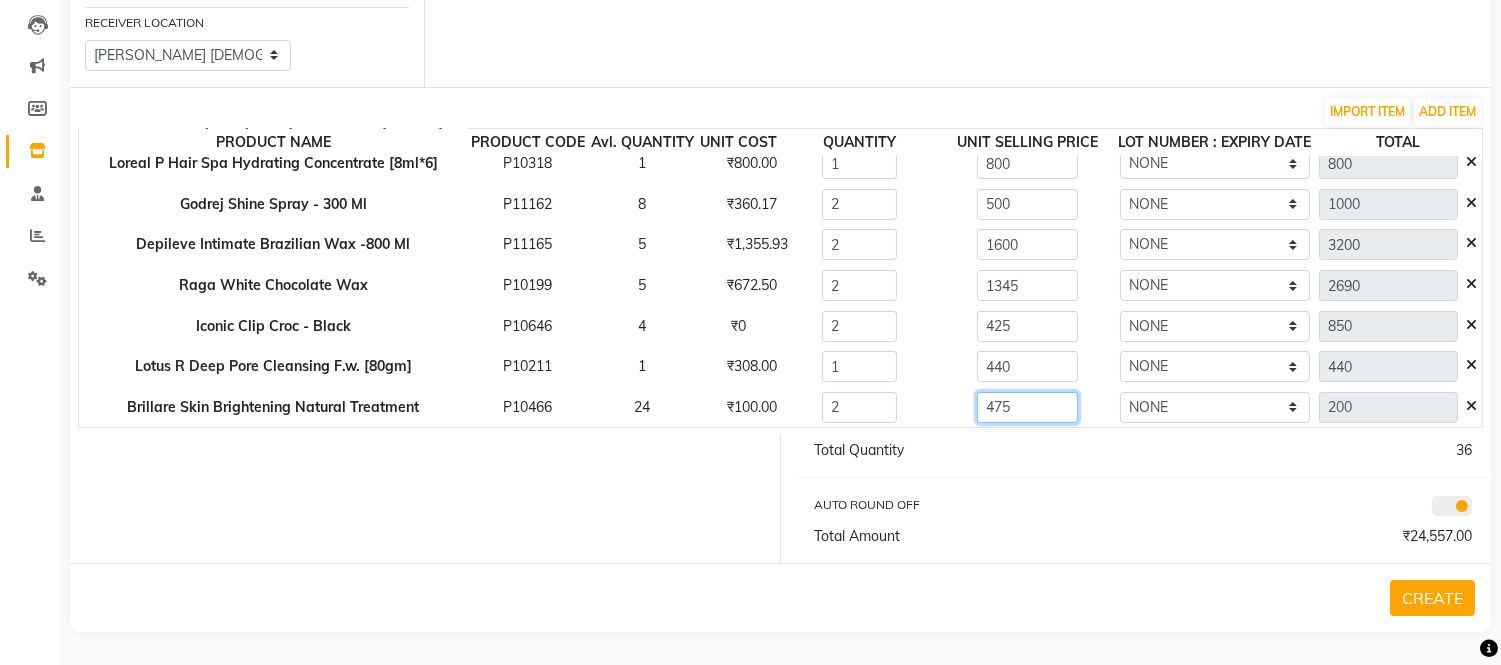 type on "475" 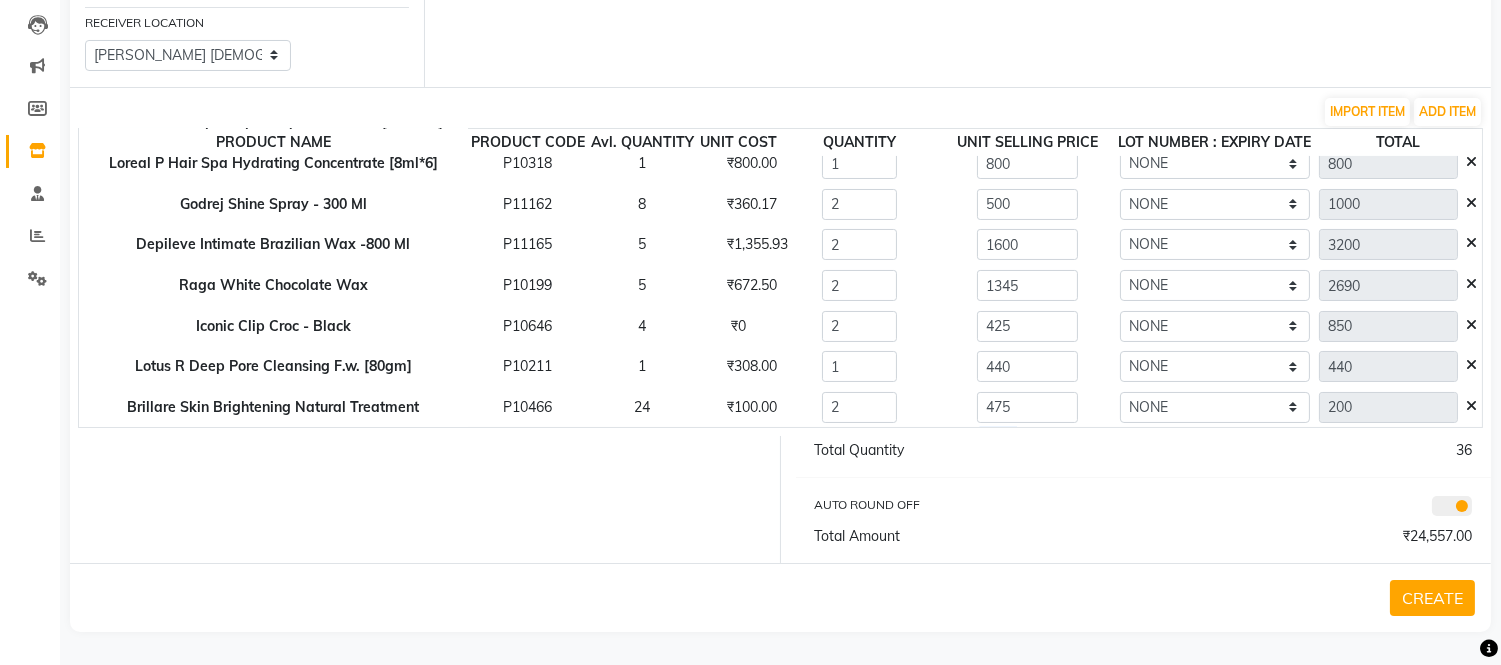 type on "950" 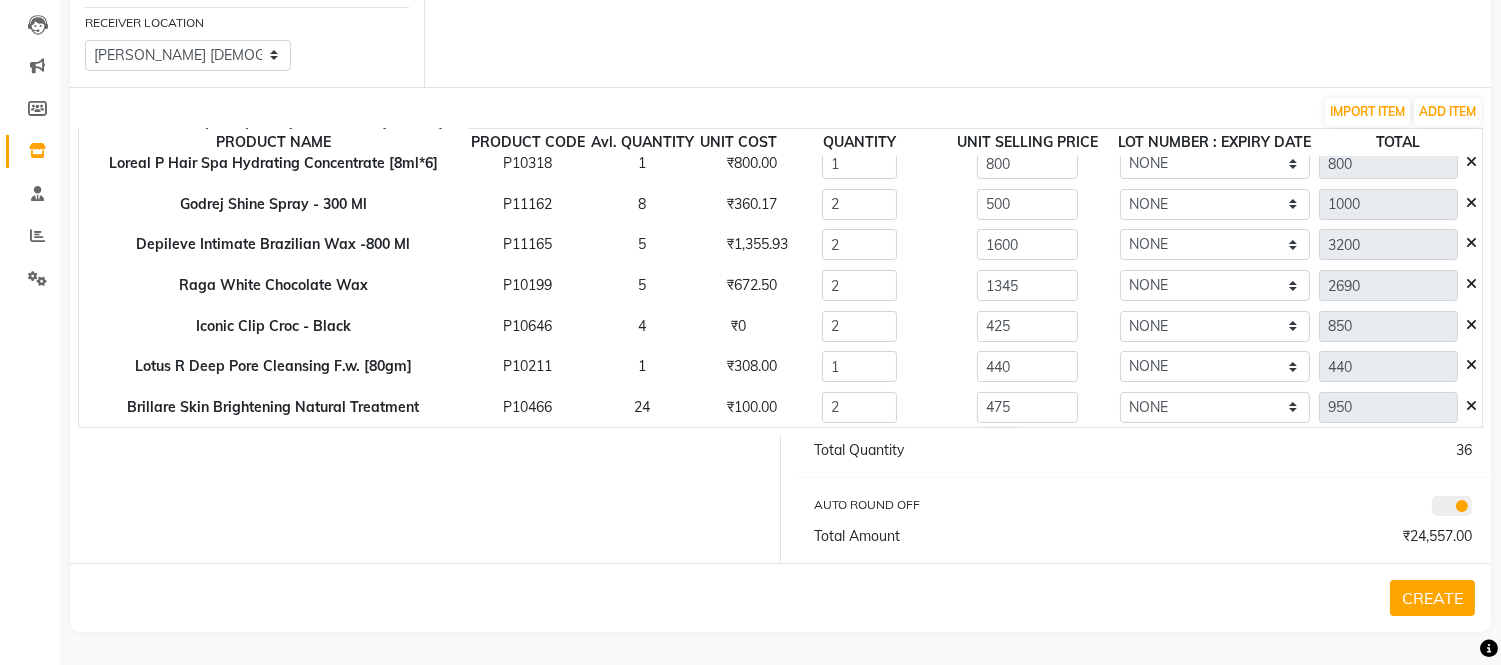 click 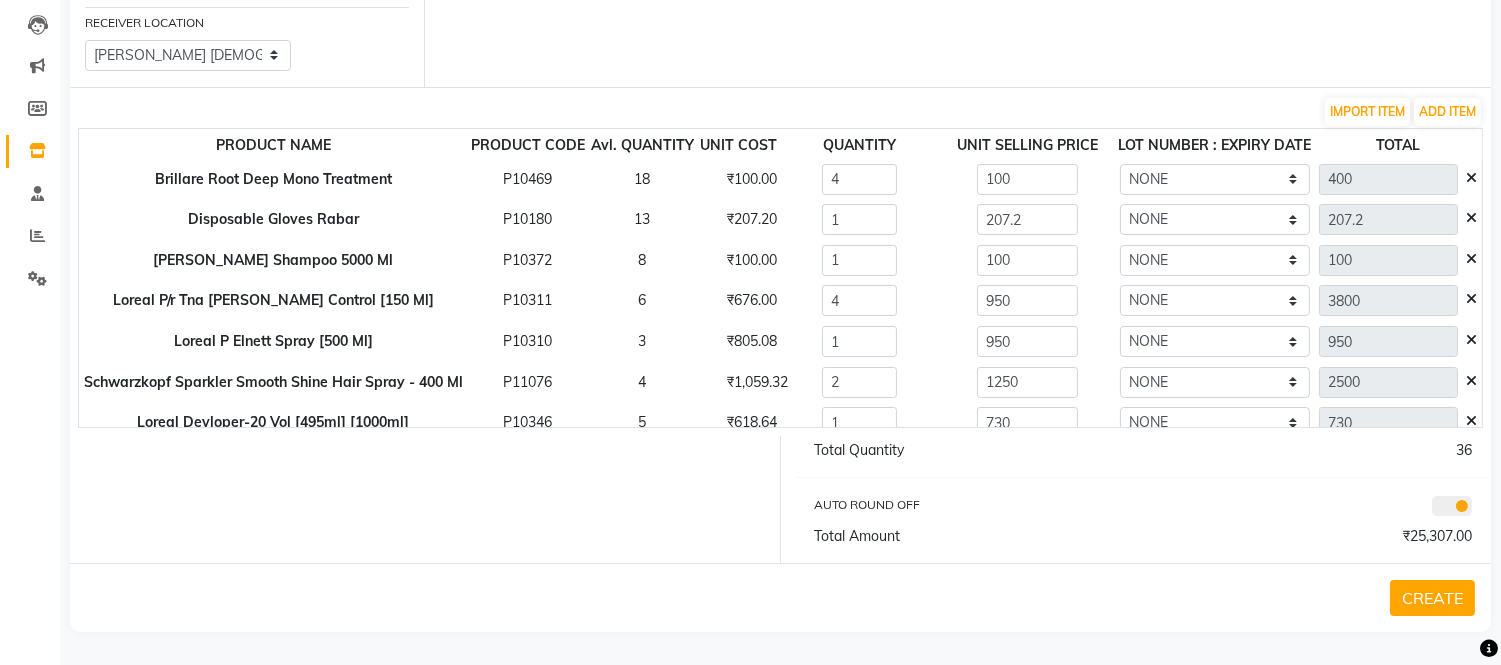 scroll, scrollTop: 0, scrollLeft: 0, axis: both 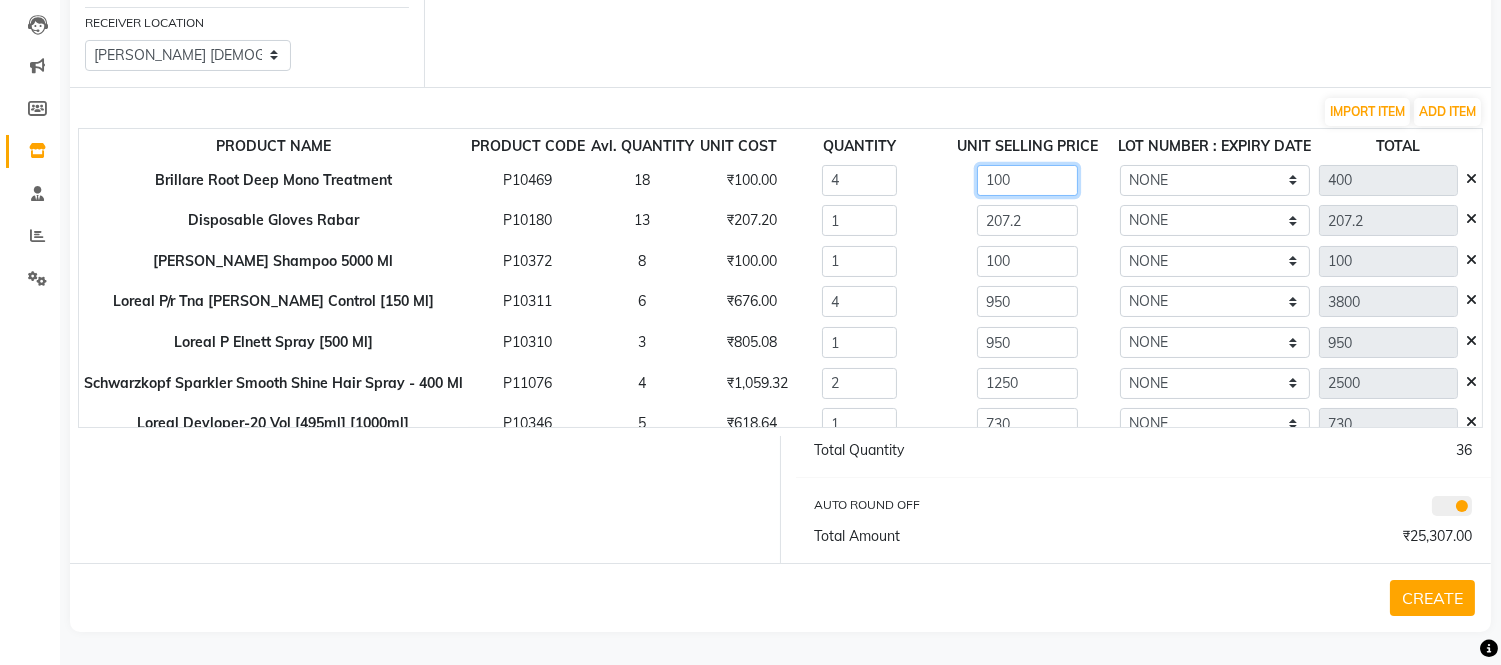 click on "100" 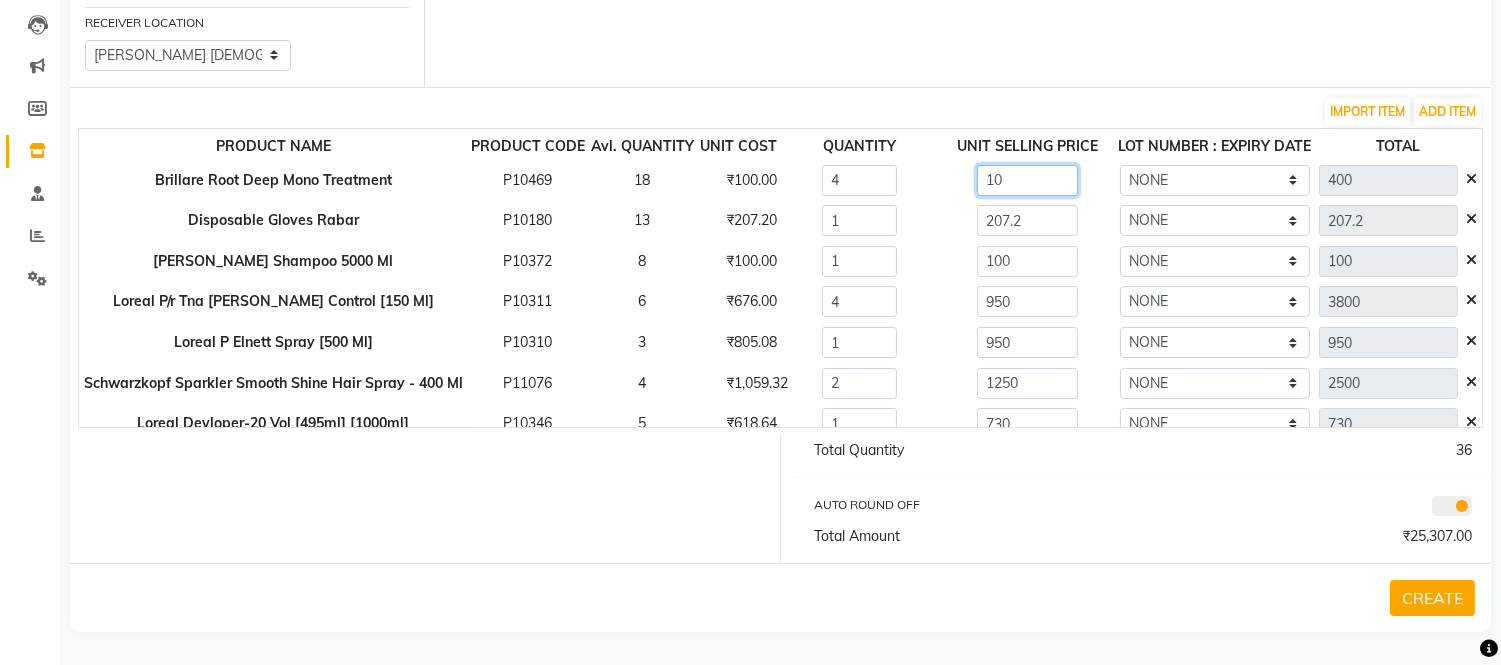 type on "1" 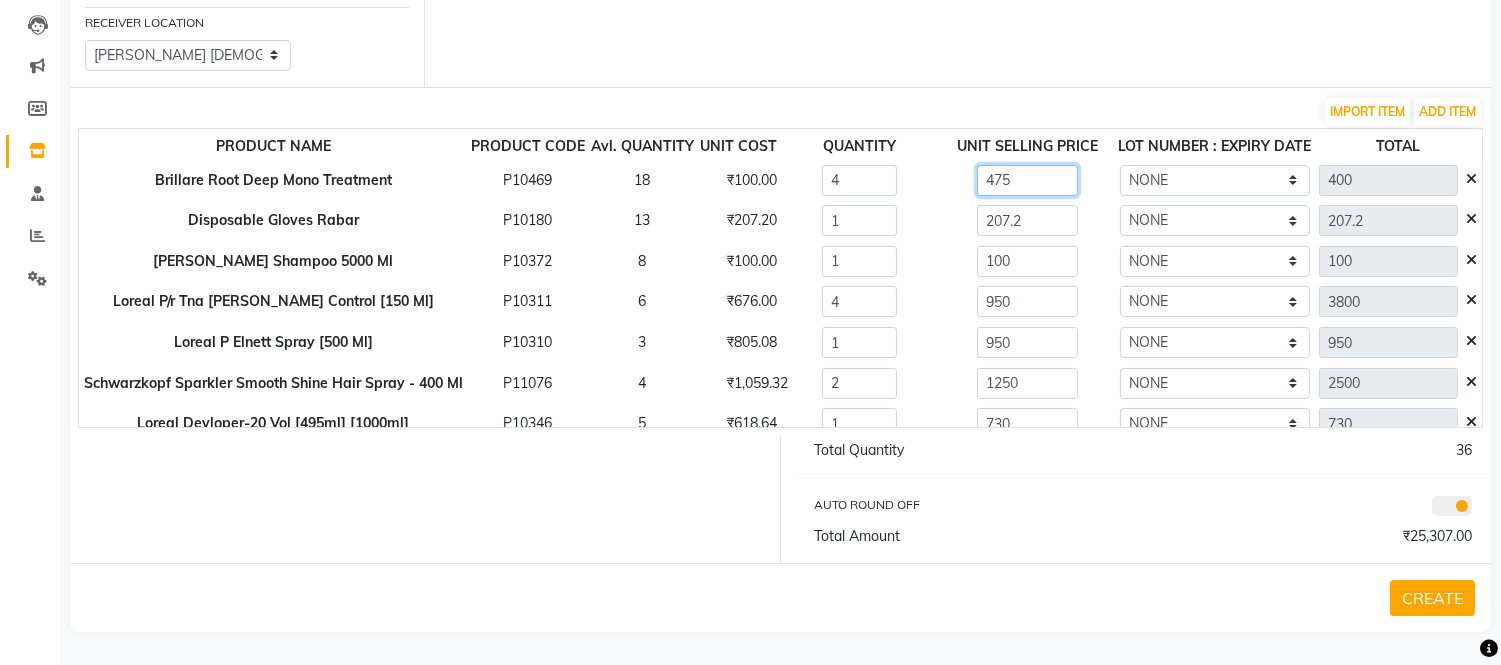 type on "475" 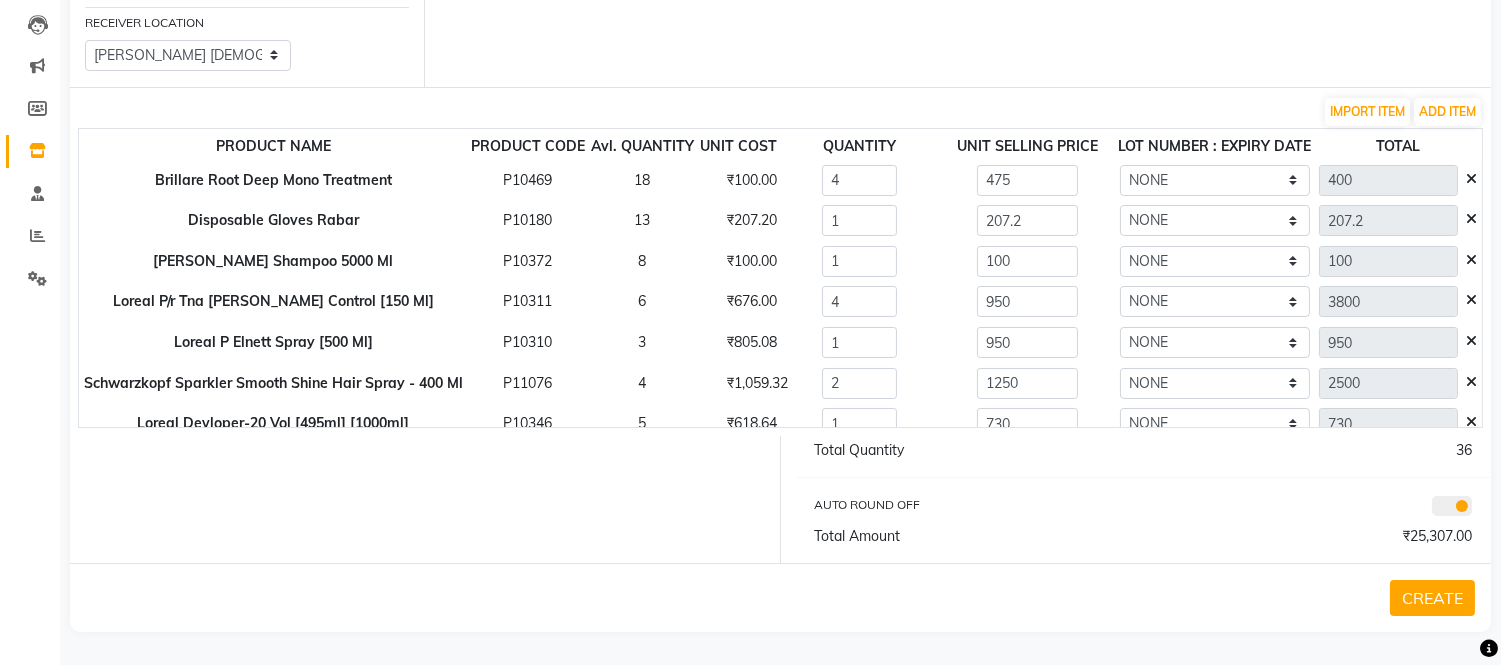 type on "1900" 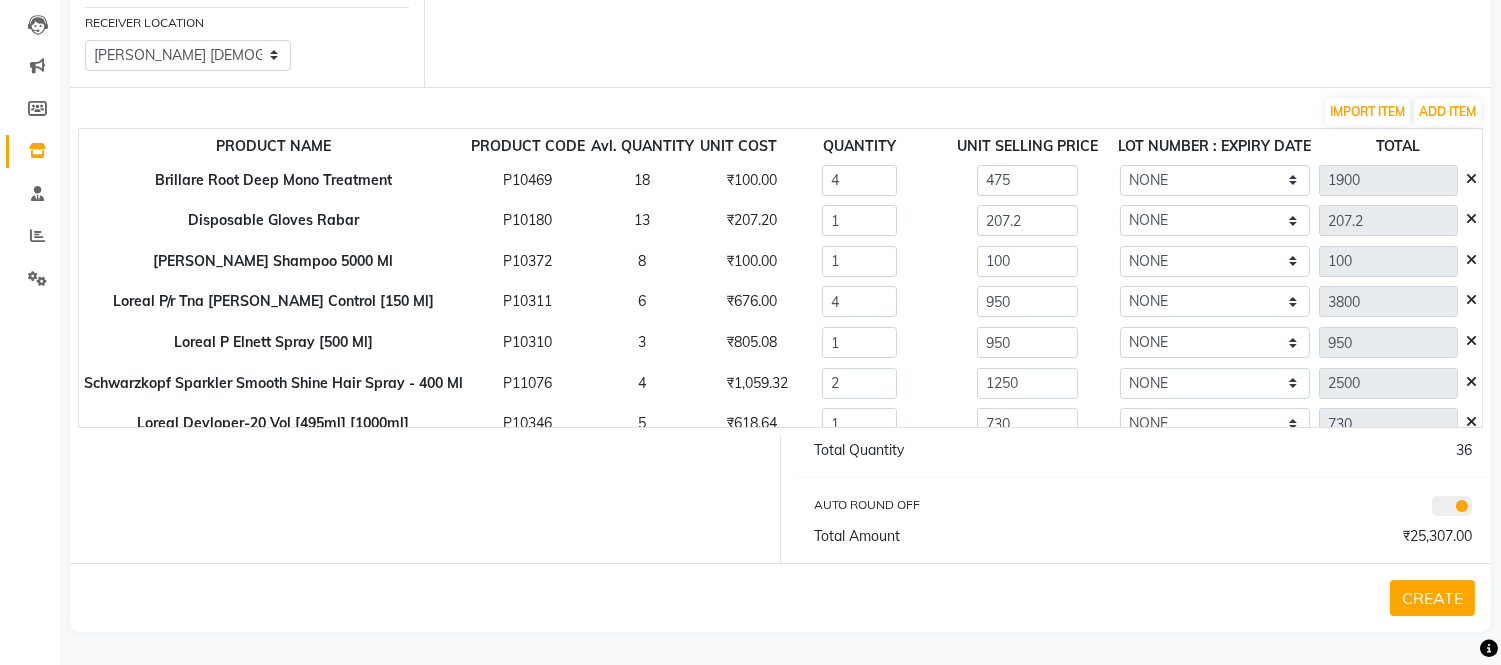 click on "CHECKOUT" 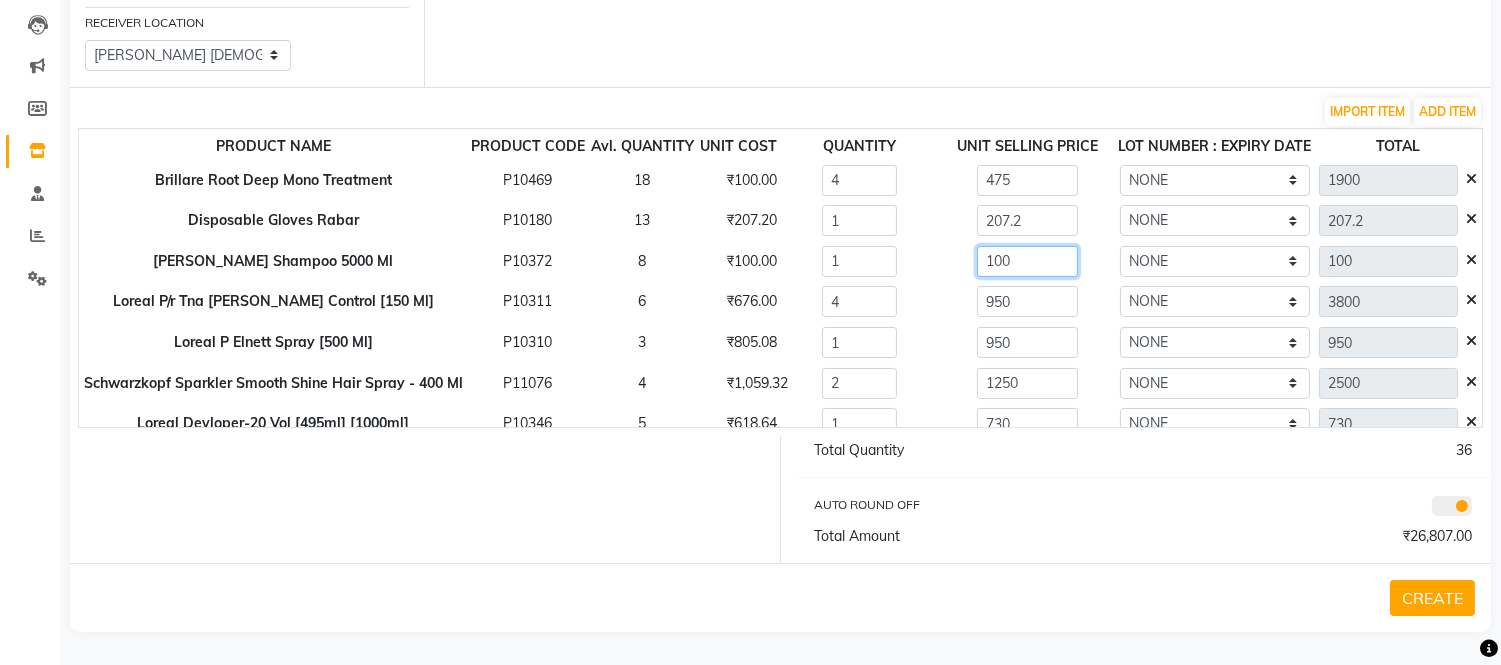 click on "100" 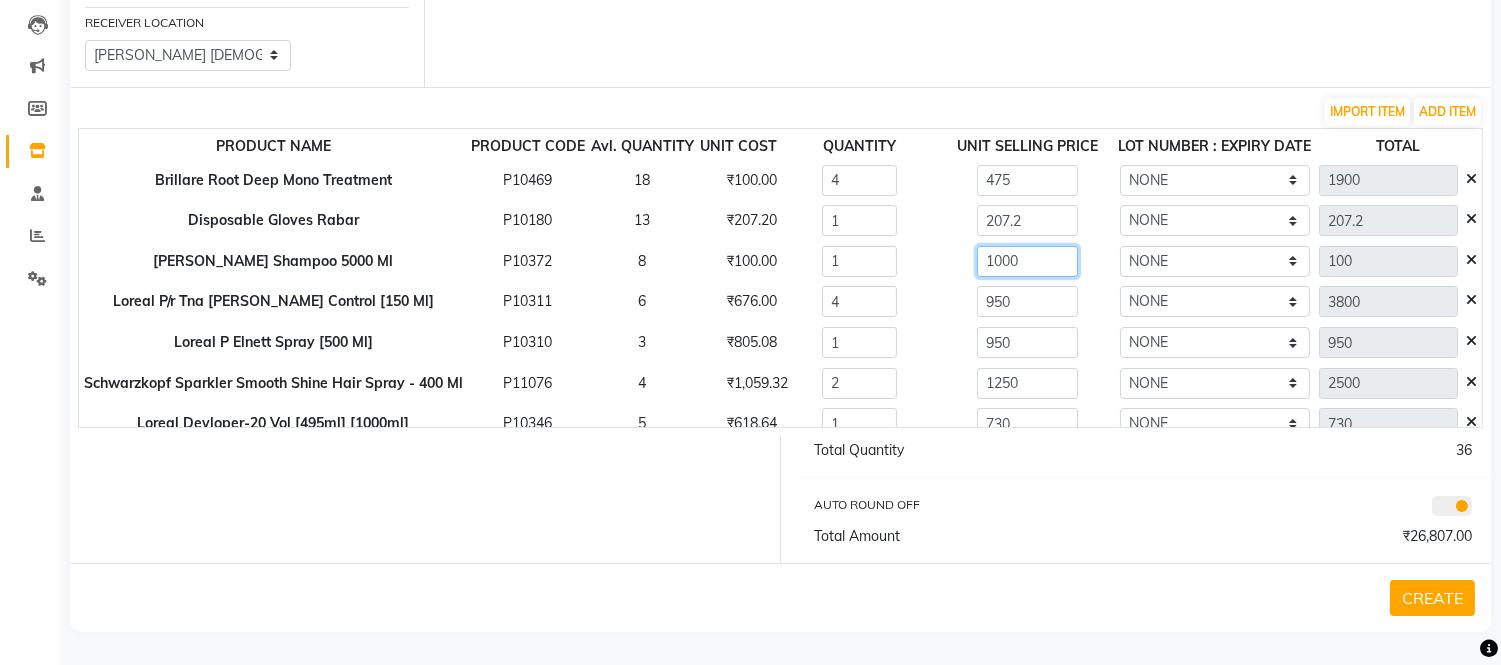 type on "1000" 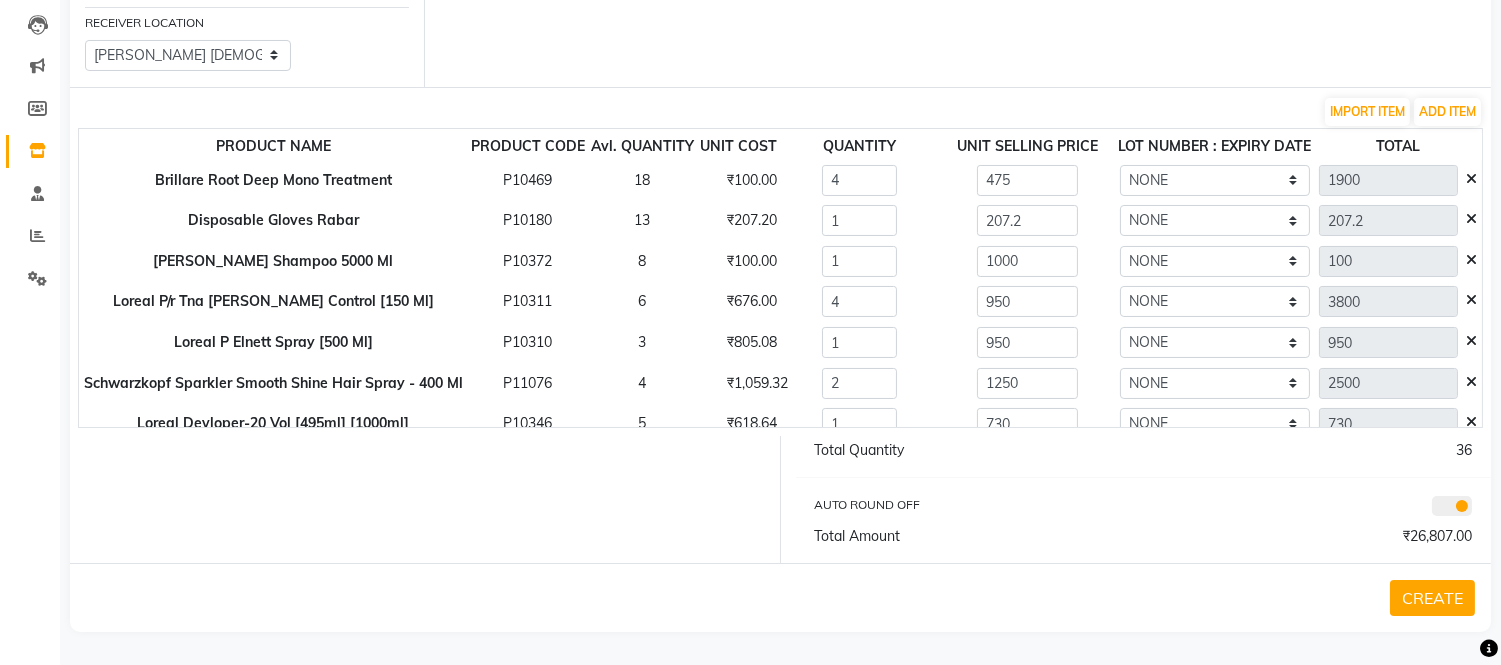 type on "1000" 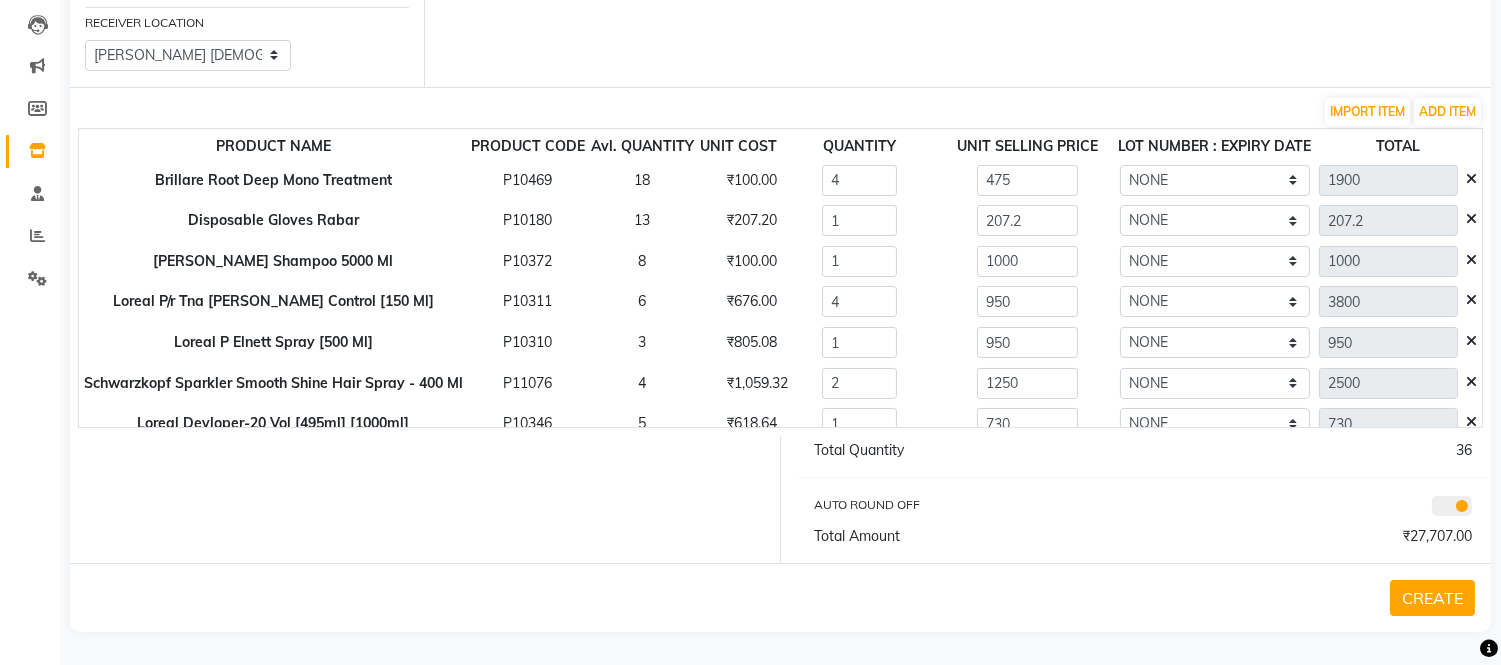 click on "CHECKOUT" 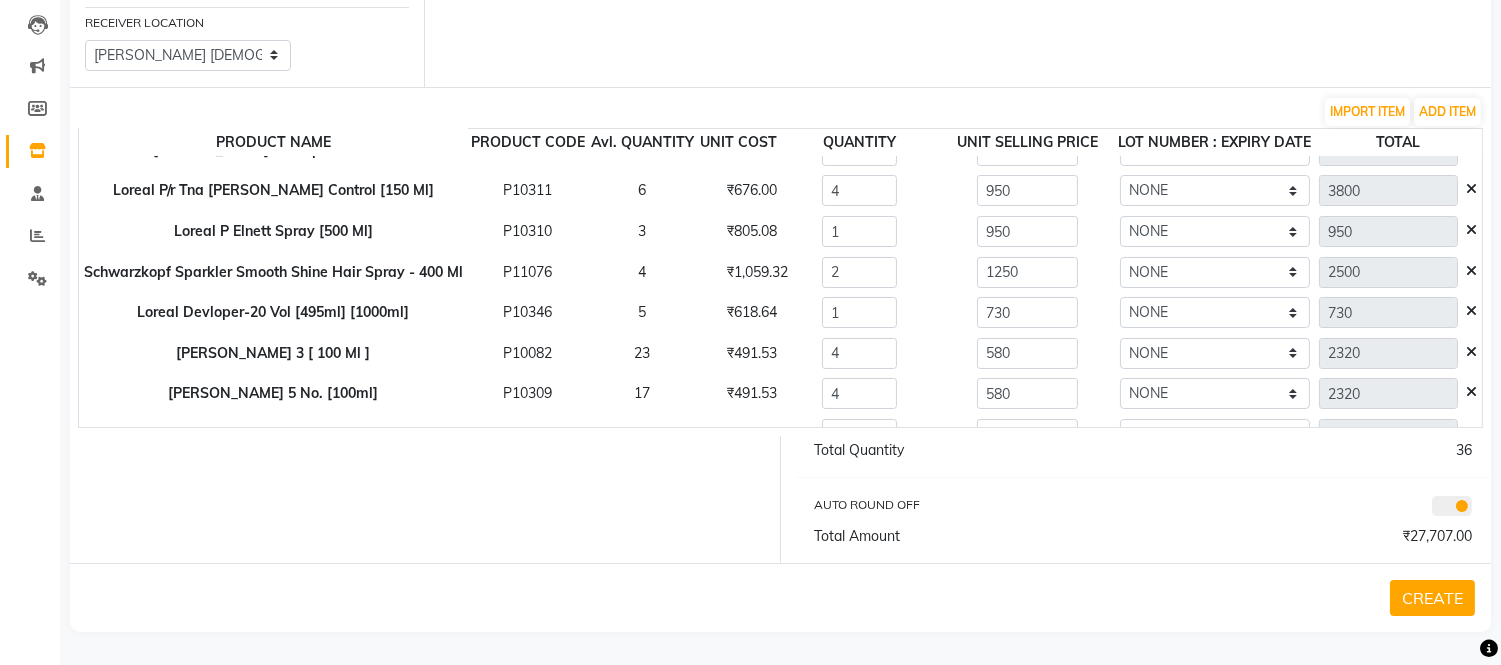 scroll, scrollTop: 463, scrollLeft: 0, axis: vertical 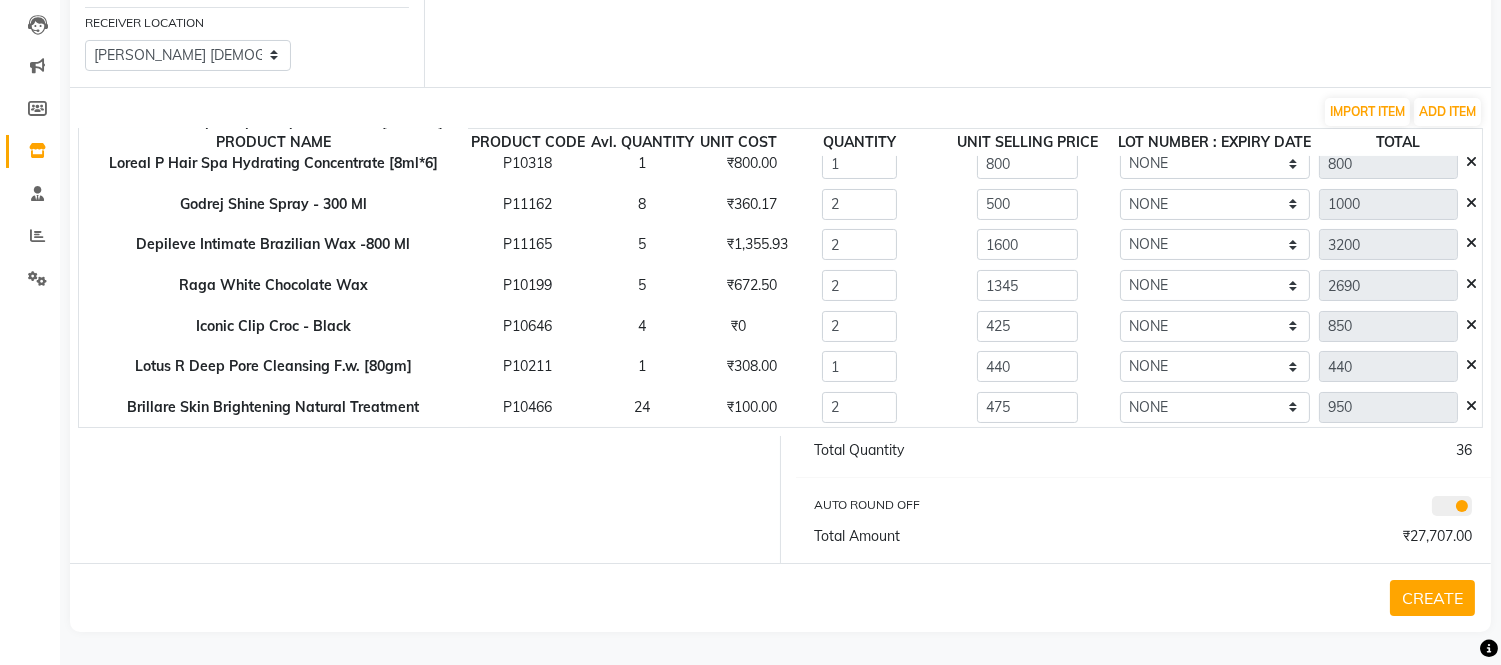 click on "CREATE" 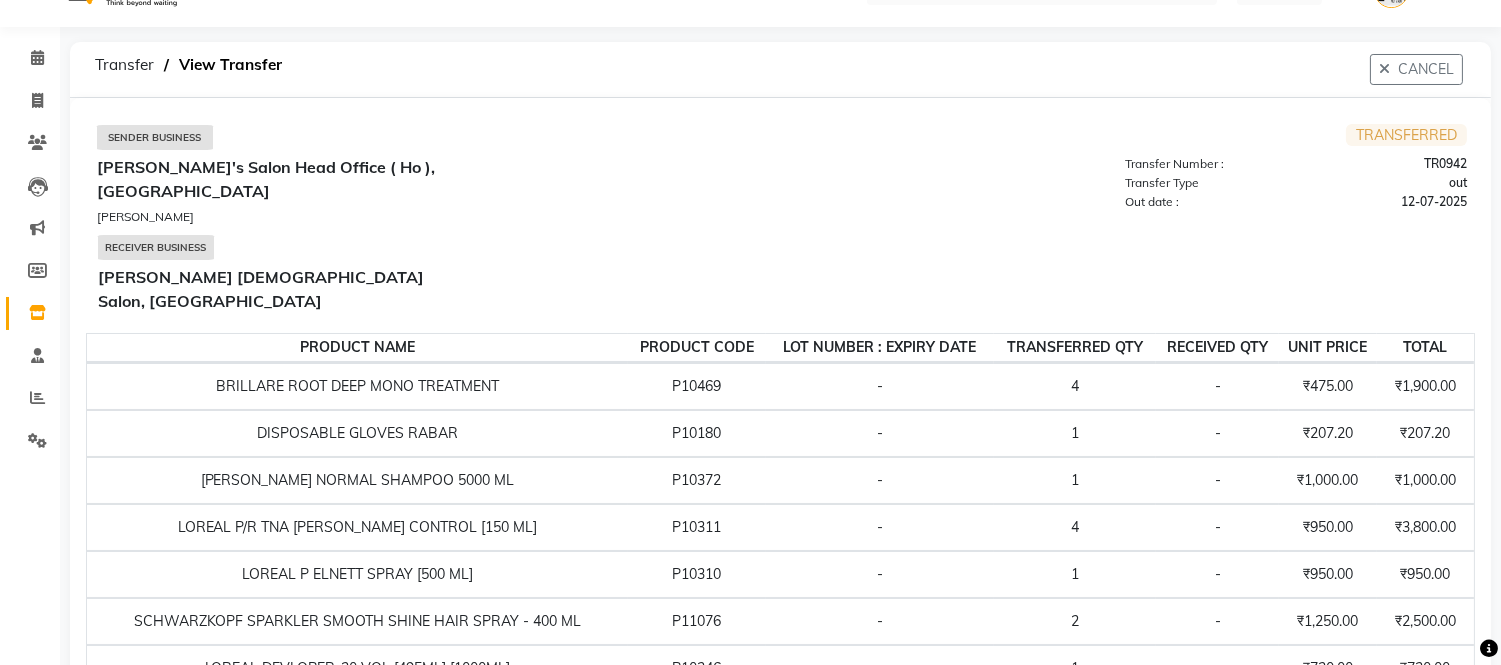 scroll, scrollTop: 0, scrollLeft: 0, axis: both 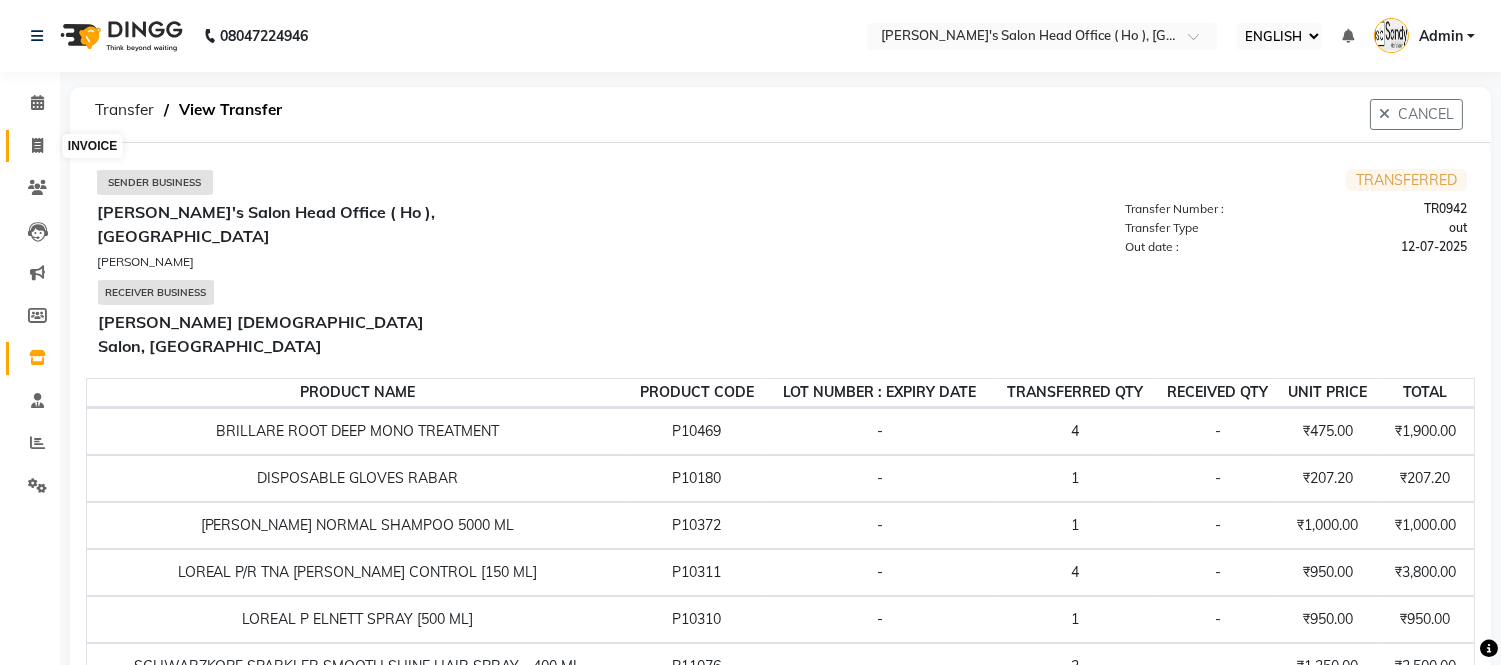 click 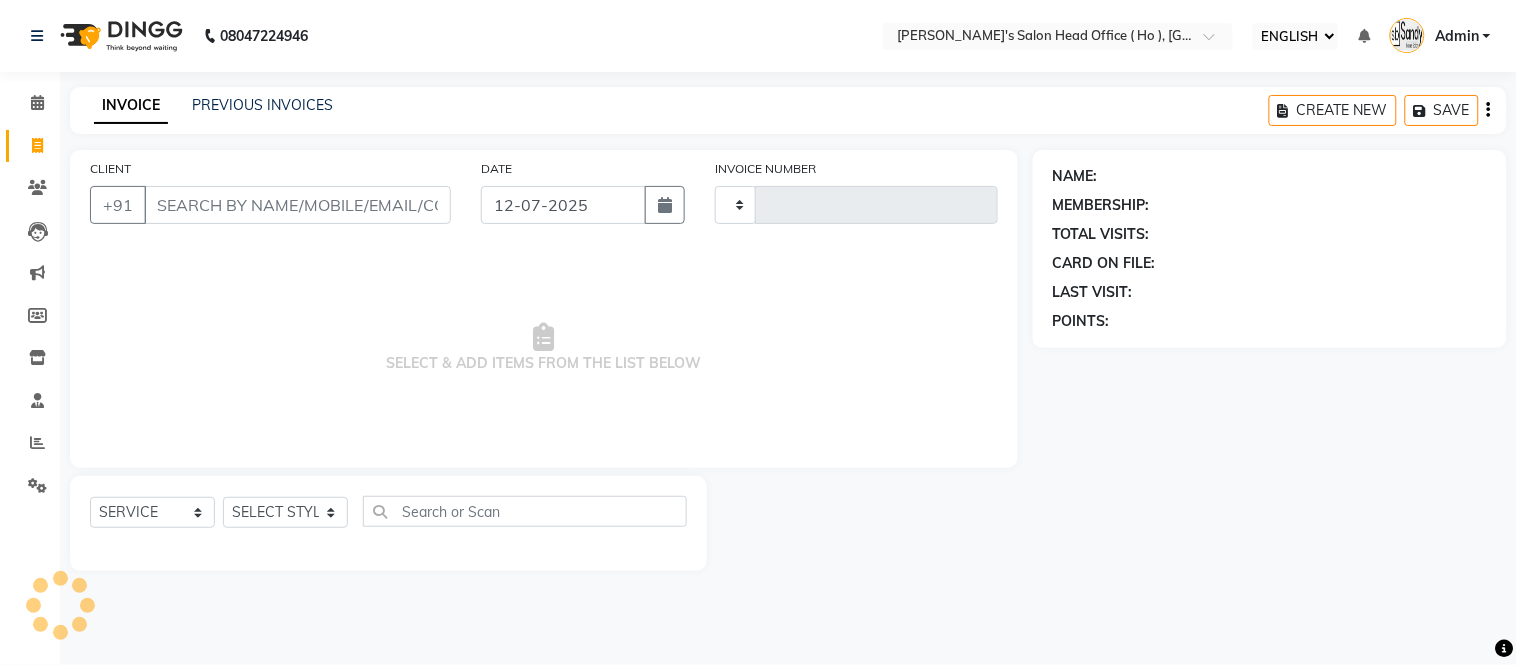 type on "0001" 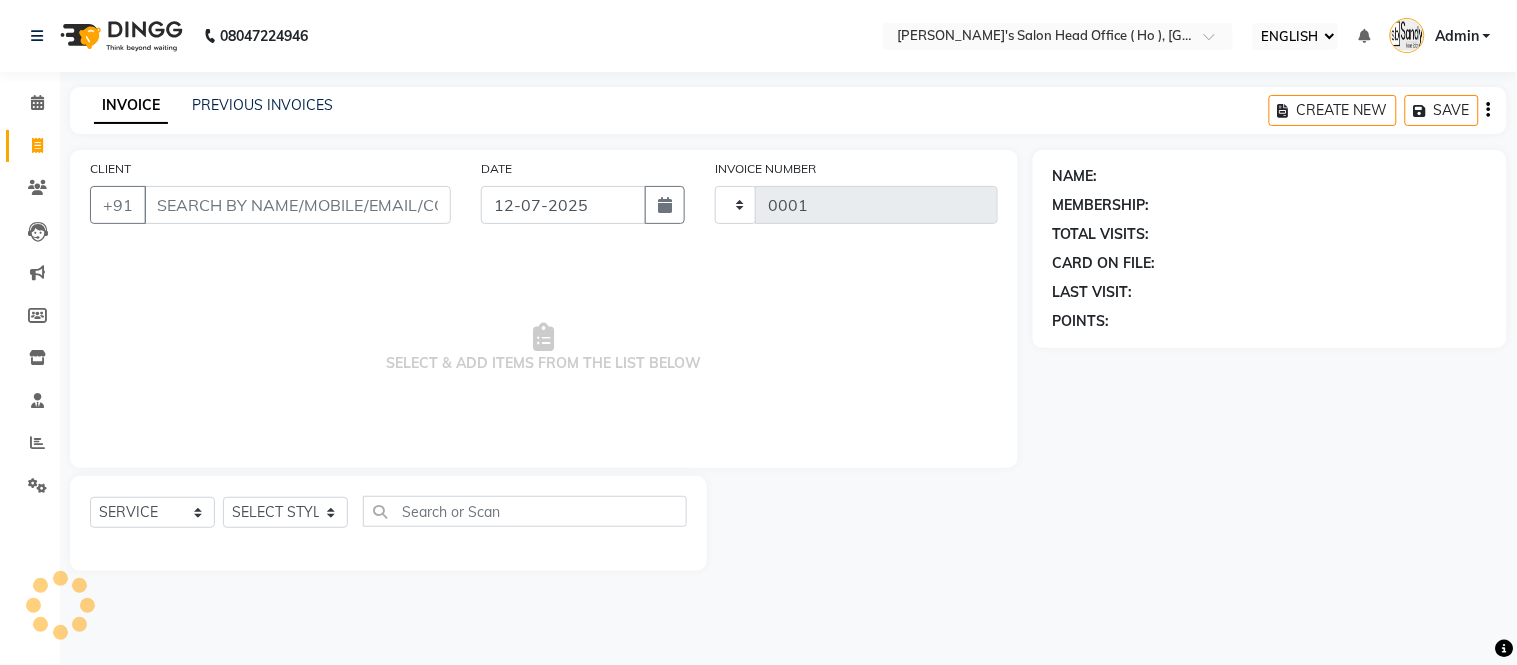 select on "6981" 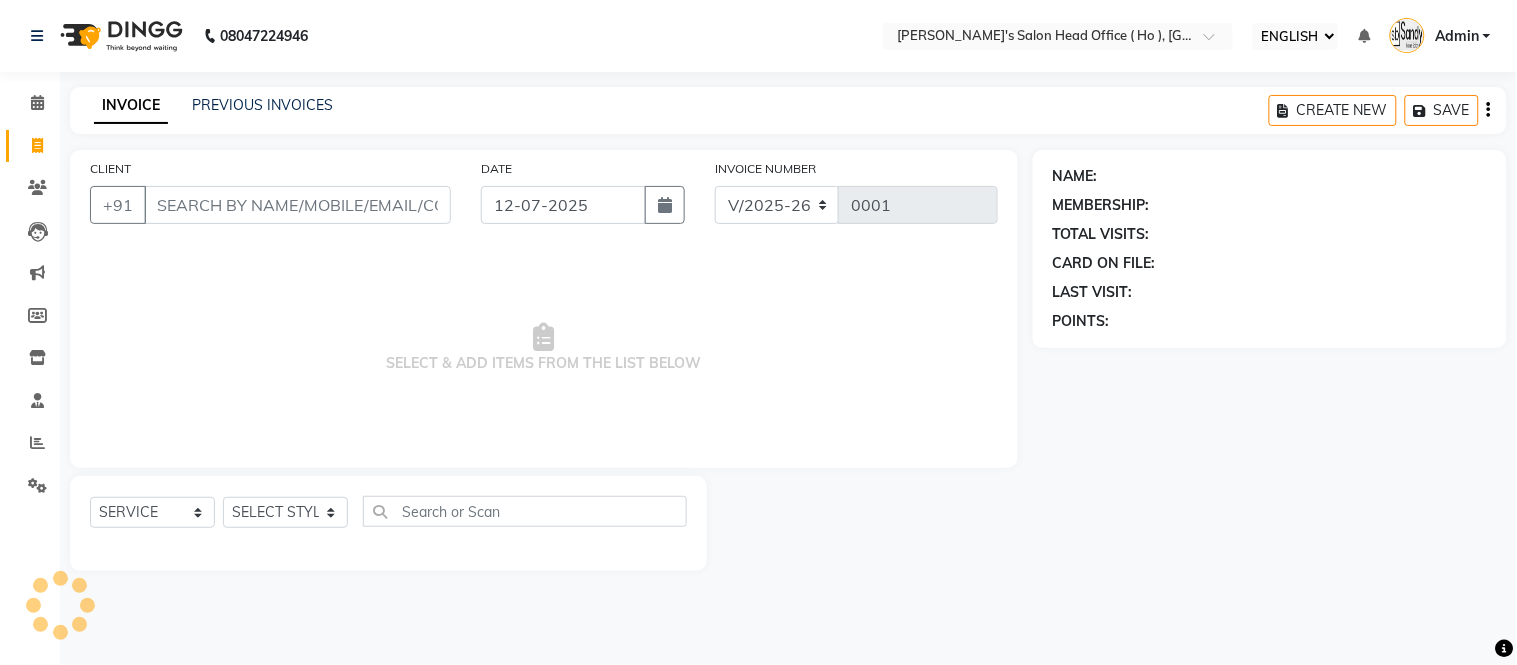 select on "membership" 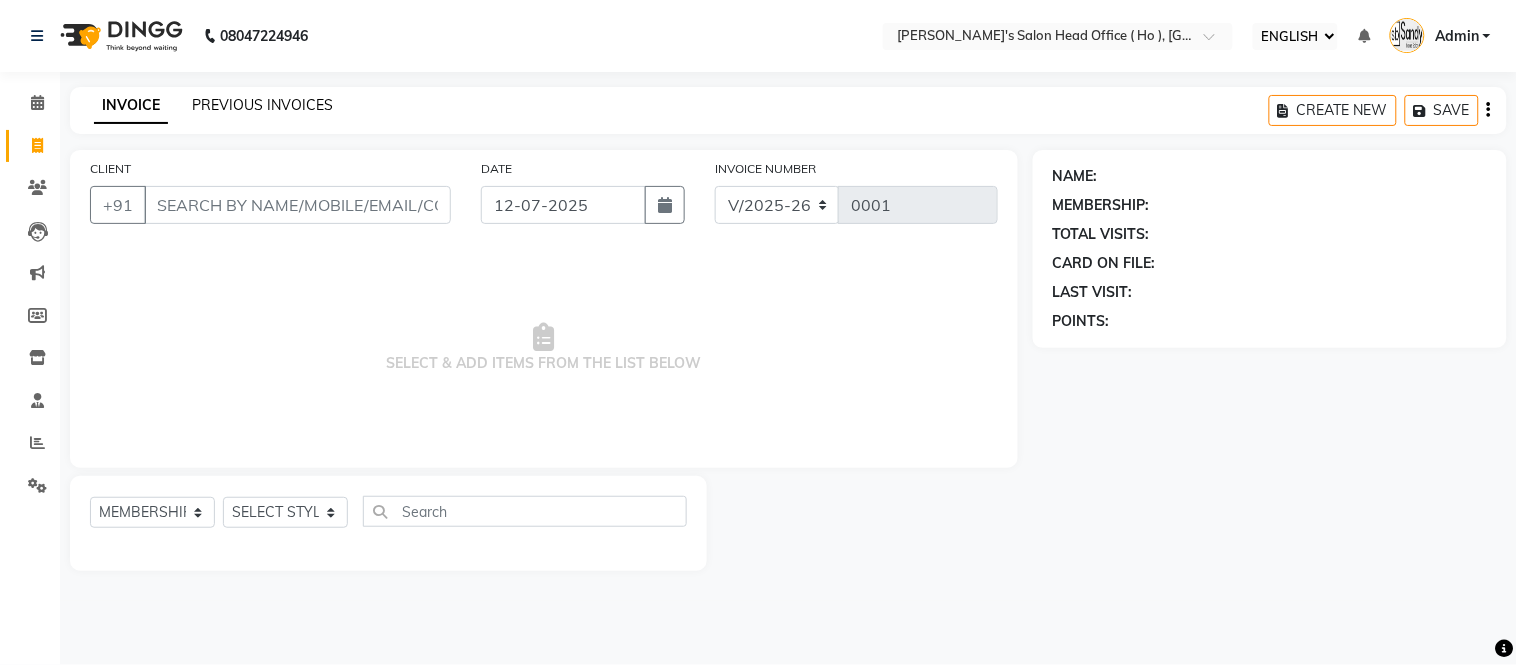 click on "PREVIOUS INVOICES" 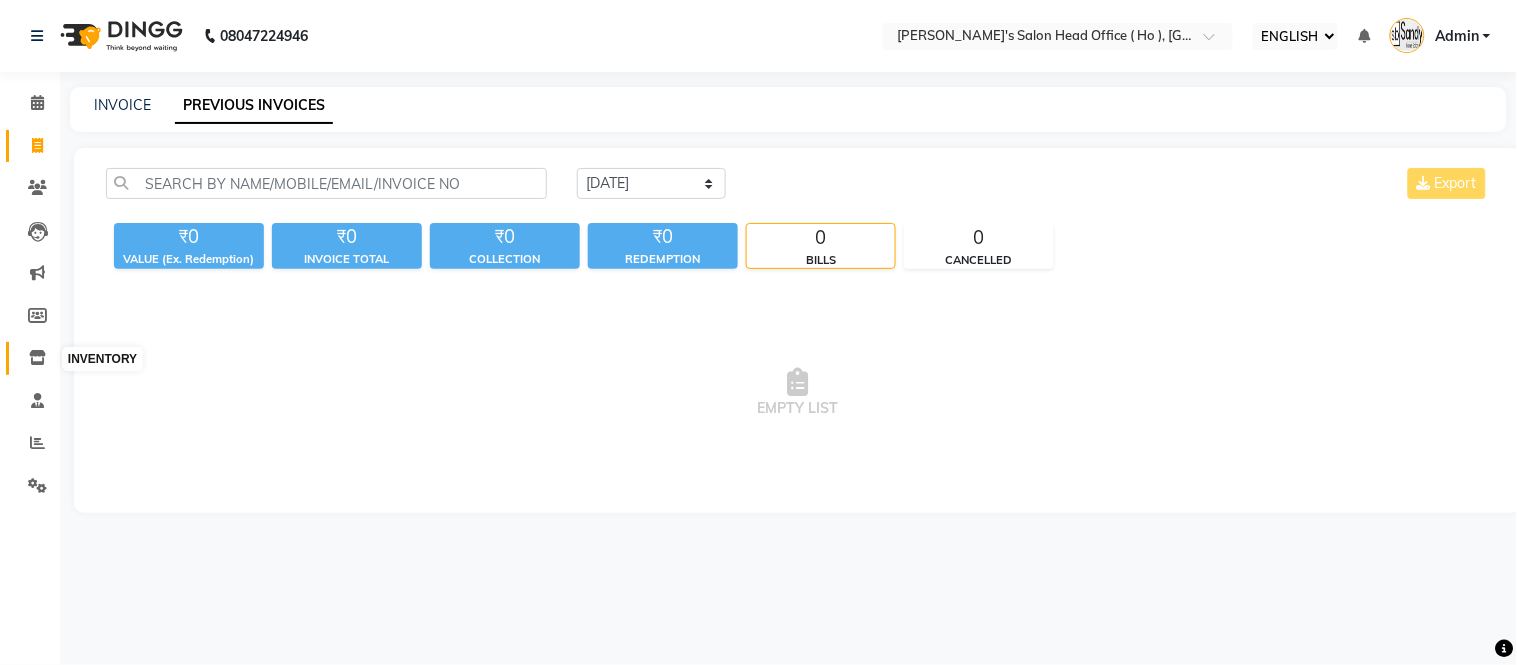 click 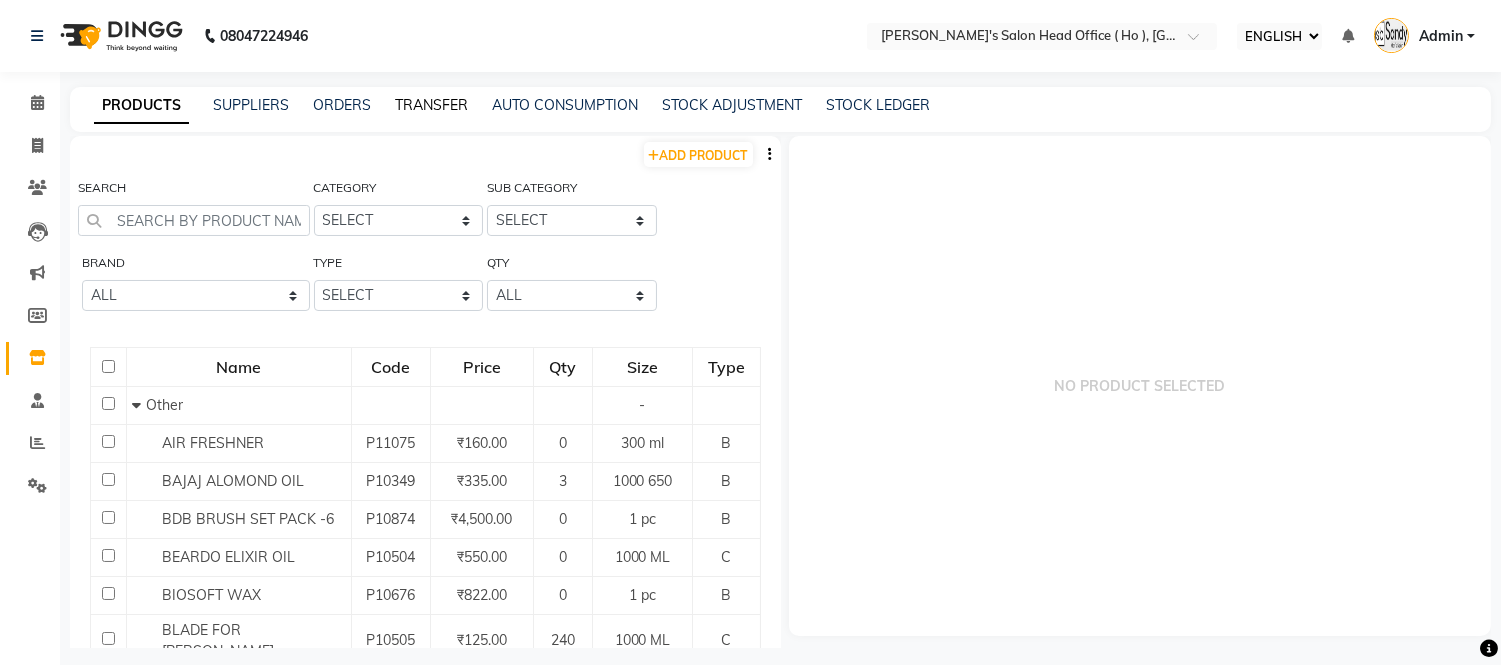 click on "TRANSFER" 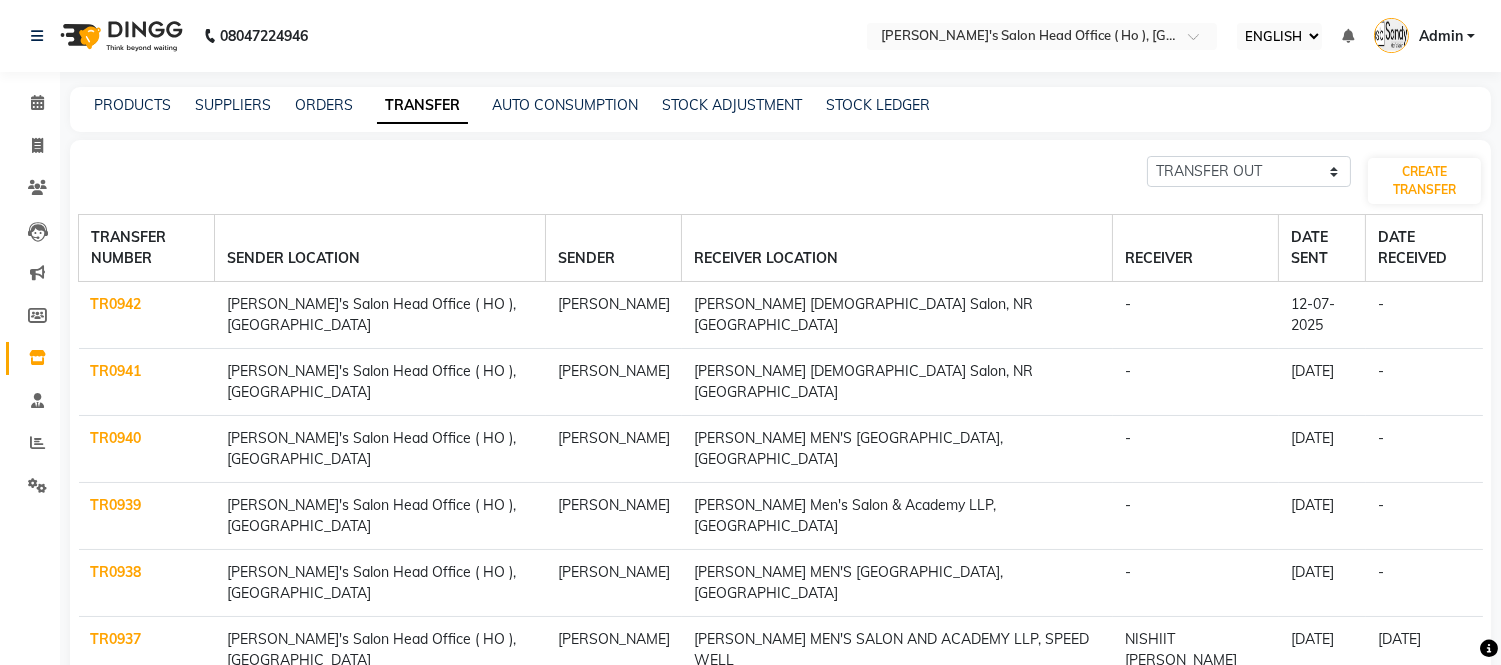 click on "TR0942" 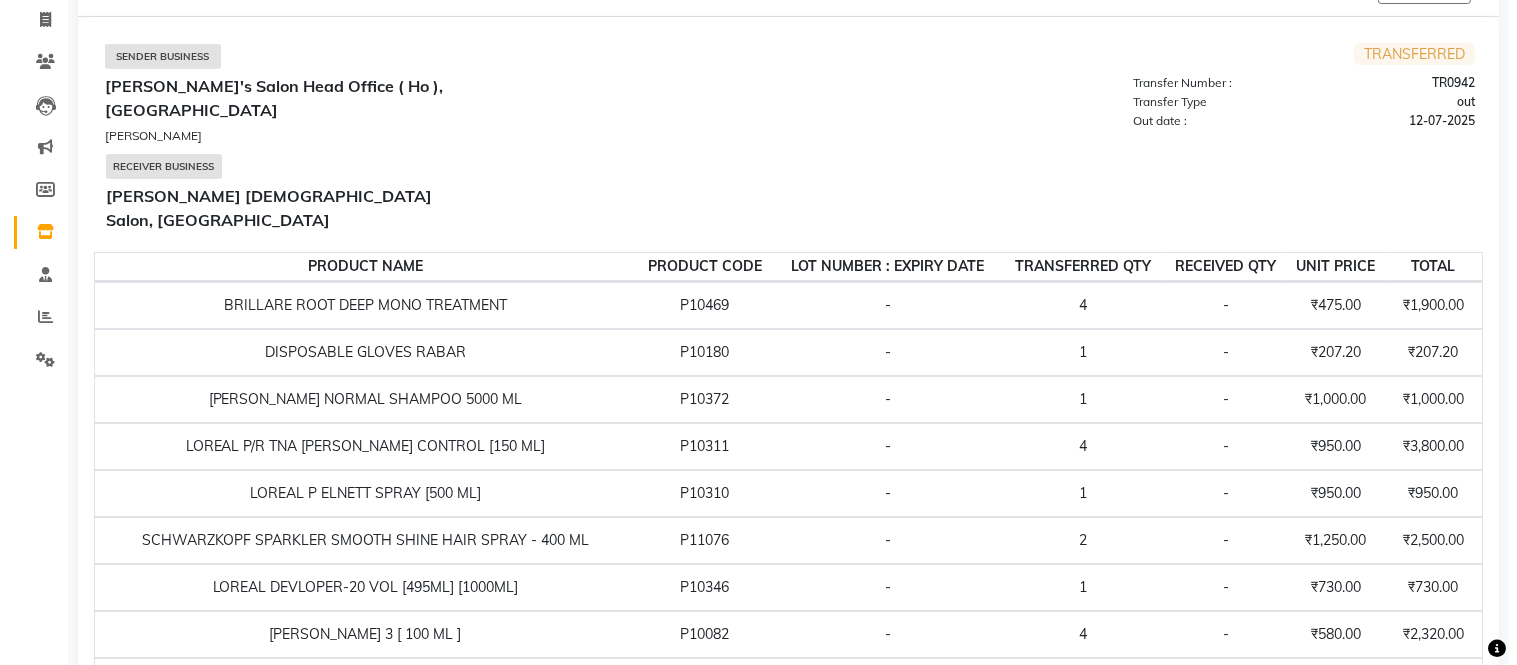 scroll, scrollTop: 0, scrollLeft: 0, axis: both 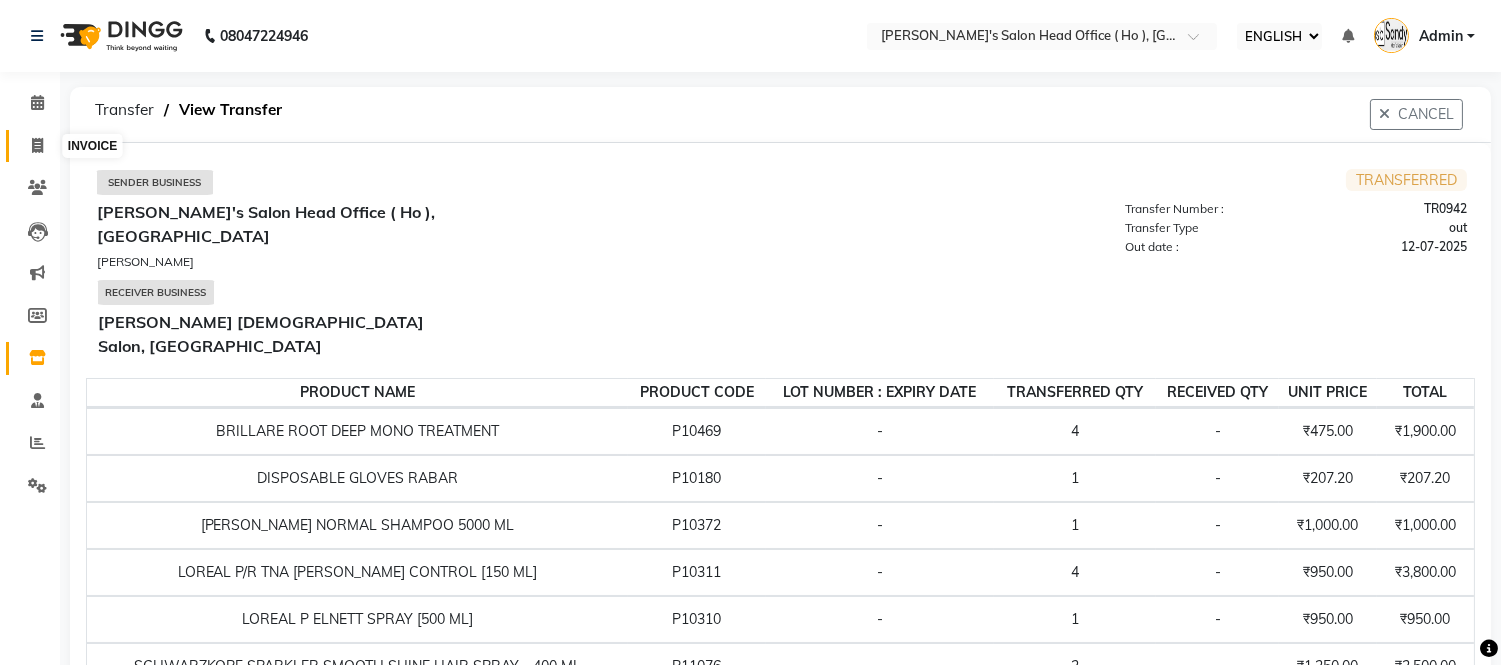 click 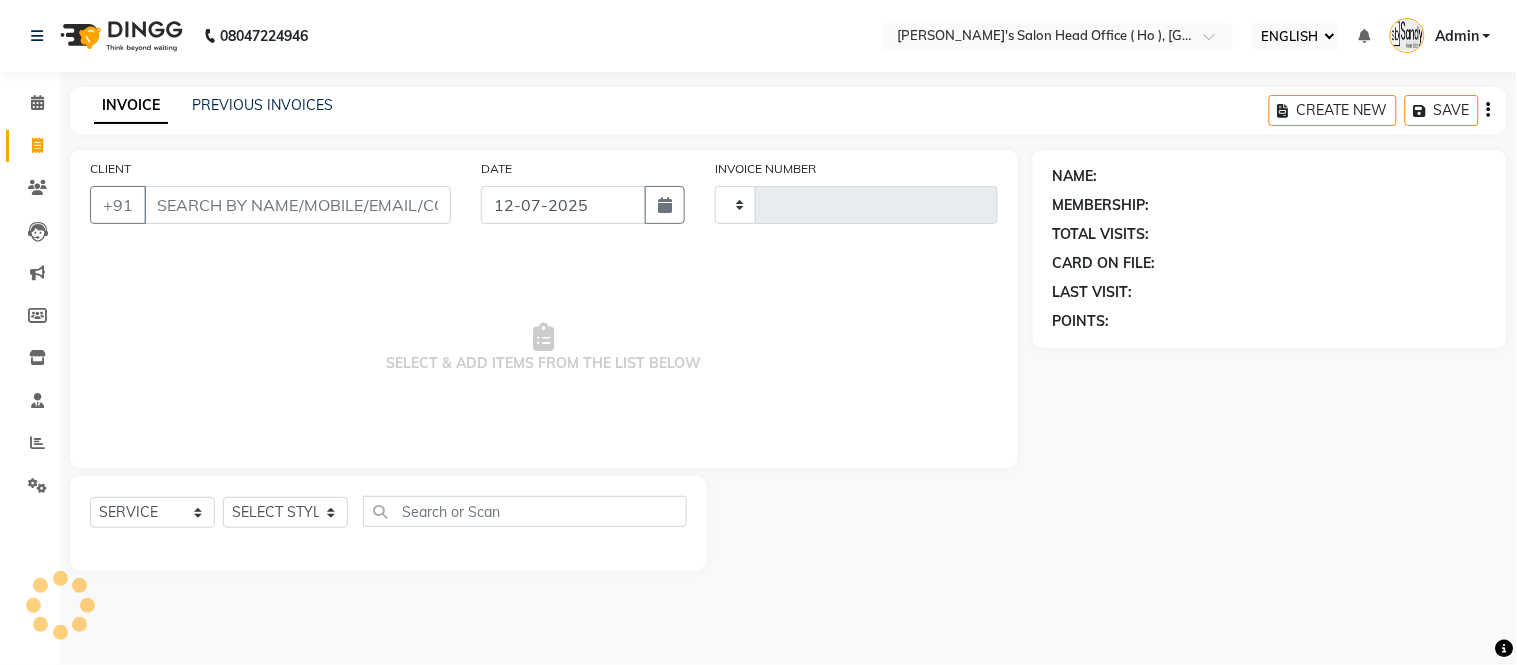 type on "0001" 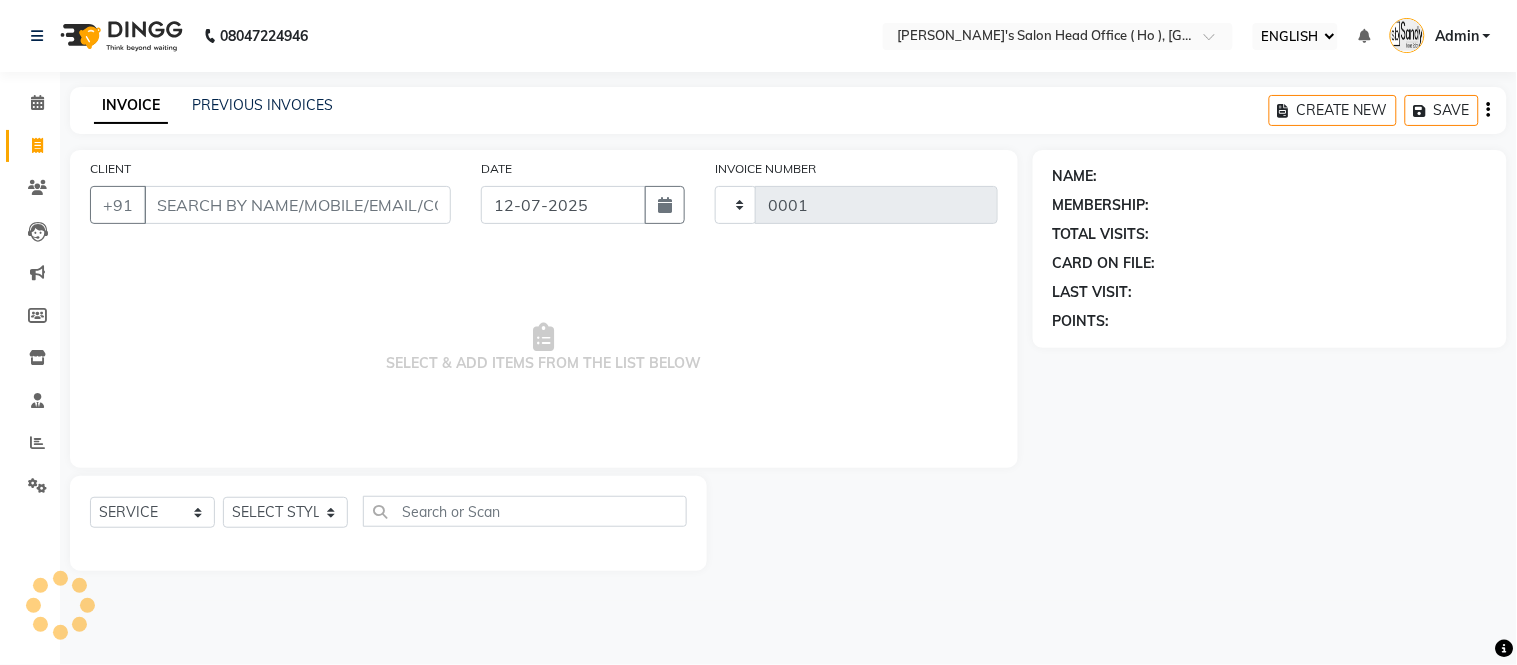 select on "6981" 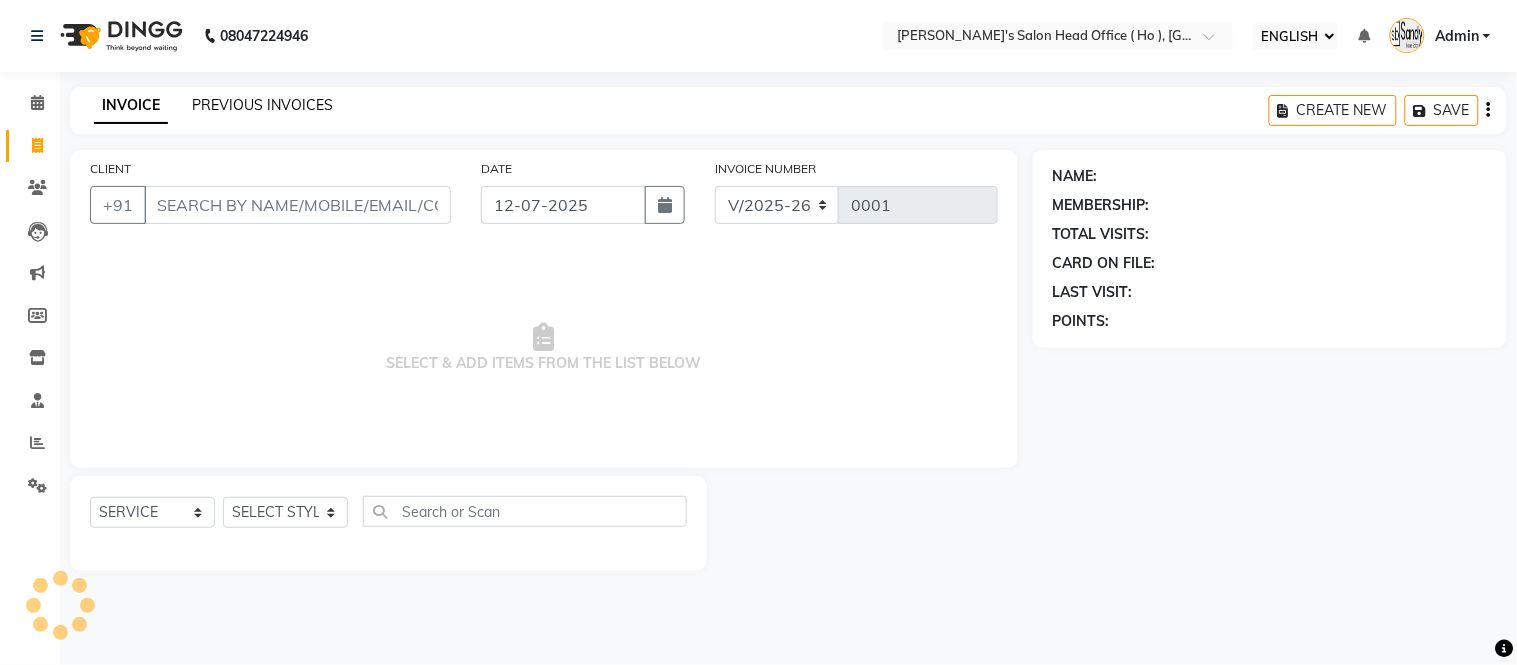 click on "PREVIOUS INVOICES" 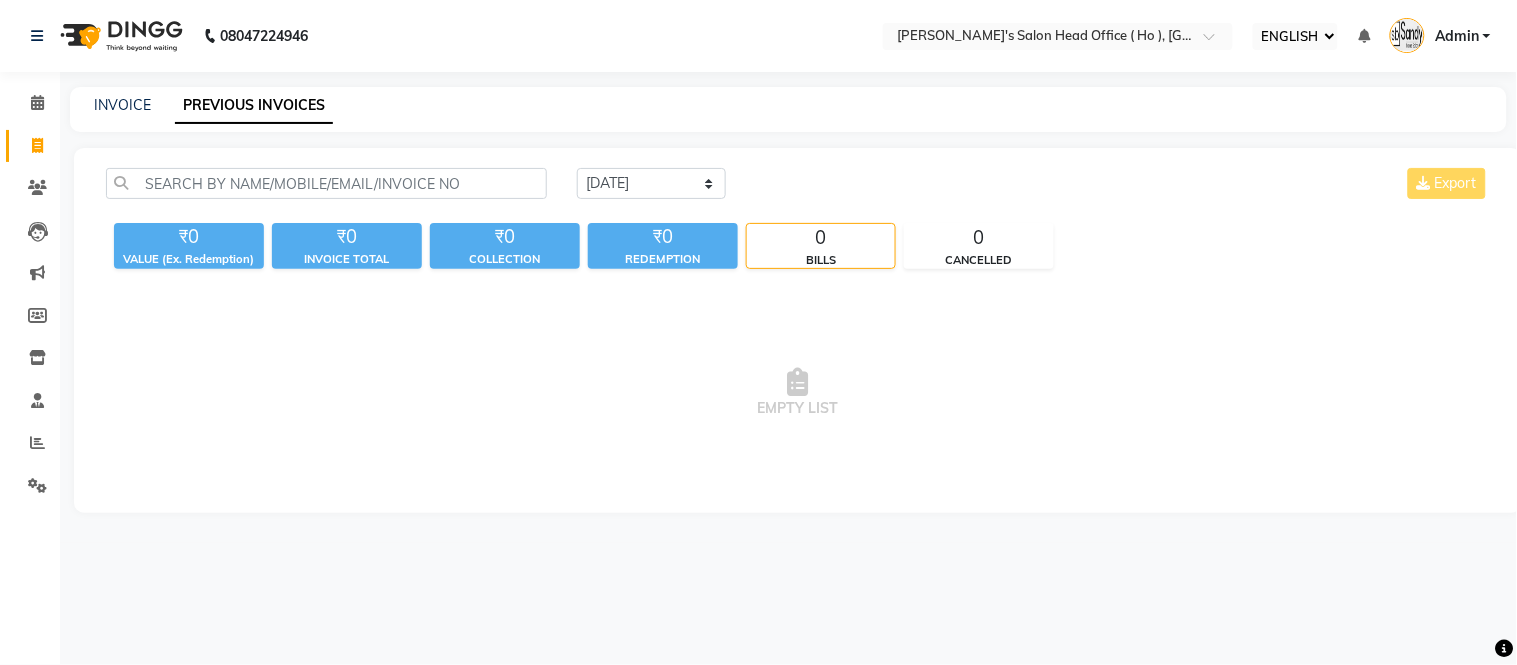 click on "08047224946 Select Location × Sandy Men's Salon Head Office ( Ho ), University Road English ENGLISH Español العربية मराठी हिंदी ગુજરાતી தமிழ் 中文 NOTIFICATIONS NOTHING TO SHOW Admin Manage Profile CHANGE PASSWORD Sign out  Version:3.15.4" 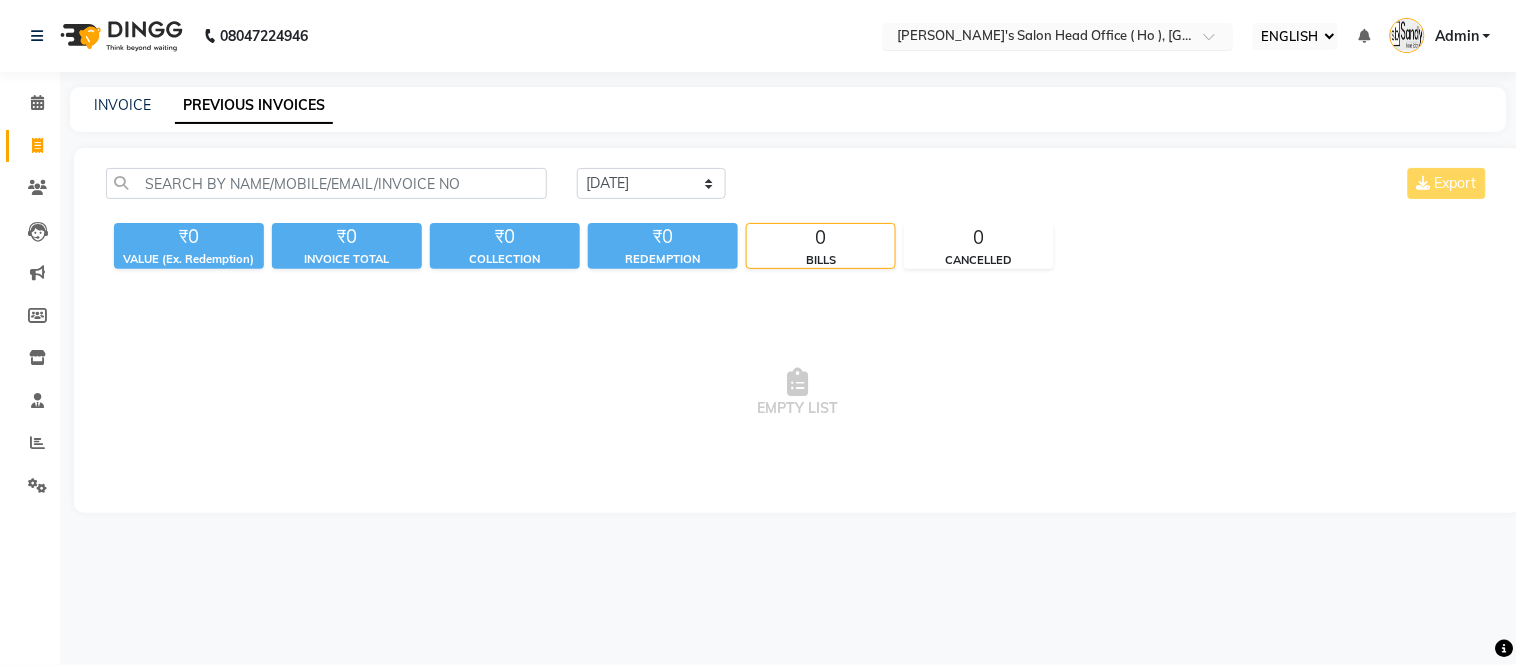 click at bounding box center (1038, 38) 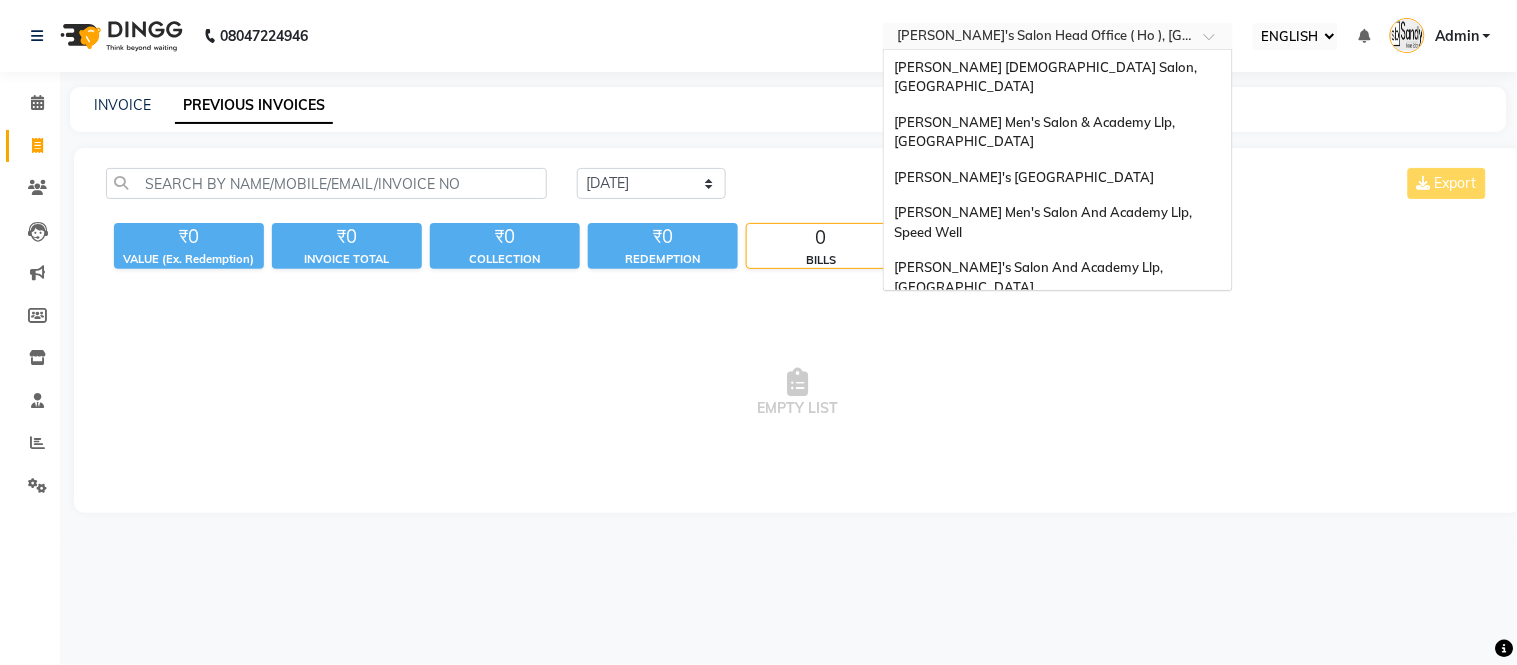 scroll, scrollTop: 86, scrollLeft: 0, axis: vertical 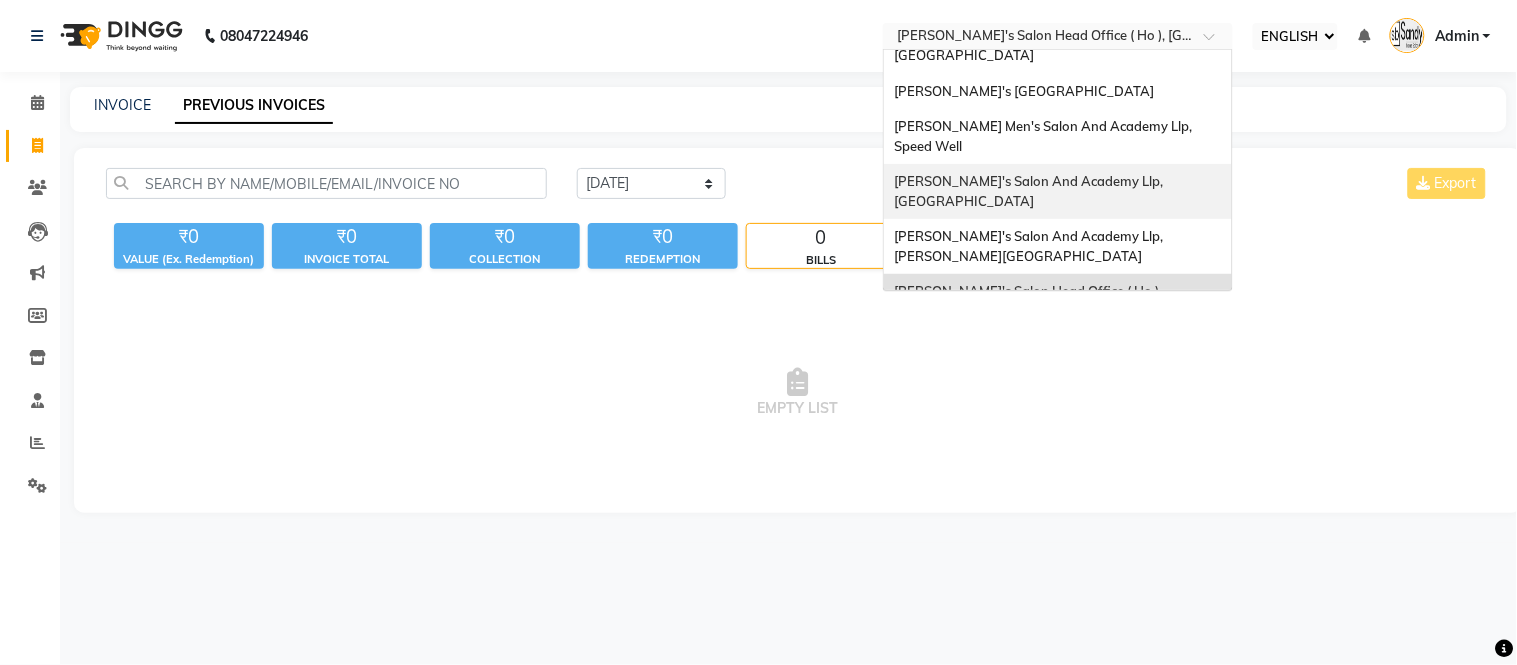 click on "[PERSON_NAME]'s Salon And Academy Llp, [GEOGRAPHIC_DATA]" at bounding box center [1058, 191] 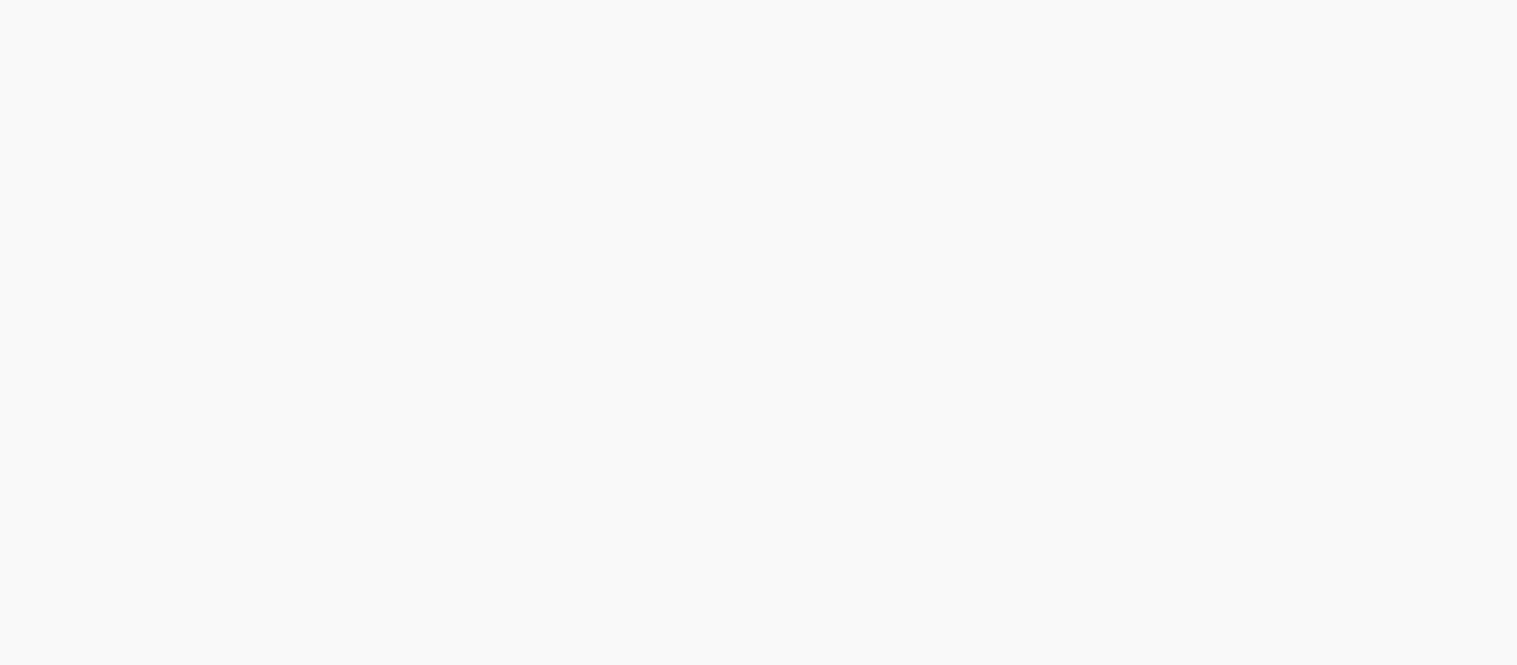 scroll, scrollTop: 0, scrollLeft: 0, axis: both 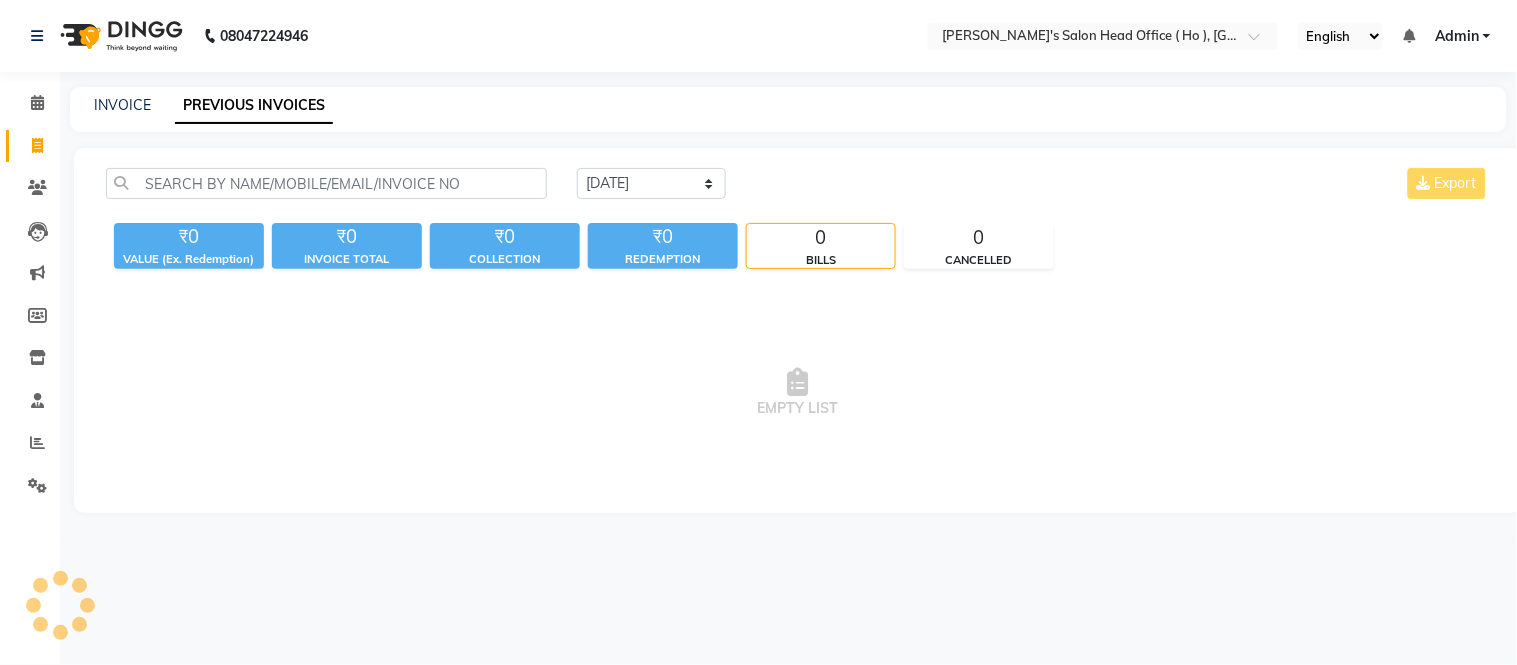 select on "ec" 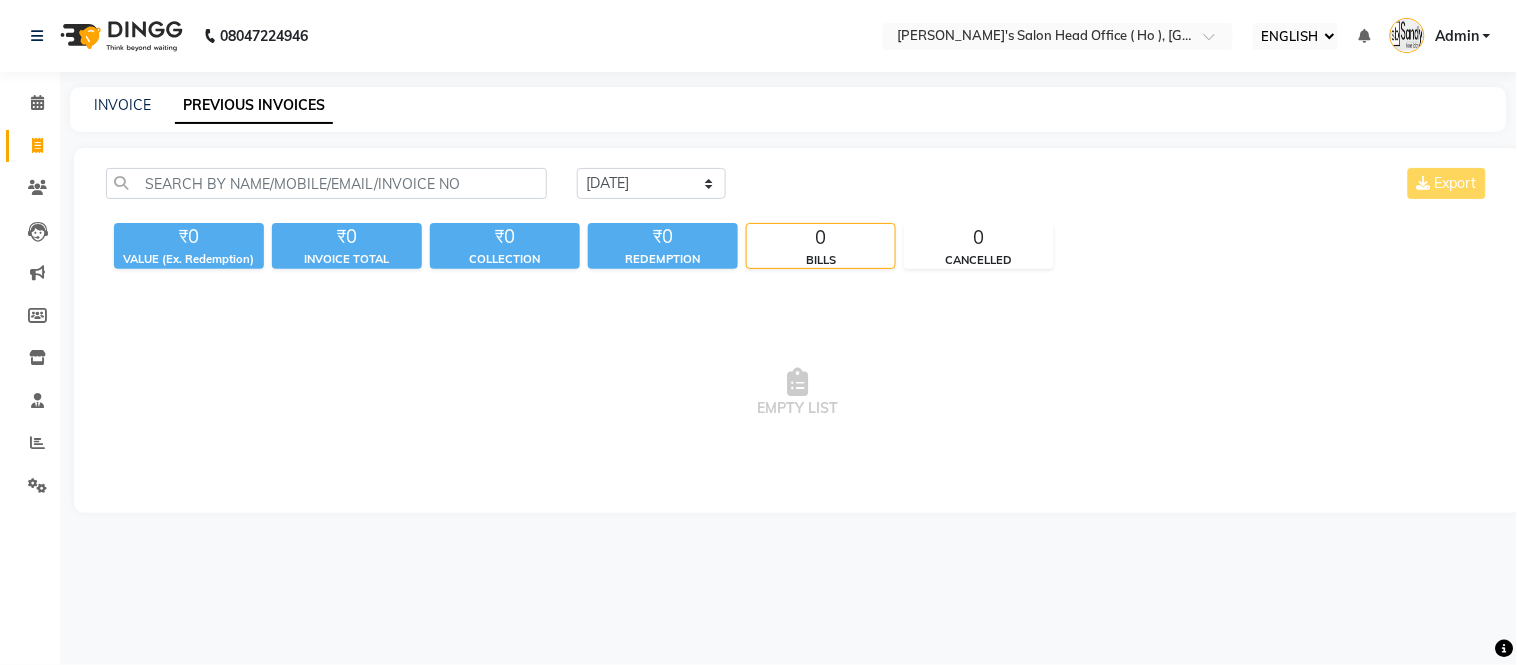 scroll, scrollTop: 0, scrollLeft: 0, axis: both 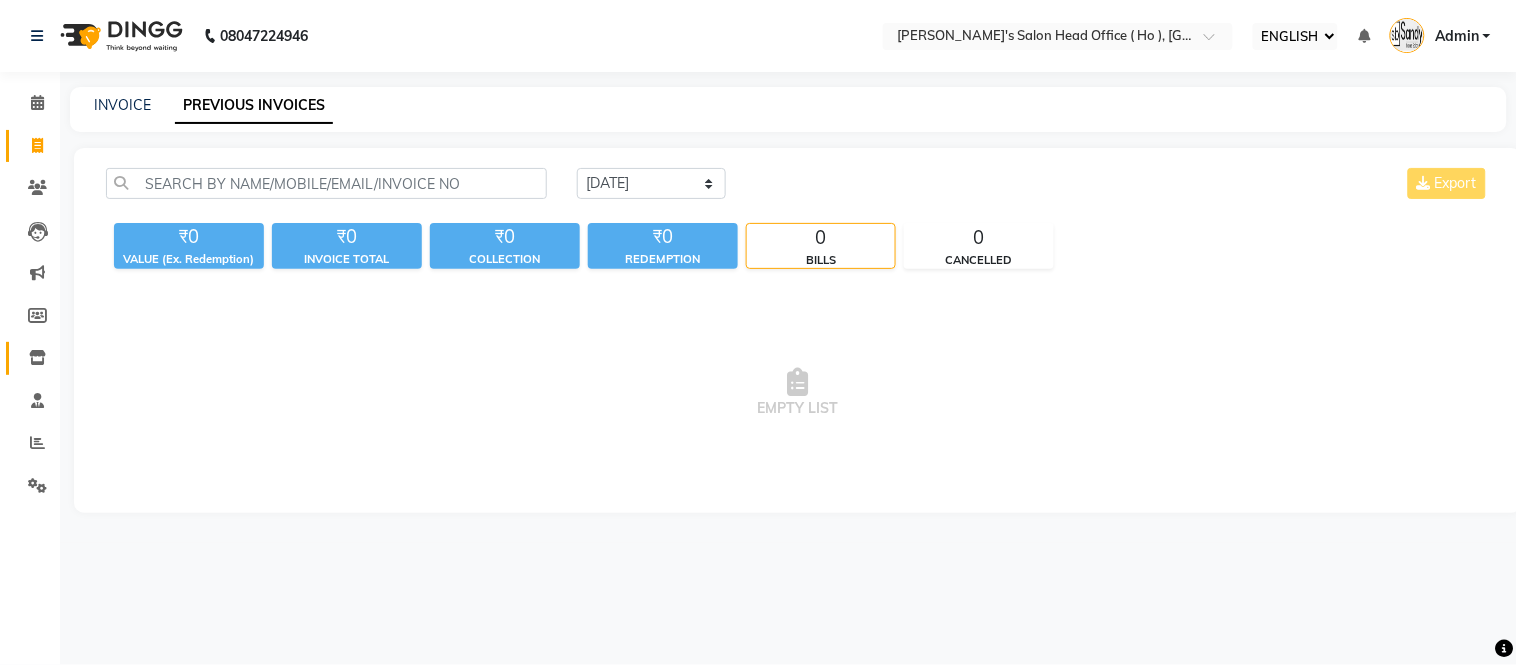 click 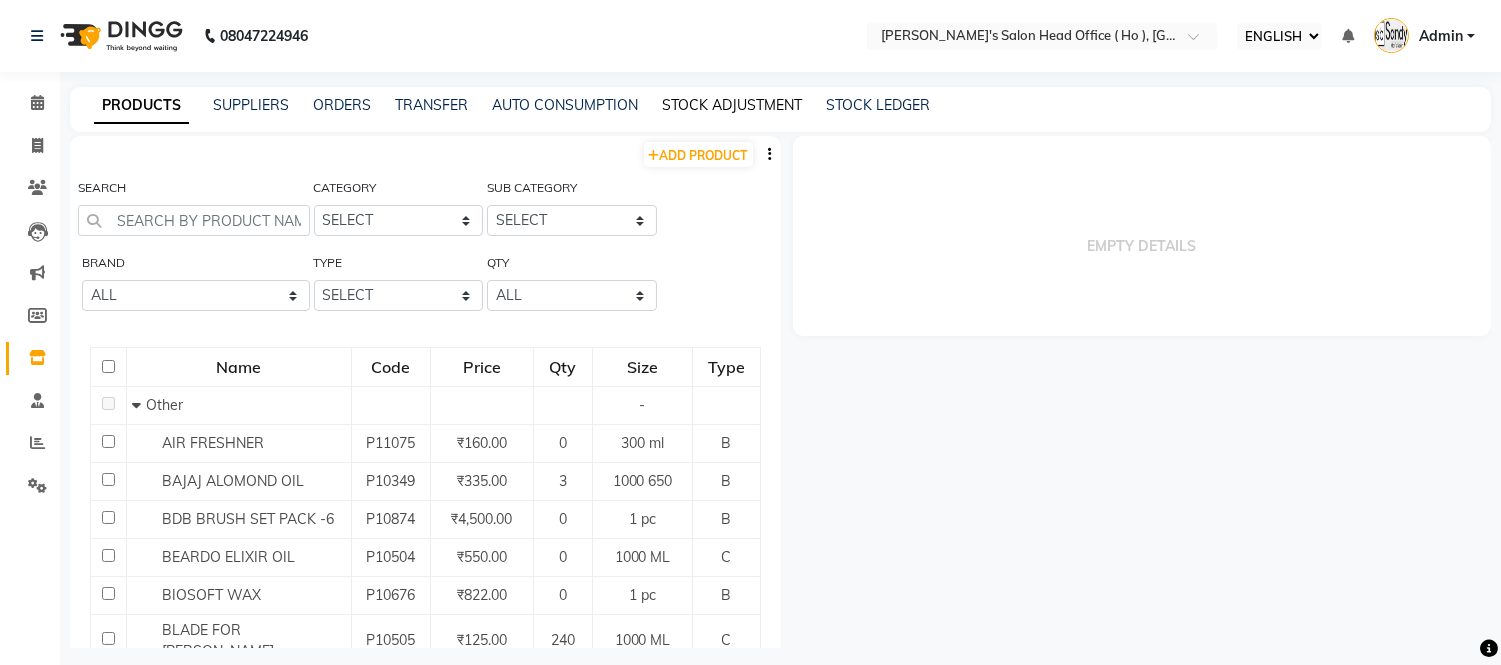click on "STOCK ADJUSTMENT" 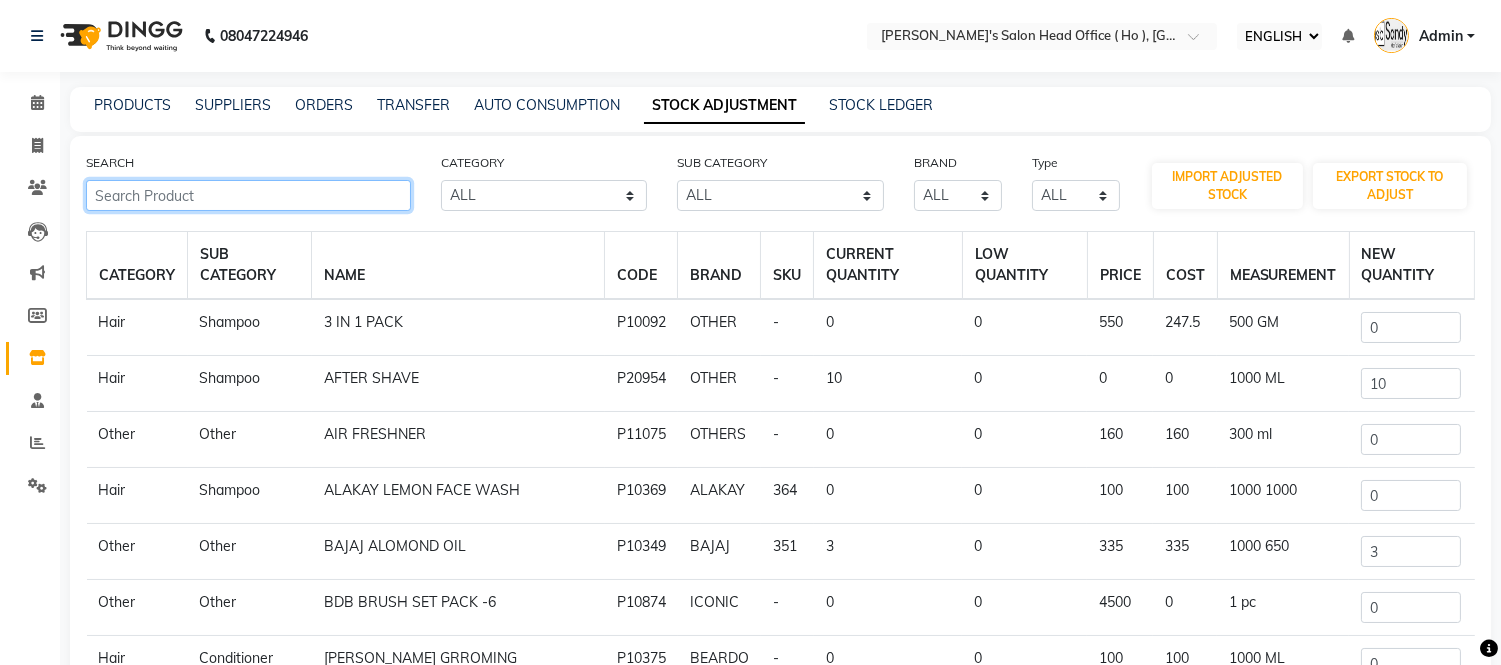 click 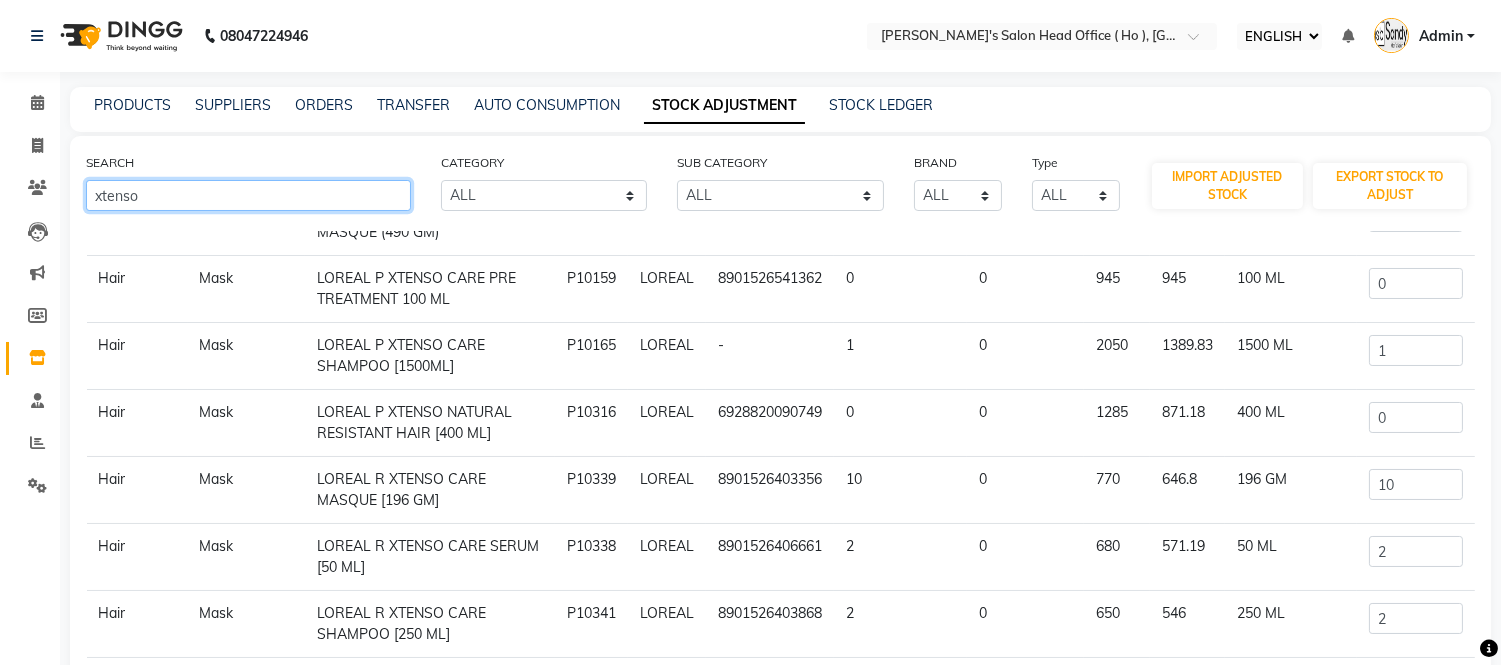 scroll, scrollTop: 0, scrollLeft: 0, axis: both 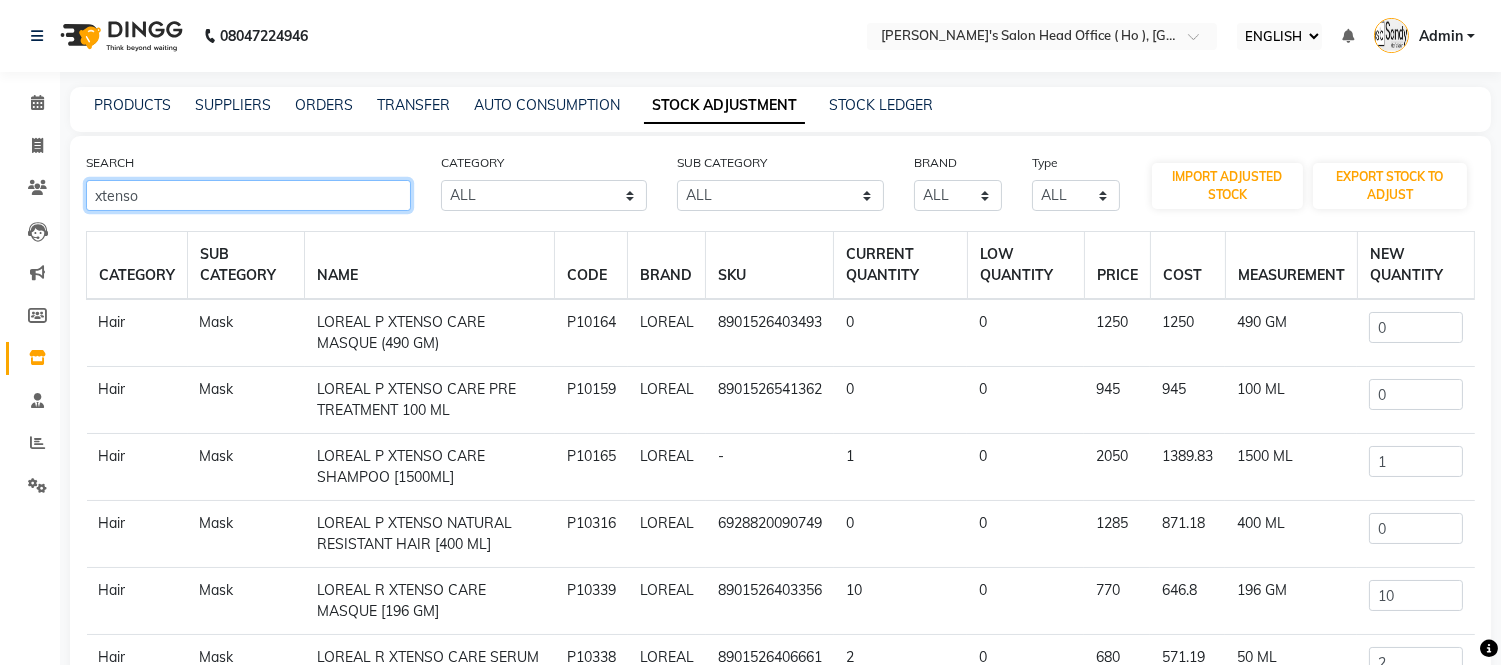 type on "xtenso" 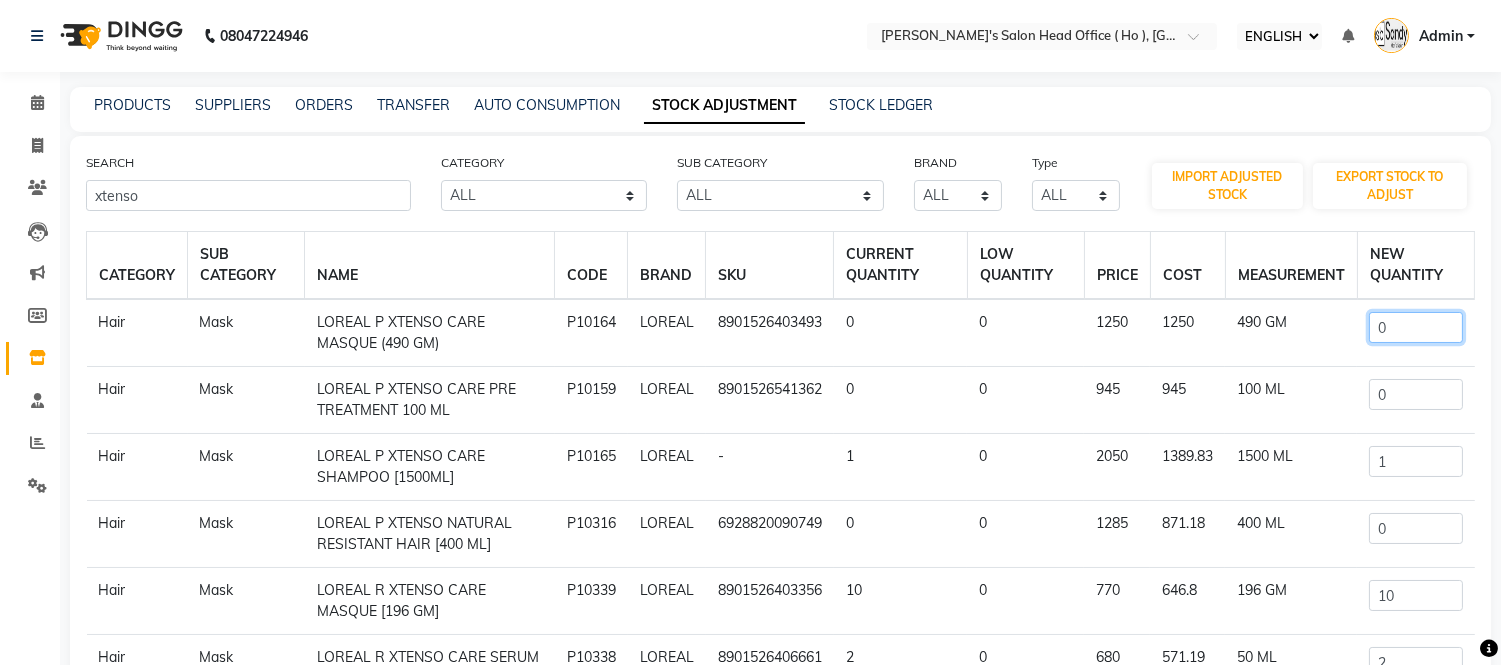 click on "0" 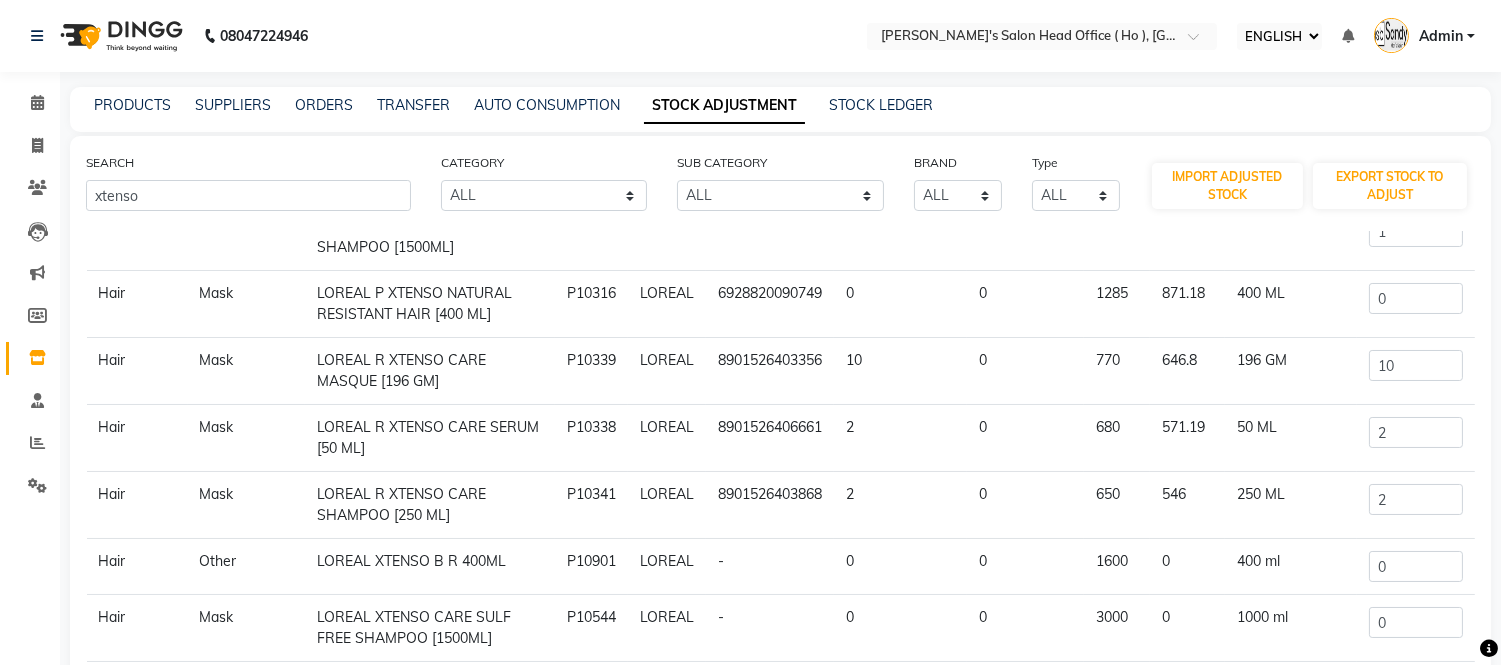 scroll, scrollTop: 233, scrollLeft: 0, axis: vertical 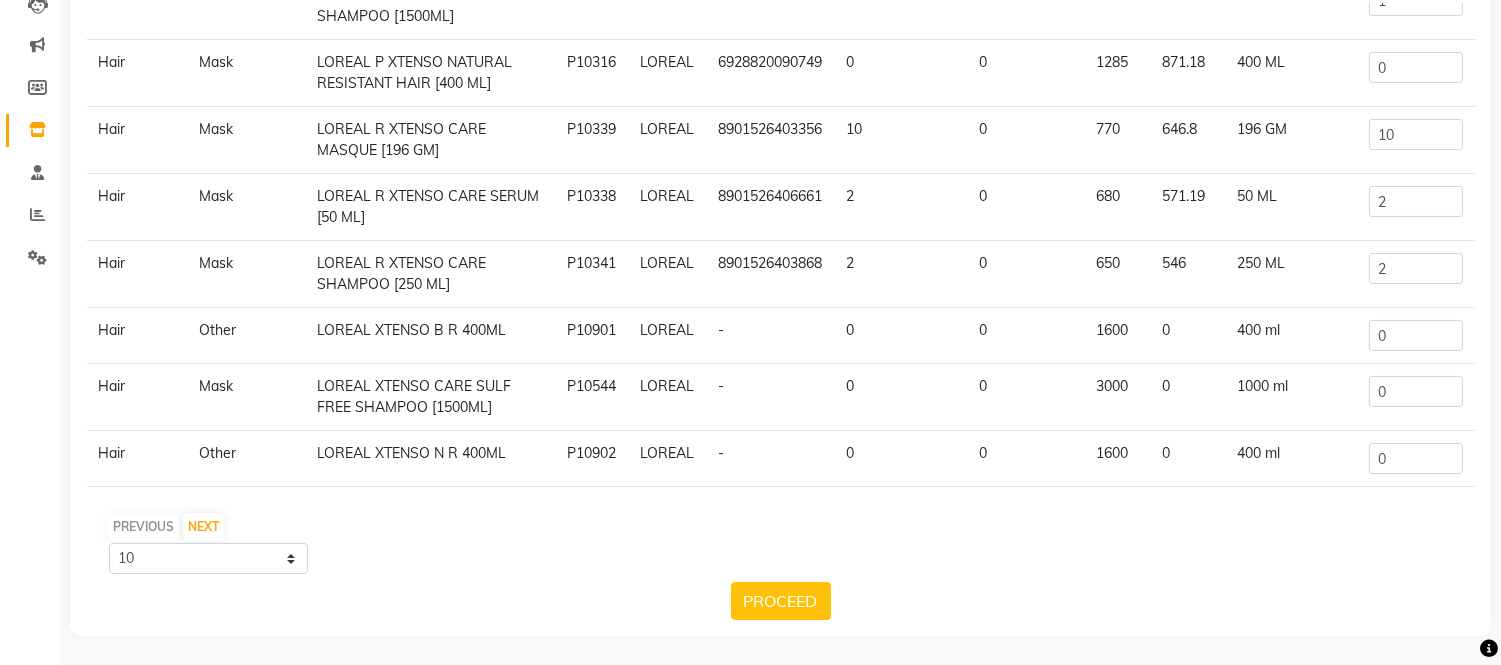 type on "1" 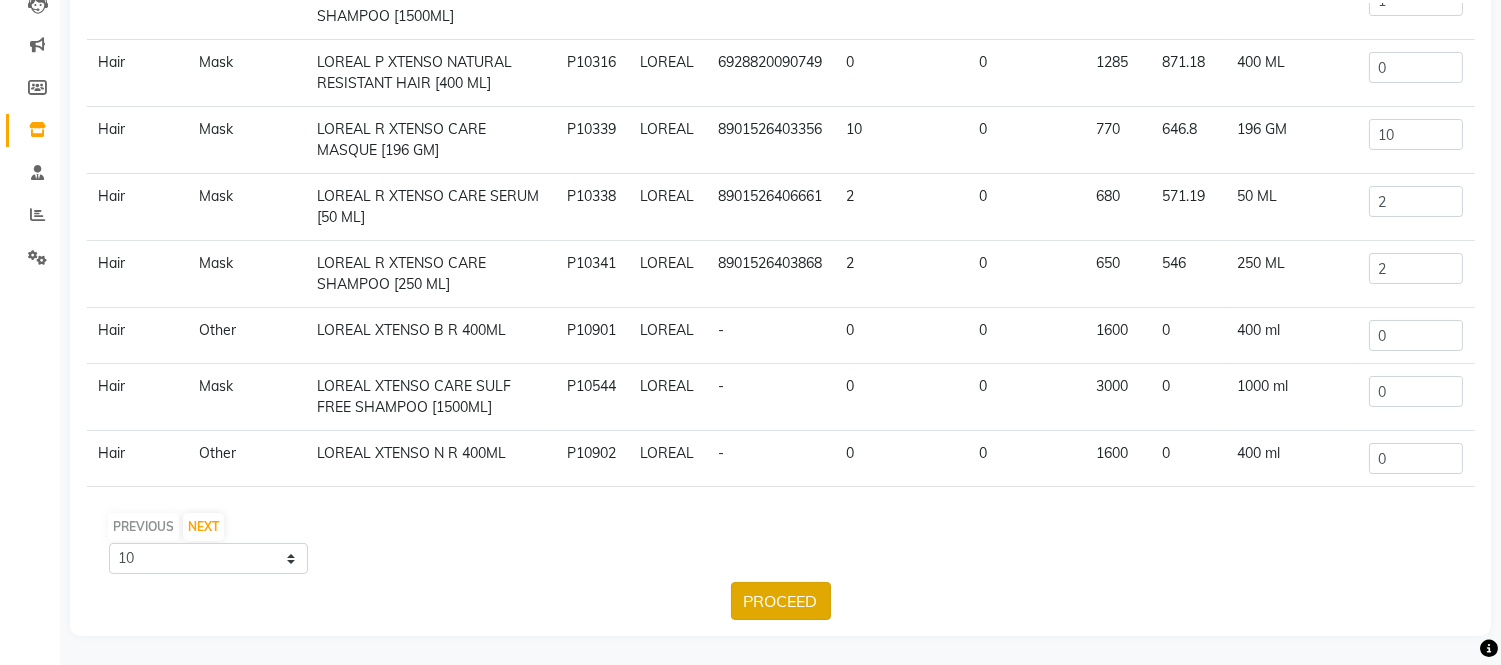 click on "PROCEED" 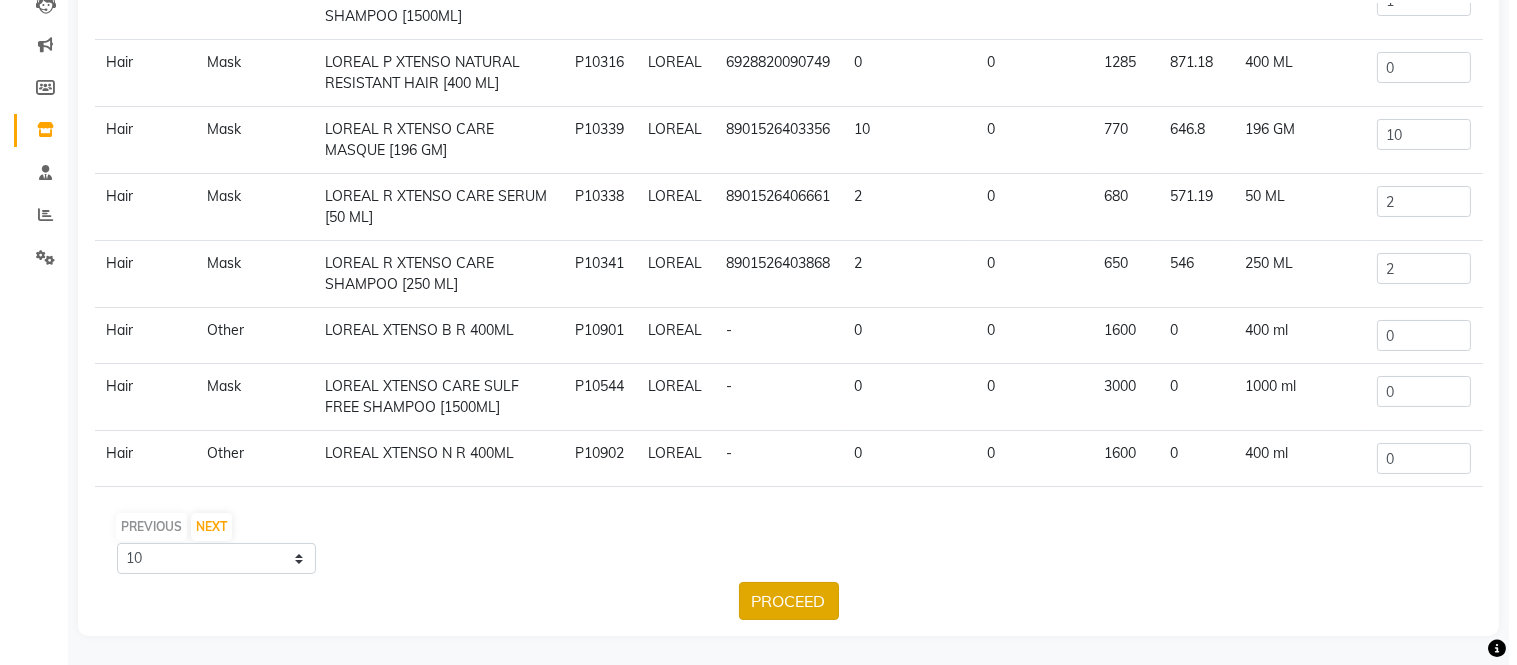 scroll, scrollTop: 0, scrollLeft: 0, axis: both 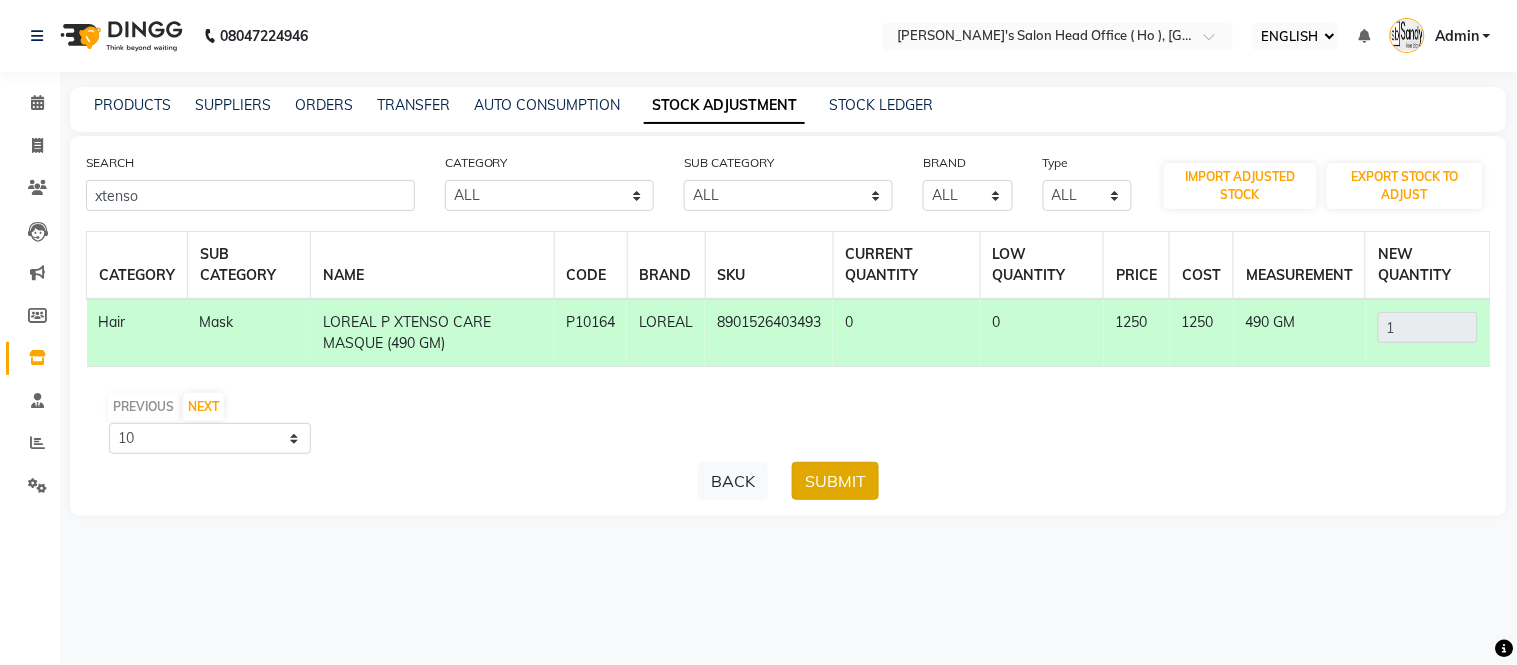 click on "SUBMIT" 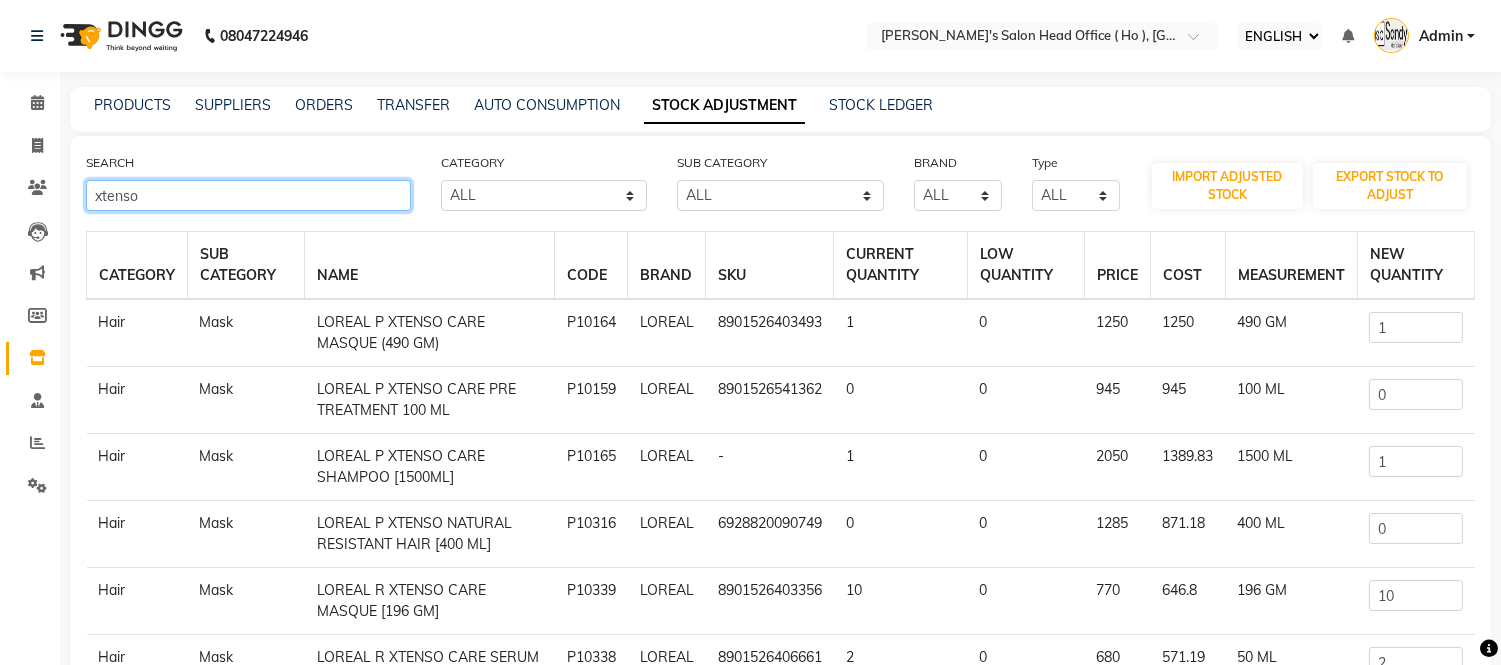 click on "xtenso" 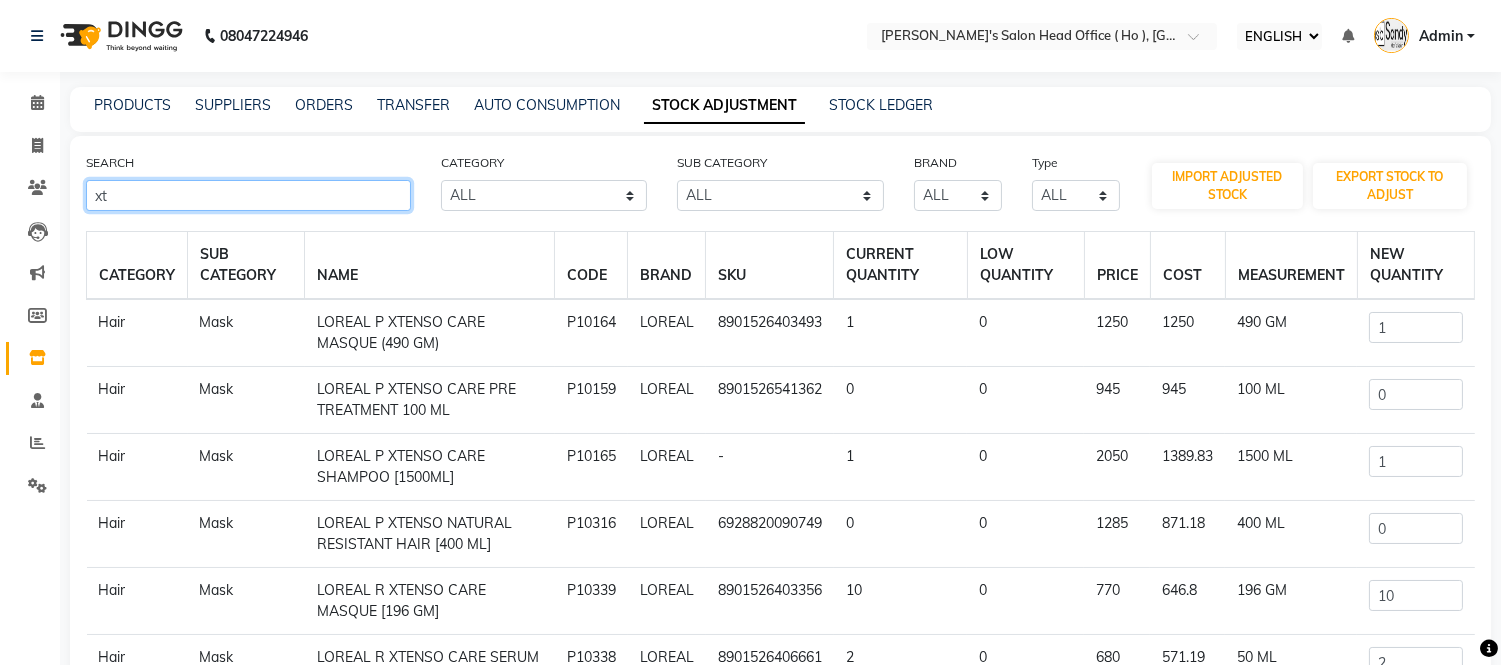 type on "x" 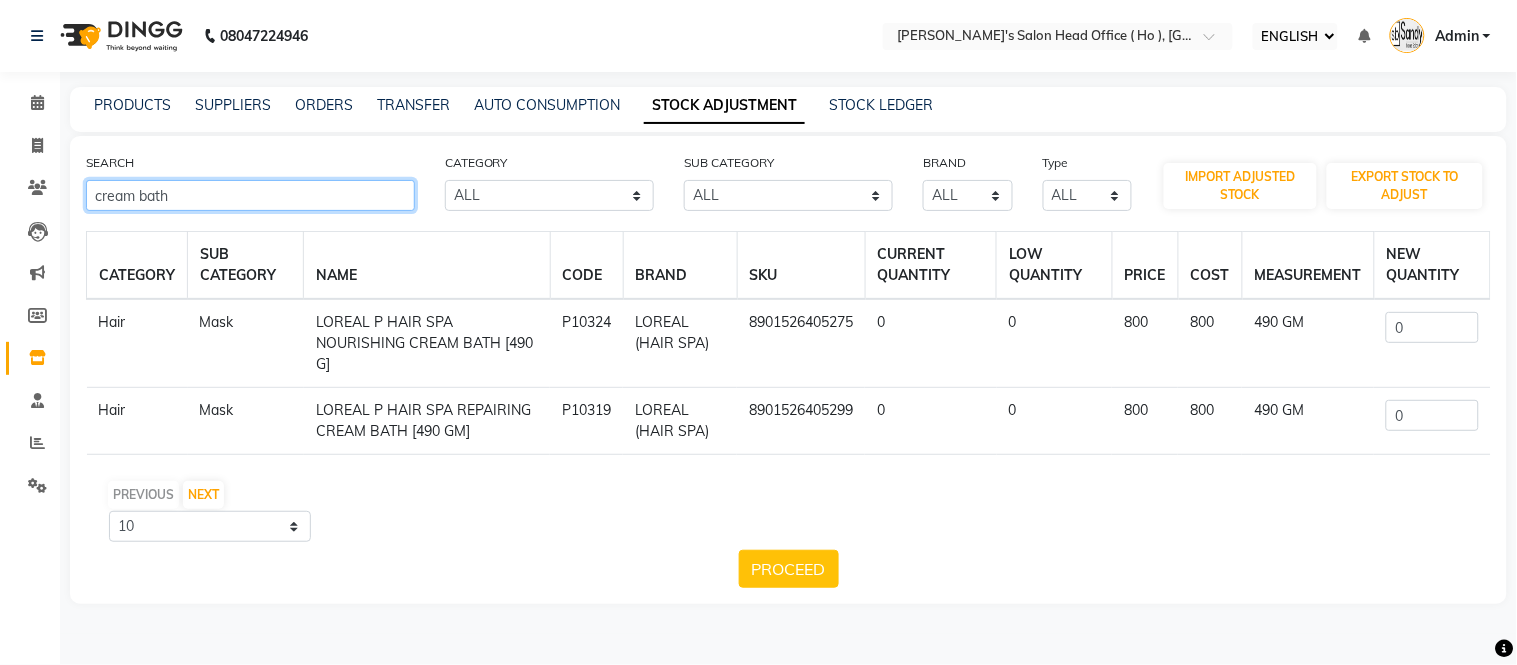 type on "cream bath" 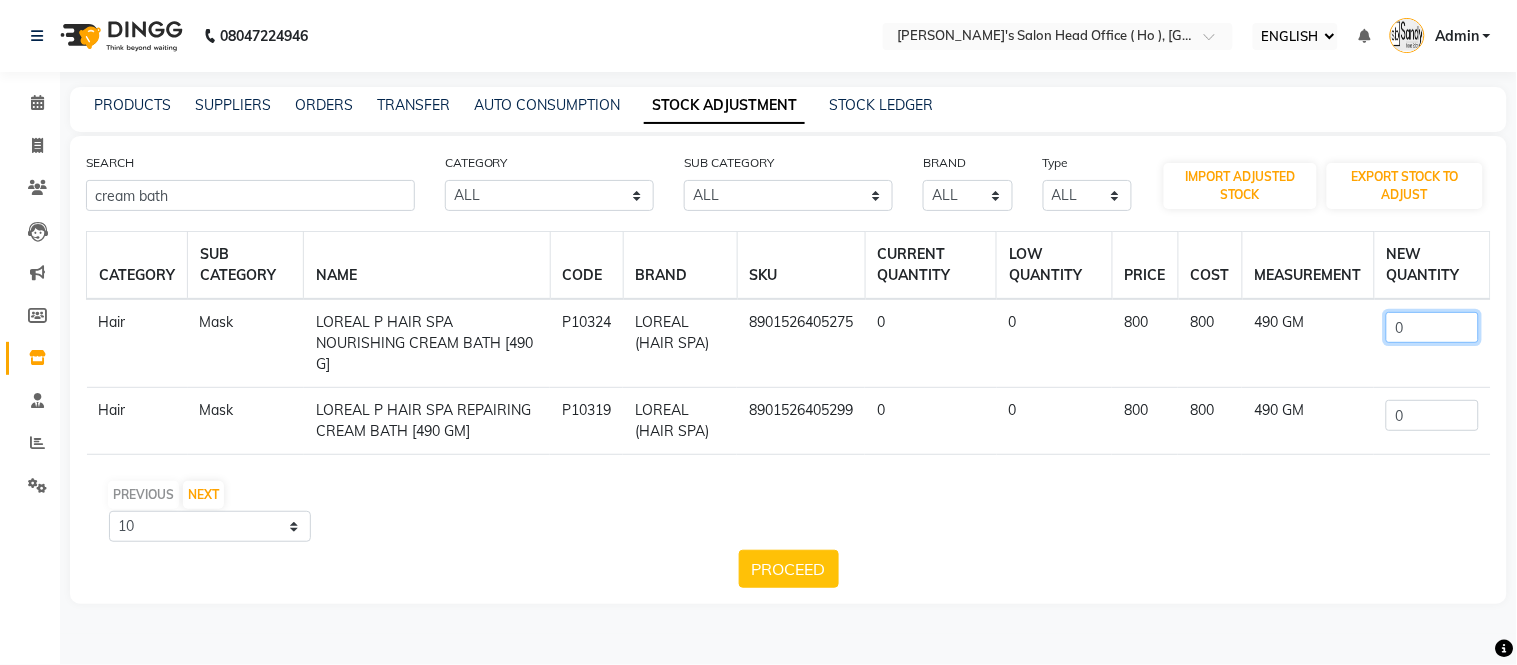 click on "0" 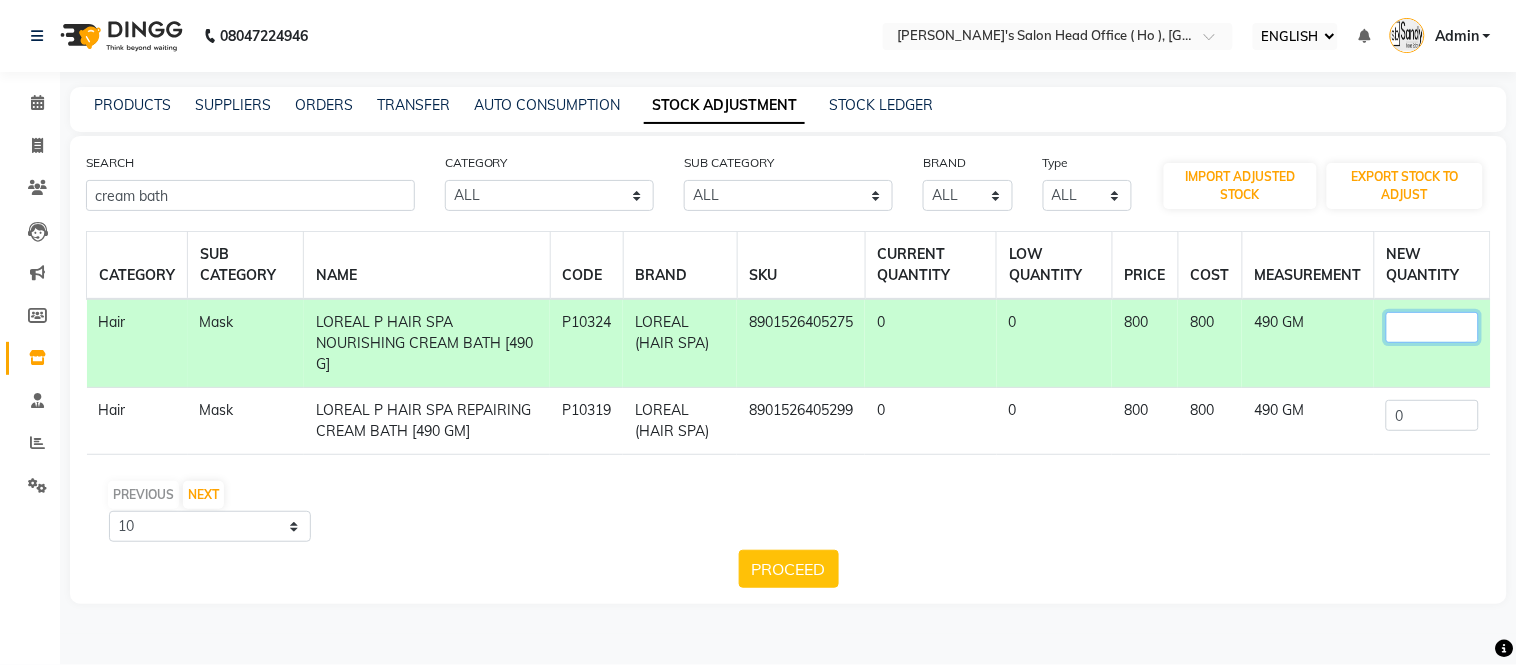 type on "1" 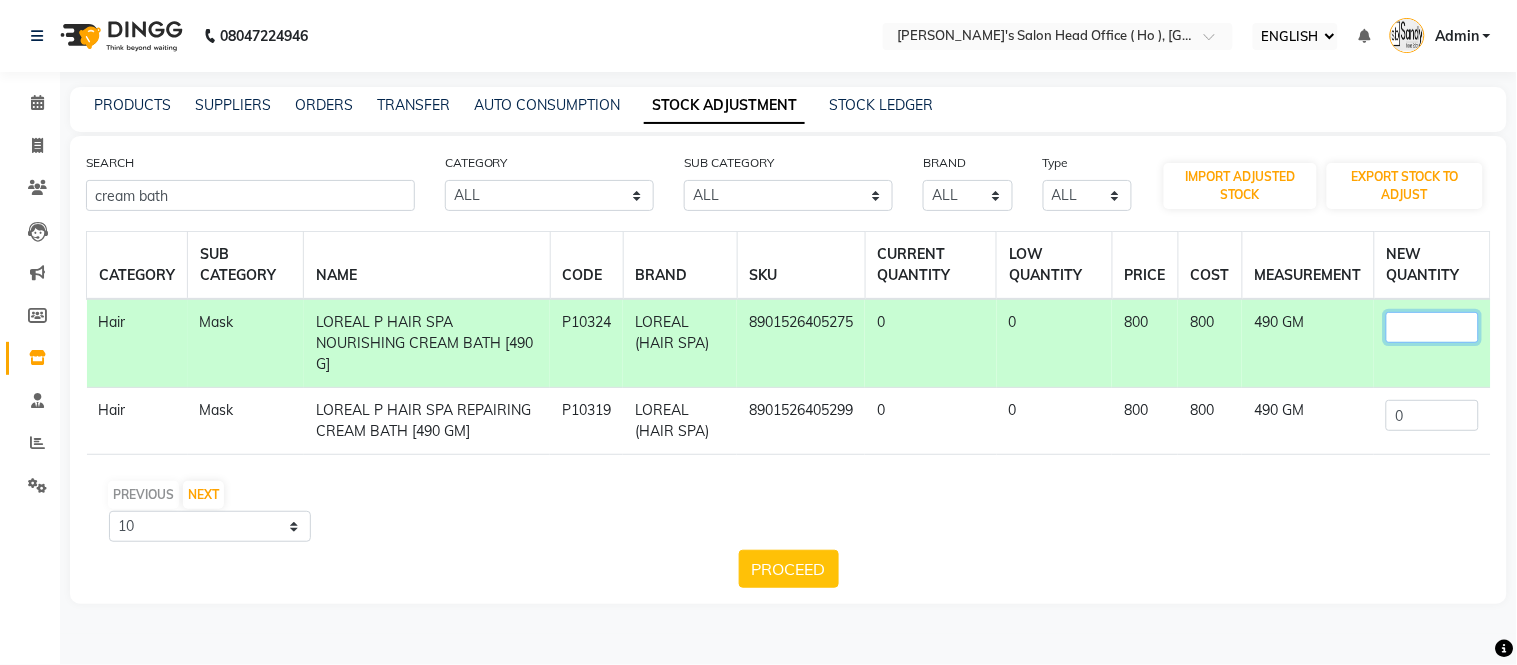 type on "0" 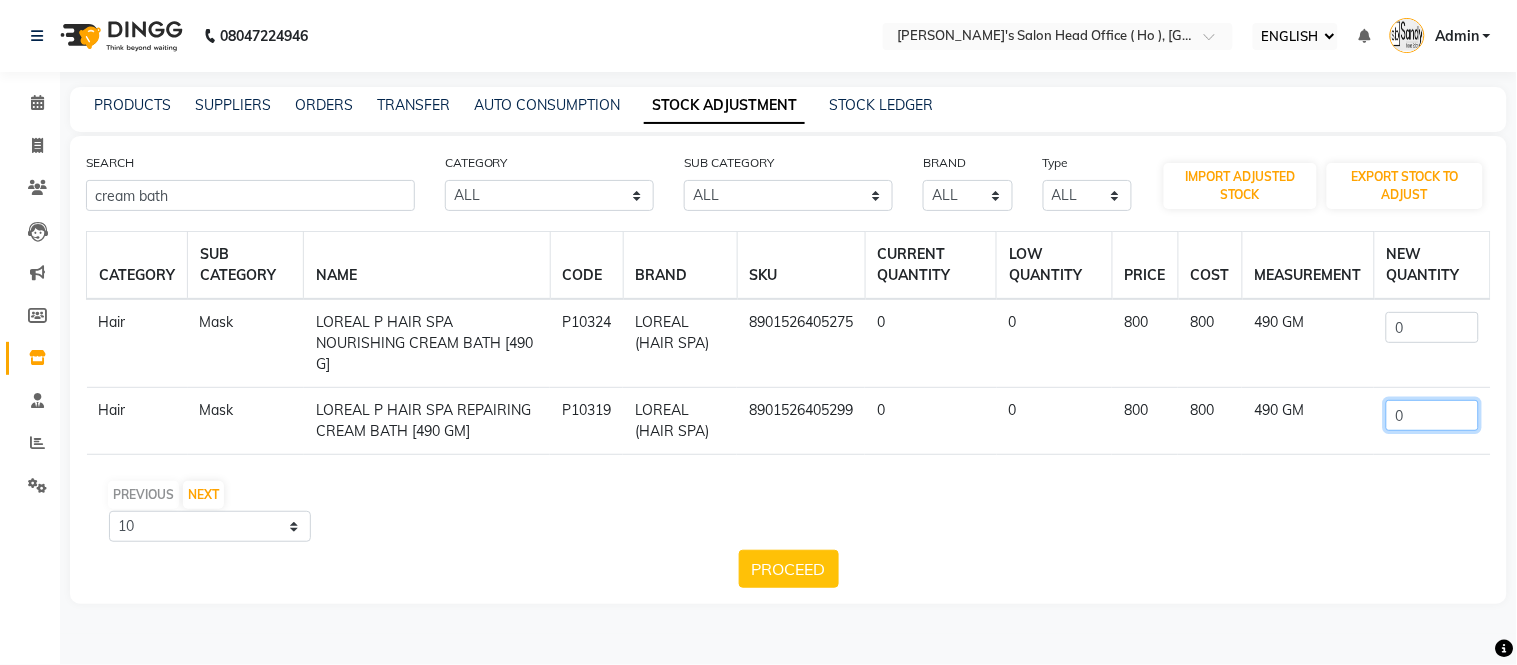 click on "0" 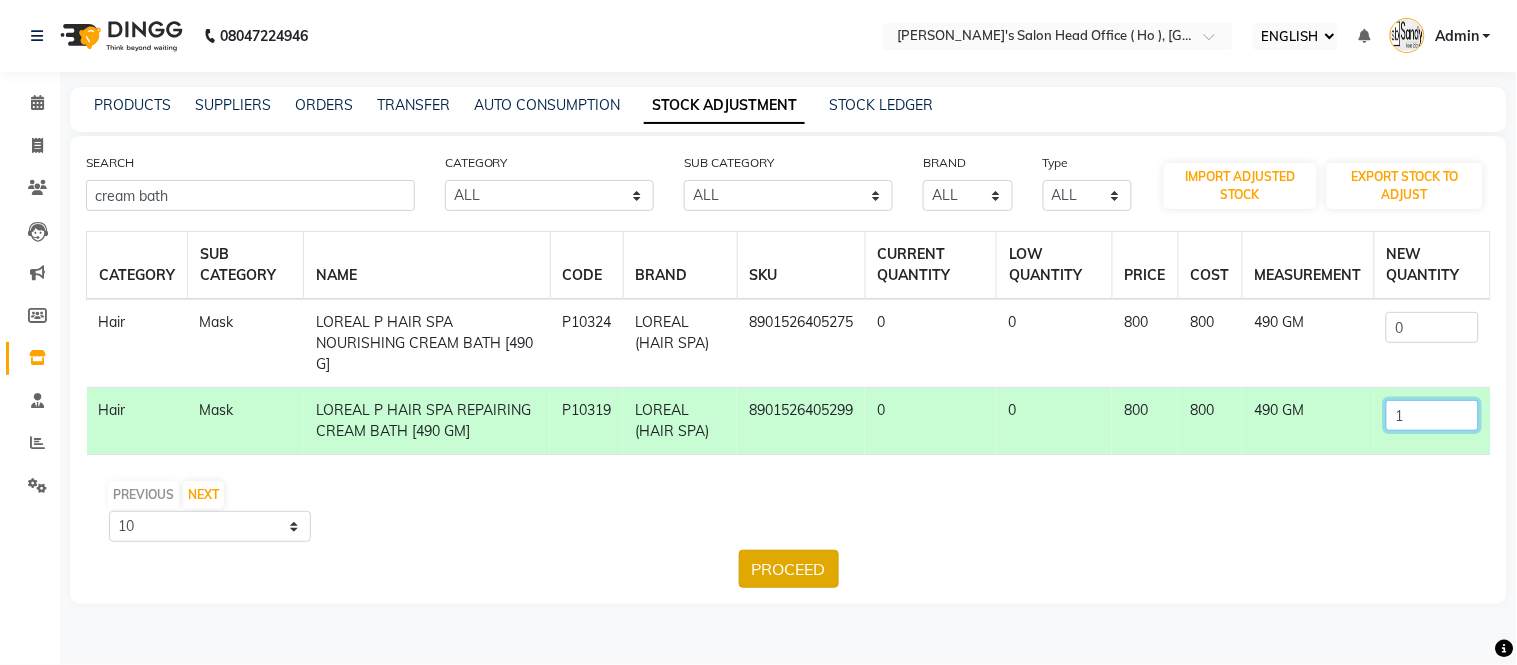 type on "1" 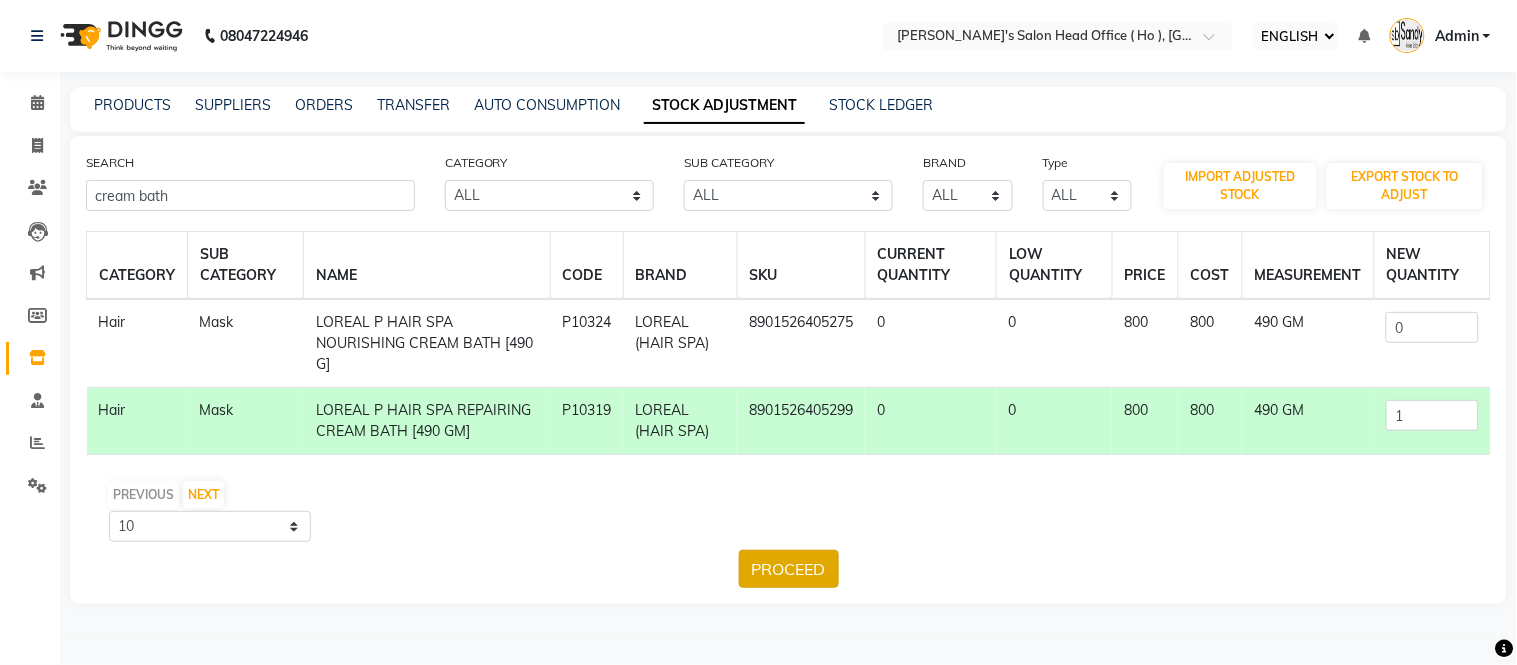 click on "PROCEED" 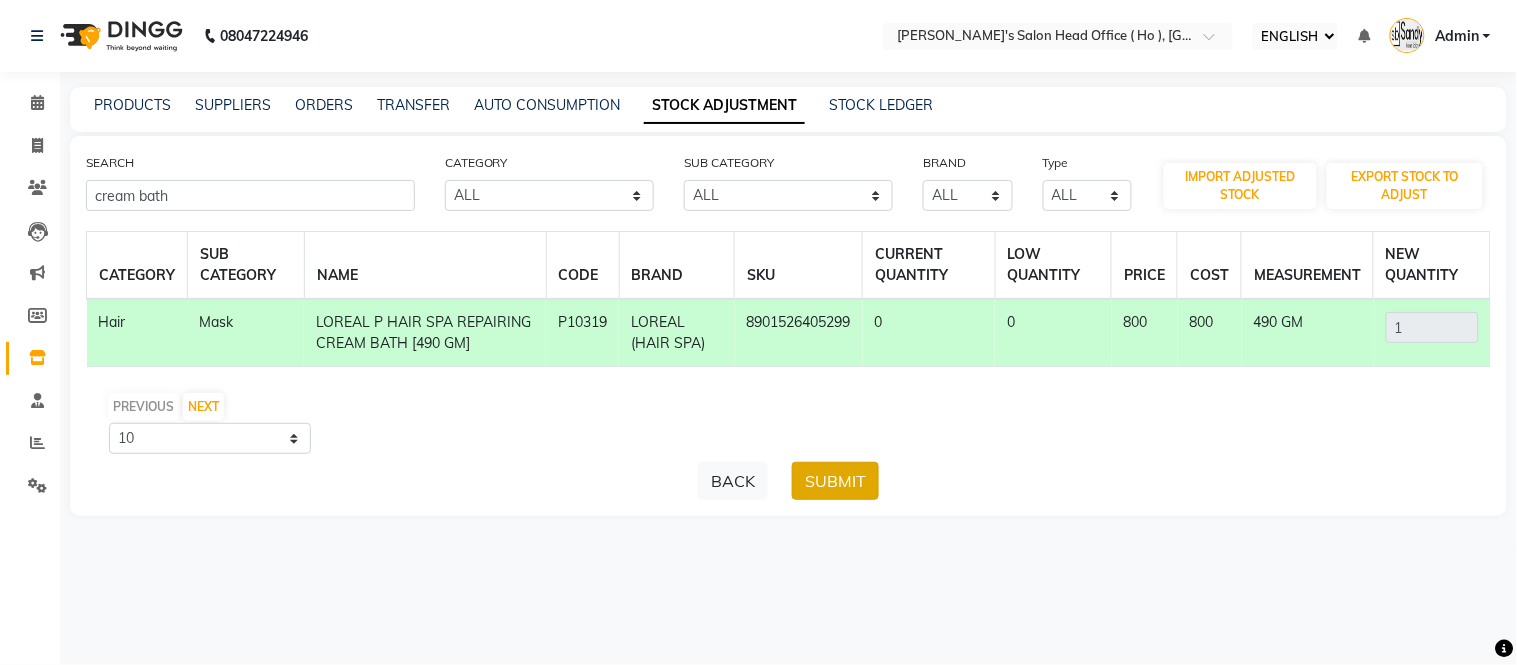 click on "SUBMIT" 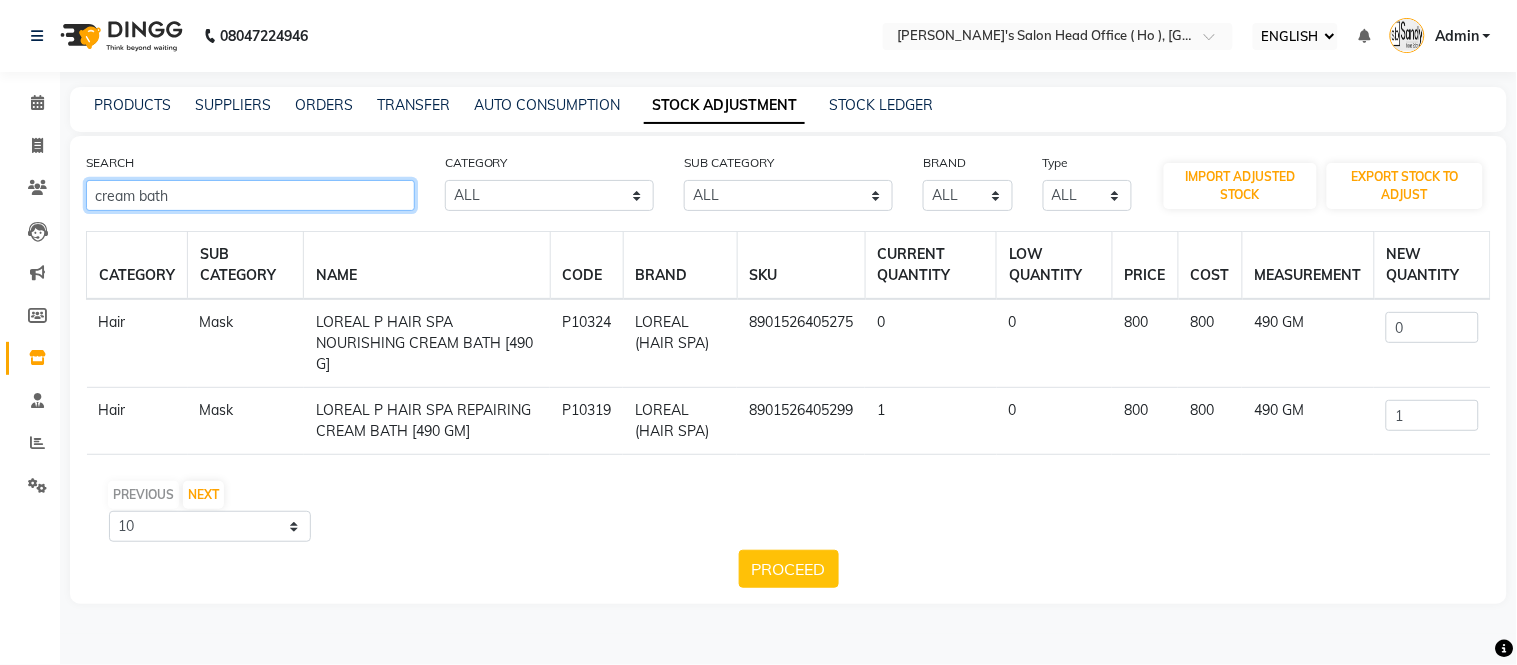 click on "cream bath" 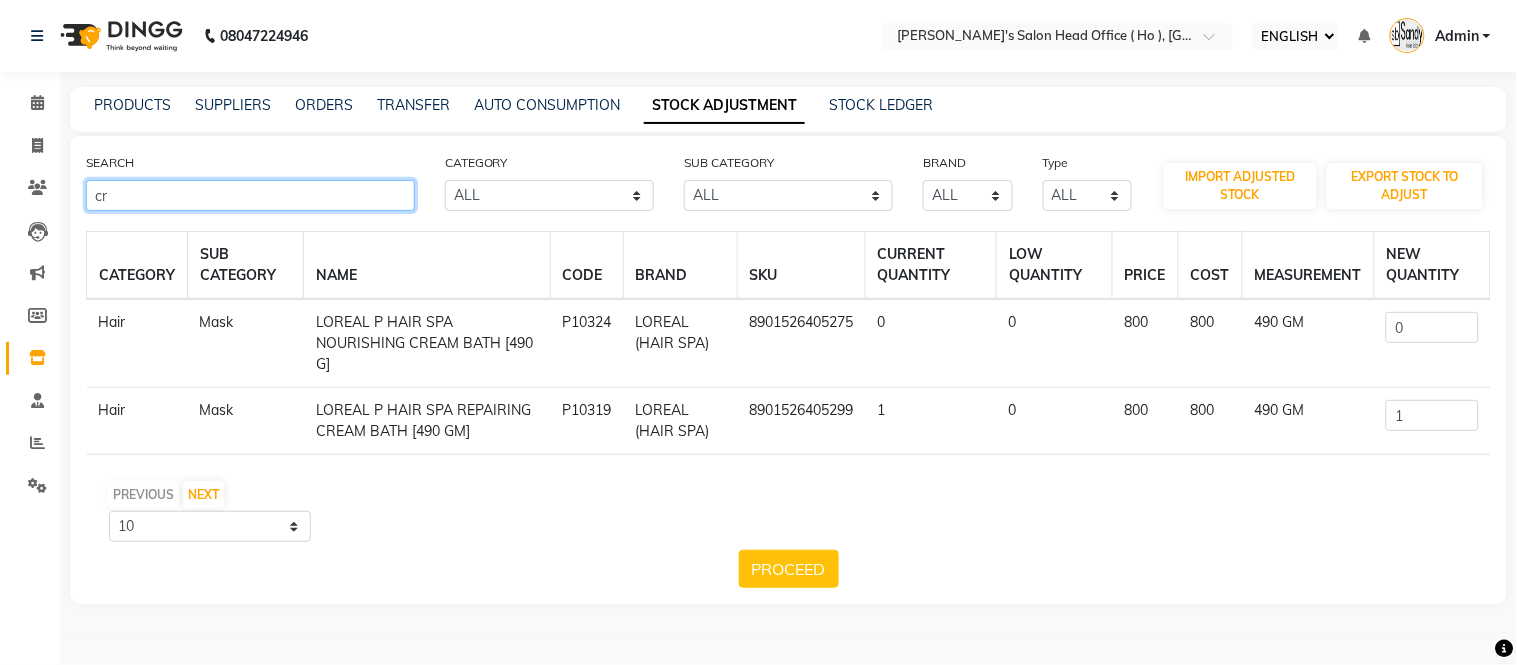 type on "c" 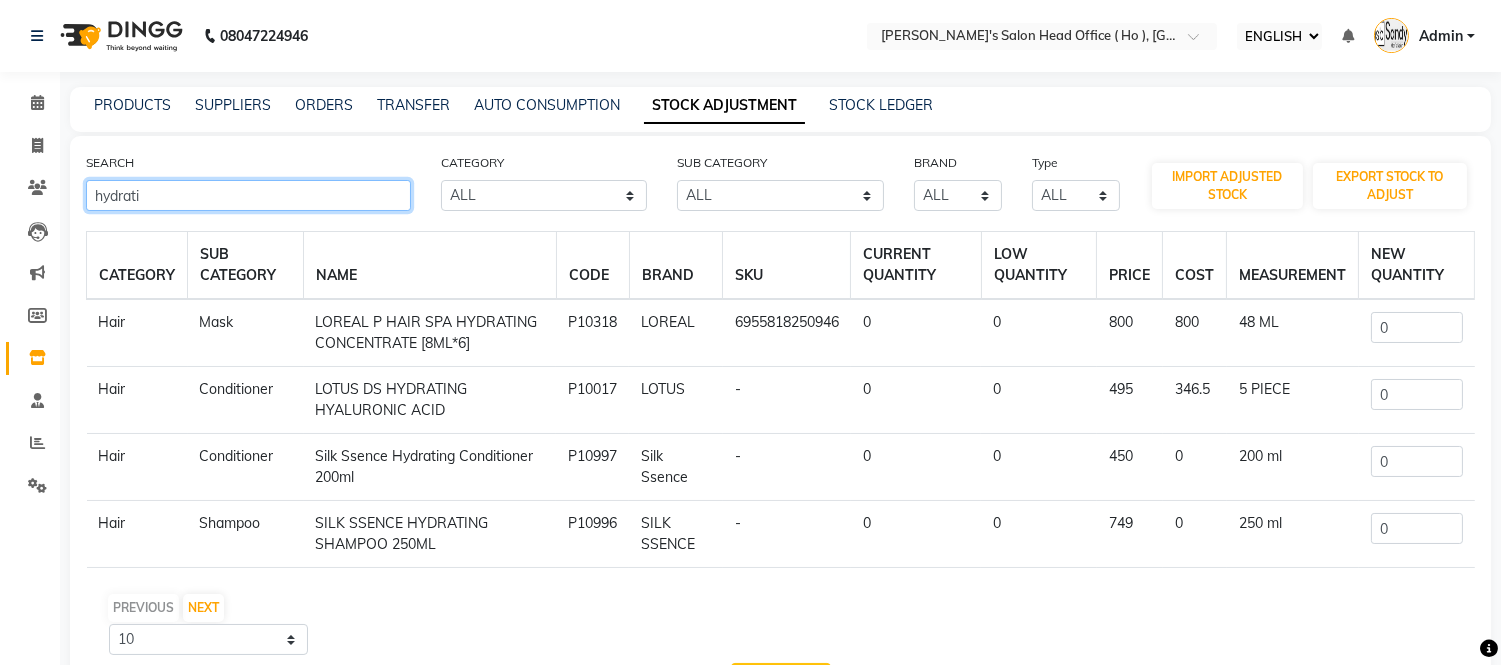 type on "hydrati" 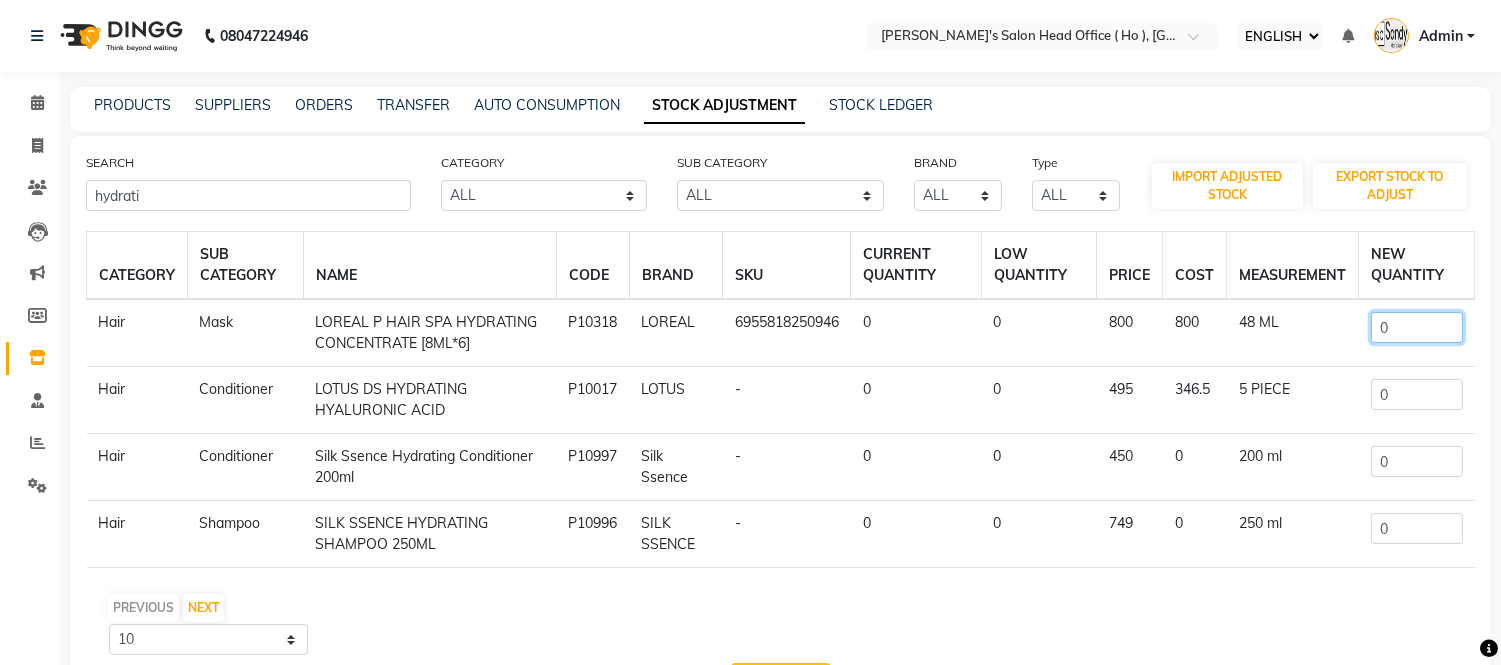 click on "0" 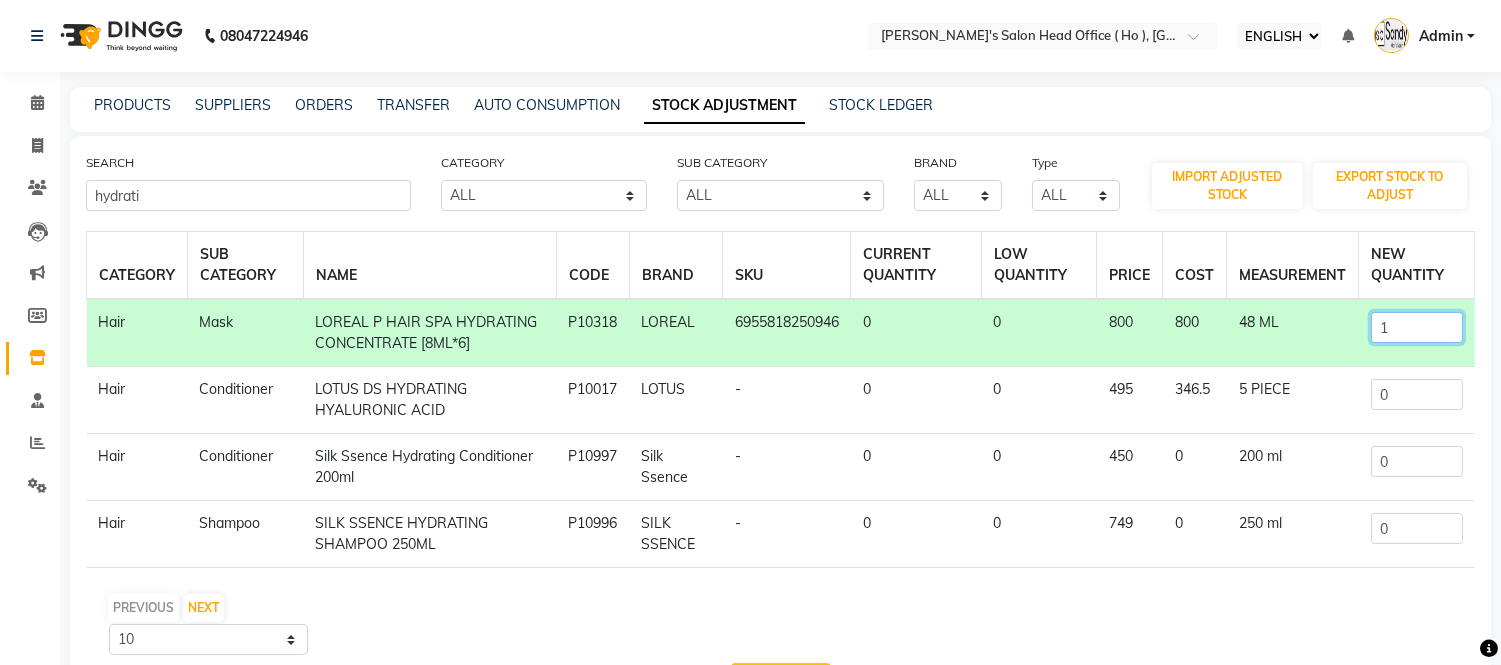 type on "1" 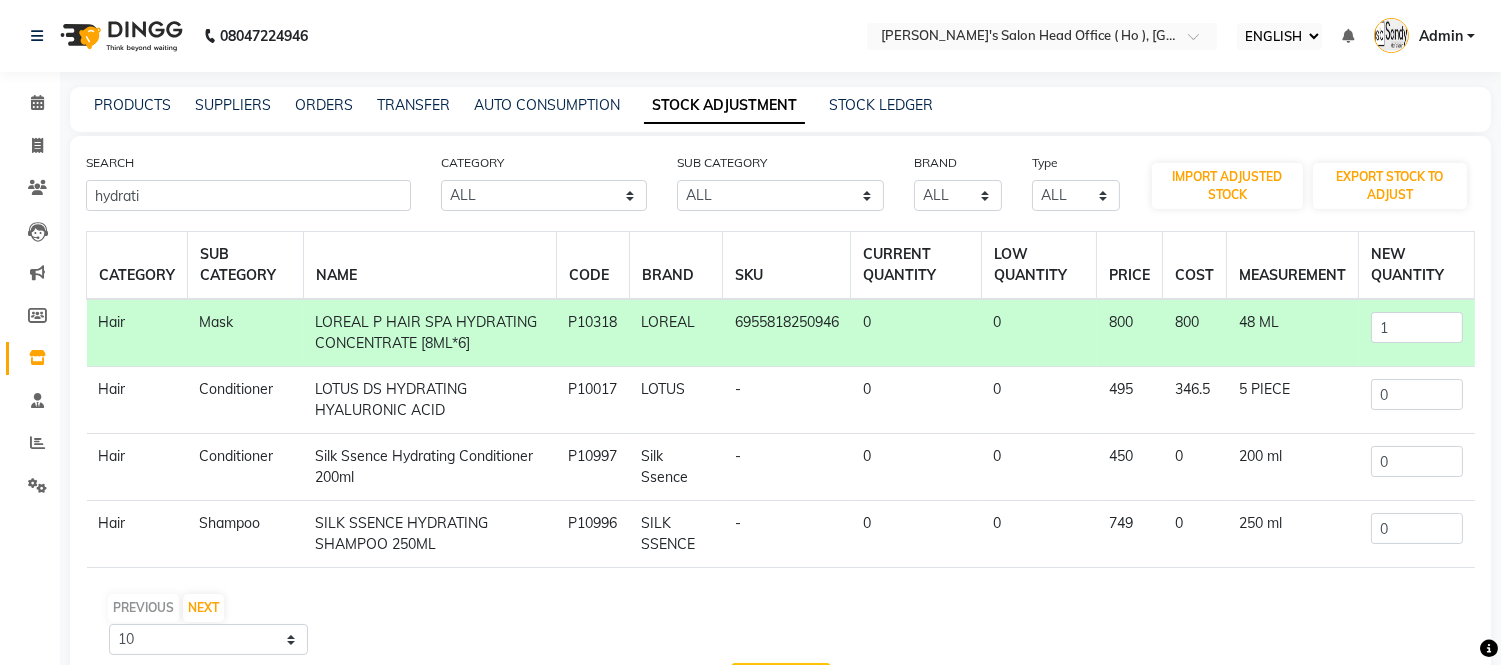 click on "PRODUCTS SUPPLIERS ORDERS TRANSFER AUTO CONSUMPTION STOCK ADJUSTMENT STOCK LEDGER" 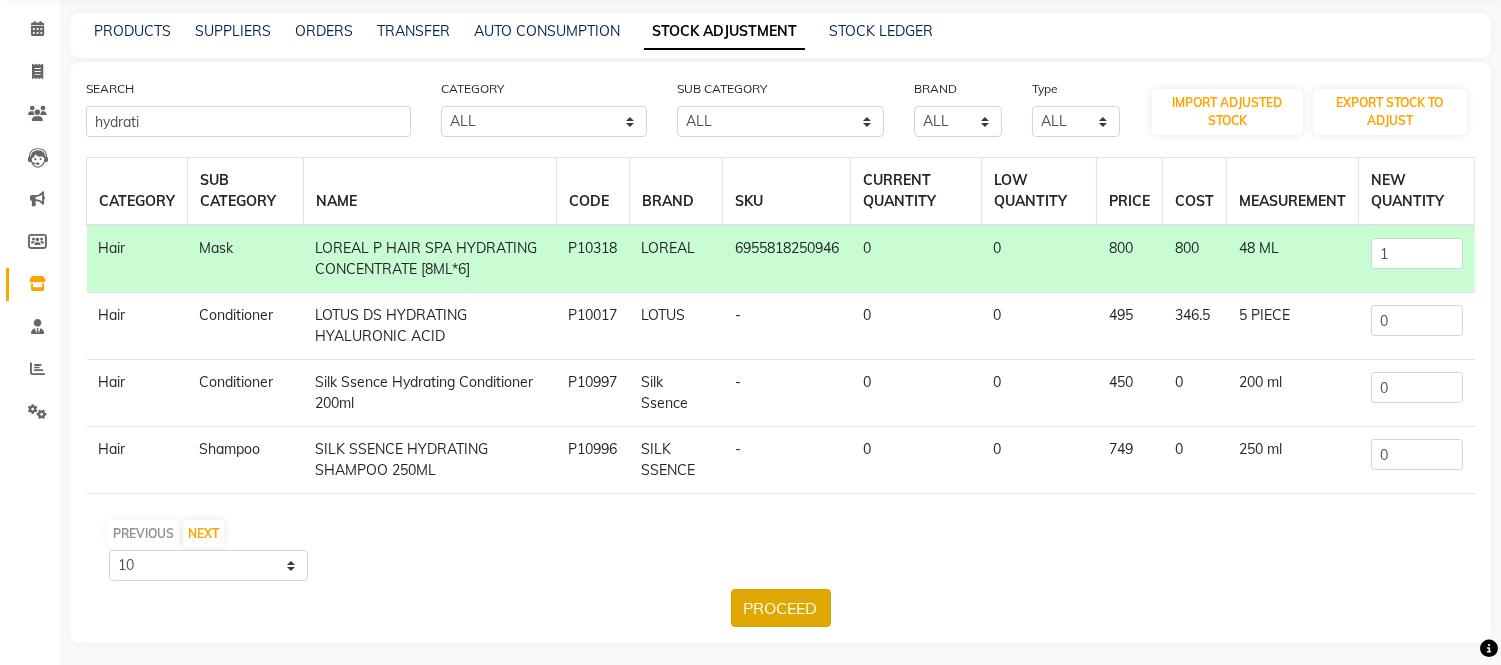 scroll, scrollTop: 81, scrollLeft: 0, axis: vertical 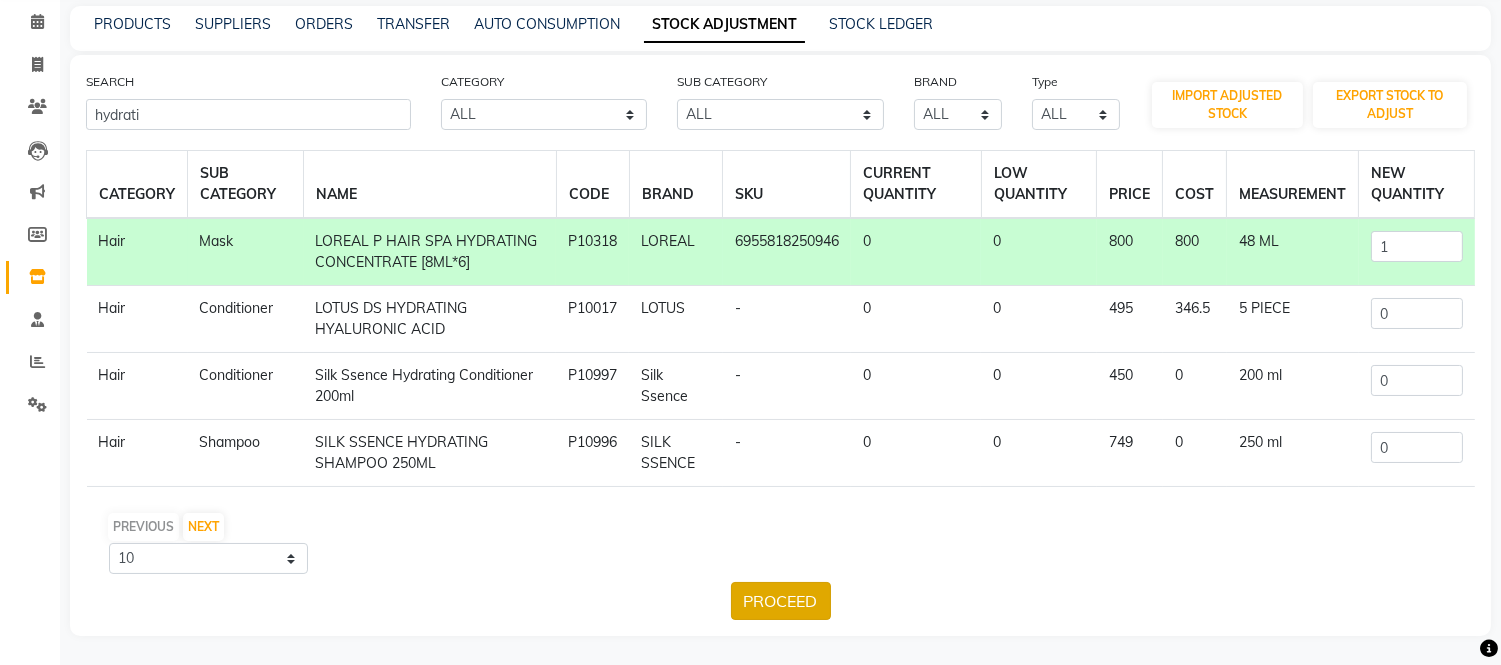 click on "PROCEED" 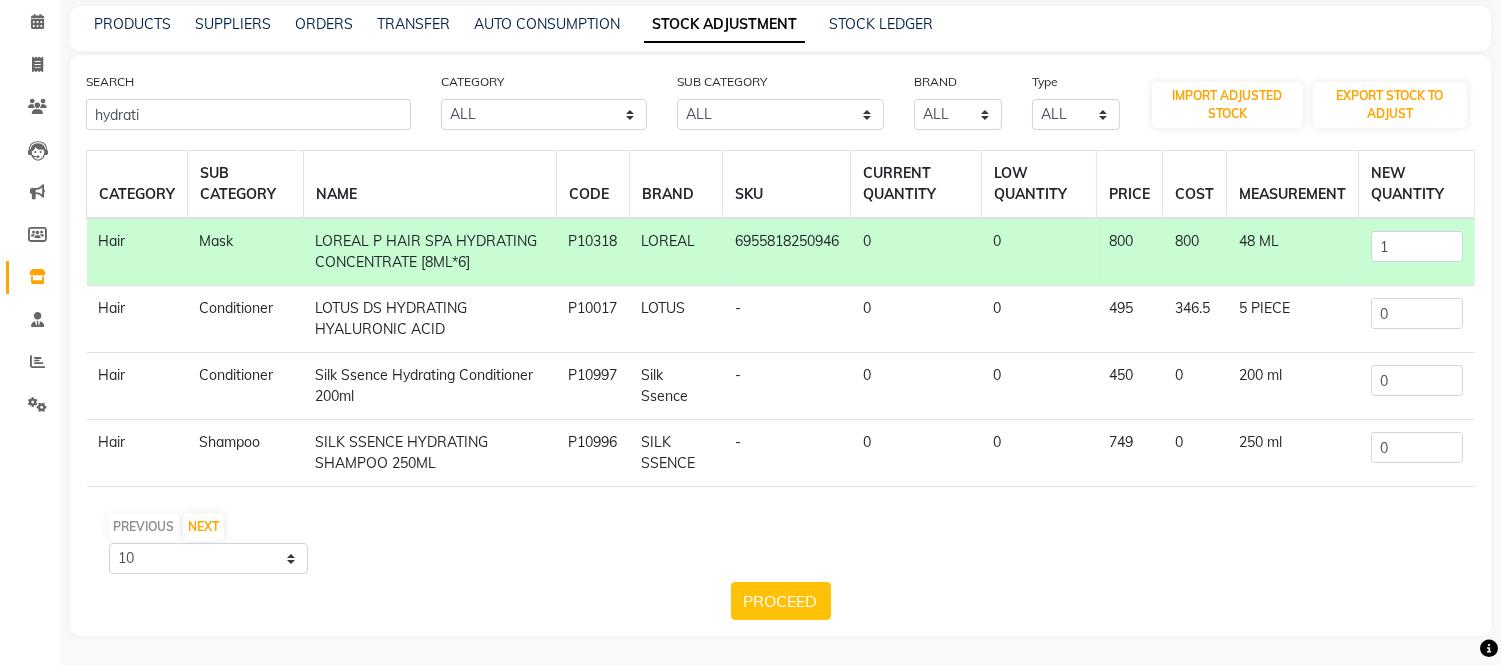 scroll, scrollTop: 0, scrollLeft: 0, axis: both 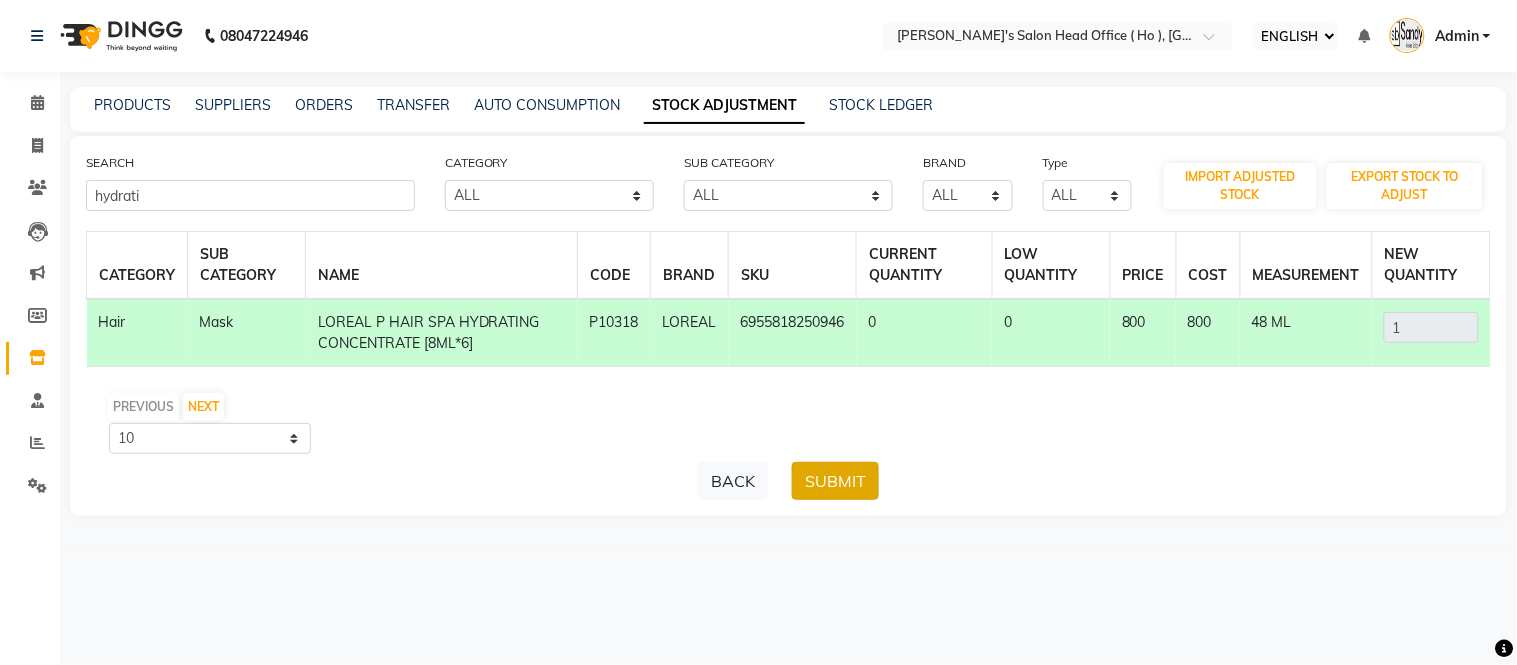 click on "SUBMIT" 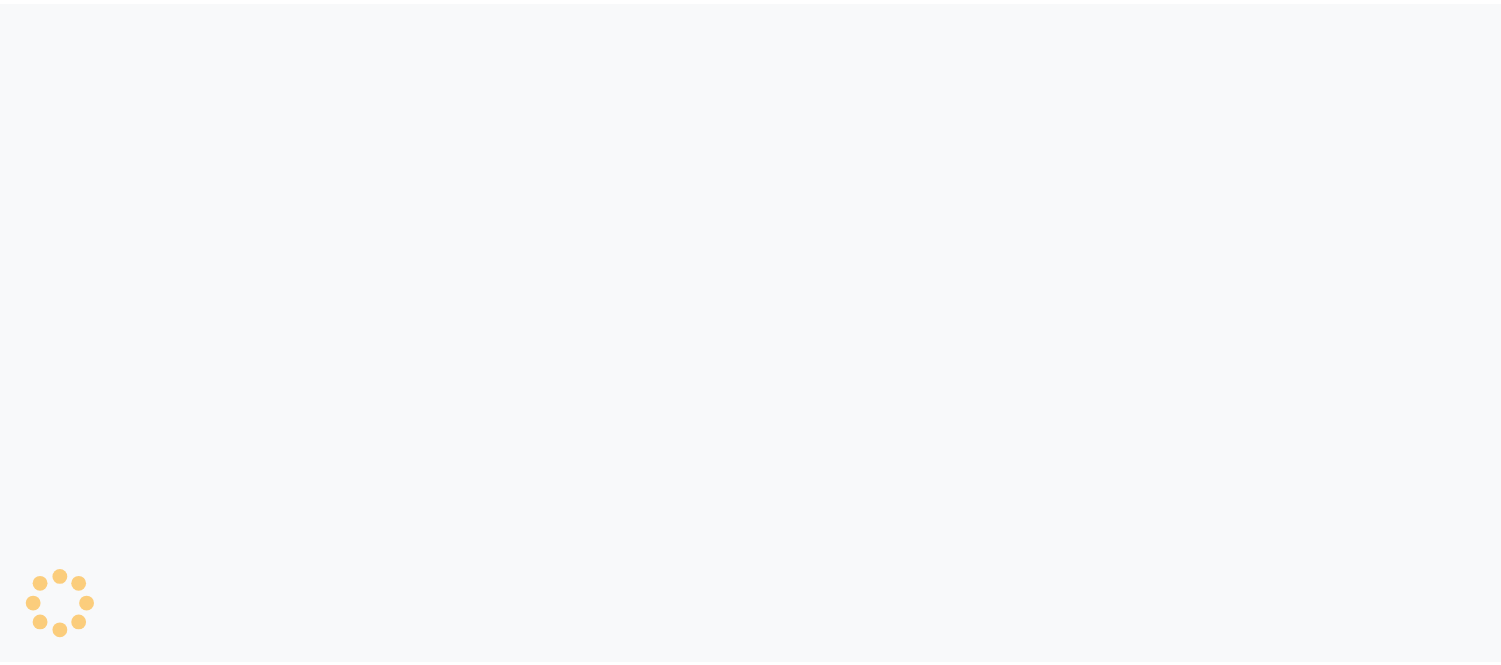 scroll, scrollTop: 0, scrollLeft: 0, axis: both 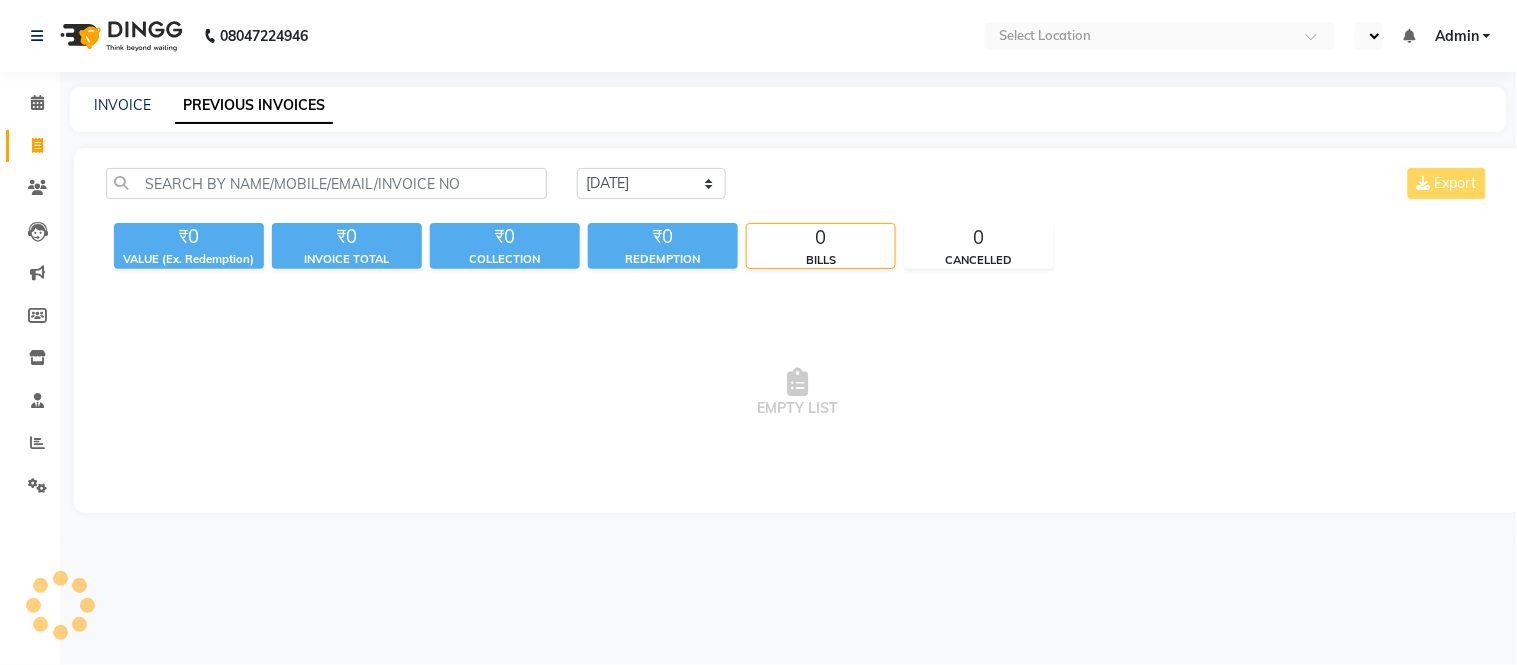 select on "ec" 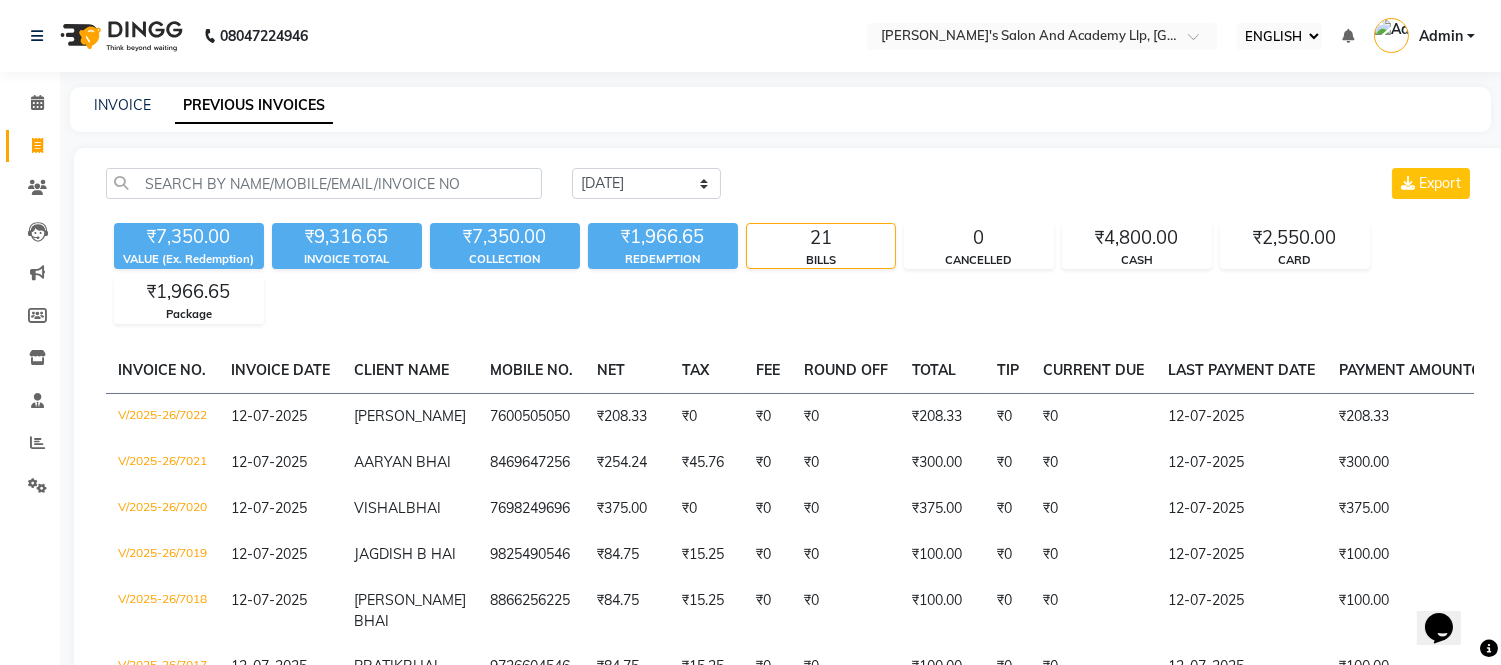 scroll, scrollTop: 0, scrollLeft: 0, axis: both 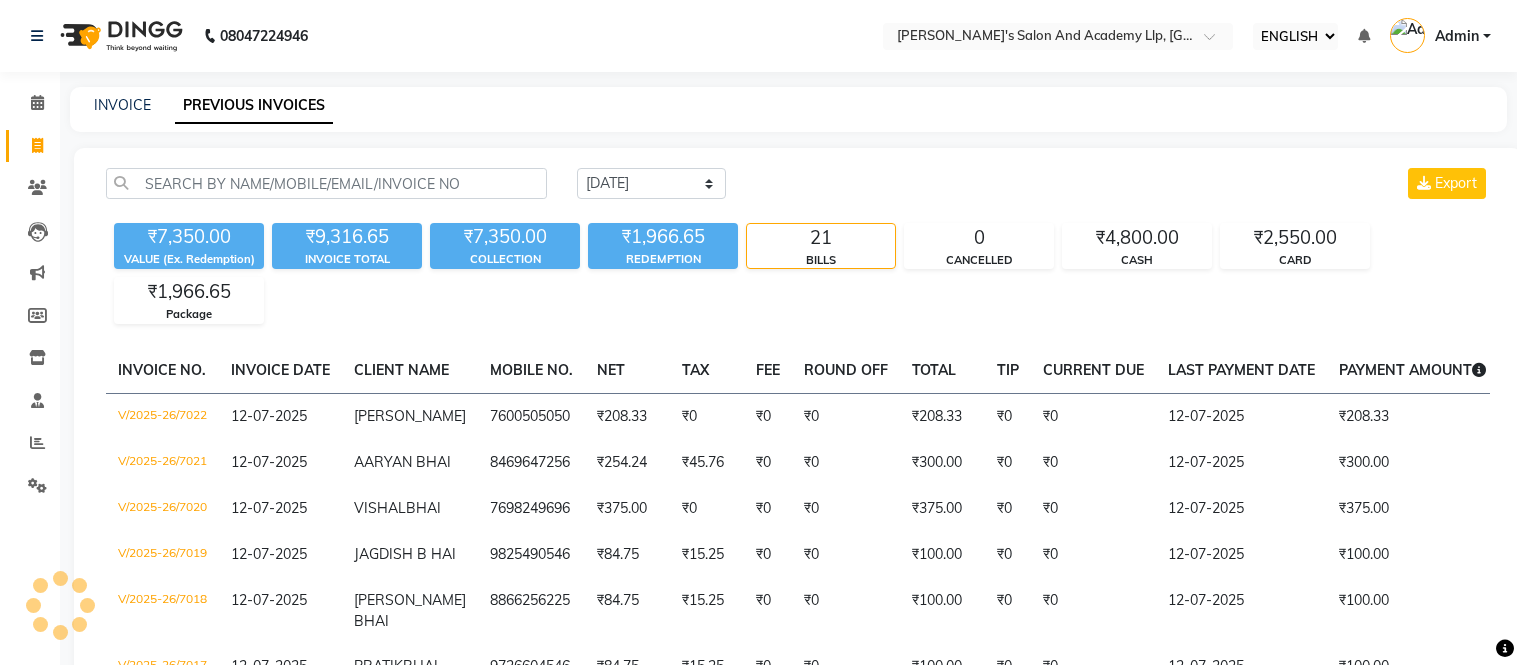 select on "ec" 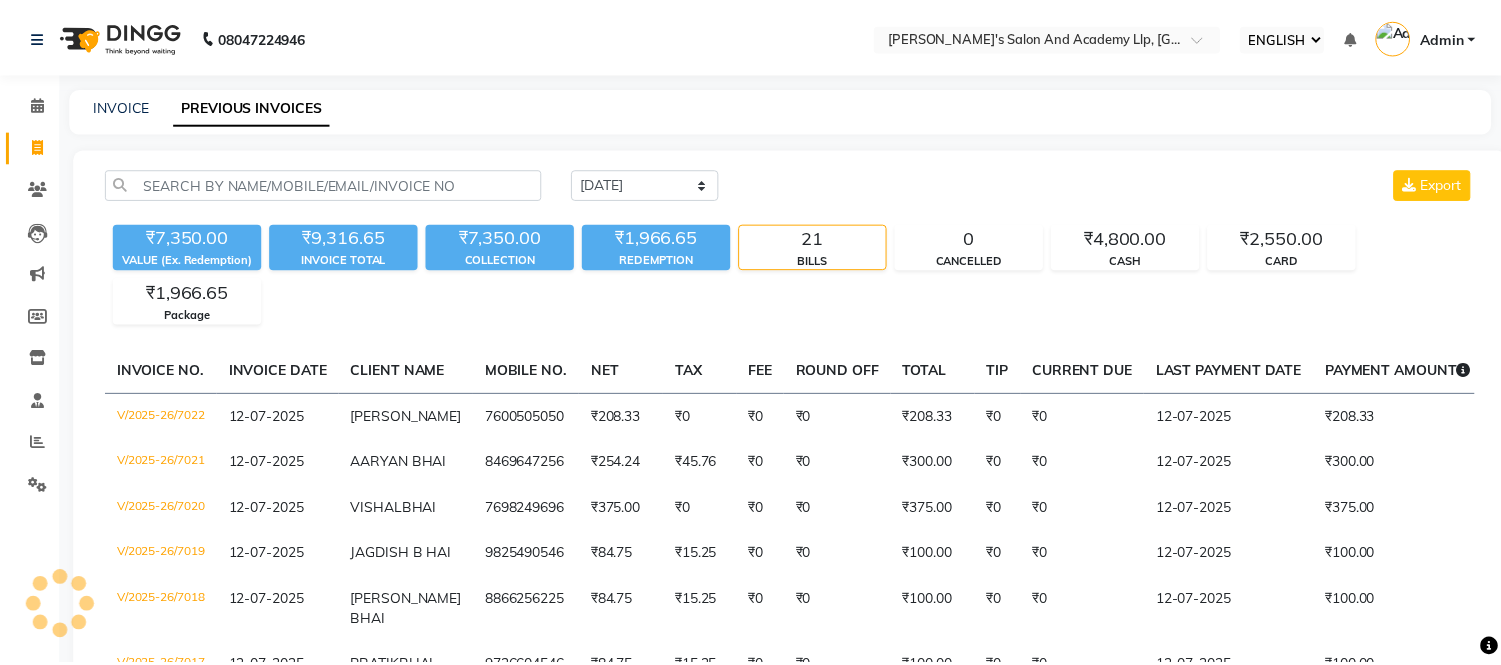 scroll, scrollTop: 0, scrollLeft: 0, axis: both 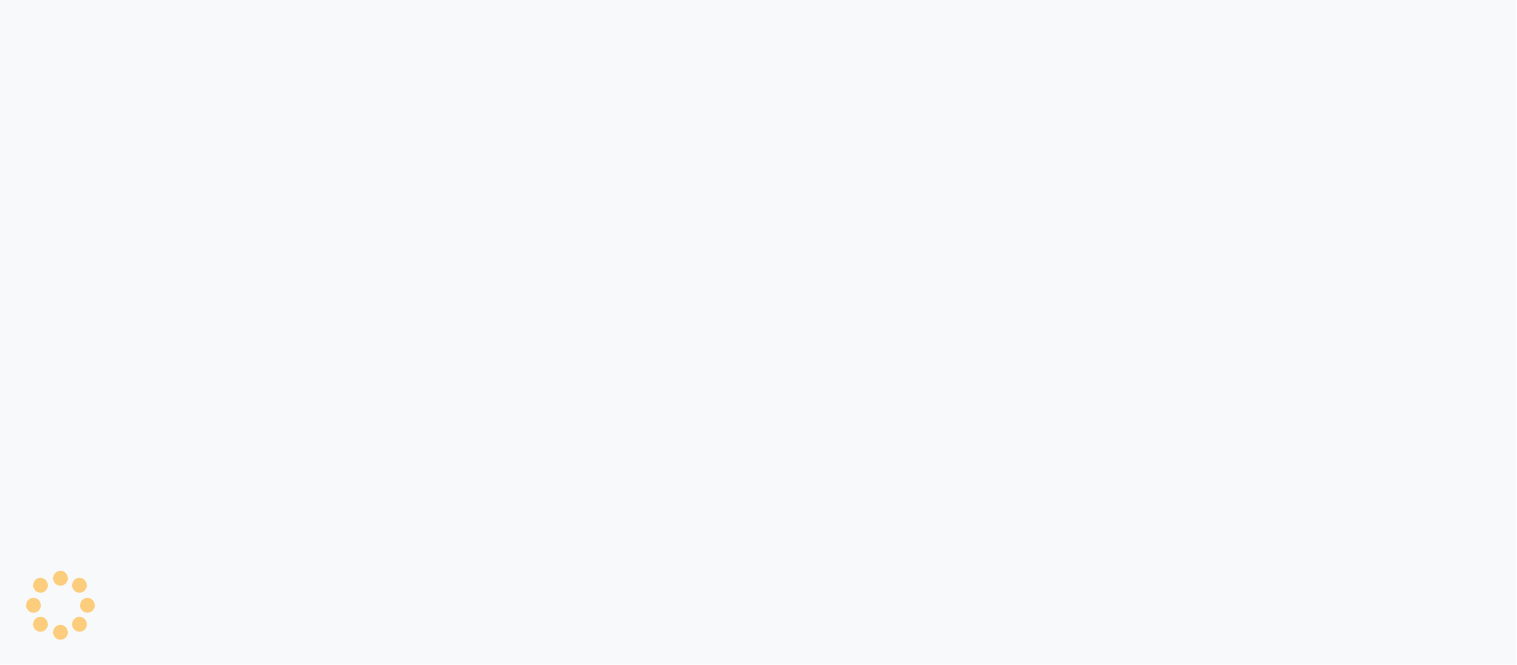select on "ec" 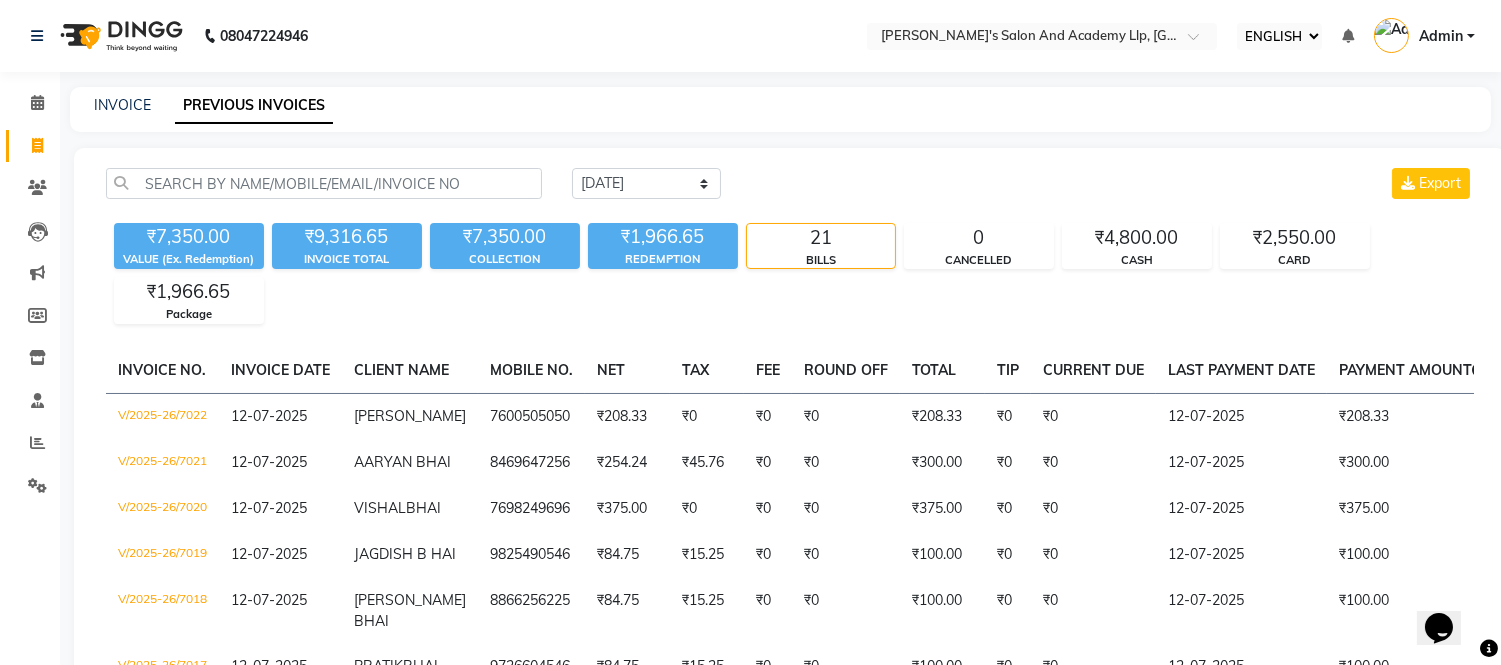 scroll, scrollTop: 0, scrollLeft: 0, axis: both 